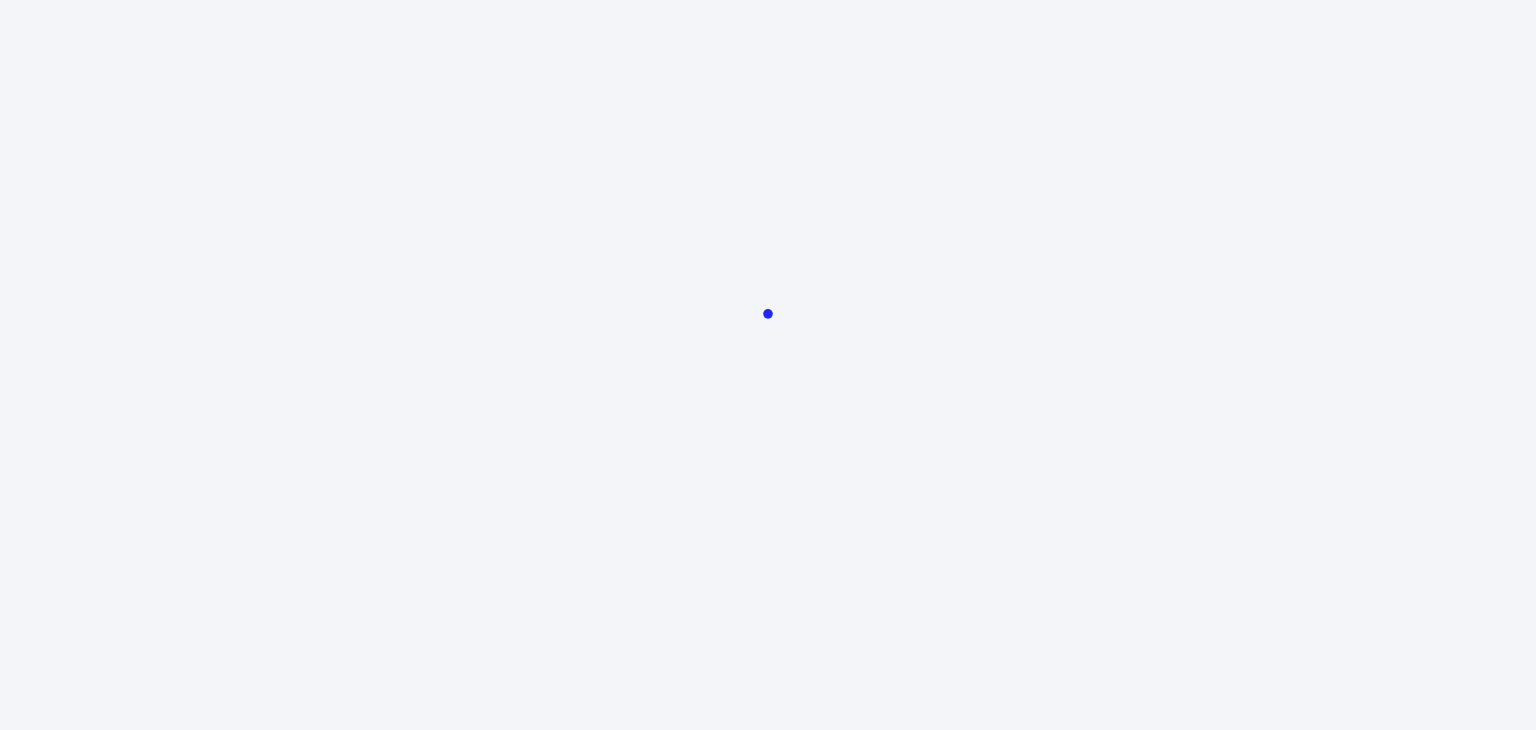 scroll, scrollTop: 0, scrollLeft: 0, axis: both 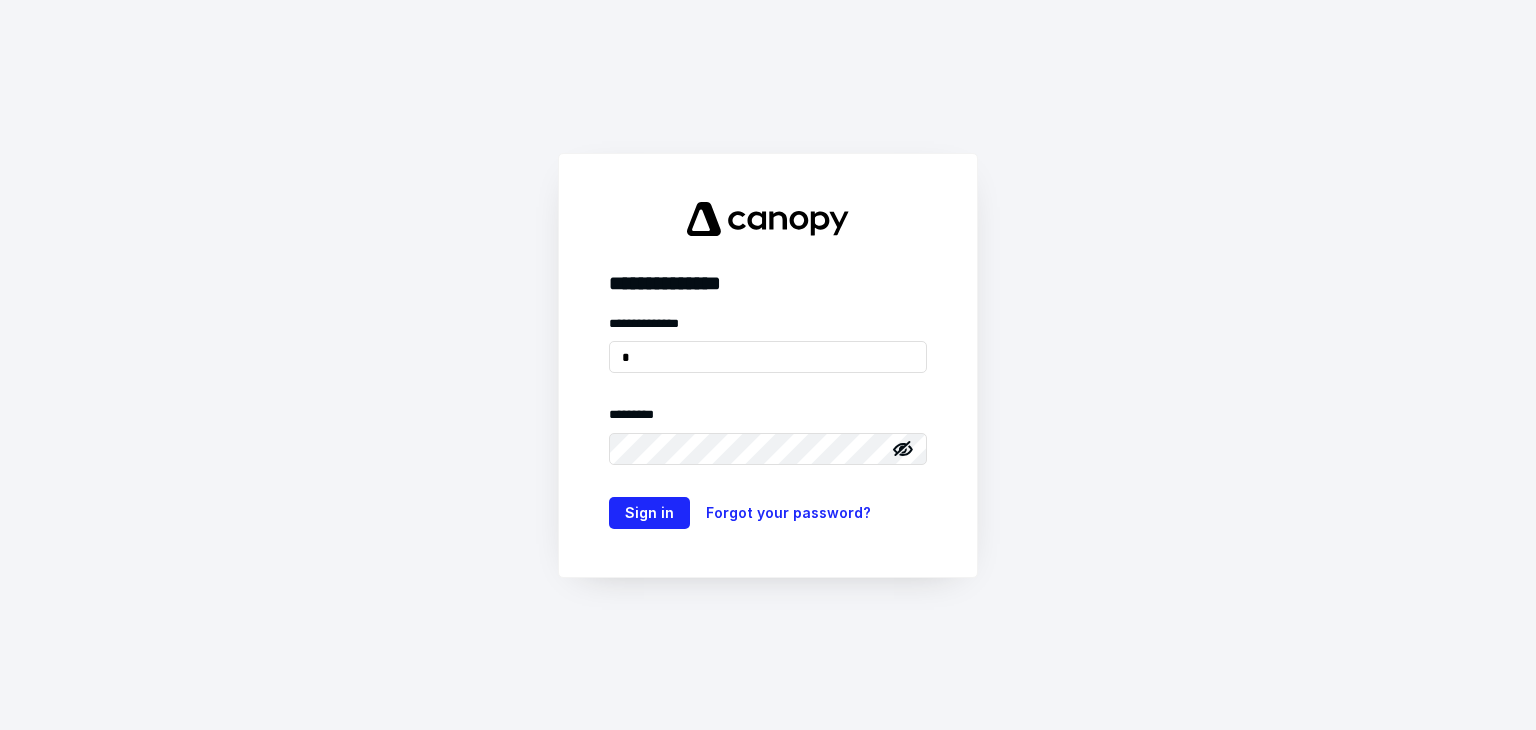 type on "**********" 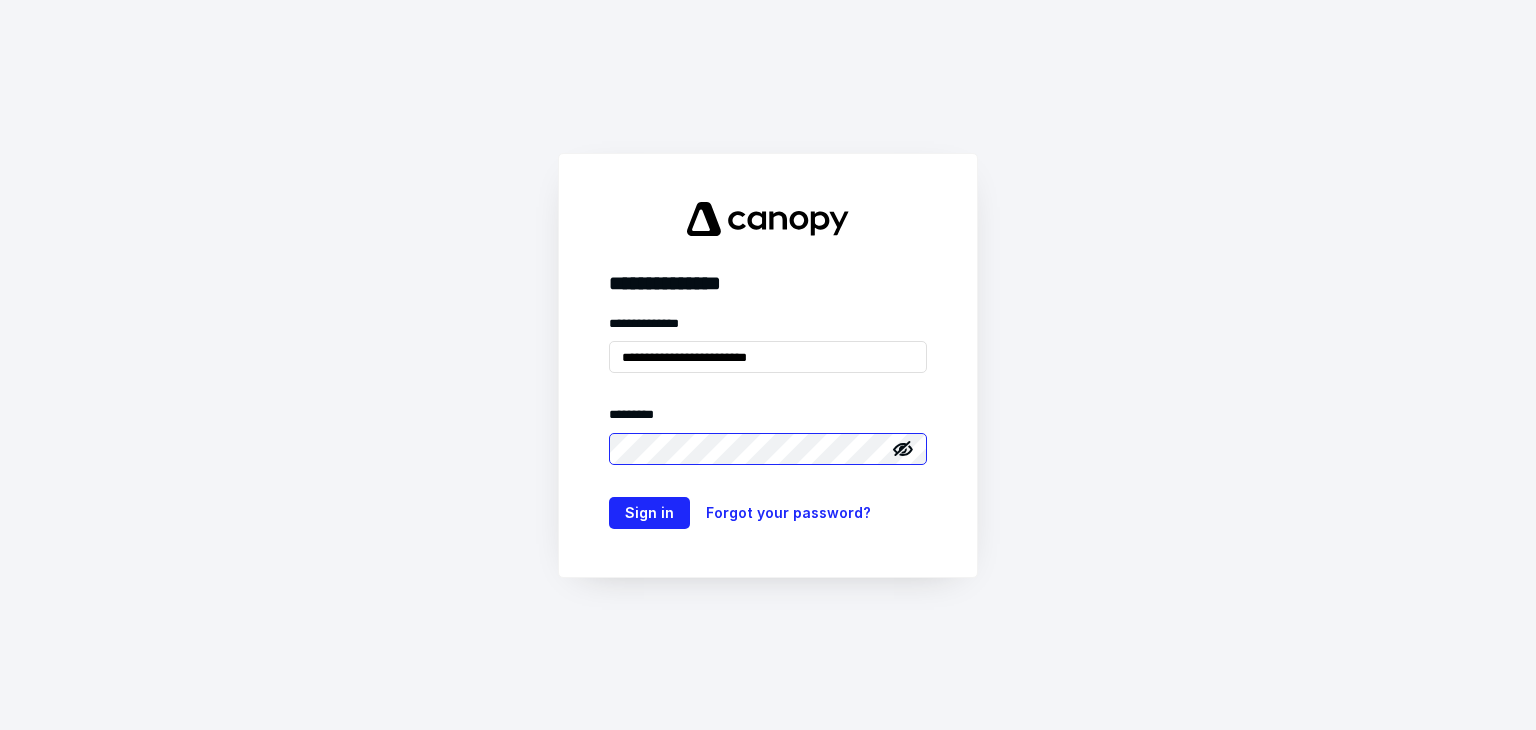 click on "Sign in" at bounding box center (649, 513) 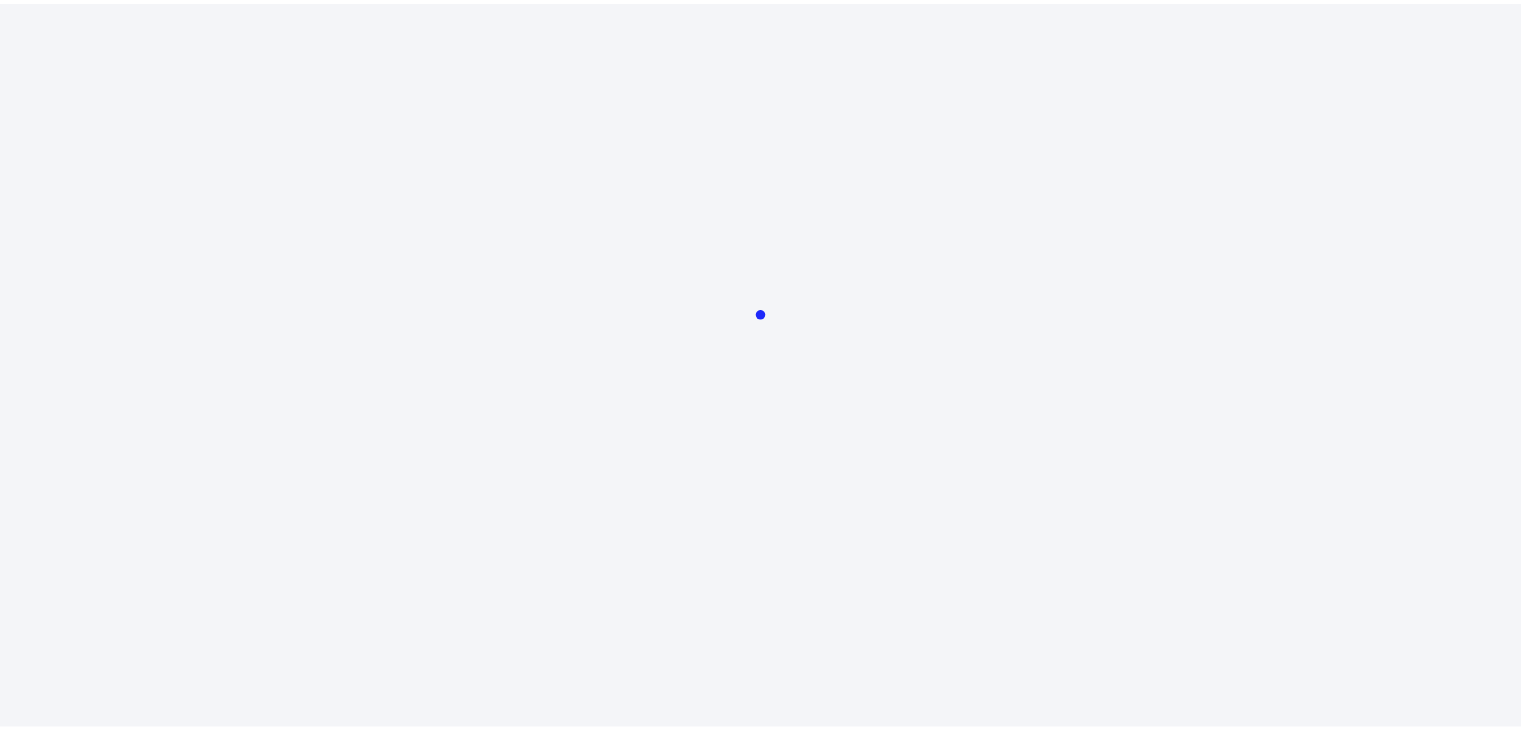 scroll, scrollTop: 0, scrollLeft: 0, axis: both 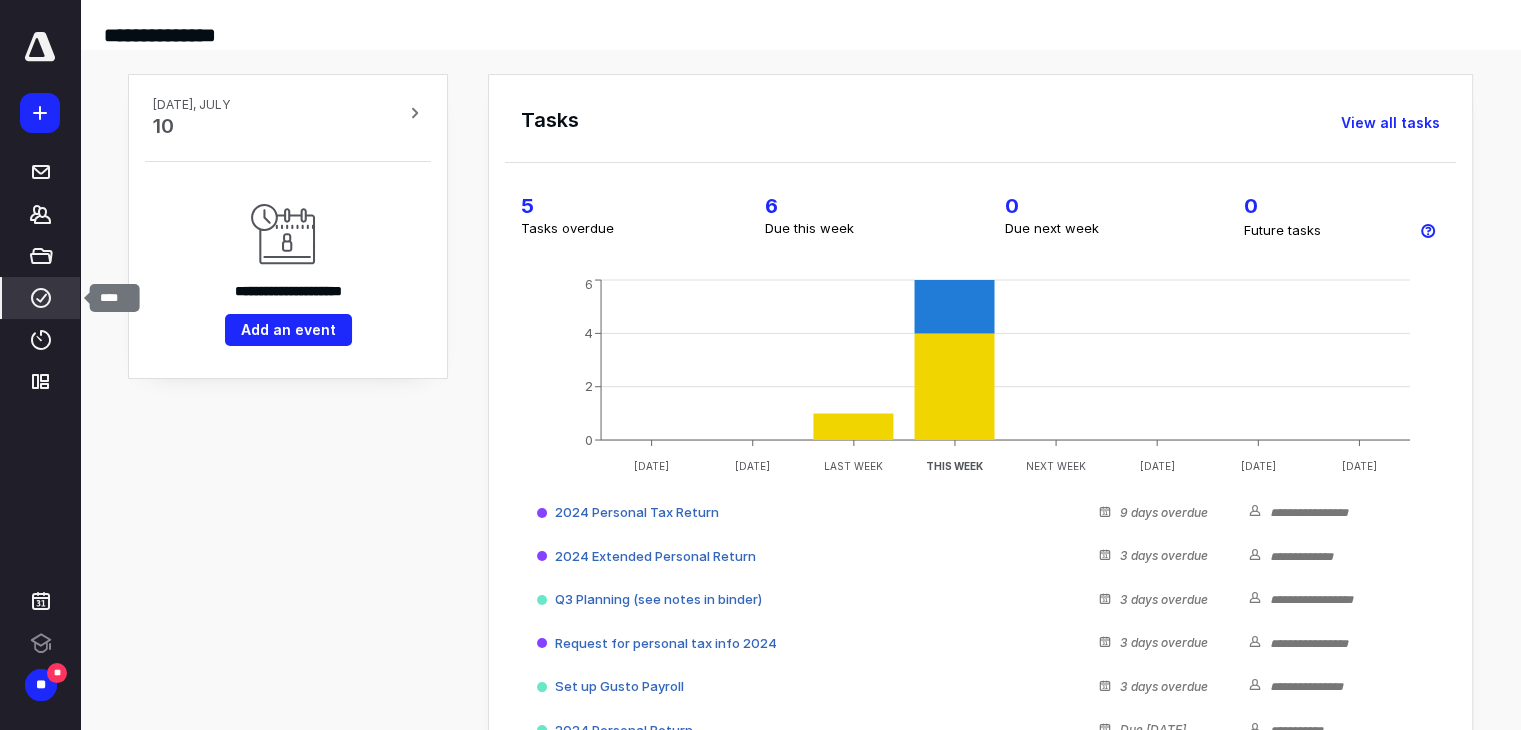 click 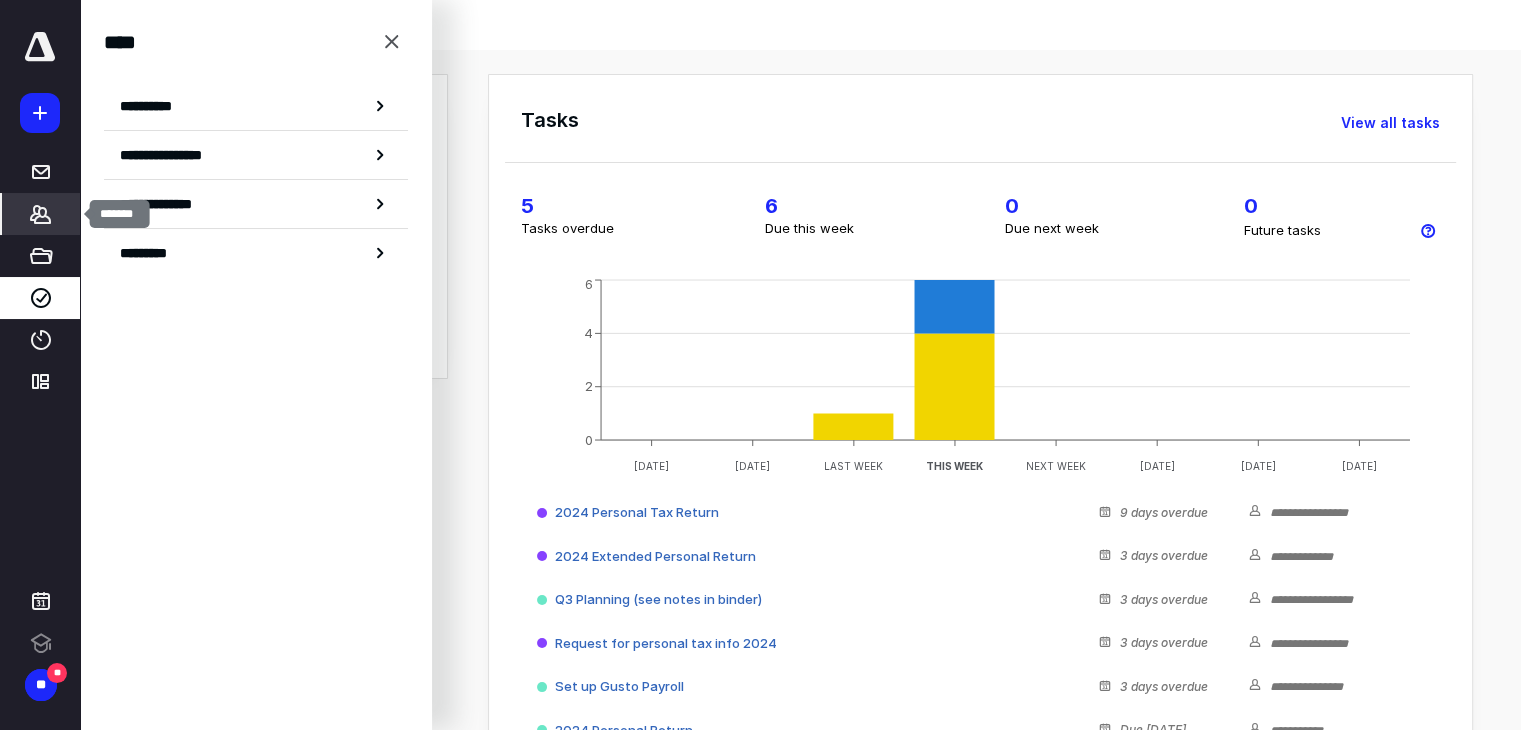 click 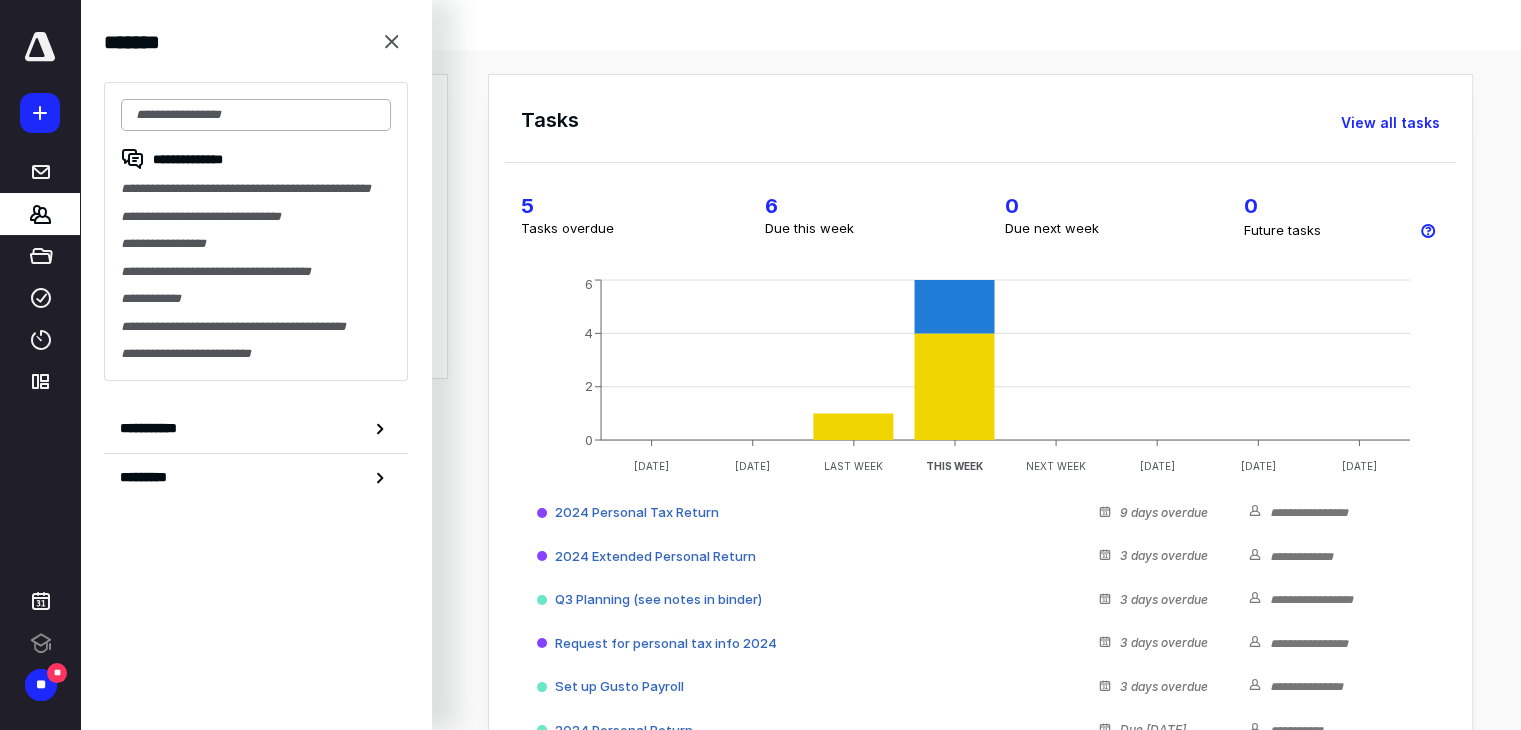 click at bounding box center [256, 115] 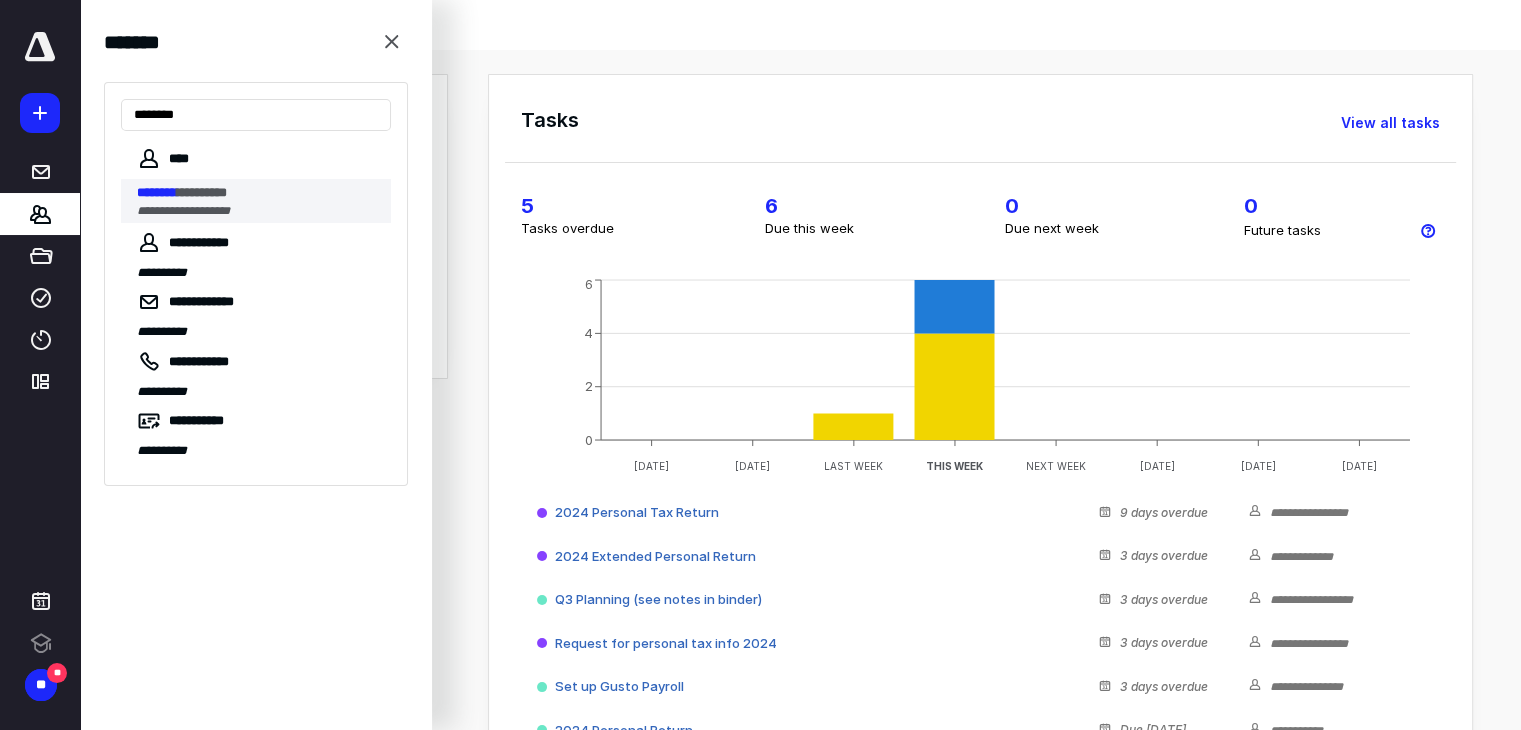 type on "********" 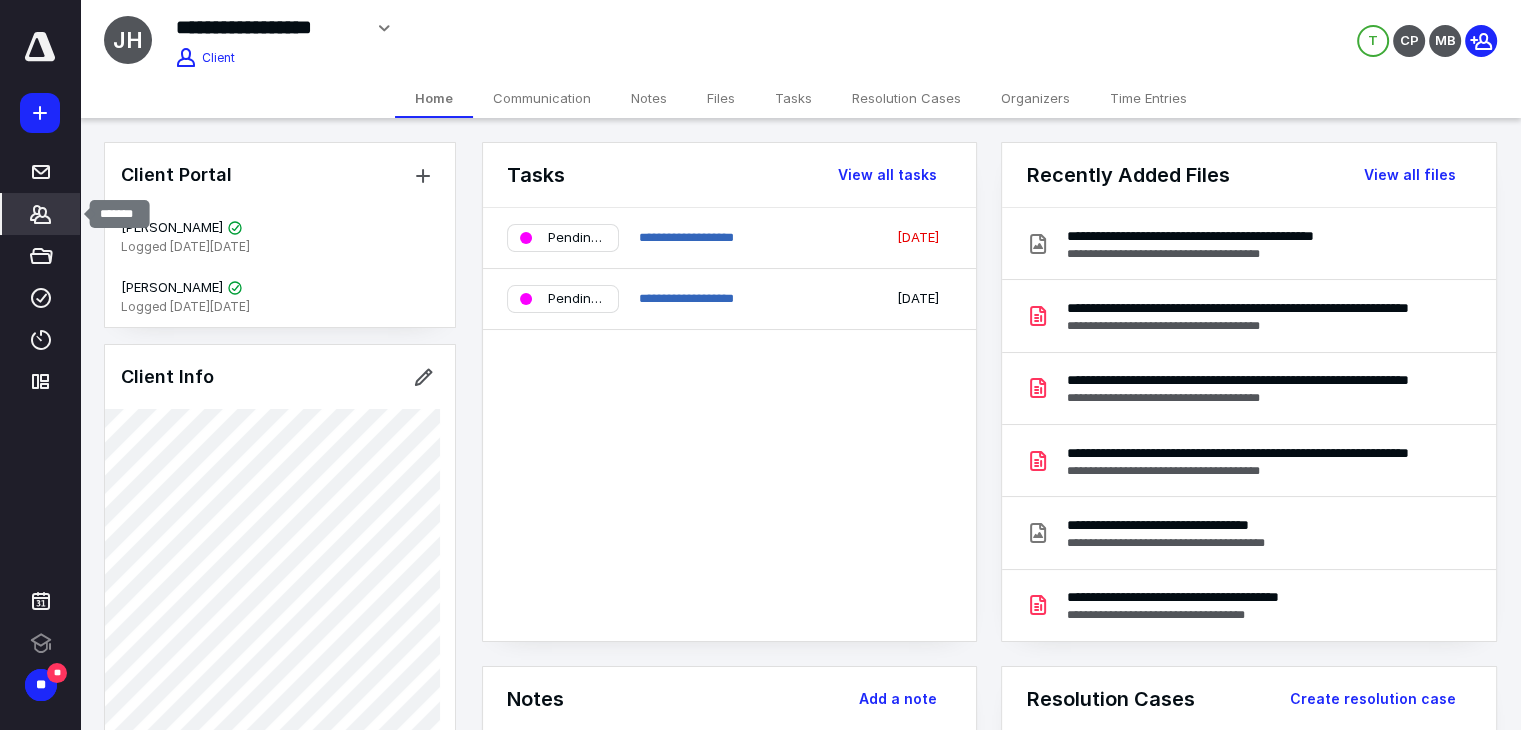 click on "*******" at bounding box center [41, 214] 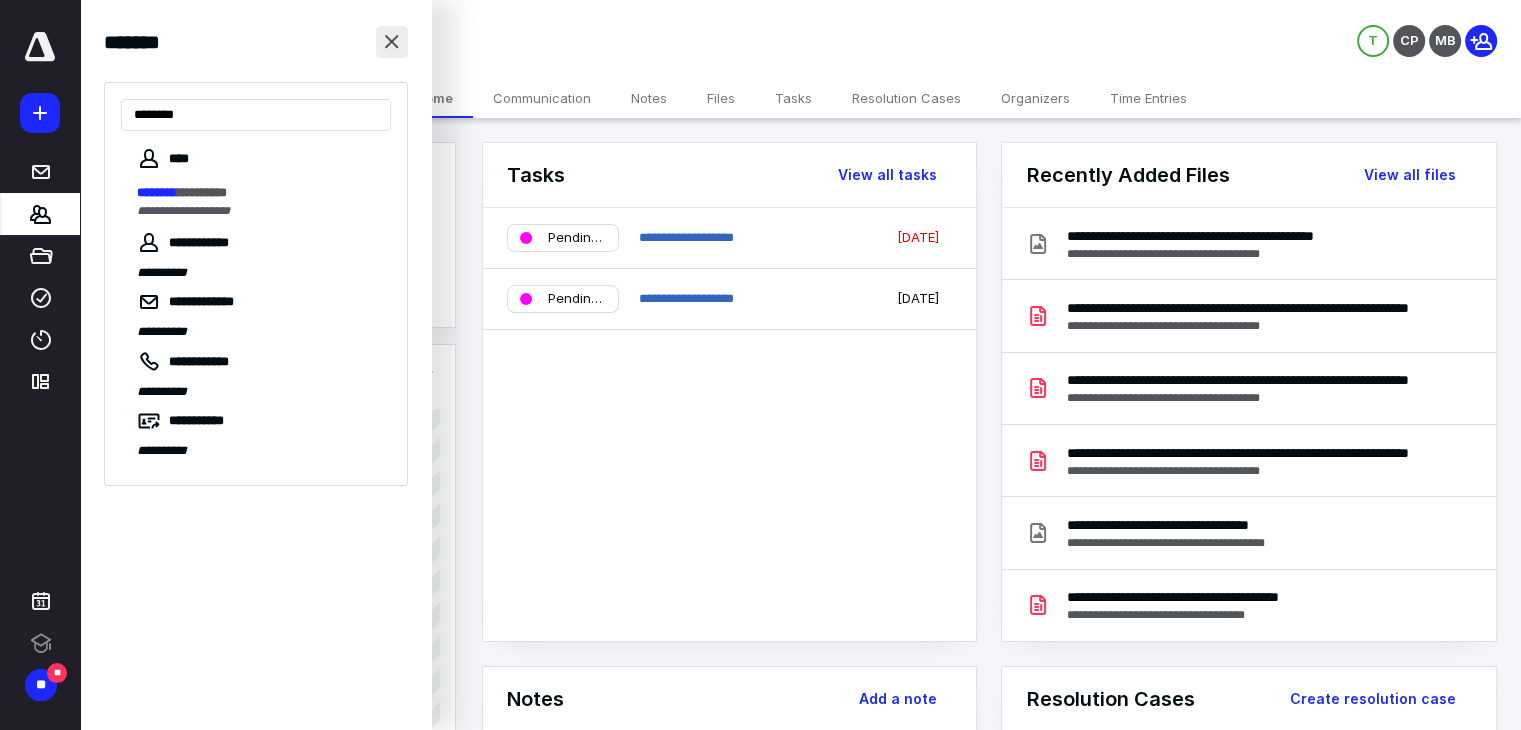 type on "********" 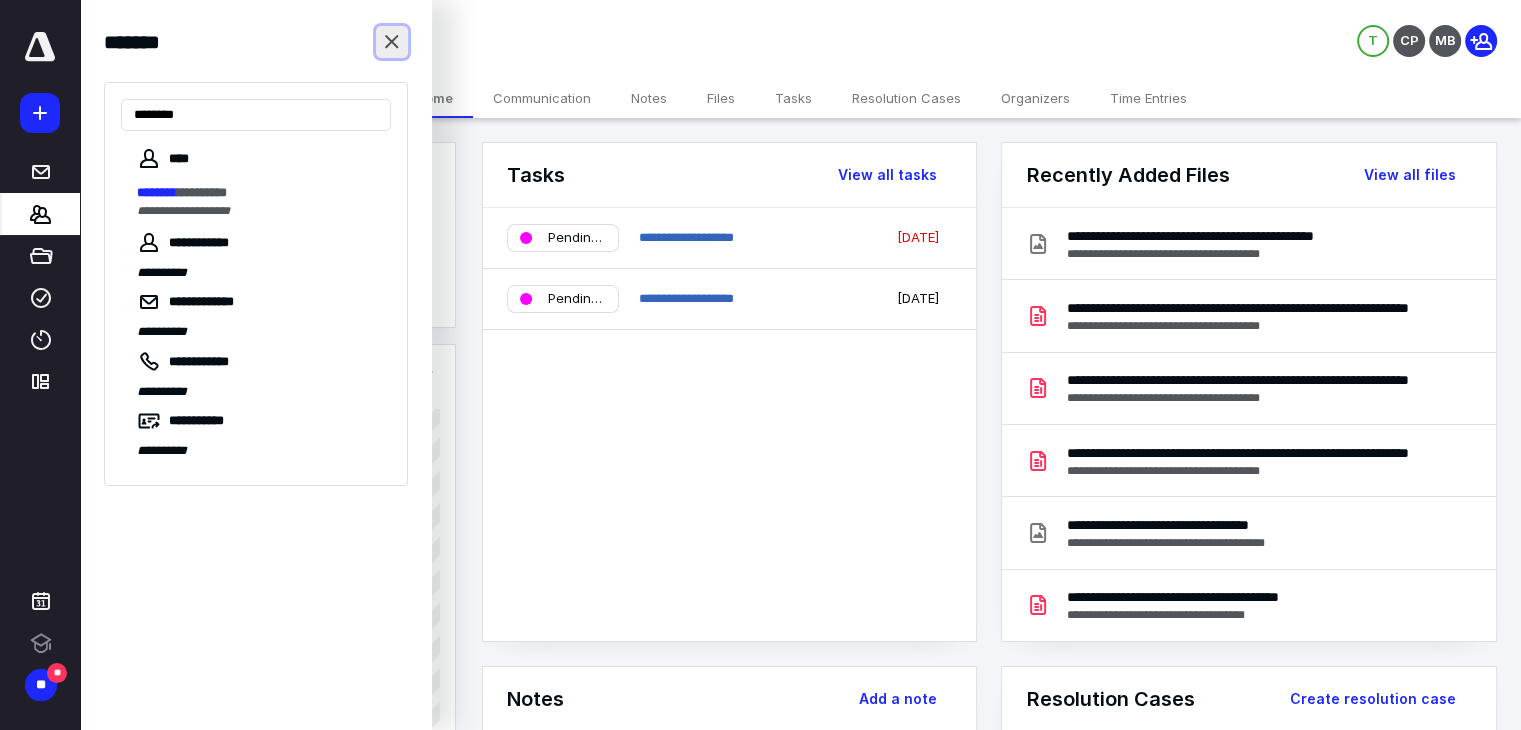 click at bounding box center [392, 42] 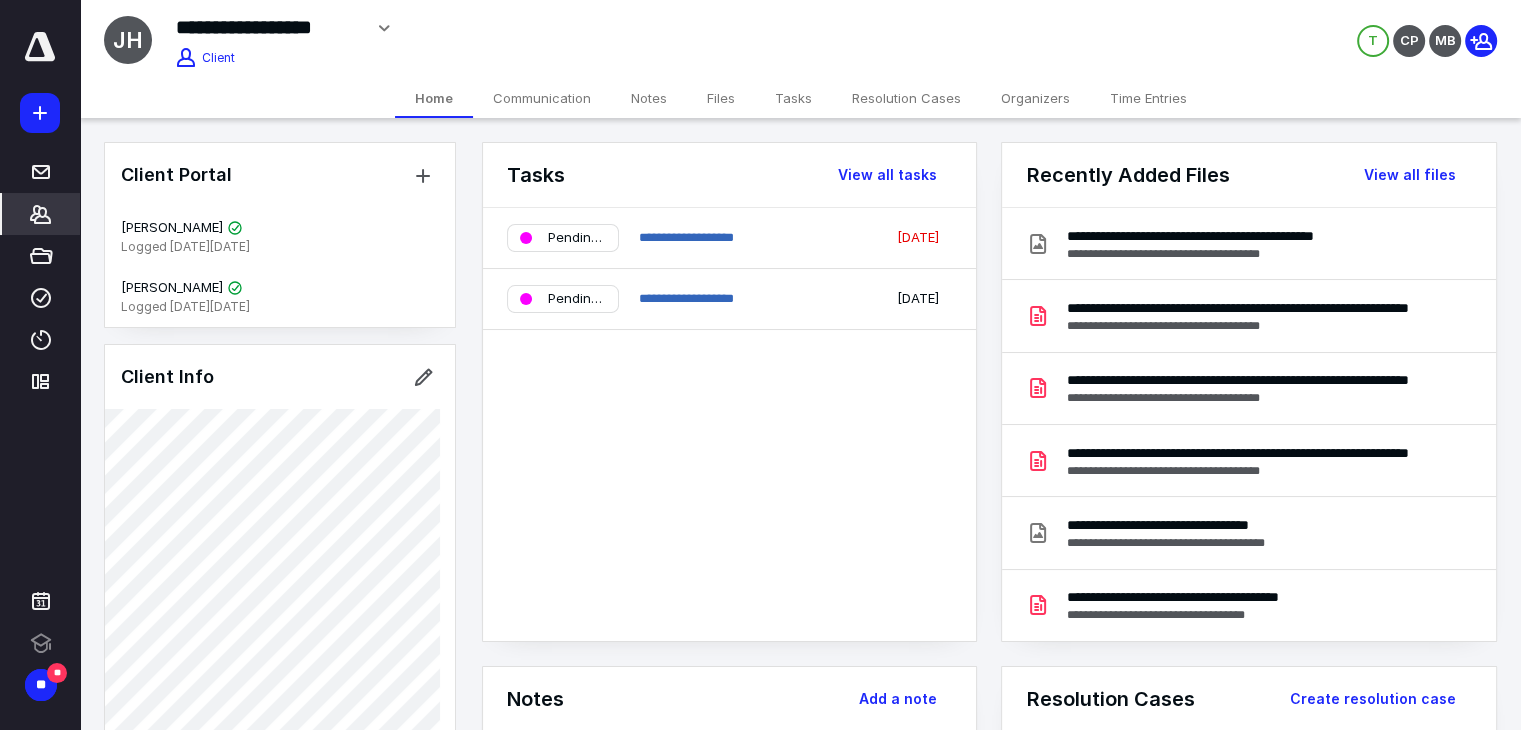 click on "Tasks" at bounding box center (793, 98) 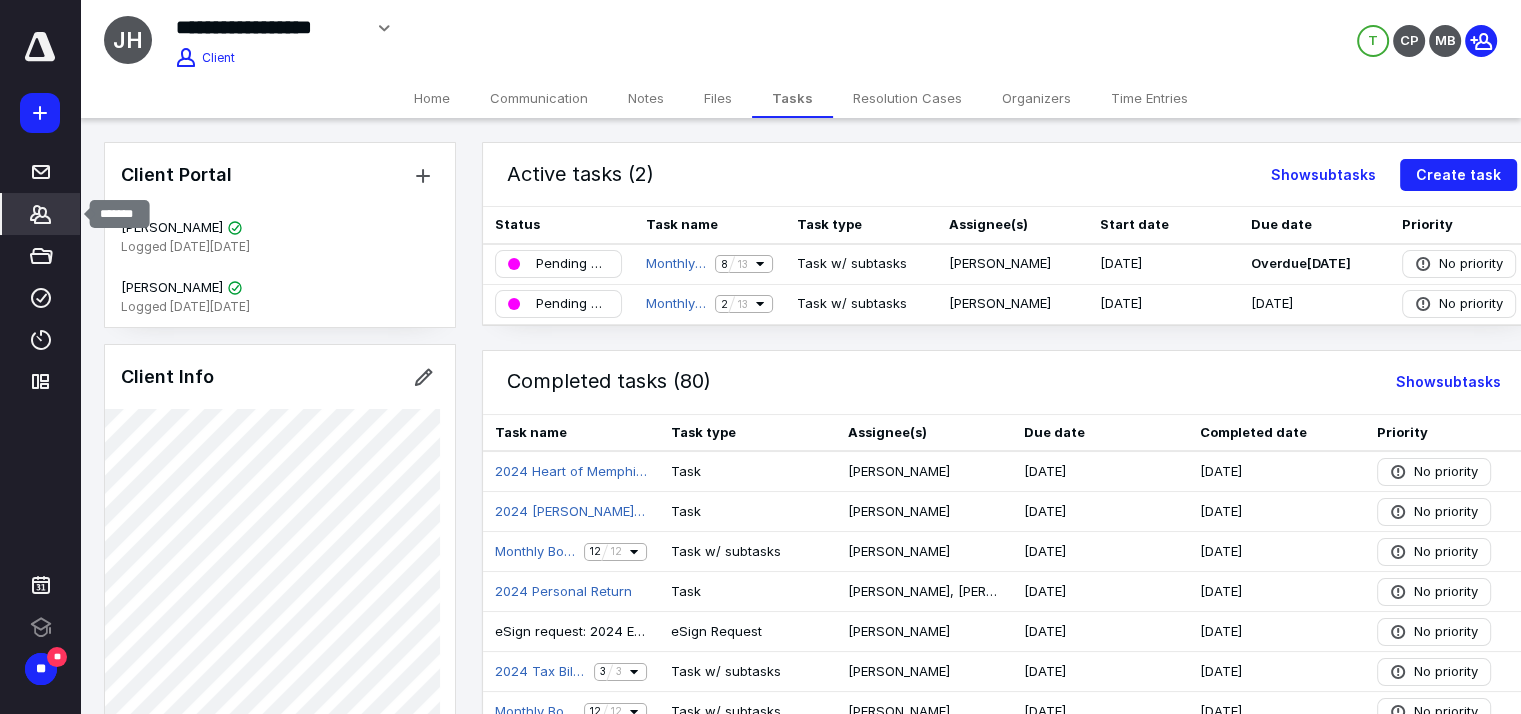 click 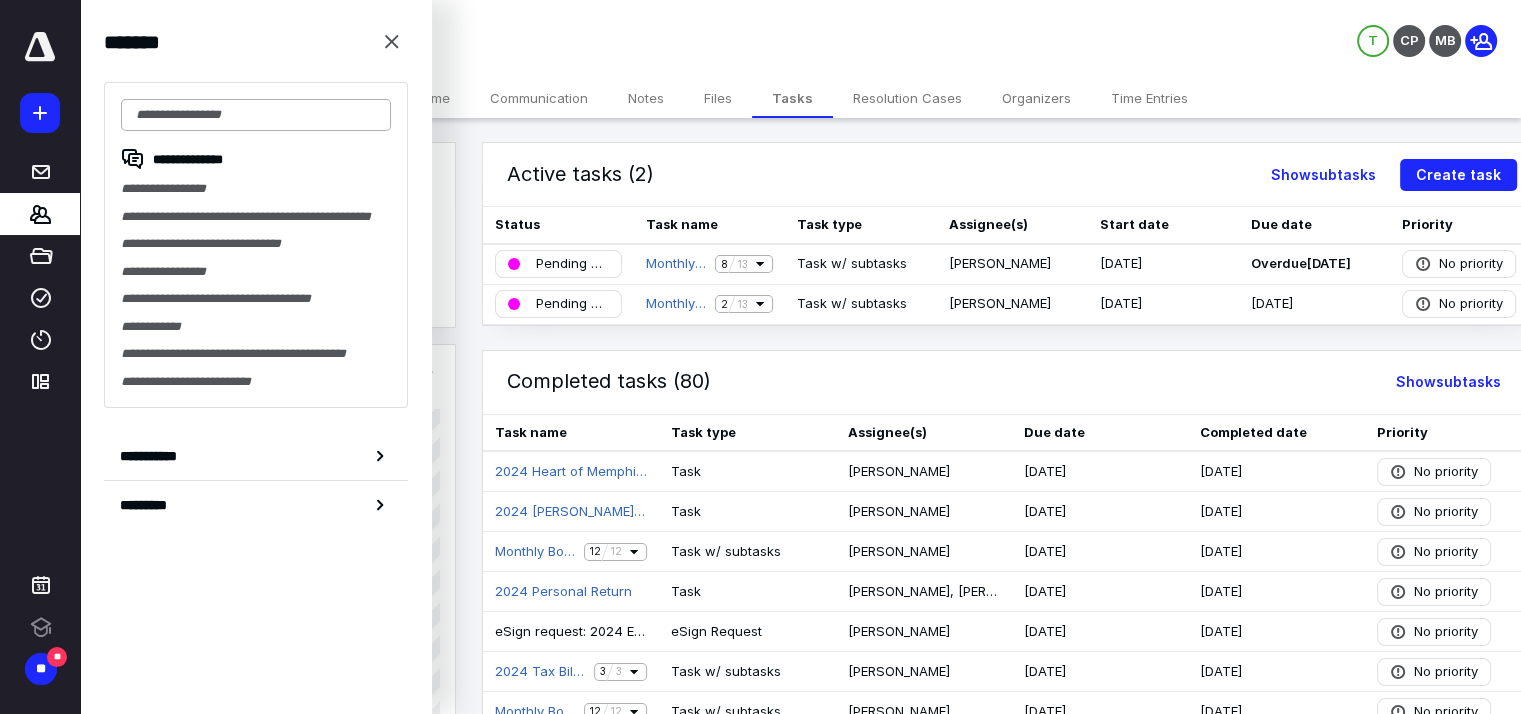 click at bounding box center [256, 115] 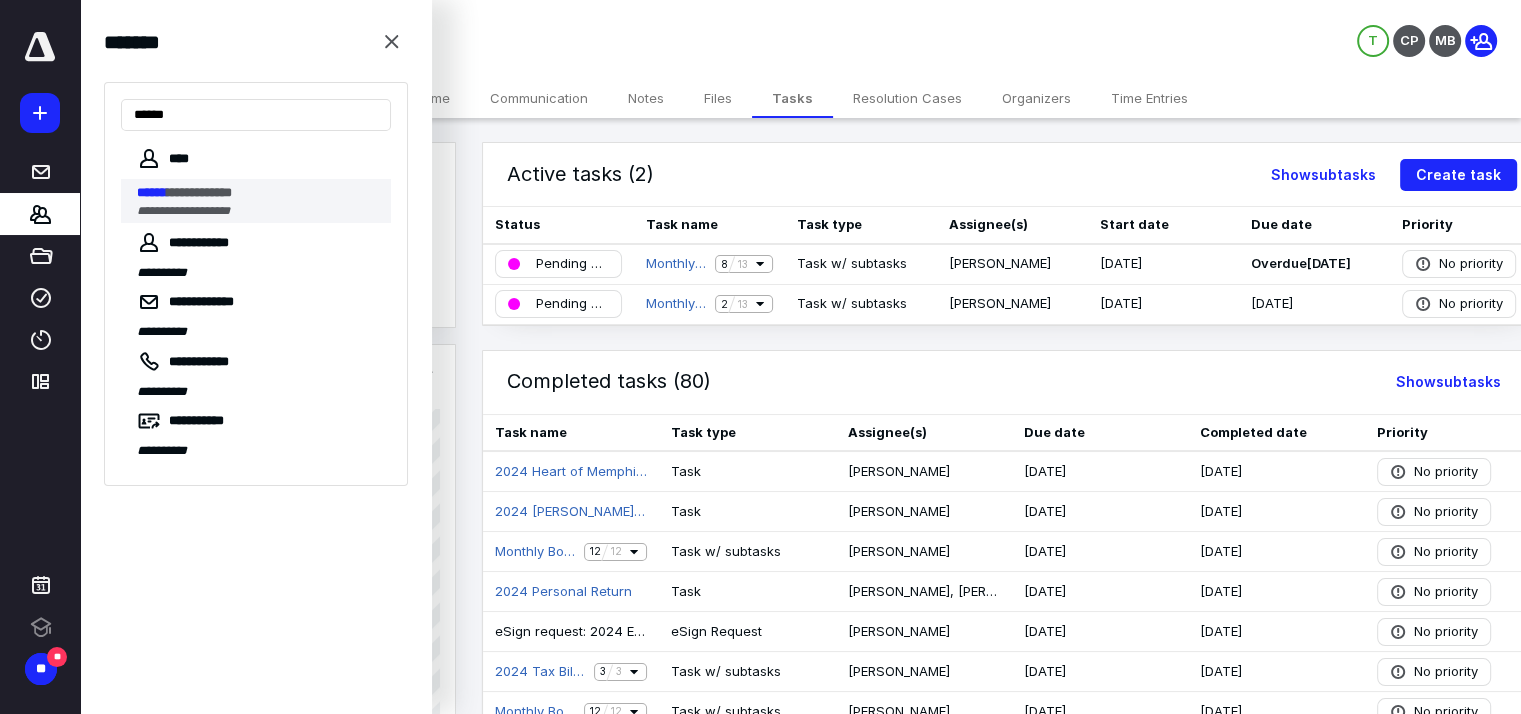 type on "******" 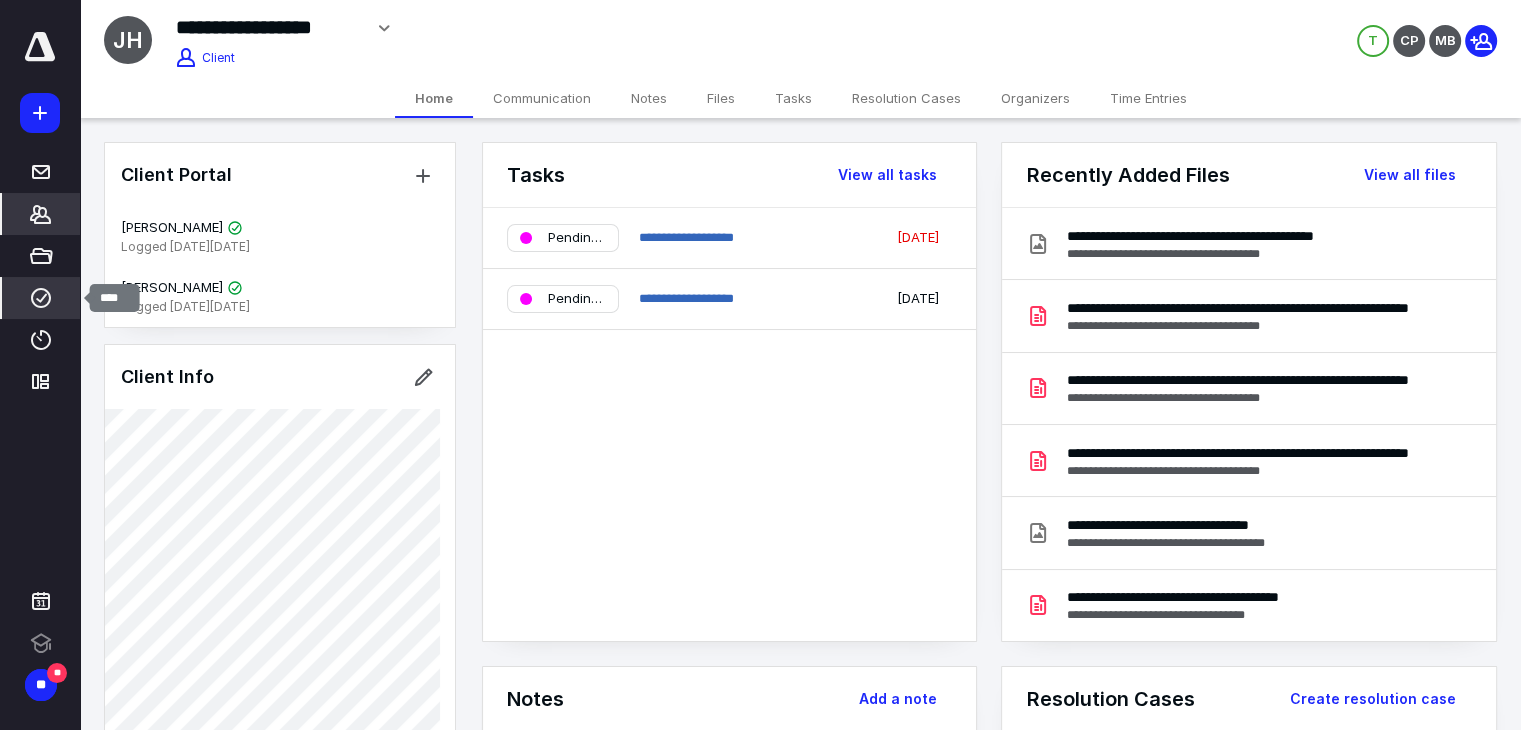 click 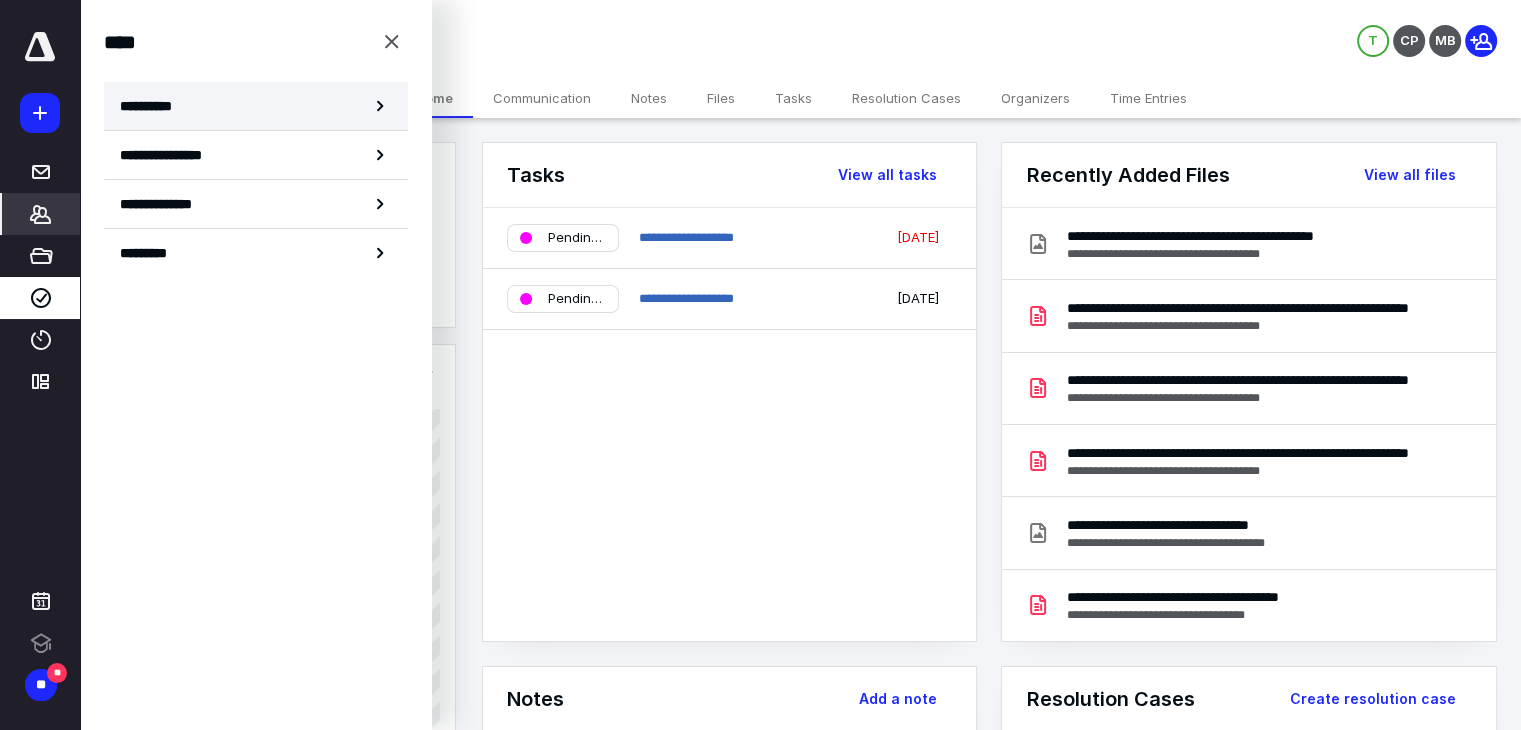 click on "**********" at bounding box center (256, 106) 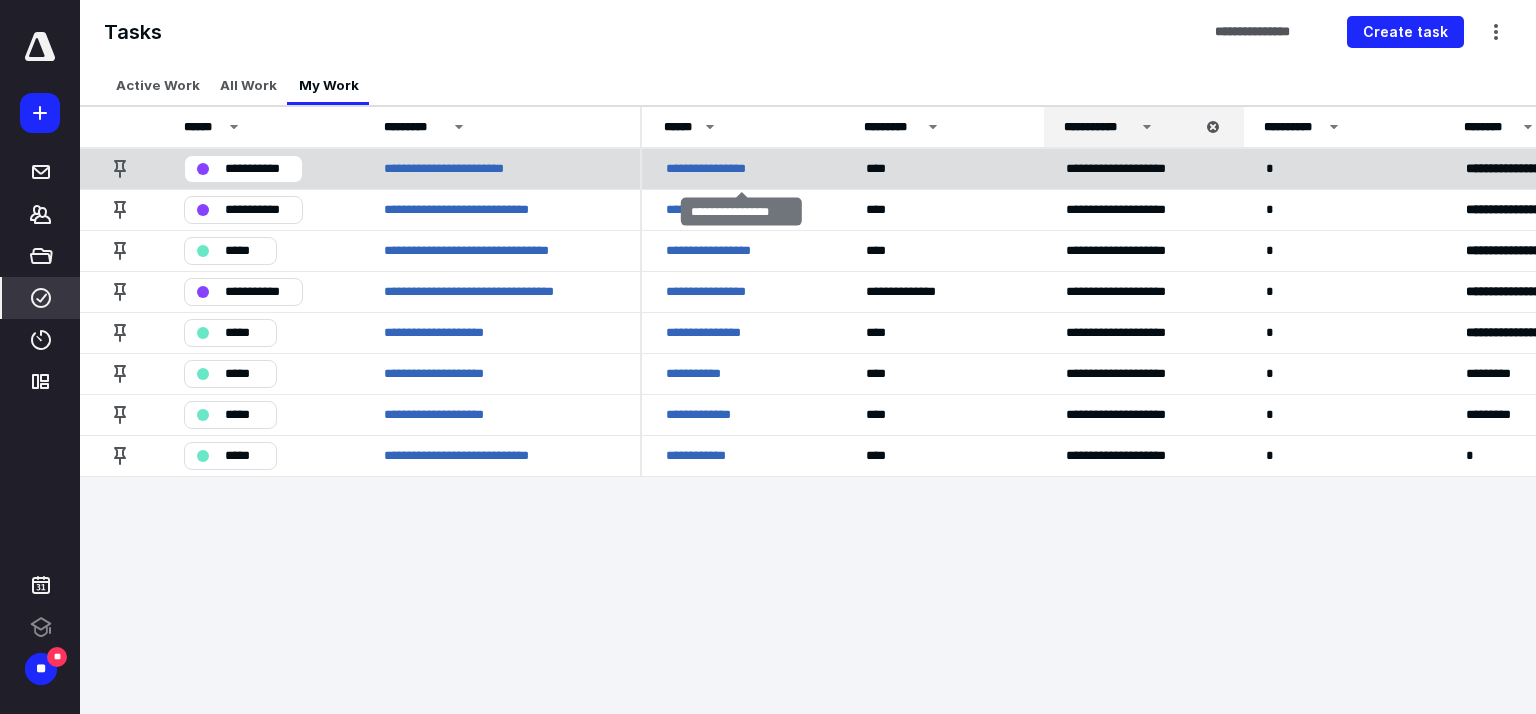 click on "**********" at bounding box center [720, 169] 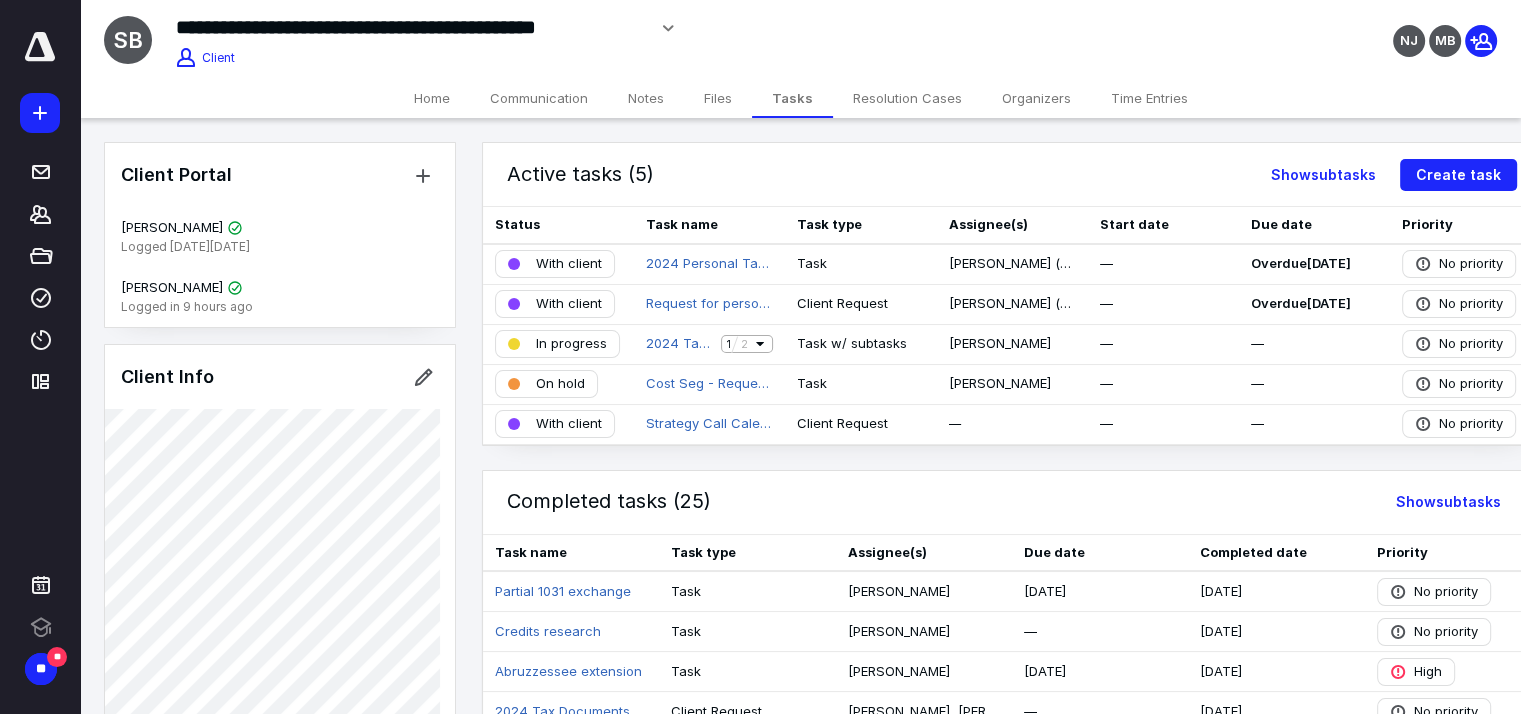 click on "Communication" at bounding box center [539, 98] 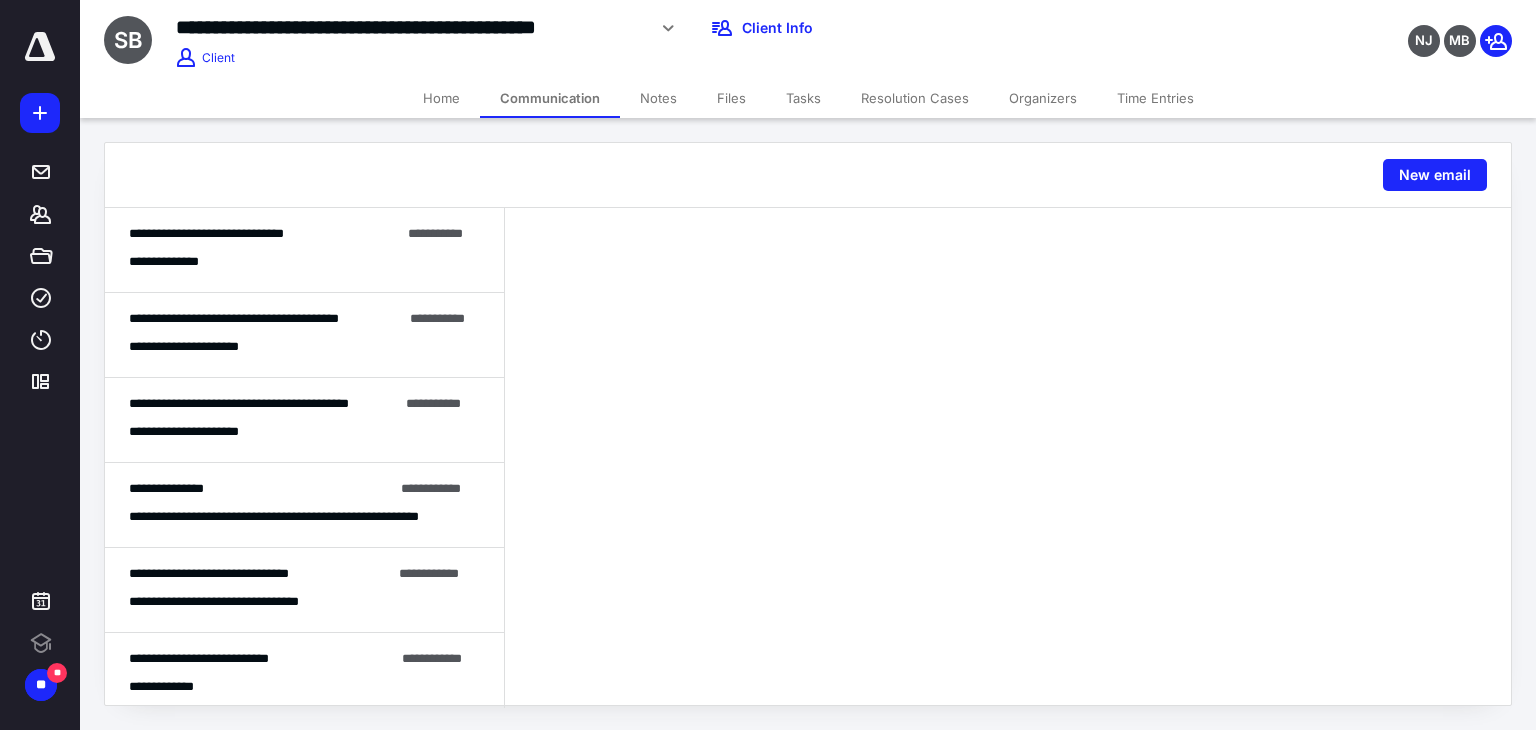 scroll, scrollTop: 0, scrollLeft: 0, axis: both 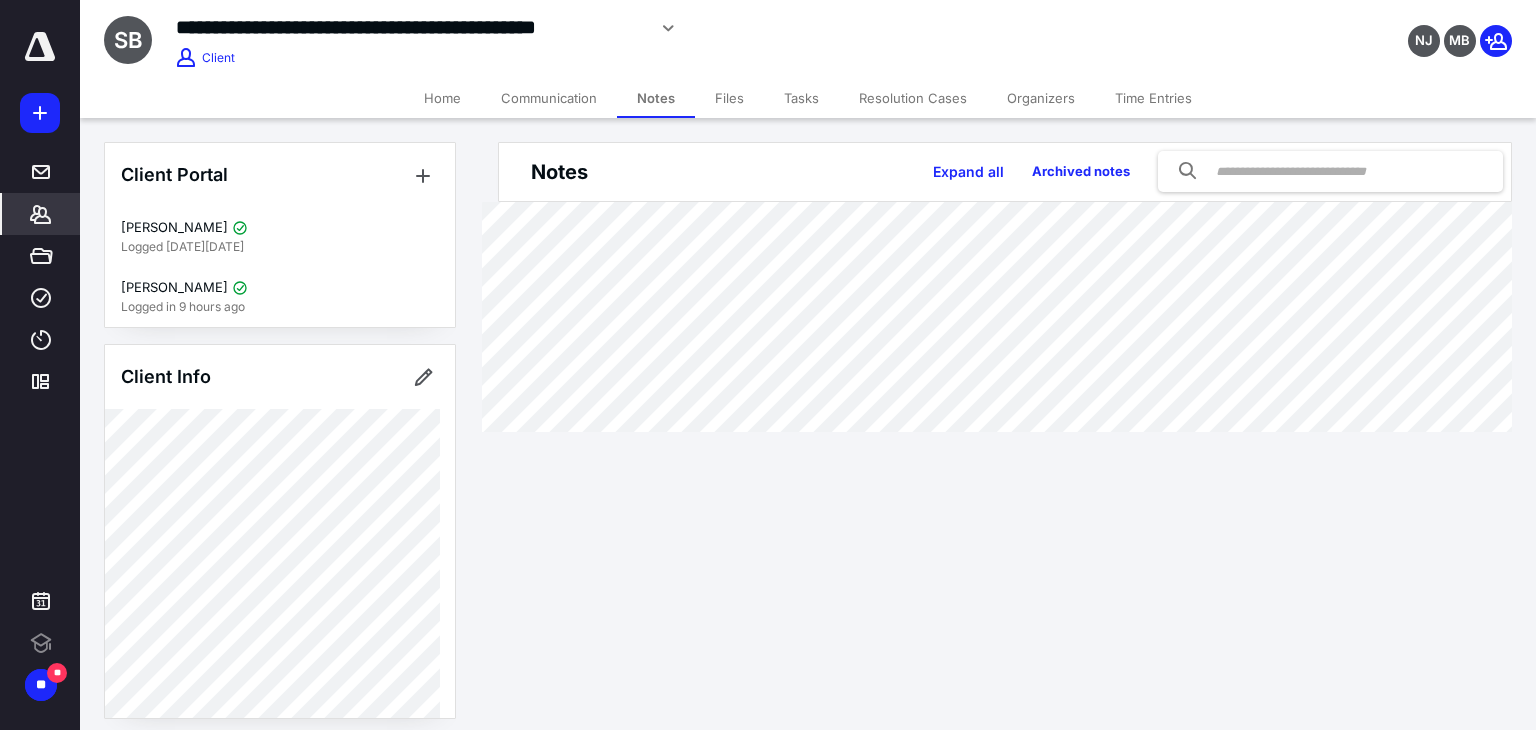 click on "Files" at bounding box center [729, 98] 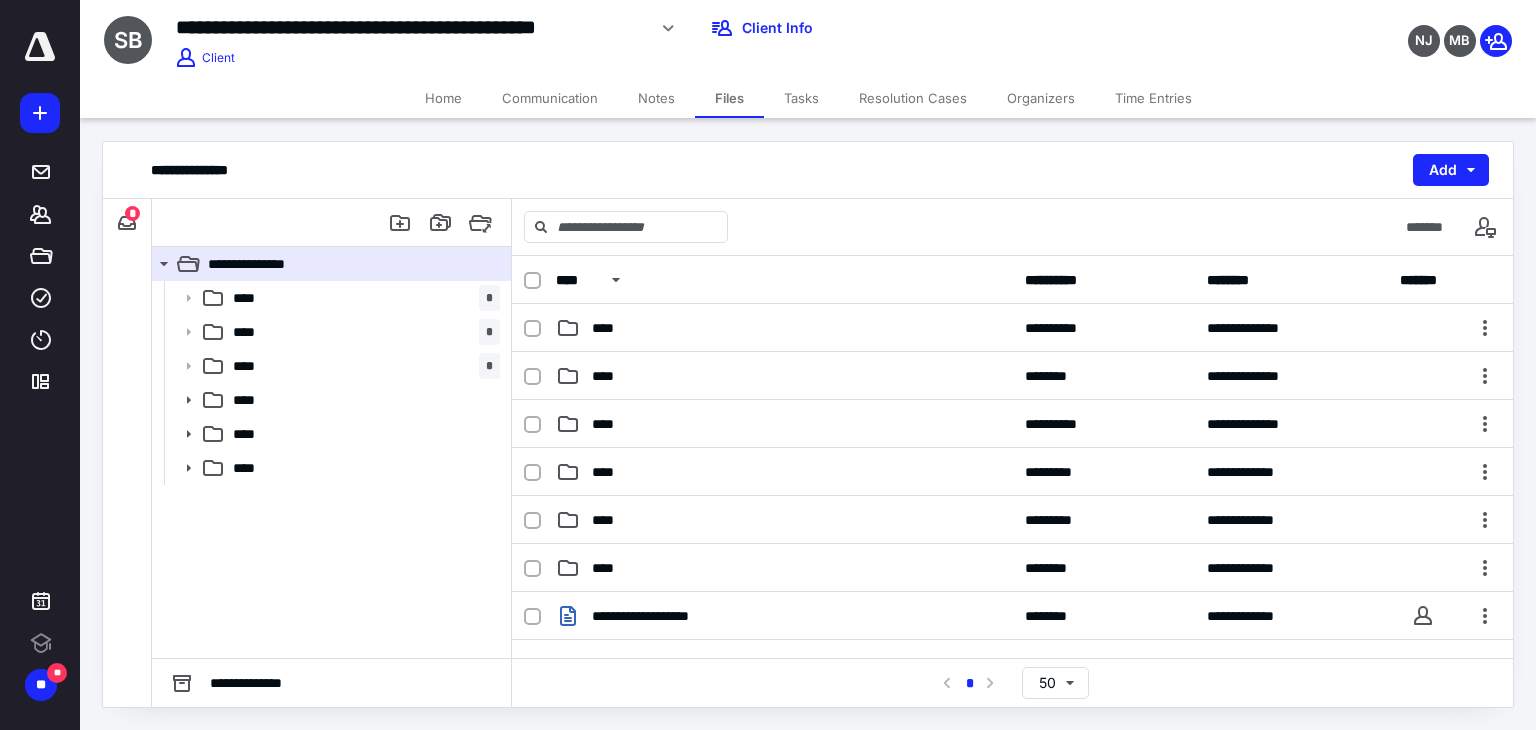 click on "Tasks" at bounding box center (801, 98) 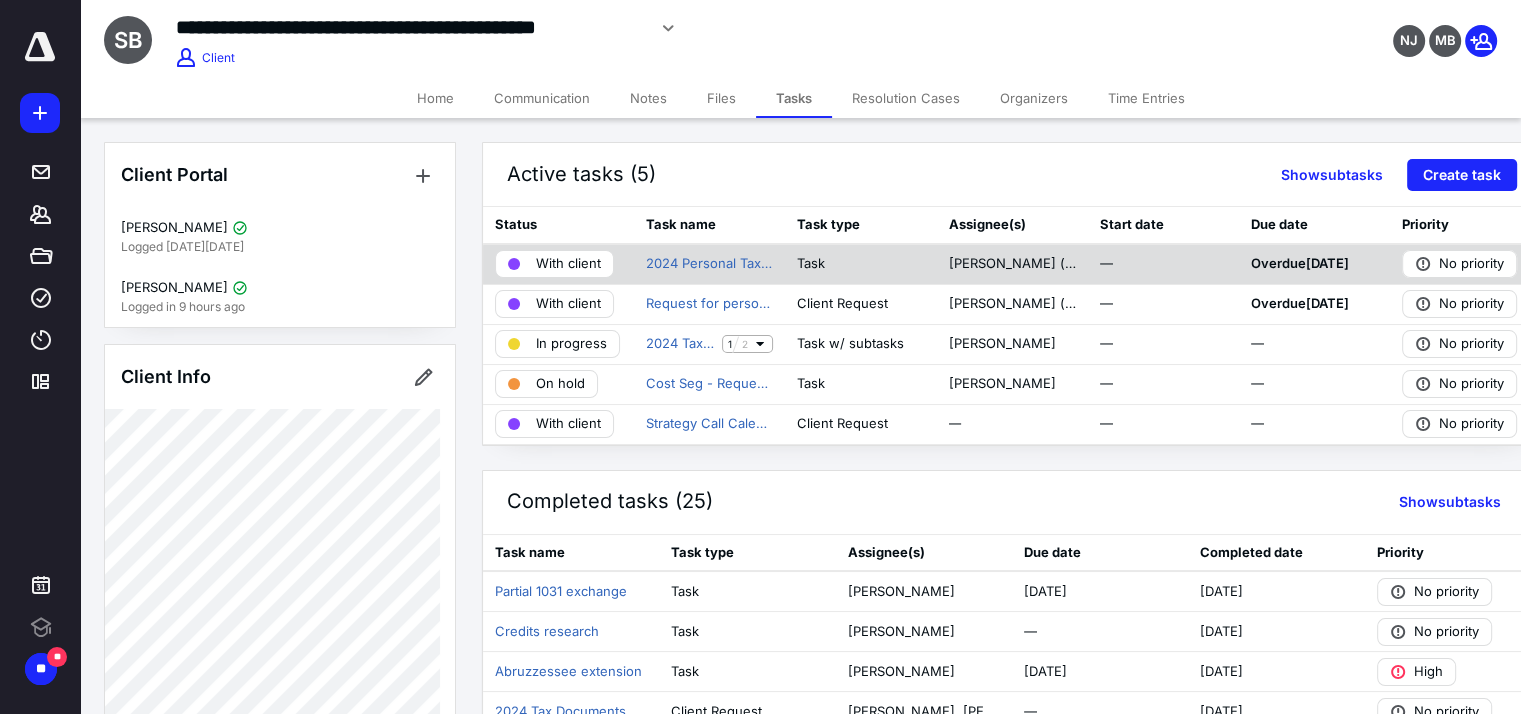 click on "Task" at bounding box center [860, 264] 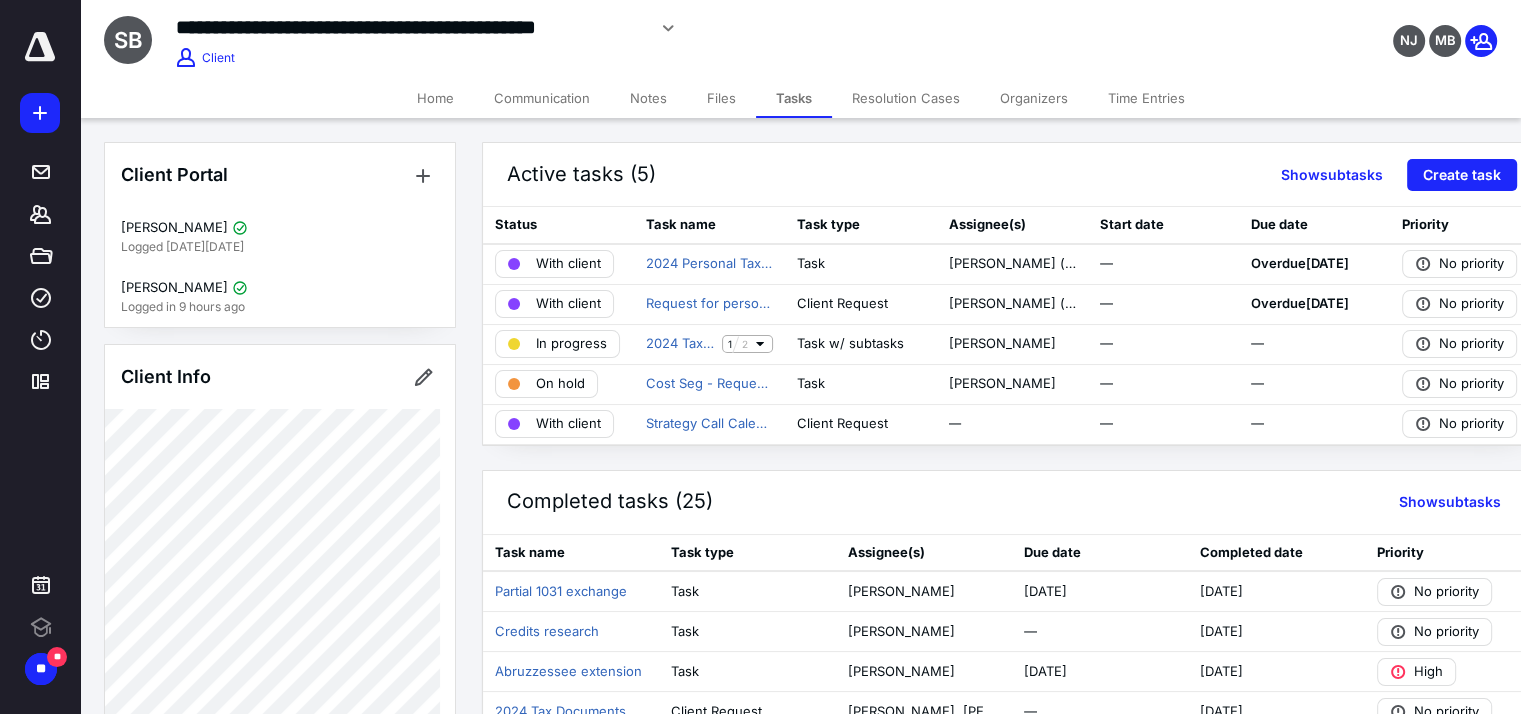 click 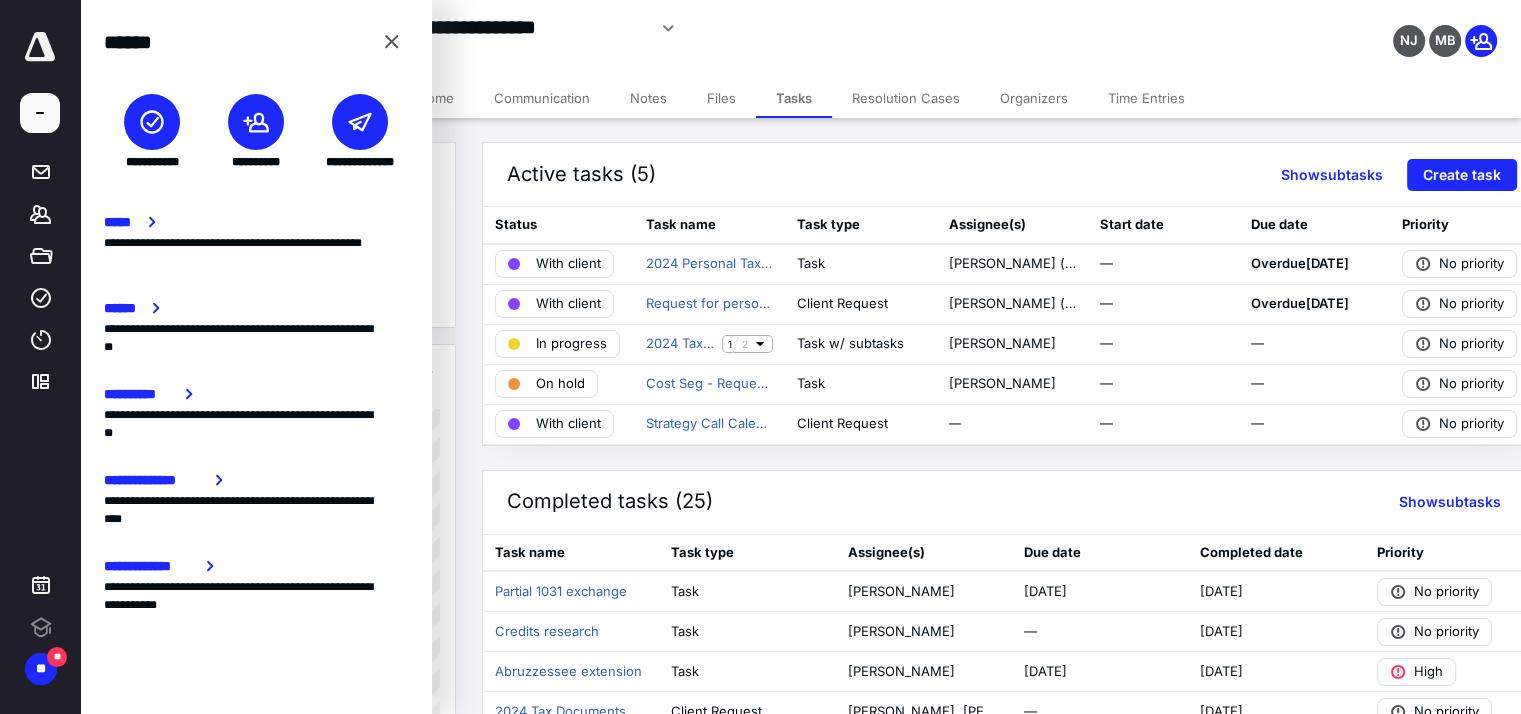 click 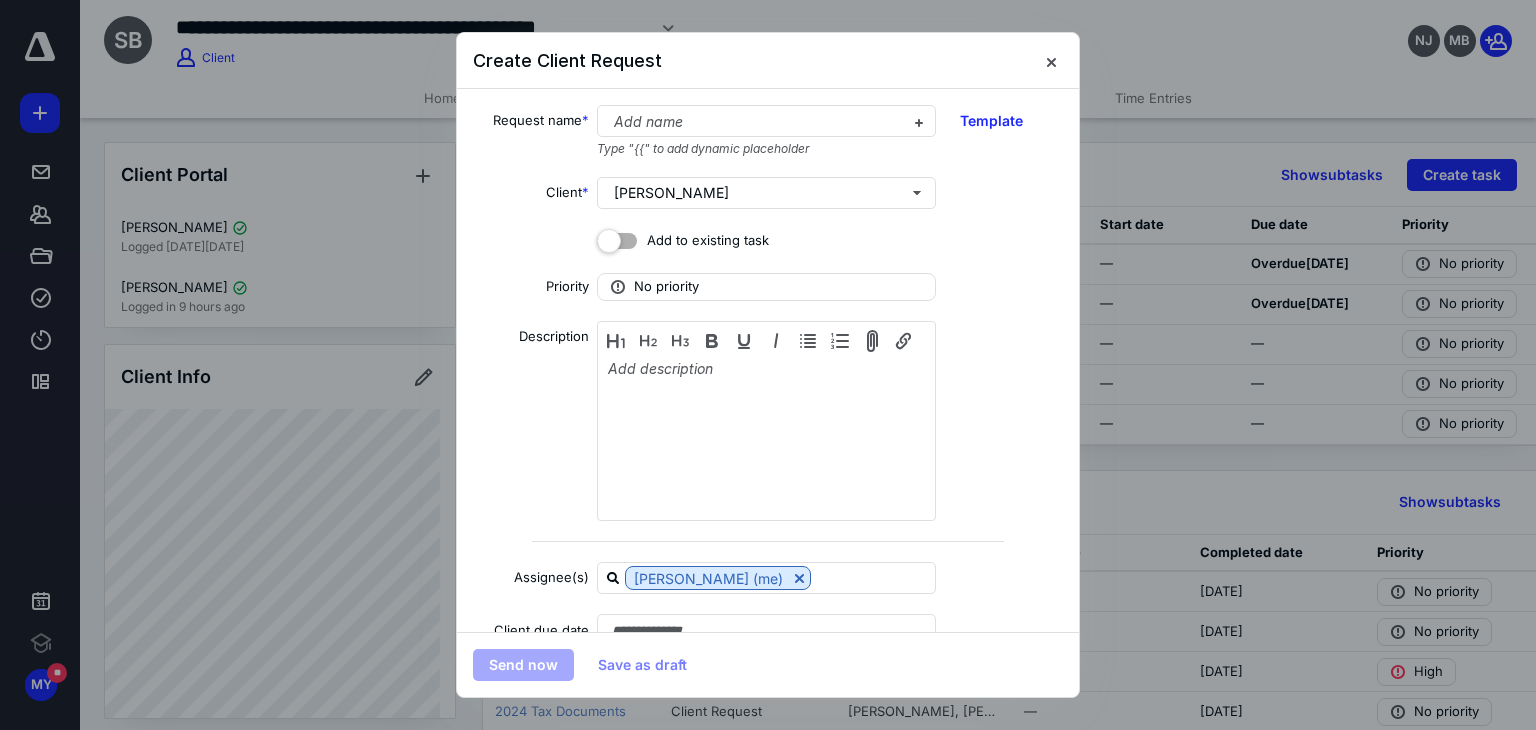 click on "Create Client Request" at bounding box center (768, 61) 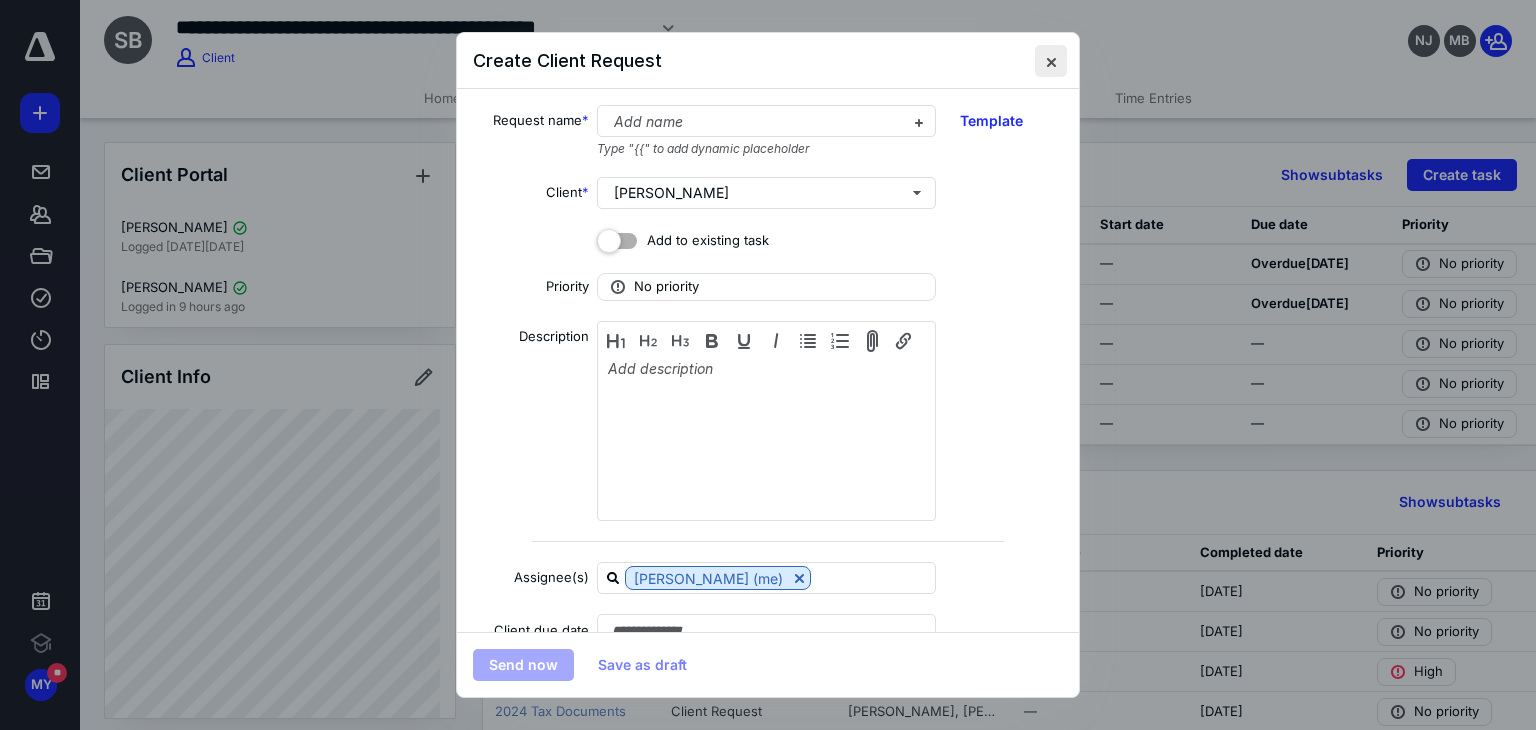 click at bounding box center [1051, 61] 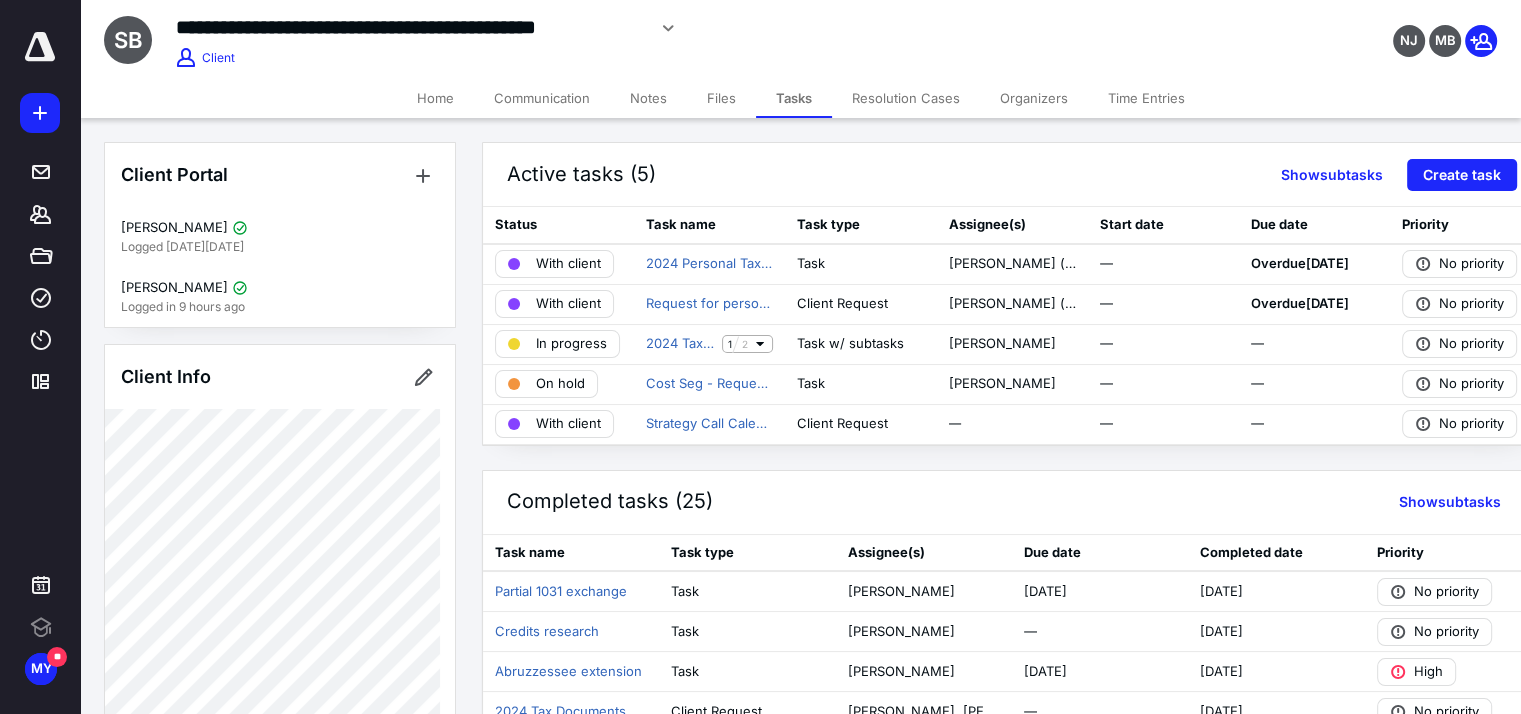 click 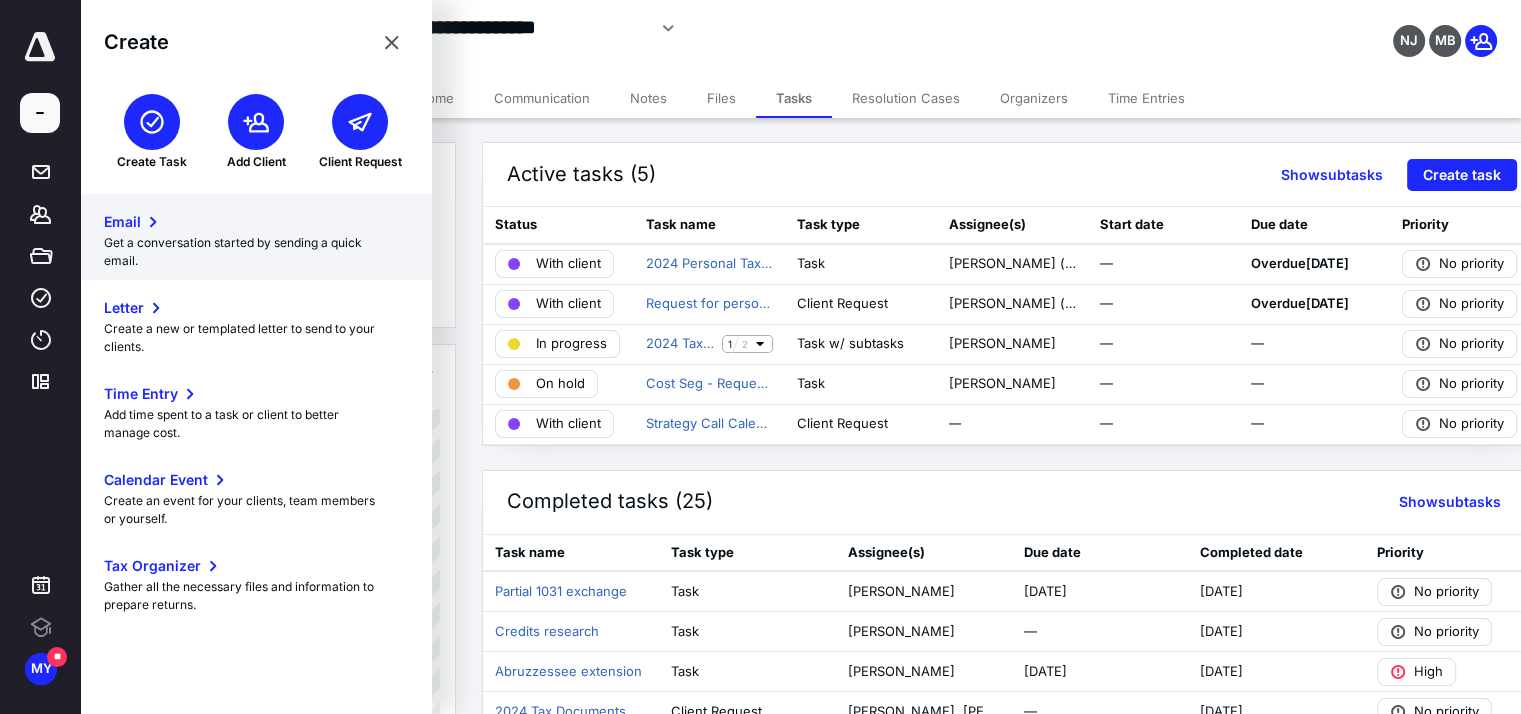 click on "Get a conversation started by sending a quick email." at bounding box center [256, 252] 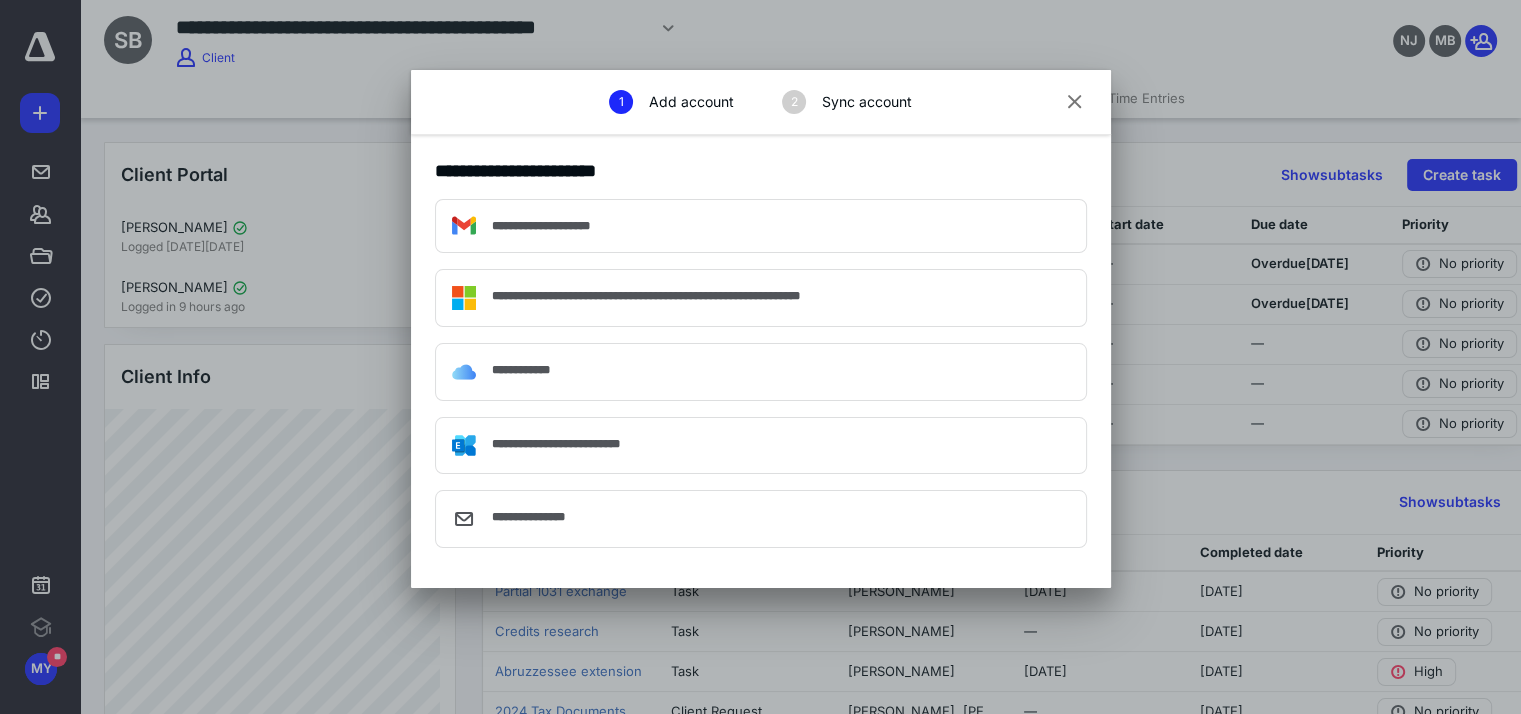 click at bounding box center [1075, 103] 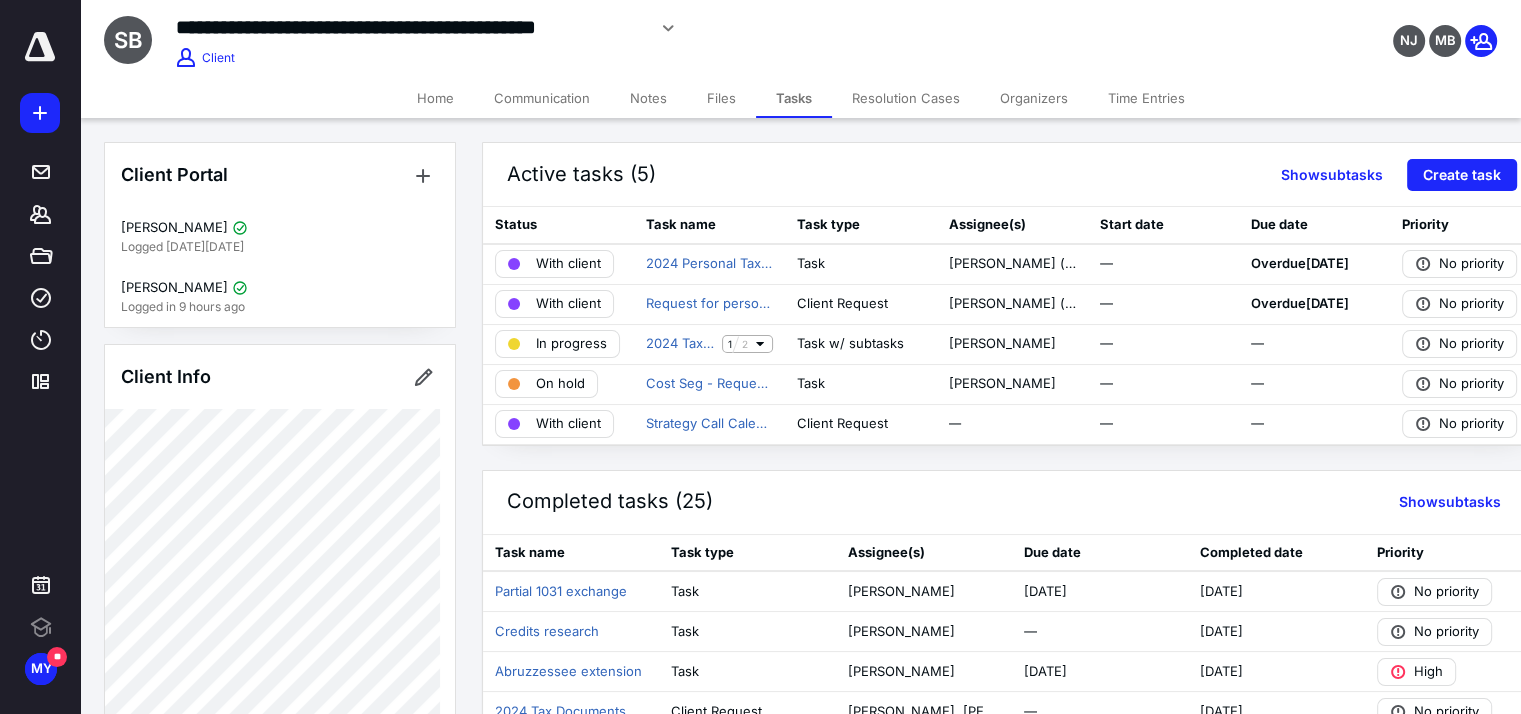 click on "Resolution Cases" at bounding box center [906, 98] 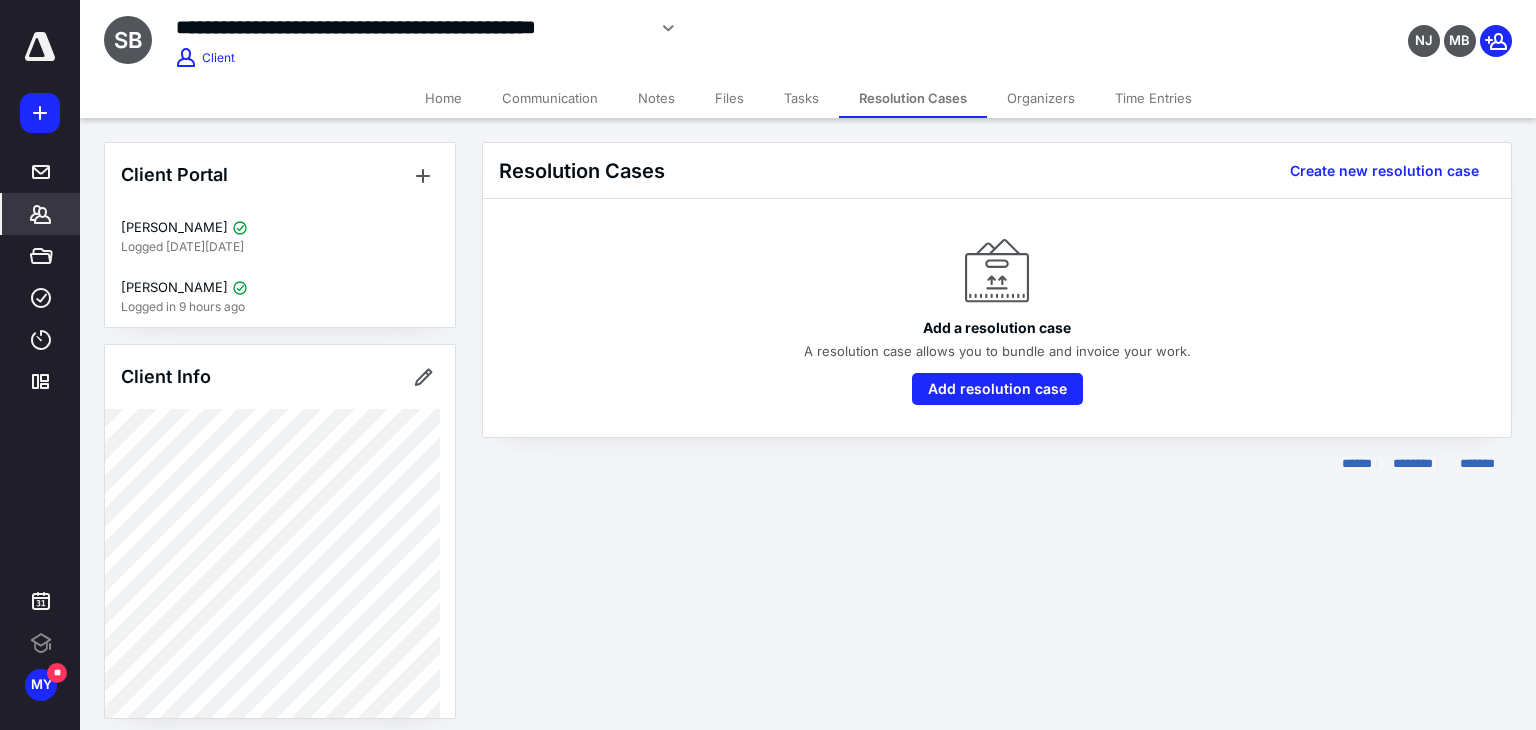 click on "Tasks" at bounding box center [801, 98] 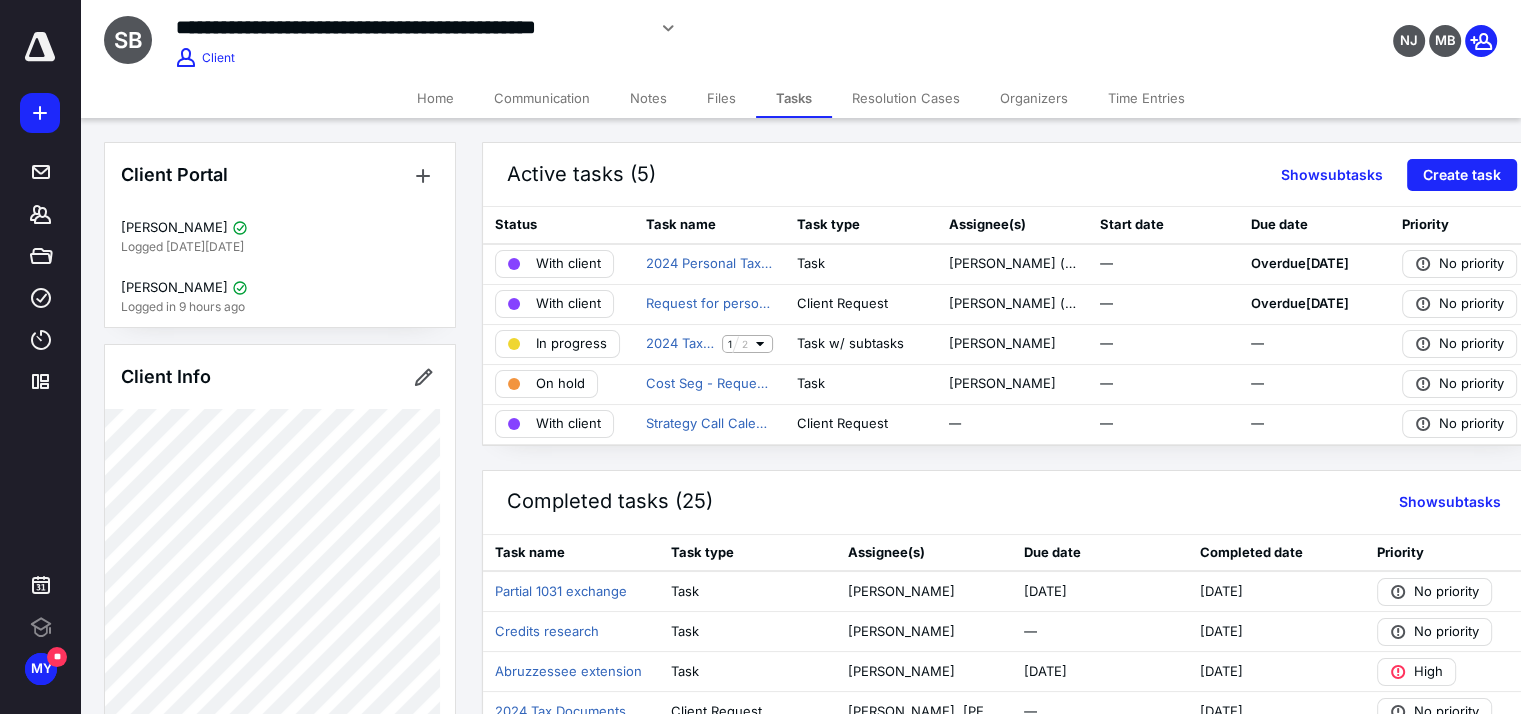 click on "Files" at bounding box center (721, 98) 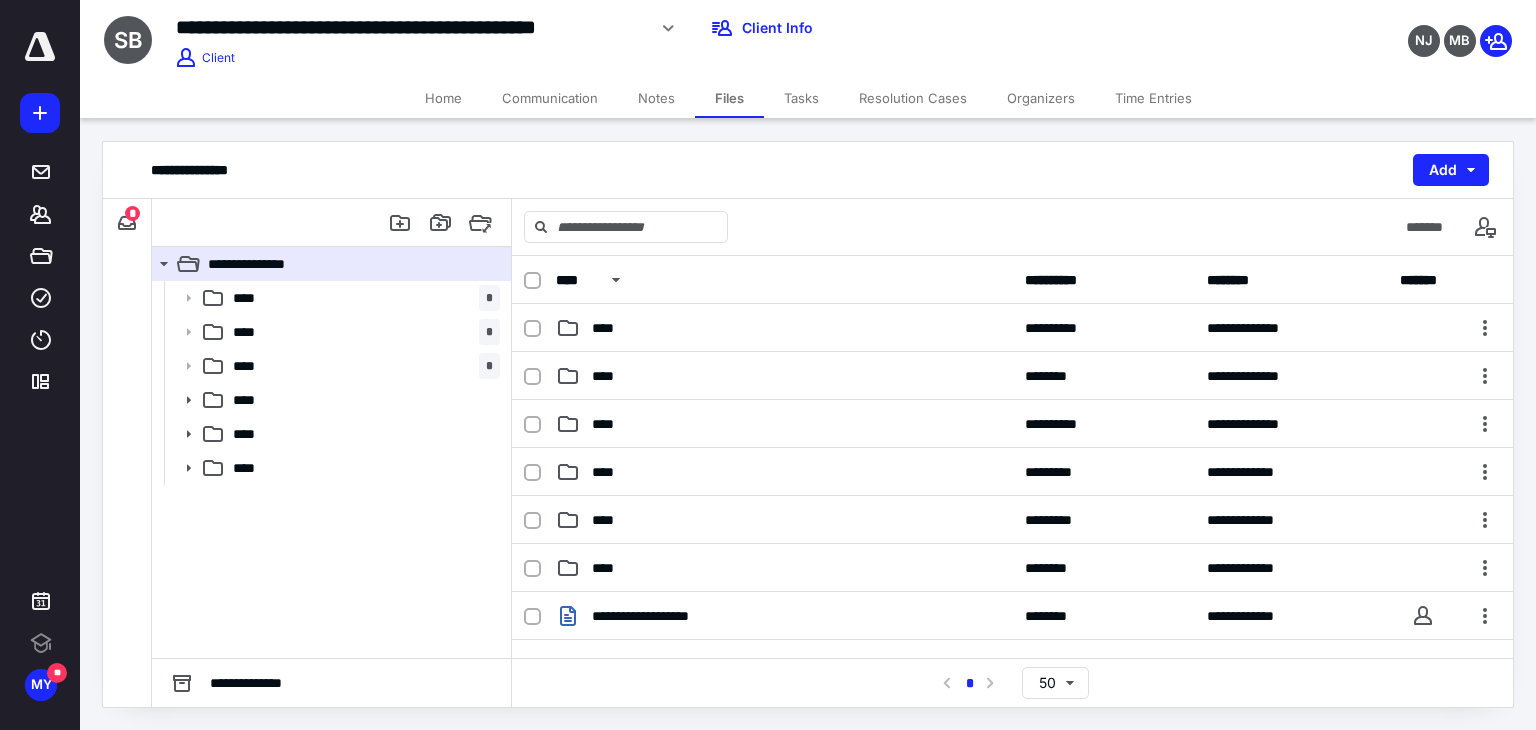 click on "Notes" at bounding box center (656, 98) 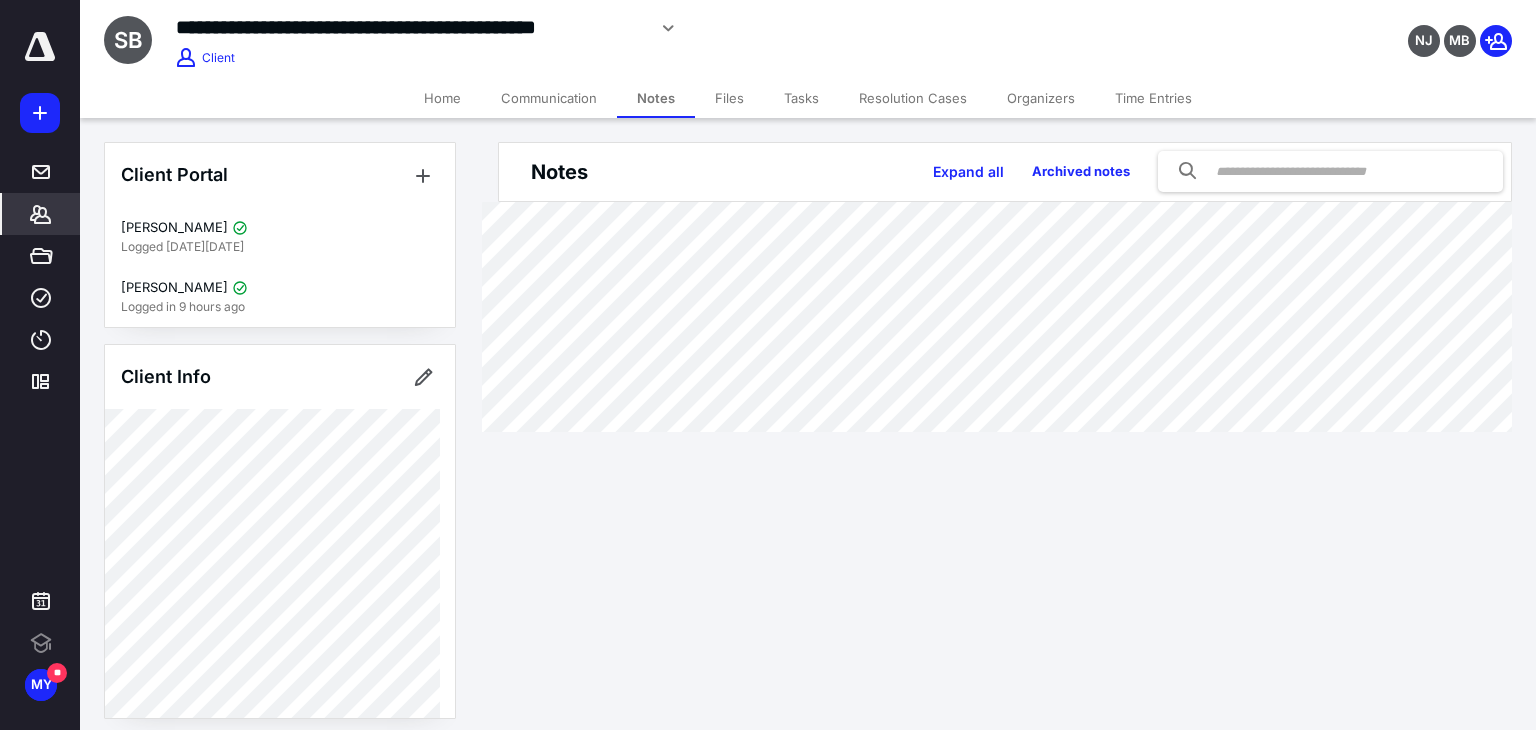 click on "Communication" at bounding box center (549, 98) 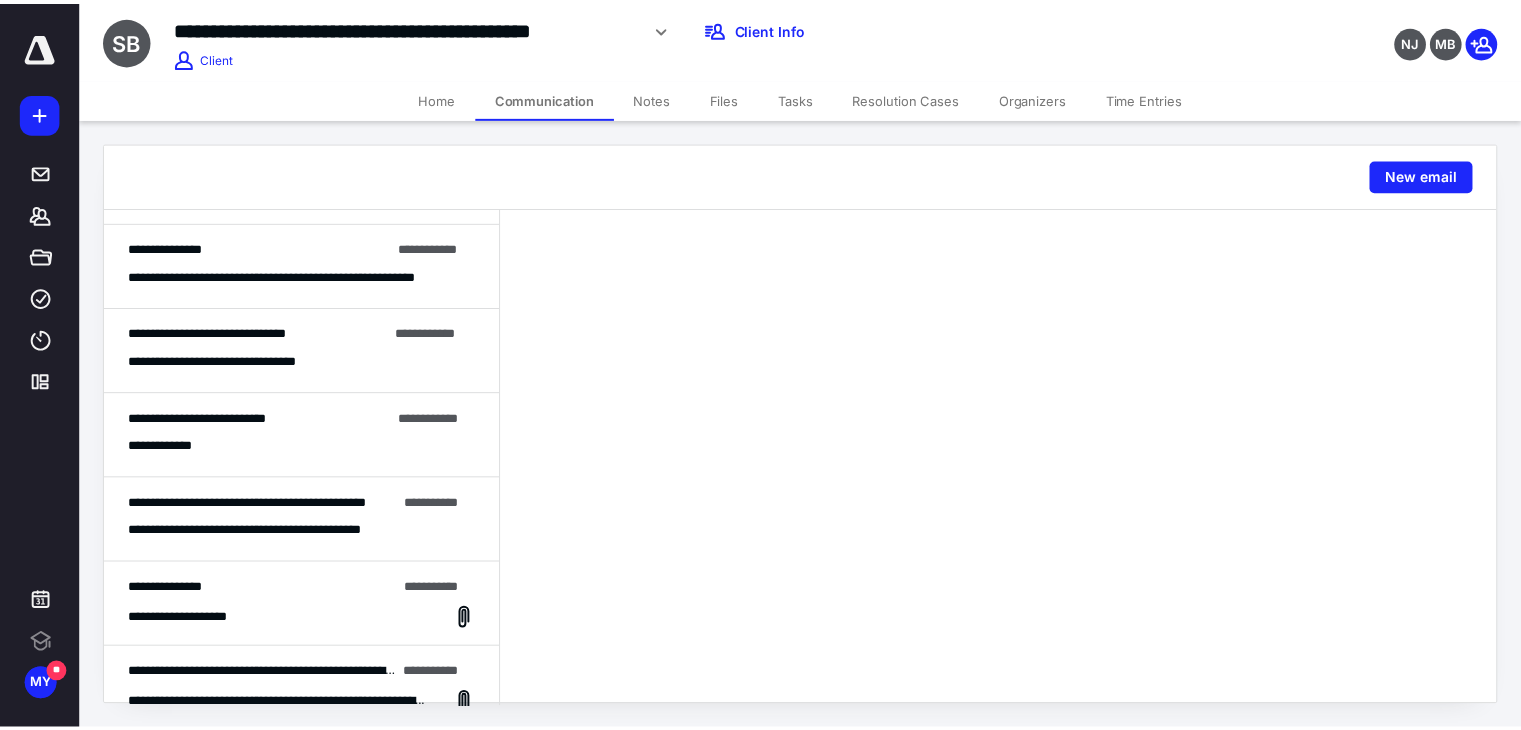 scroll, scrollTop: 0, scrollLeft: 0, axis: both 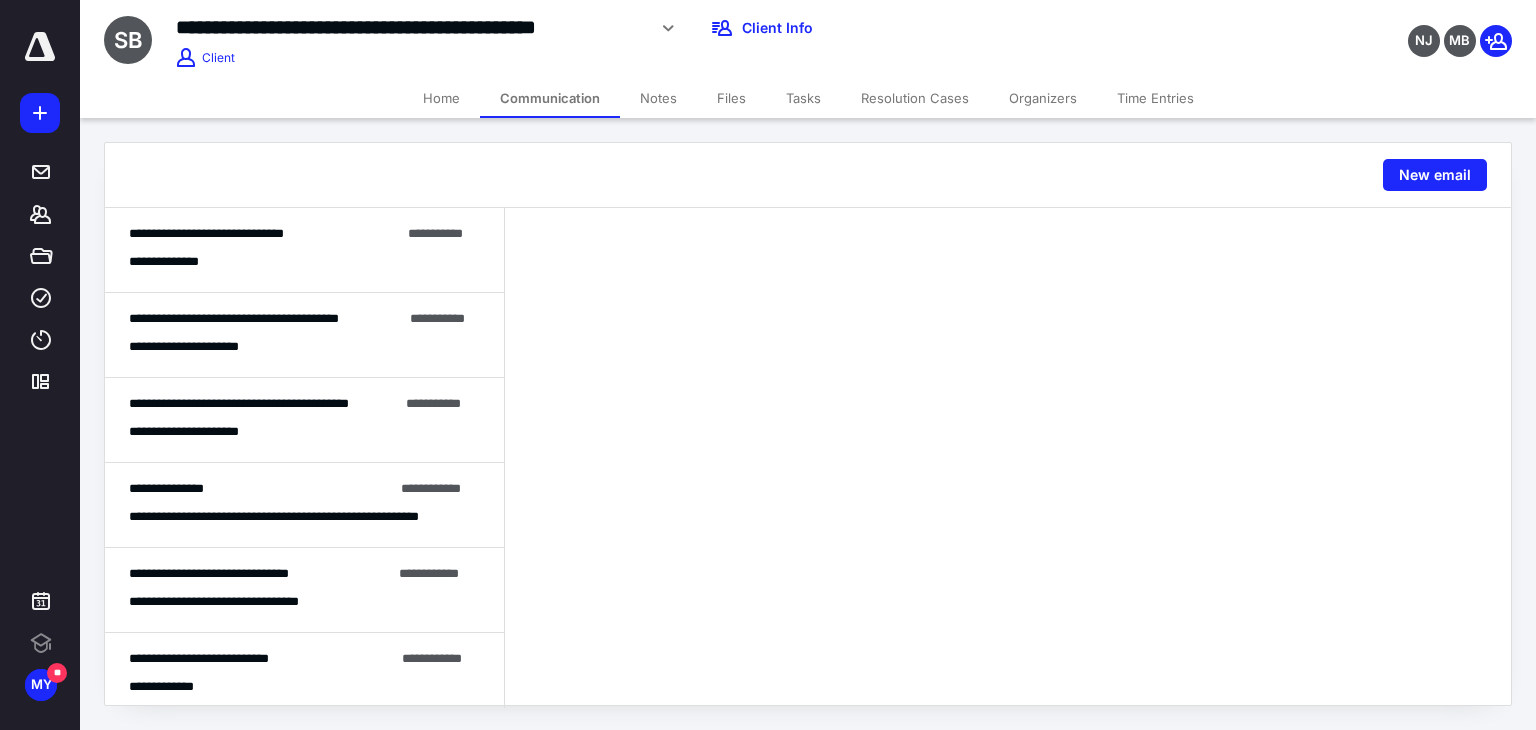 click on "Home" at bounding box center (441, 98) 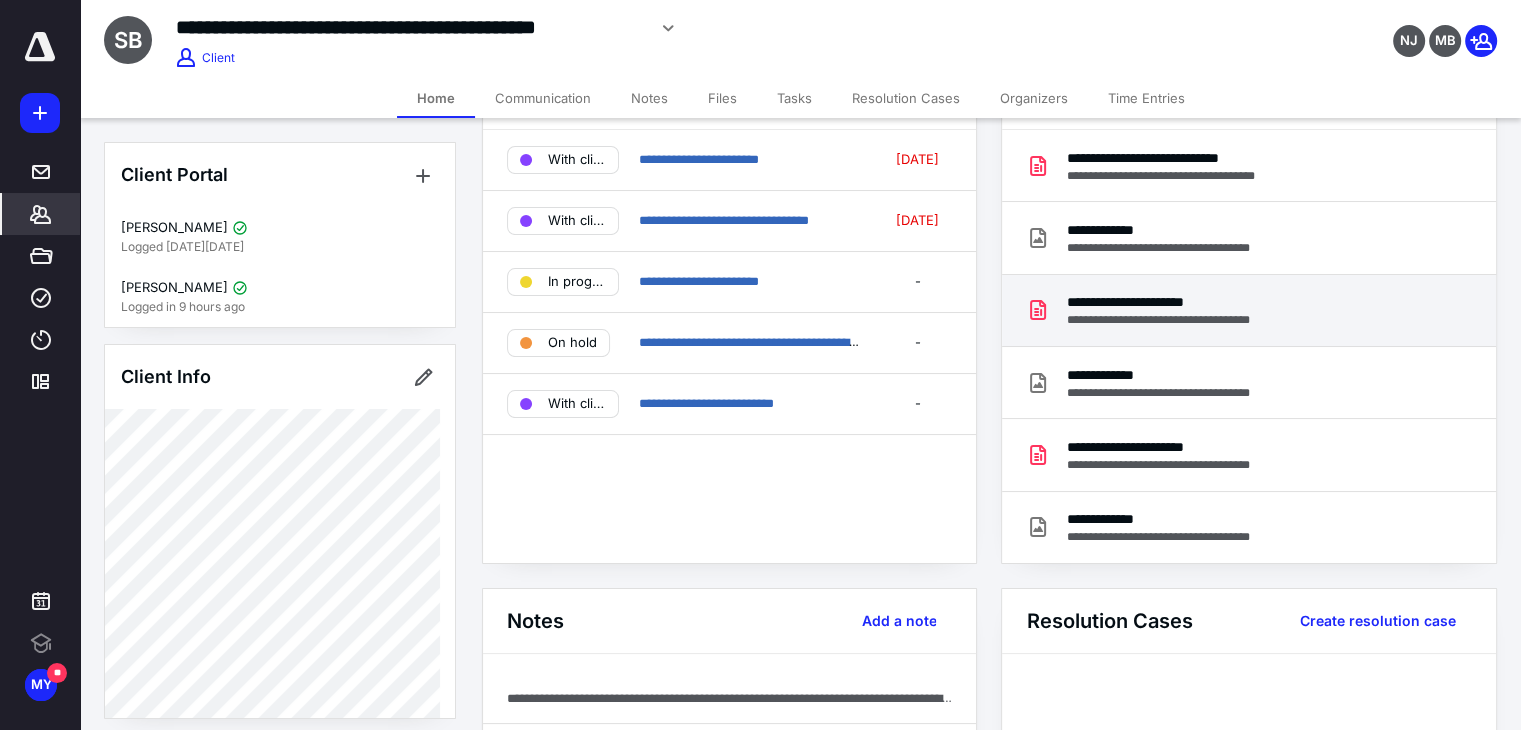 scroll, scrollTop: 0, scrollLeft: 0, axis: both 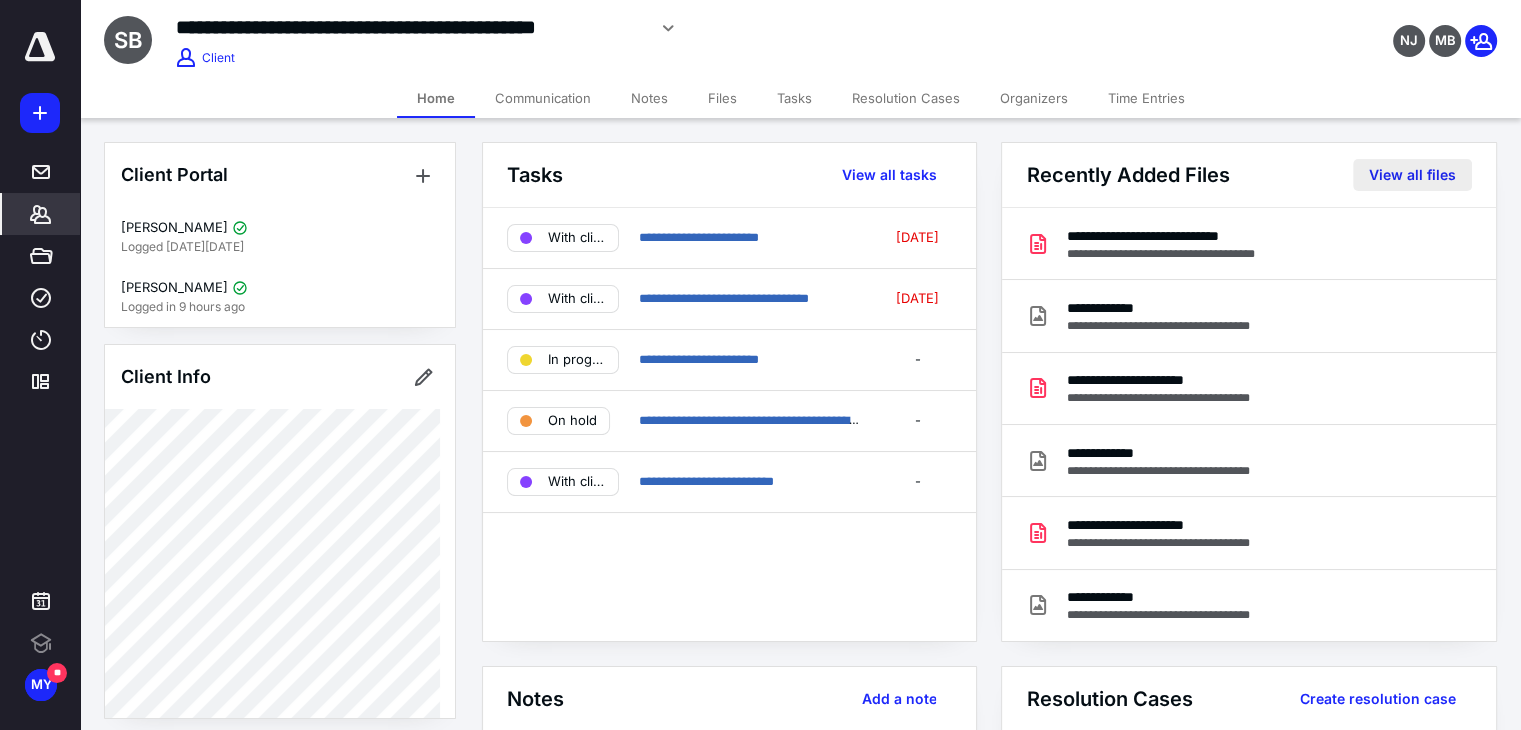 click on "View all files" at bounding box center [1412, 175] 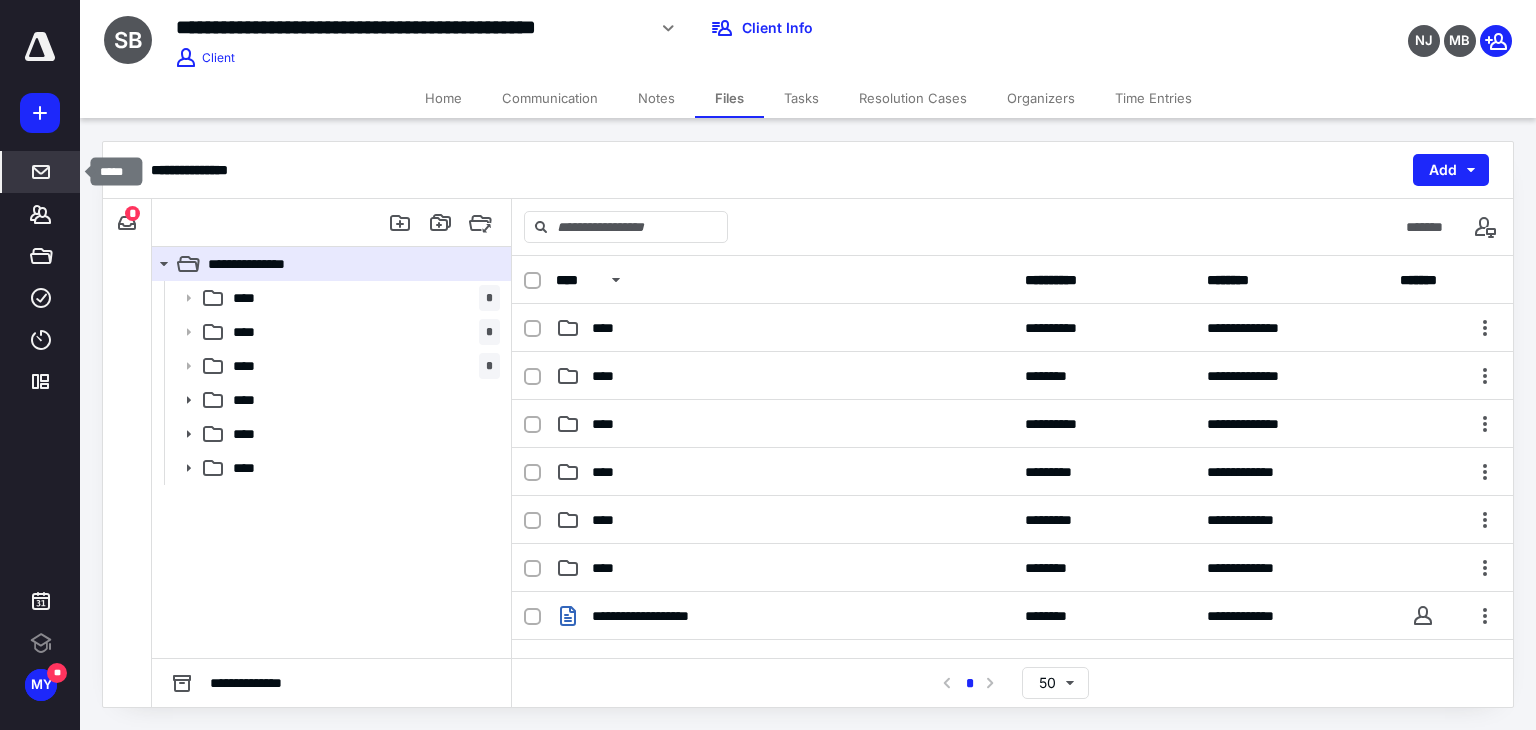 click 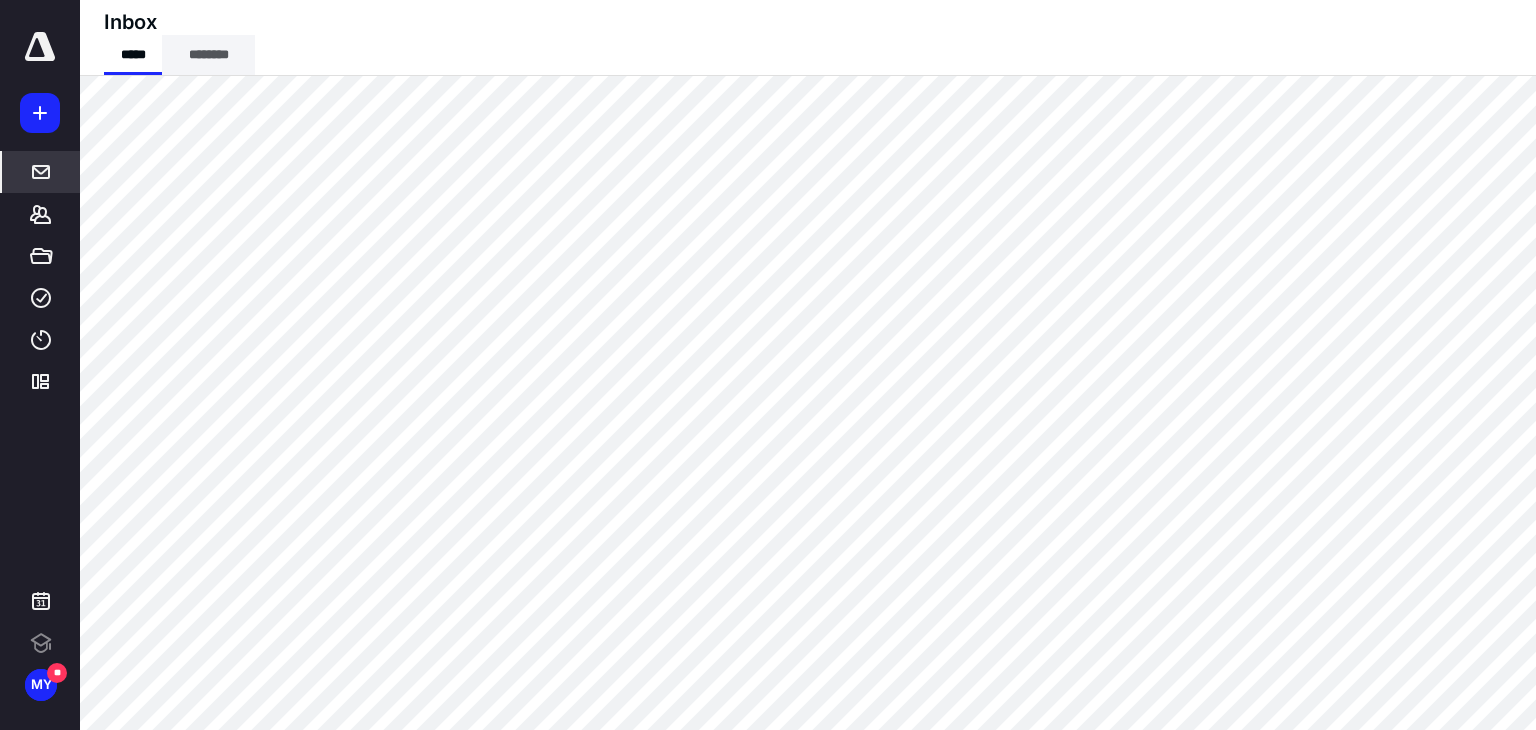 click on "********" at bounding box center (208, 55) 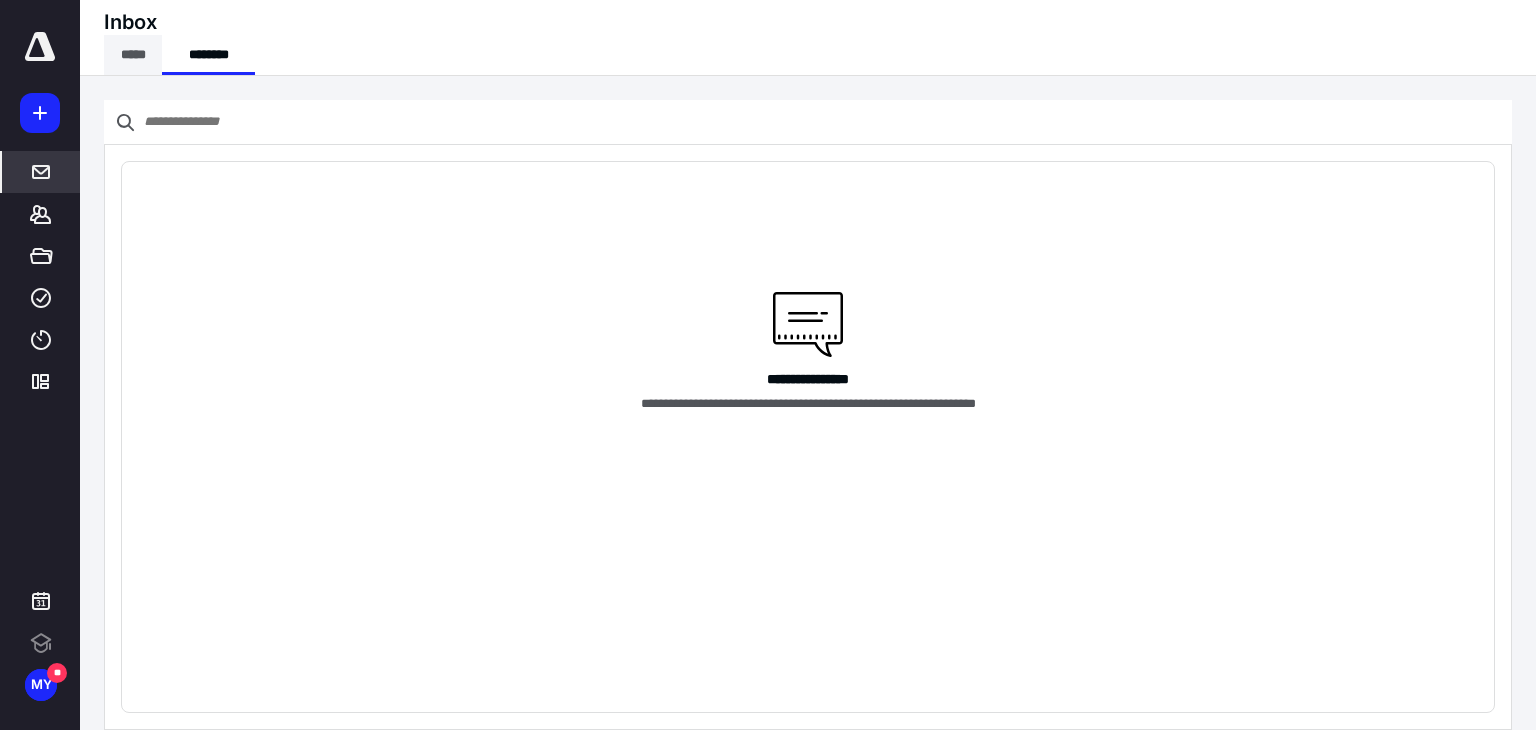 click on "*****" at bounding box center [133, 55] 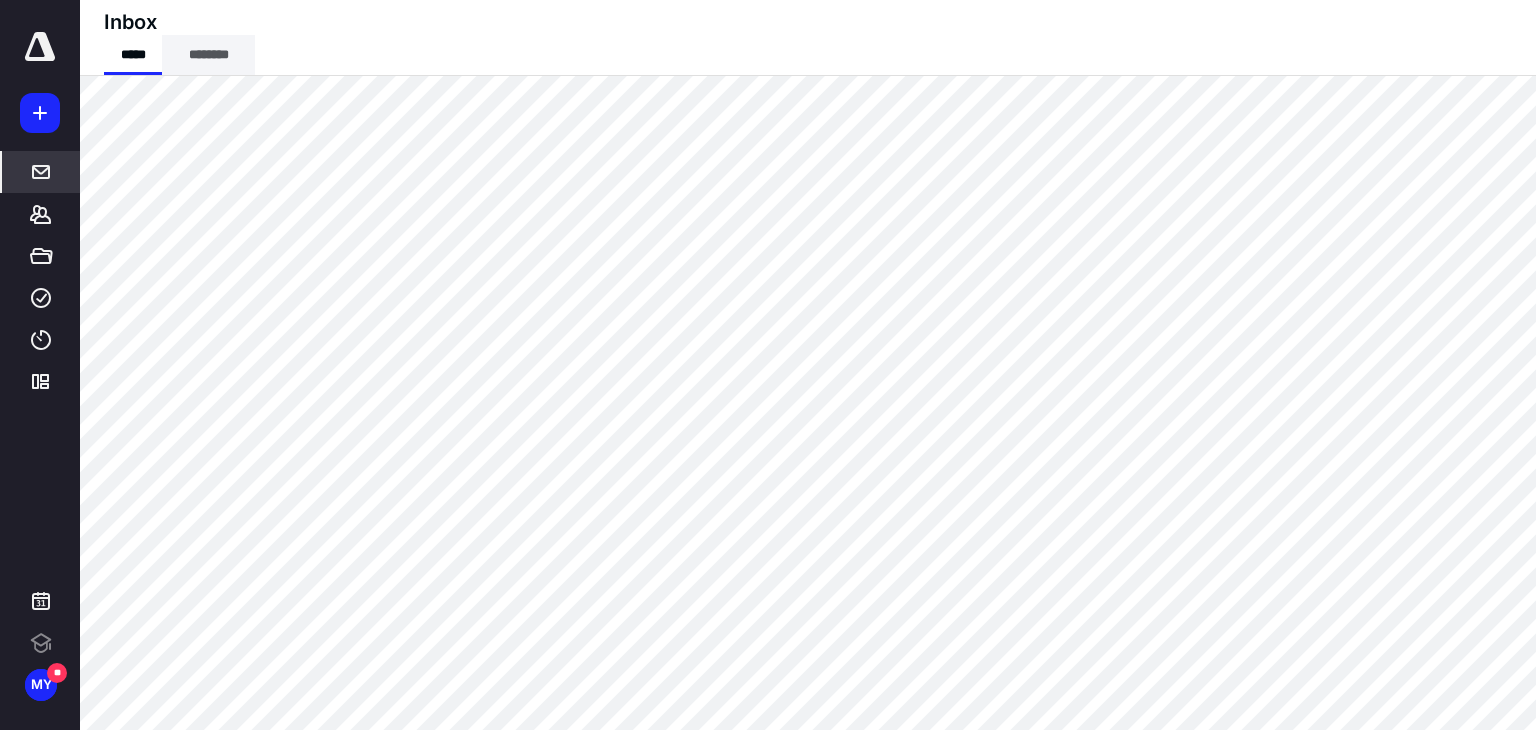 click on "********" at bounding box center [208, 55] 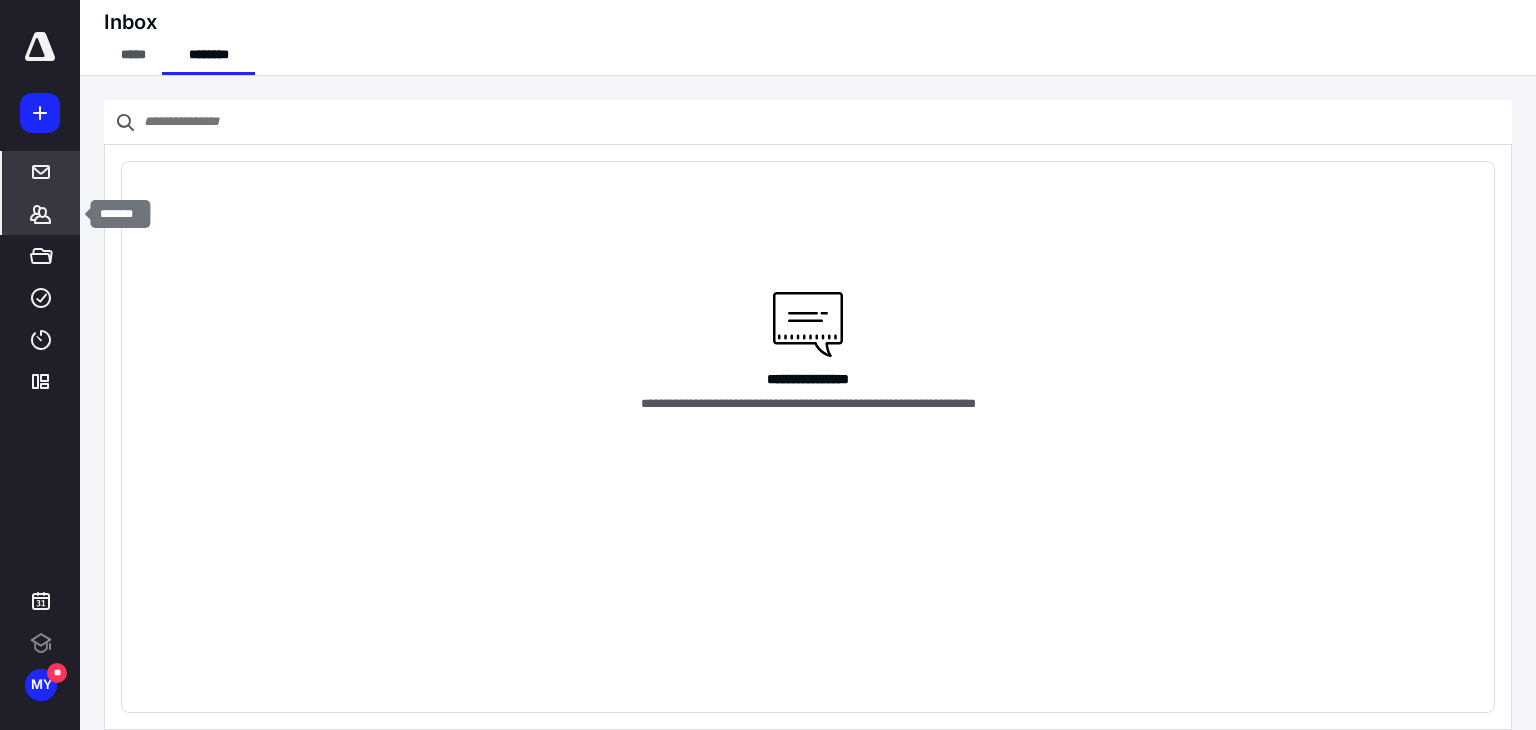 click 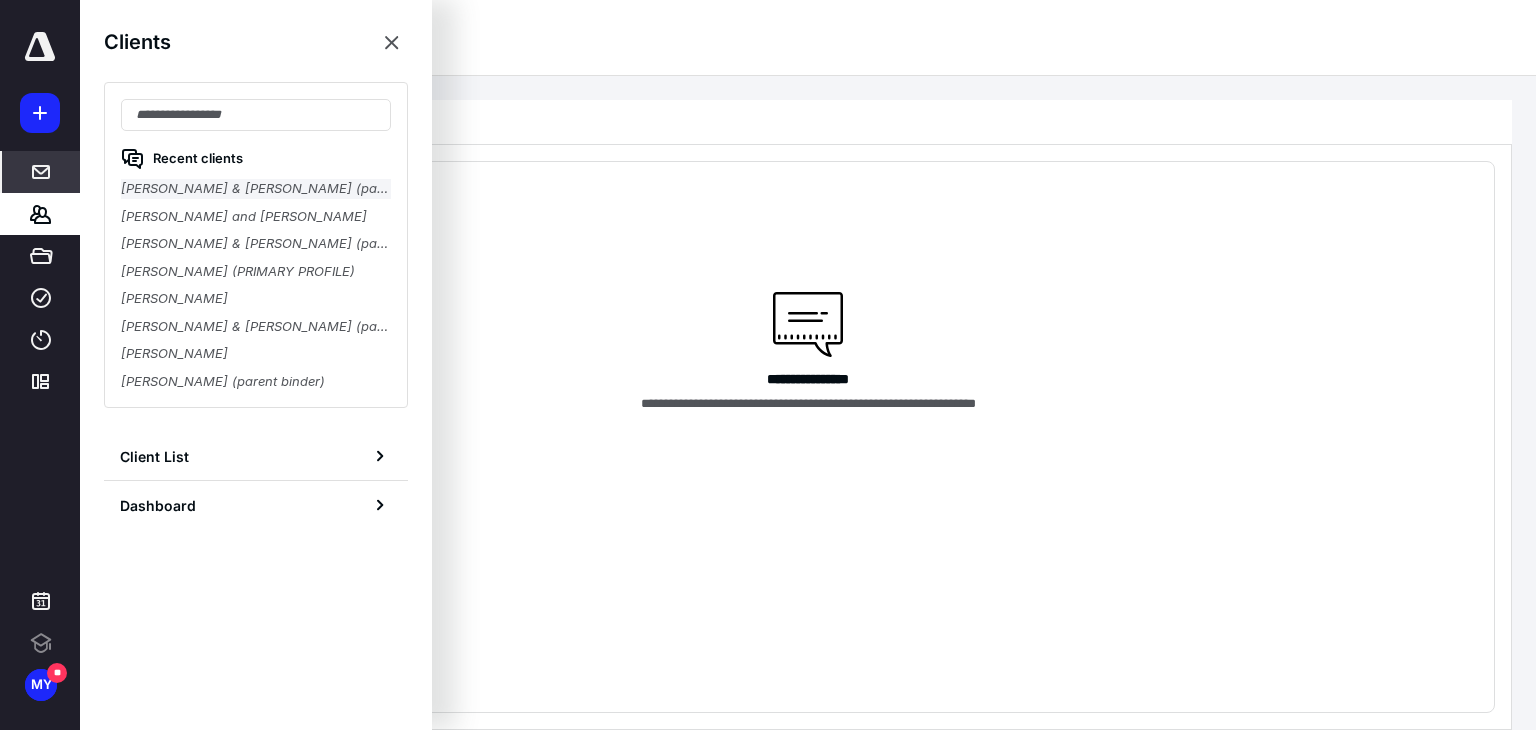 click on "Sarah Abruzzese & James Rogan (parent binder)" at bounding box center [256, 189] 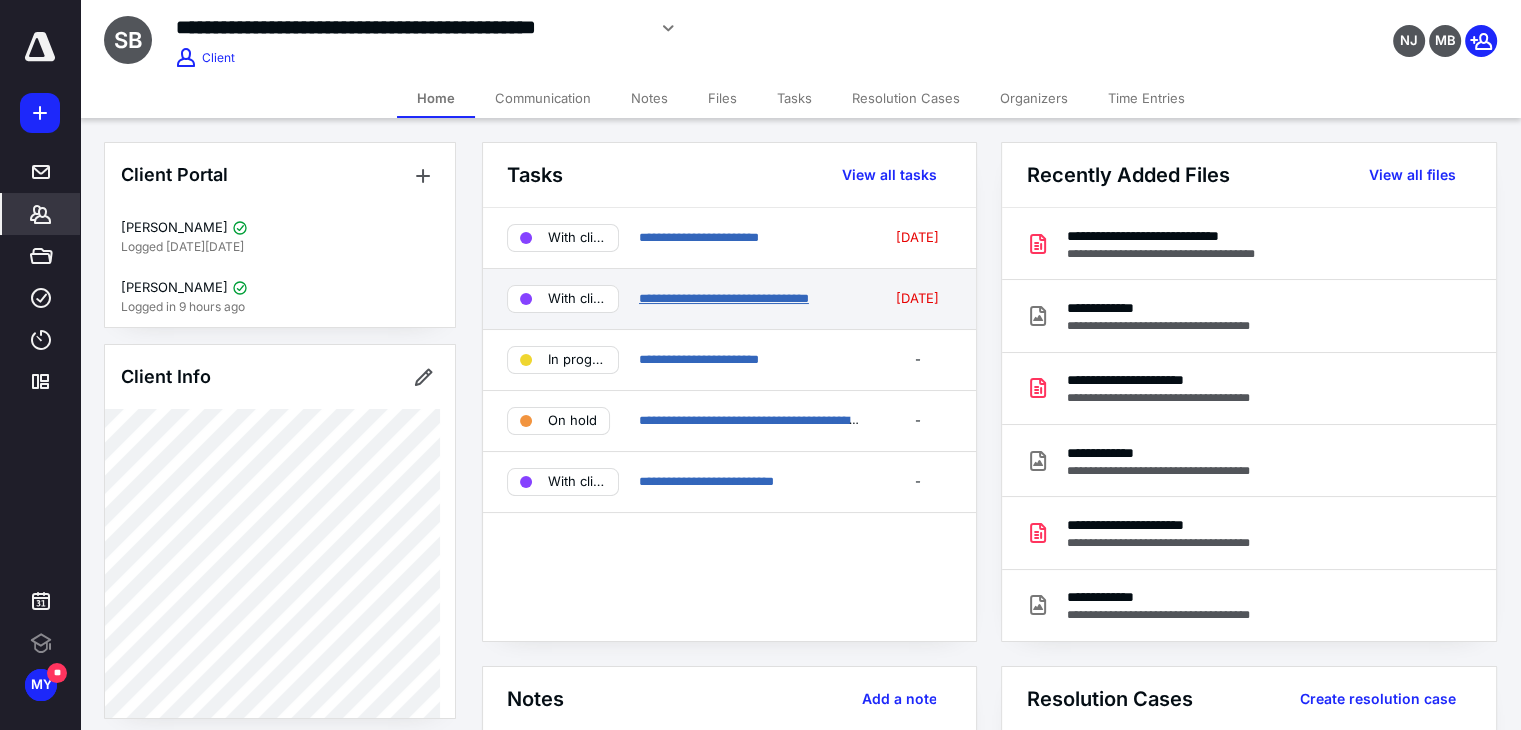 click on "**********" at bounding box center (724, 298) 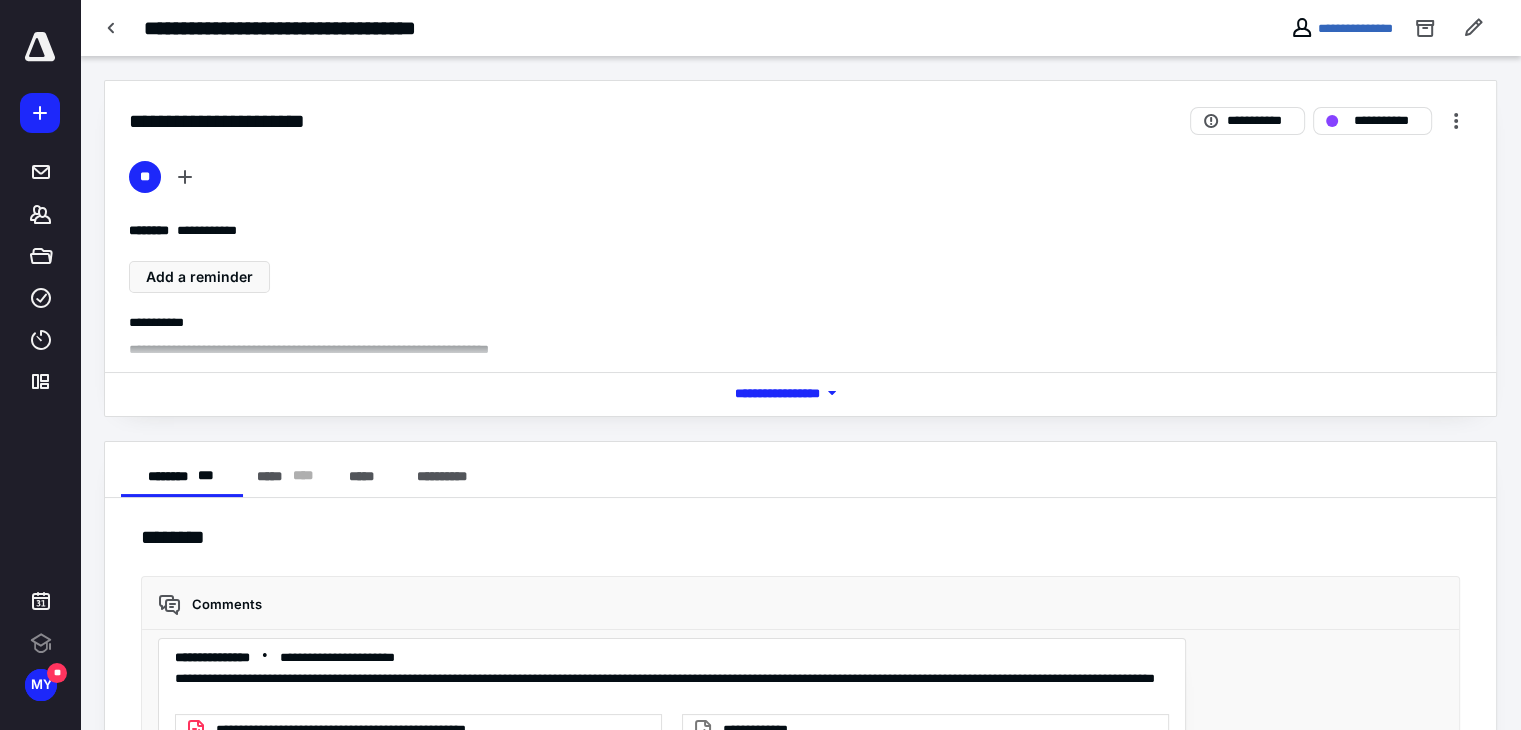 scroll, scrollTop: 59, scrollLeft: 0, axis: vertical 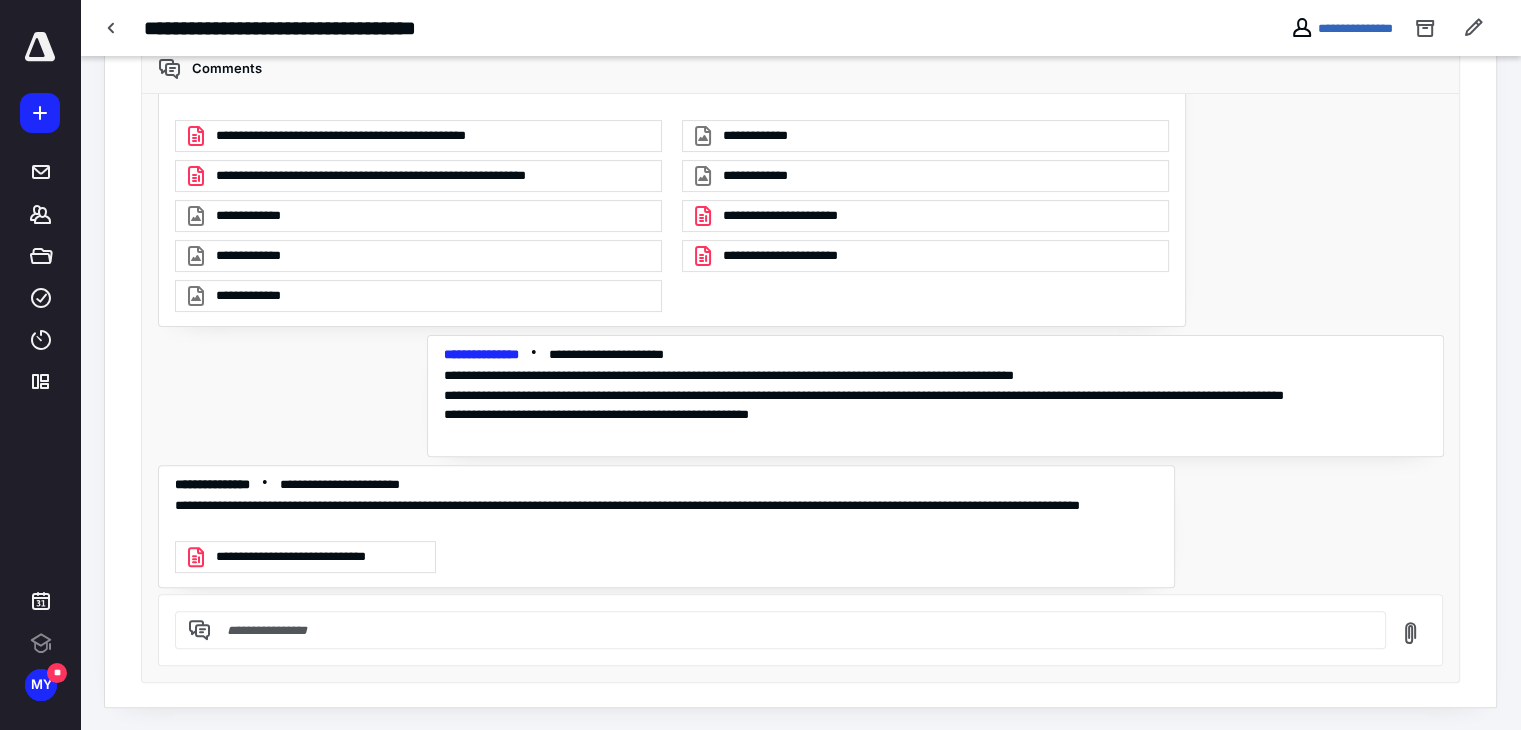 click on "**********" at bounding box center [319, 557] 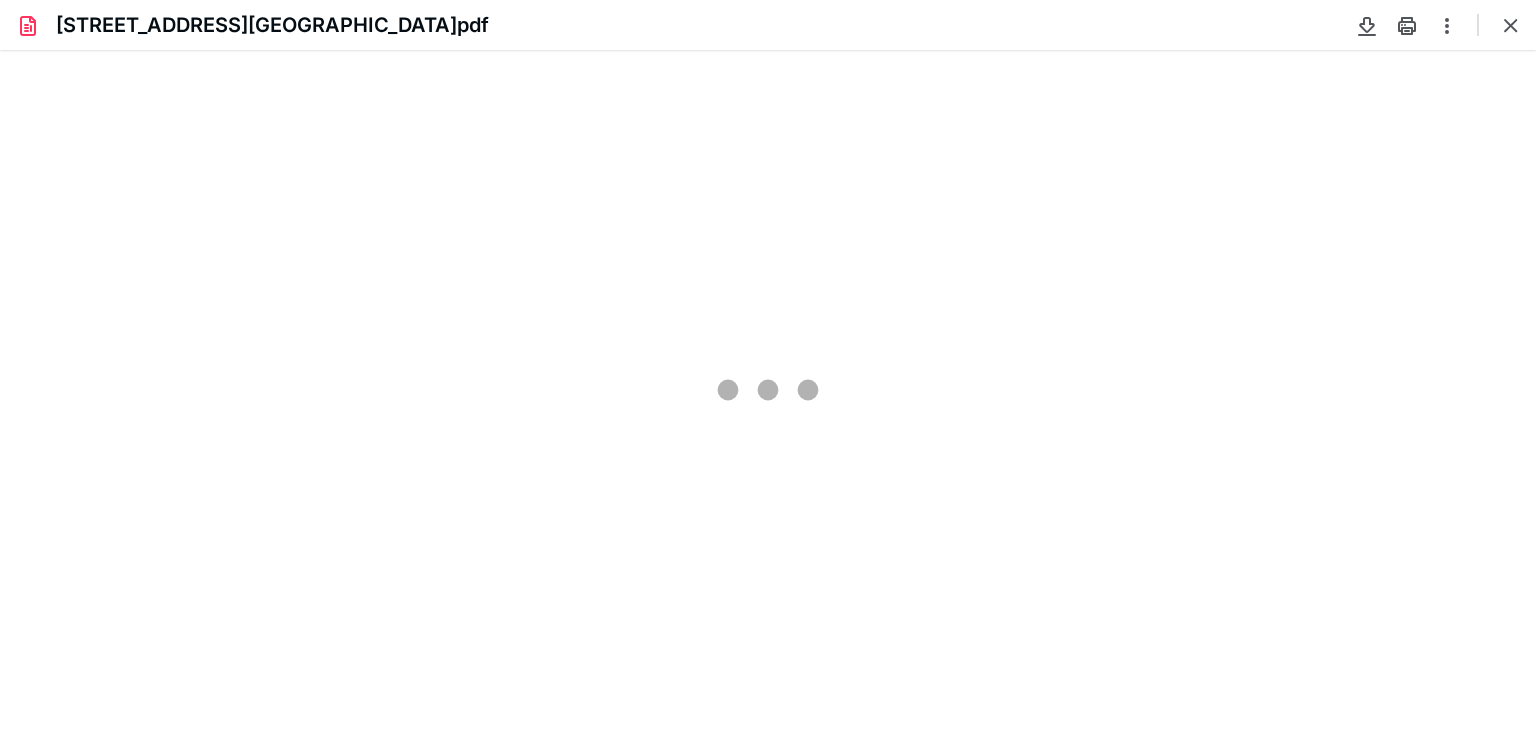 scroll, scrollTop: 0, scrollLeft: 0, axis: both 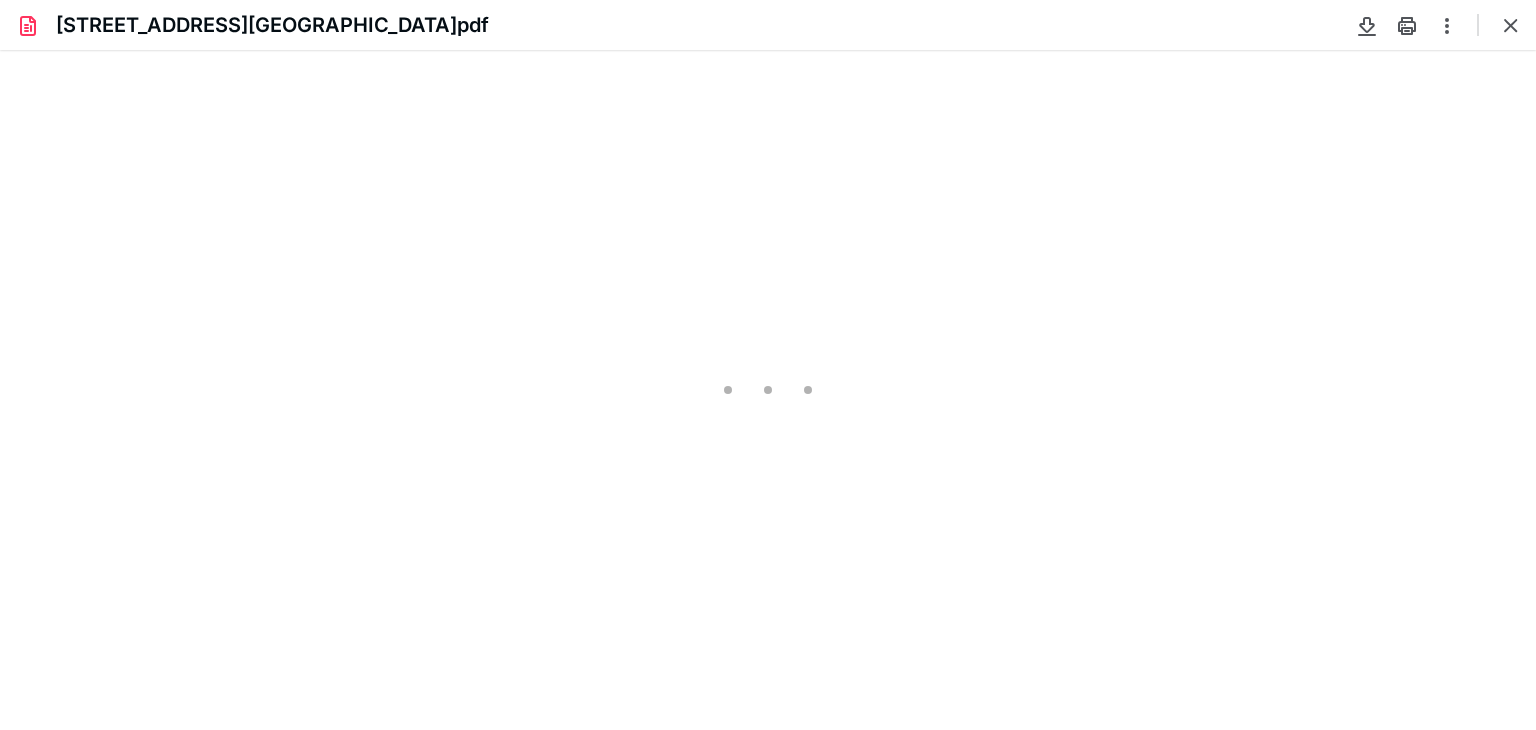 type on "247" 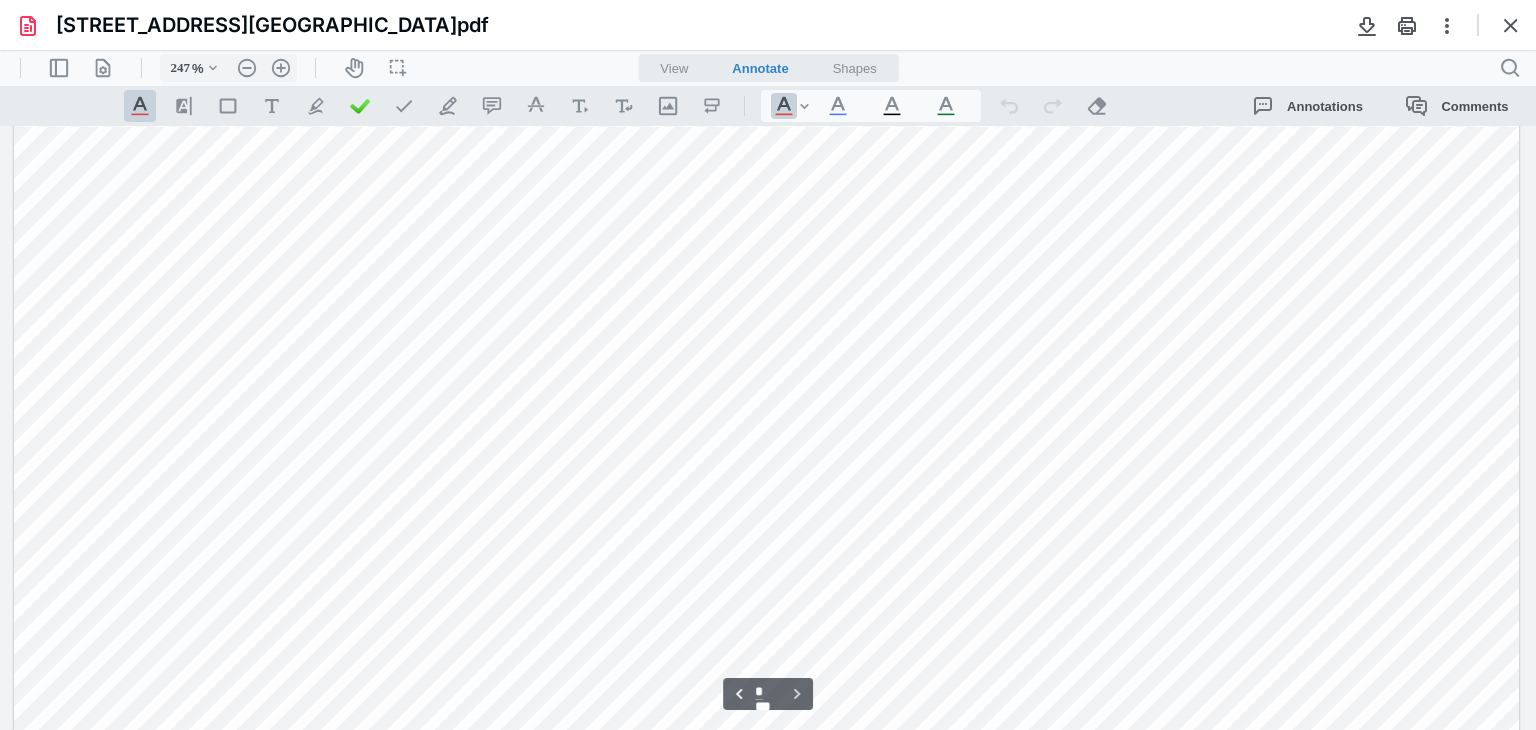 scroll, scrollTop: 3148, scrollLeft: 0, axis: vertical 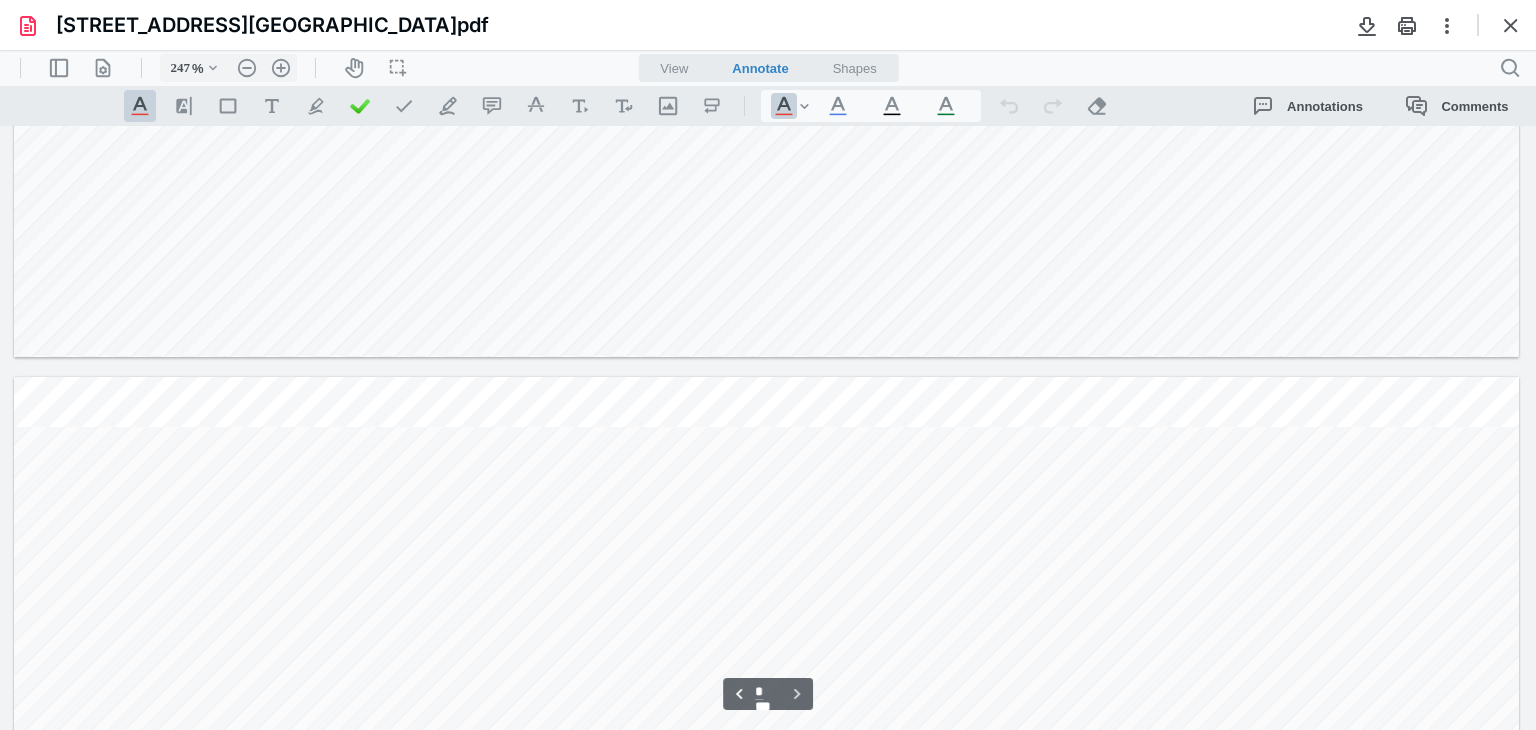 type on "*" 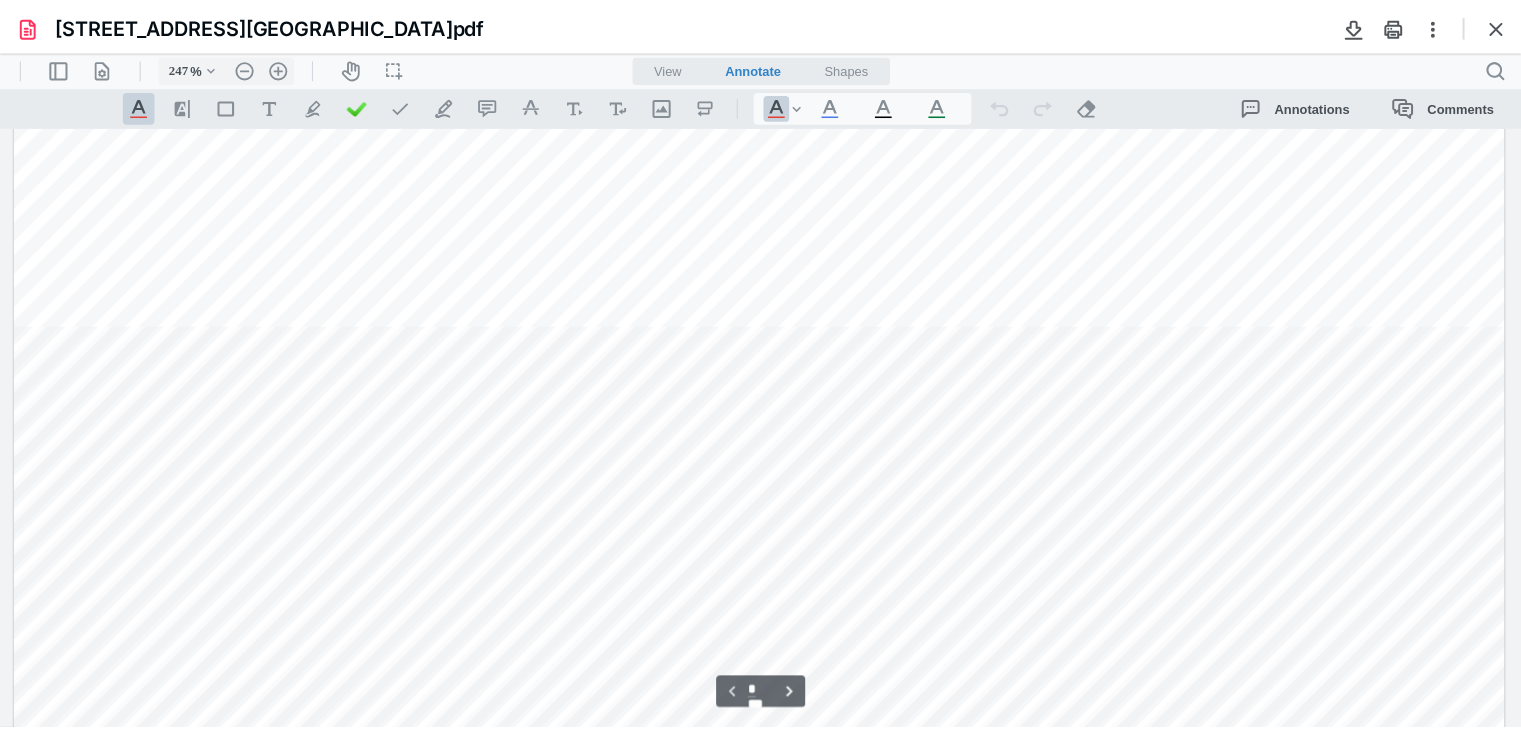 scroll, scrollTop: 0, scrollLeft: 0, axis: both 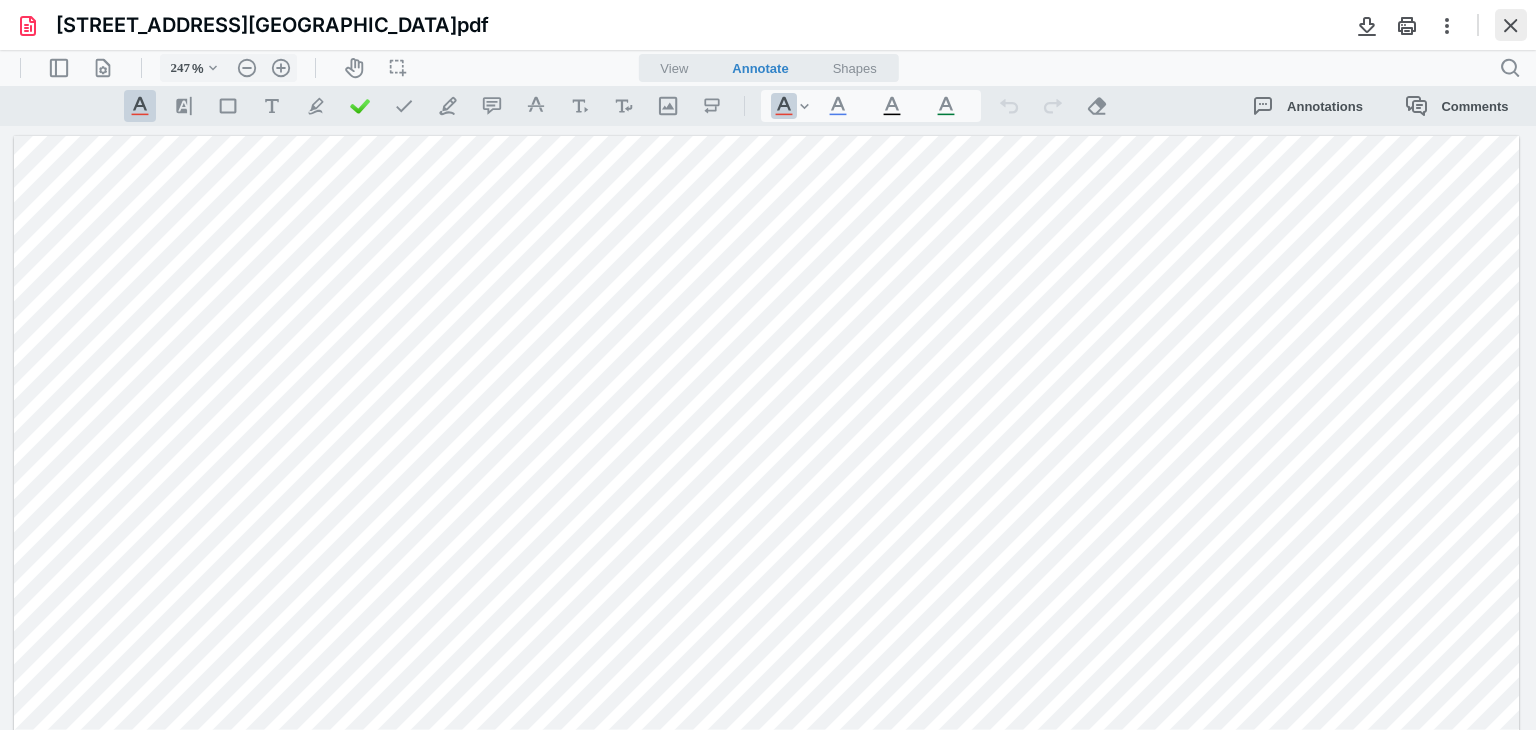 click at bounding box center (1511, 25) 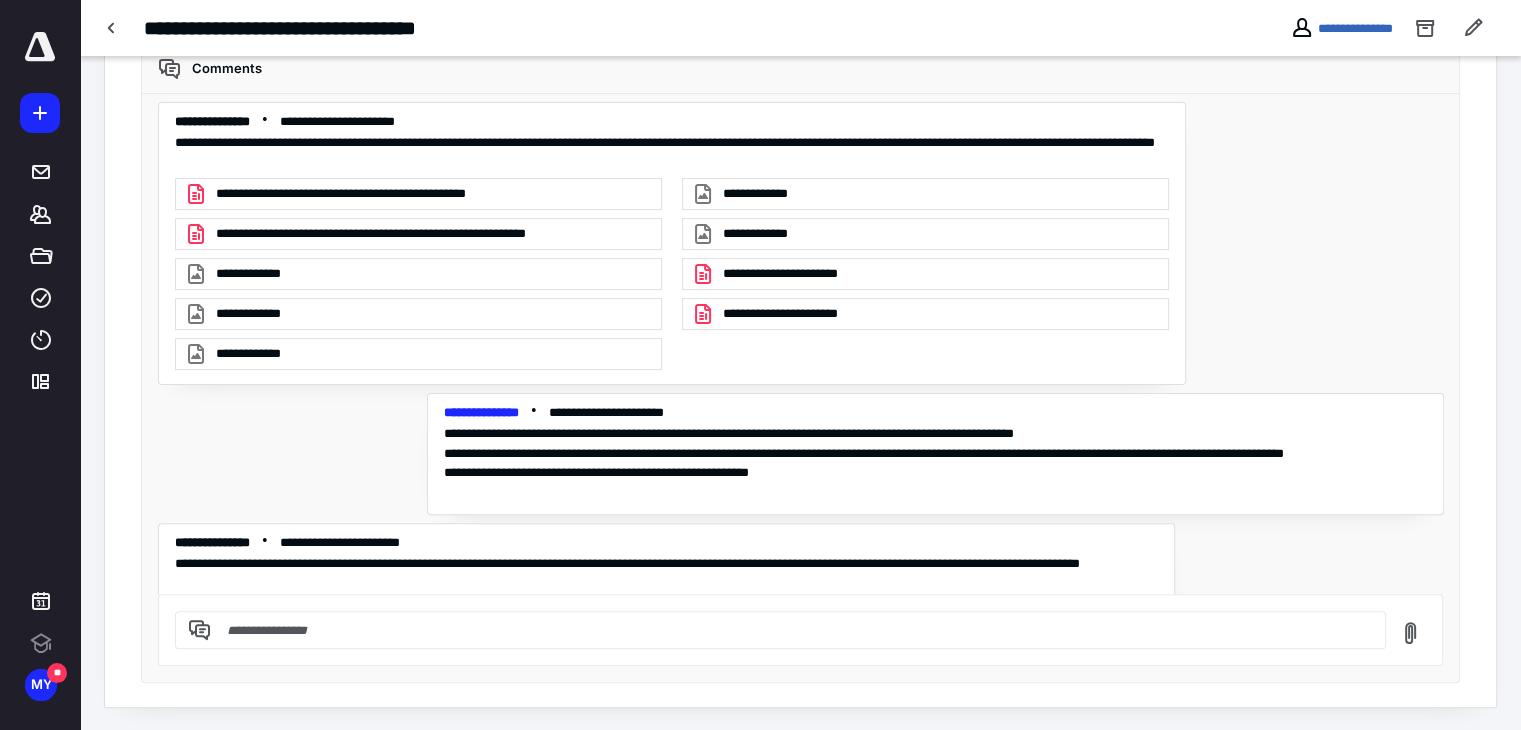 scroll, scrollTop: 58, scrollLeft: 0, axis: vertical 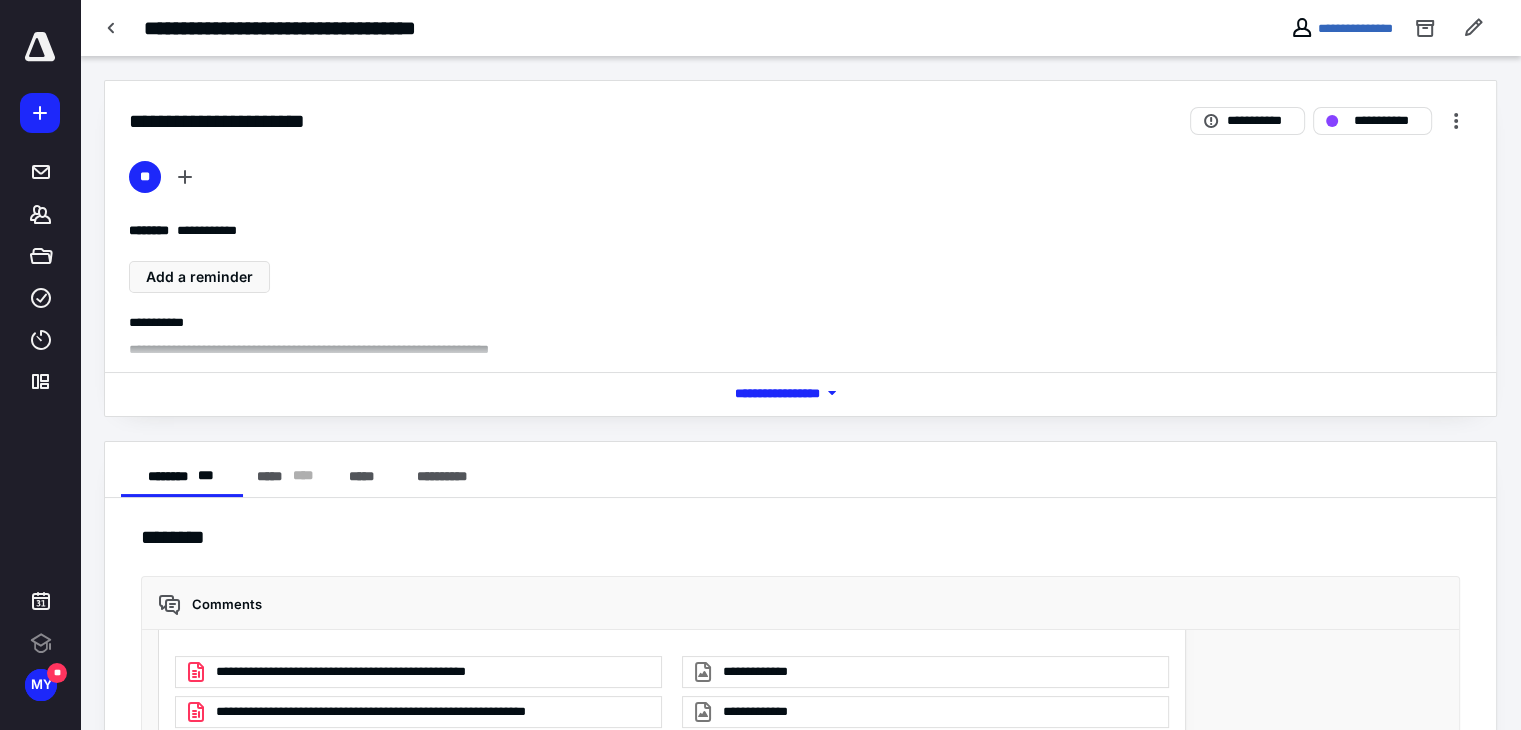 click on "*** **** *******" at bounding box center (801, 393) 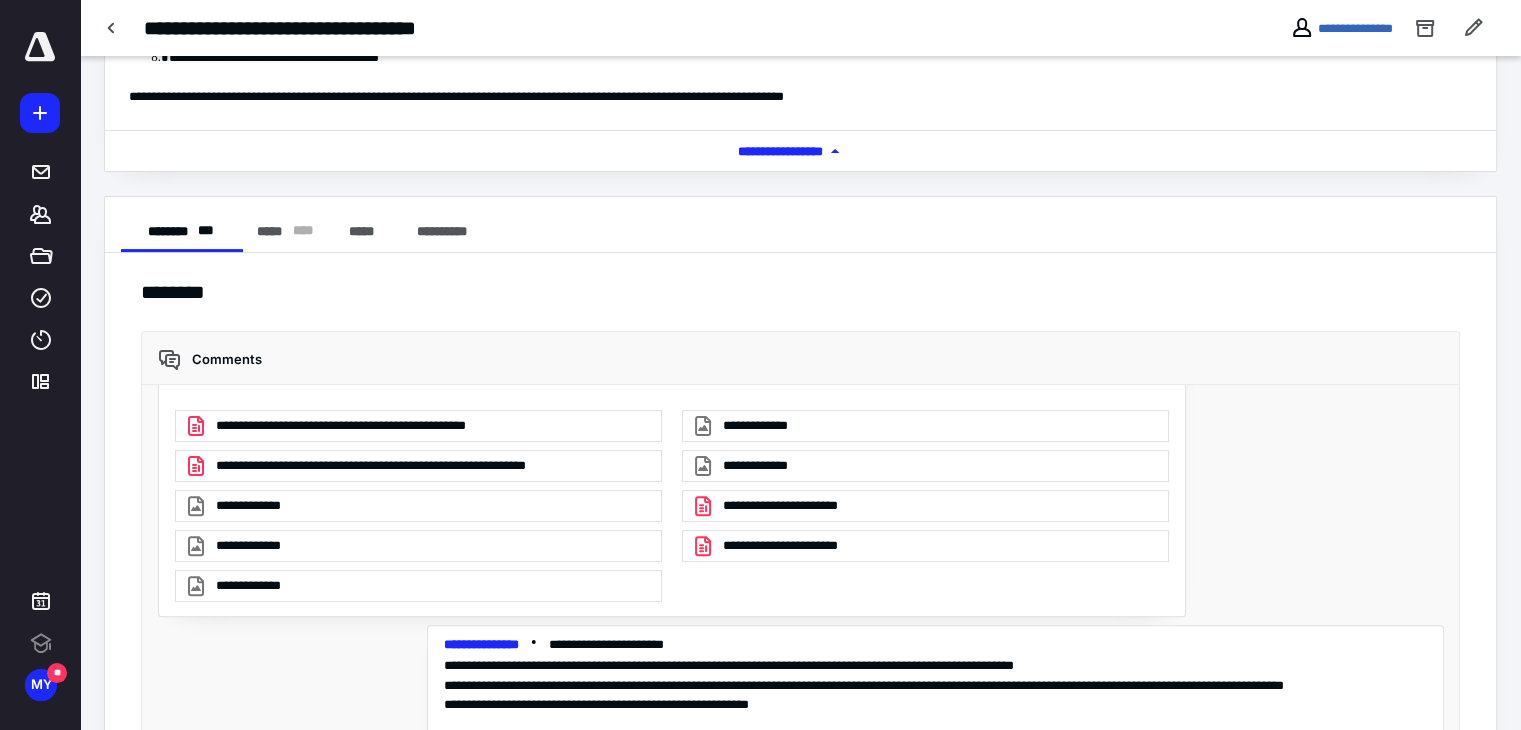 scroll, scrollTop: 474, scrollLeft: 0, axis: vertical 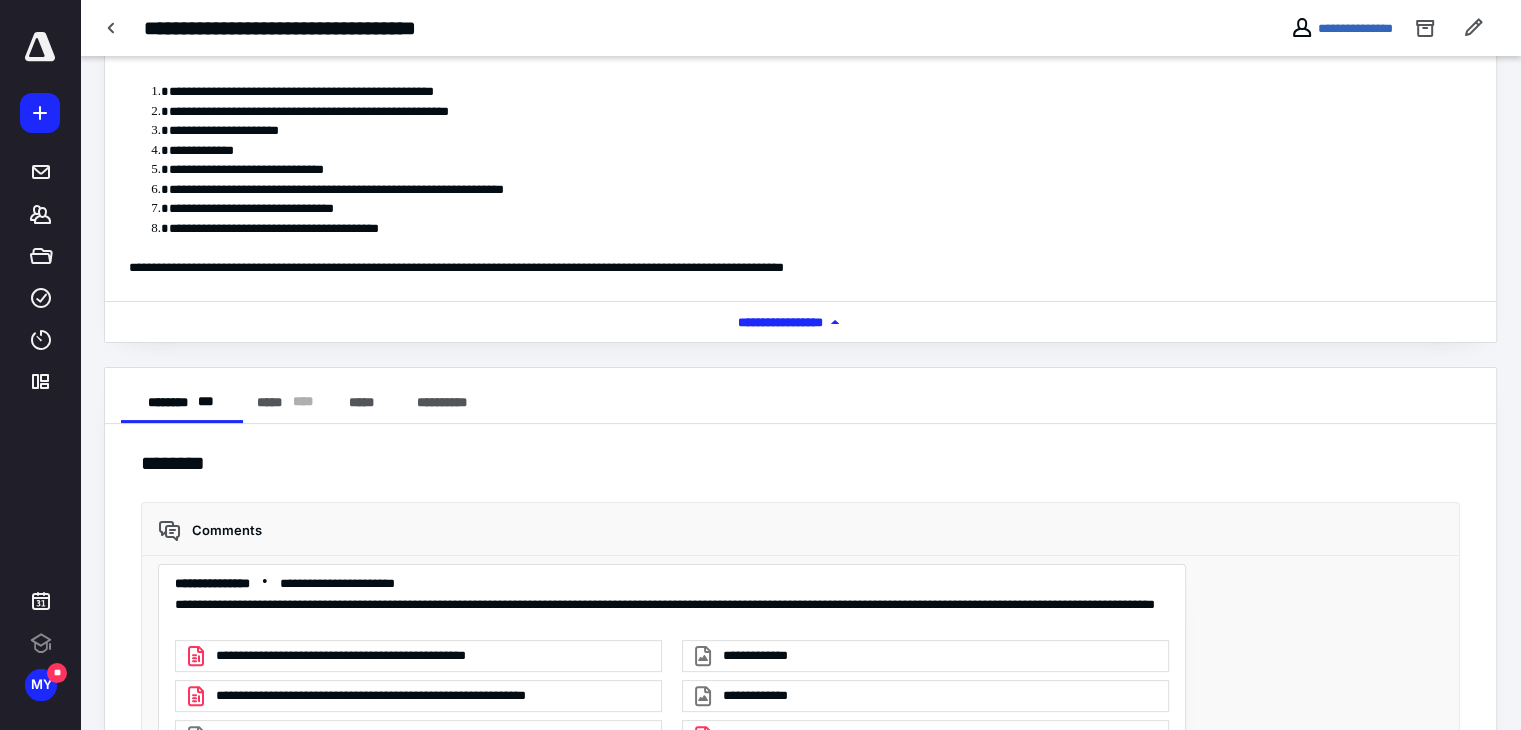 click on "**********" at bounding box center [595, 28] 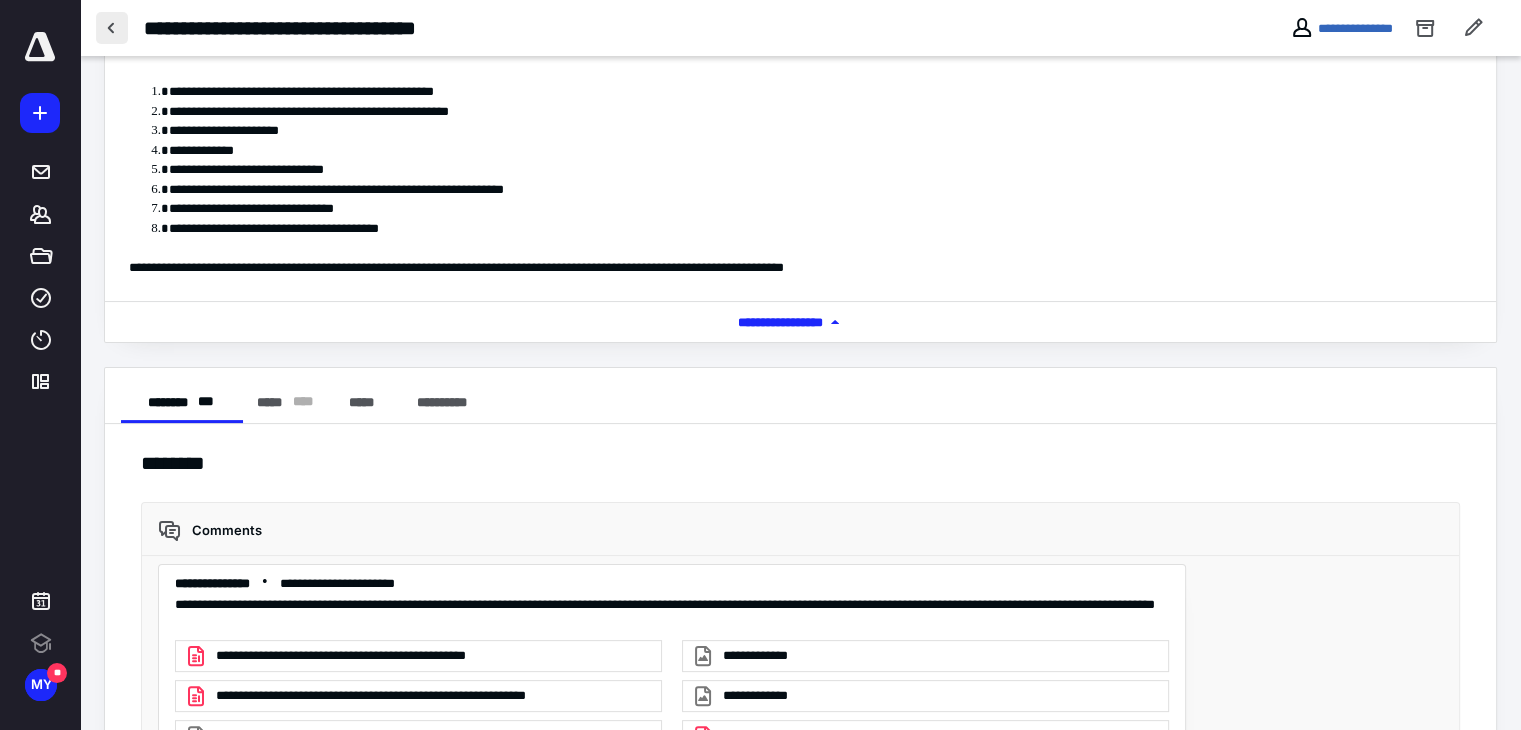 click at bounding box center [112, 28] 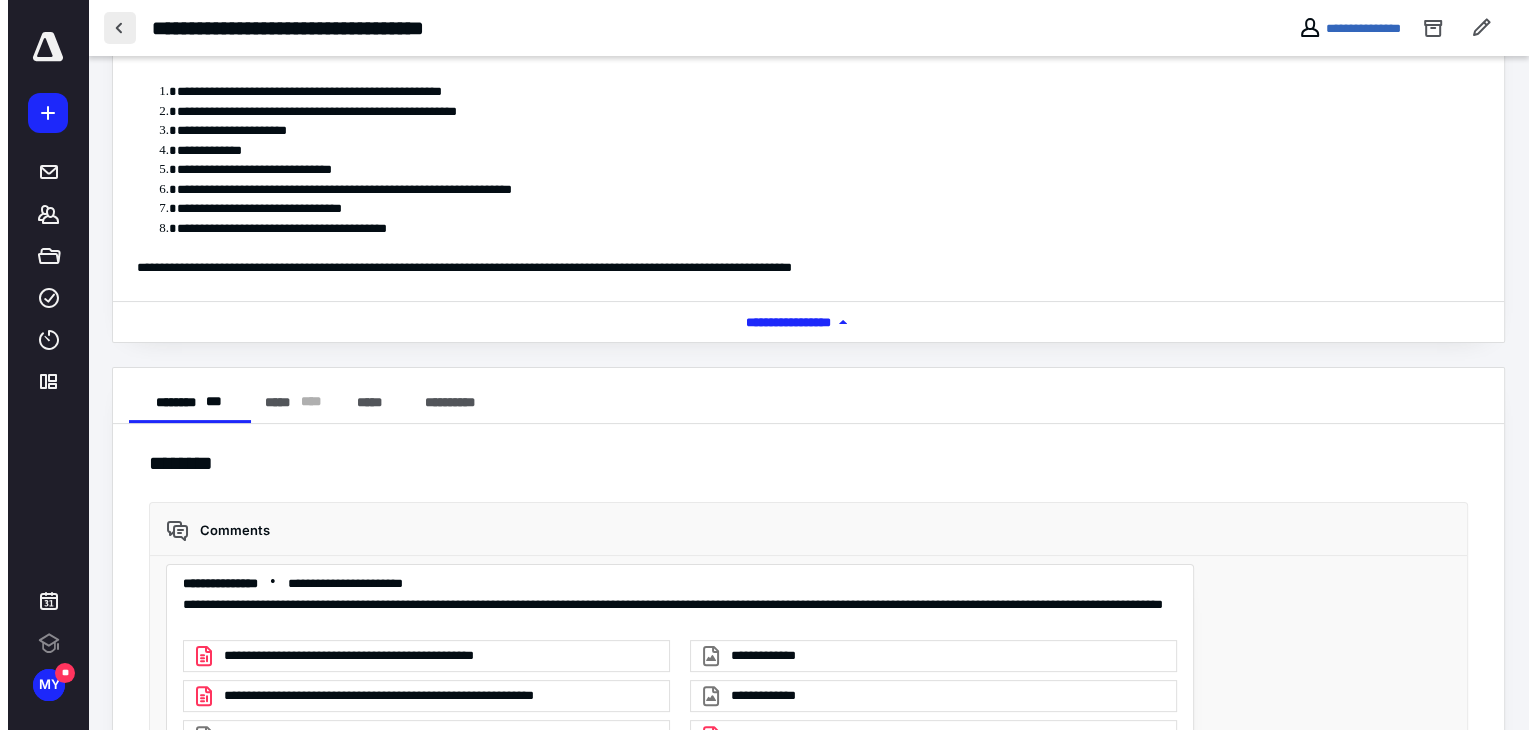scroll, scrollTop: 0, scrollLeft: 0, axis: both 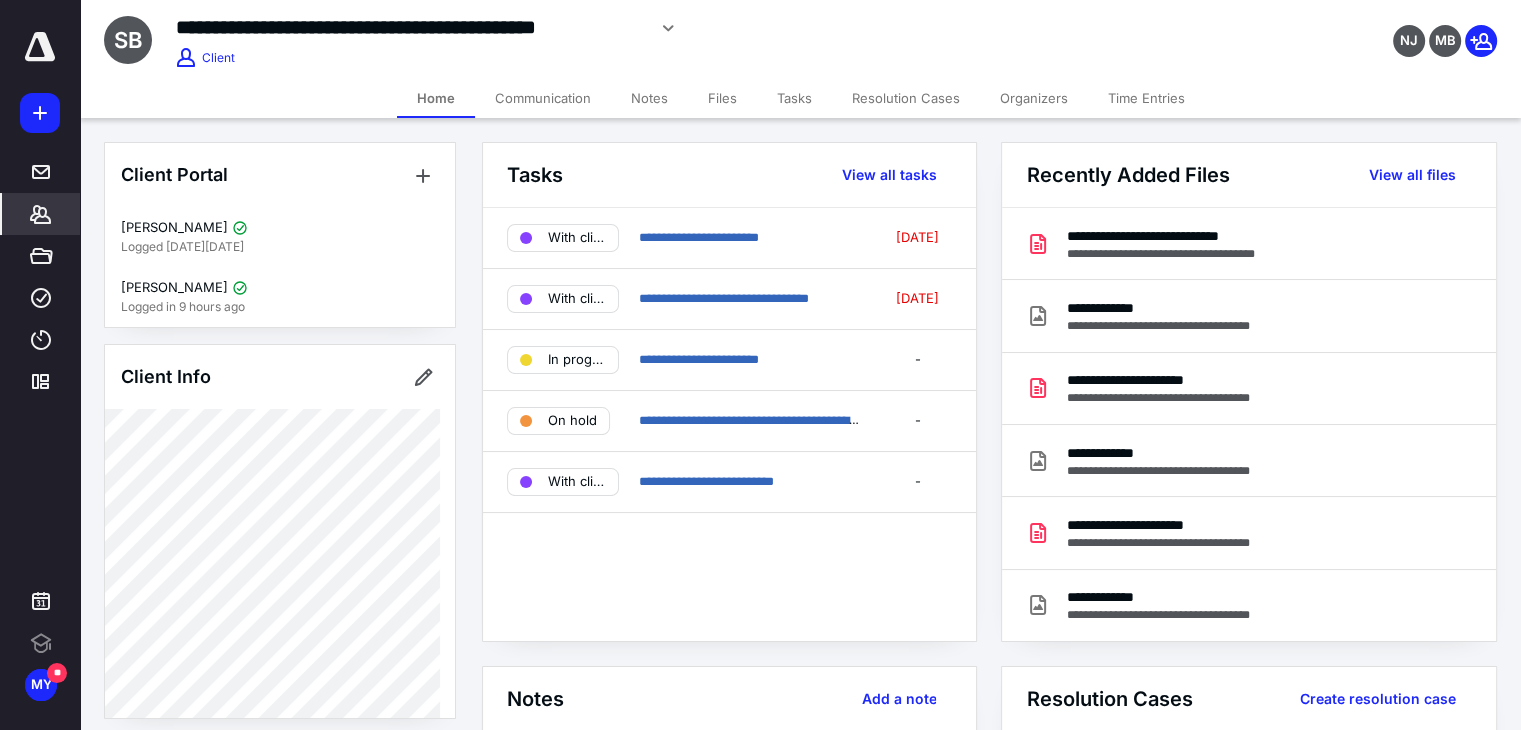 click on "Files" at bounding box center [722, 98] 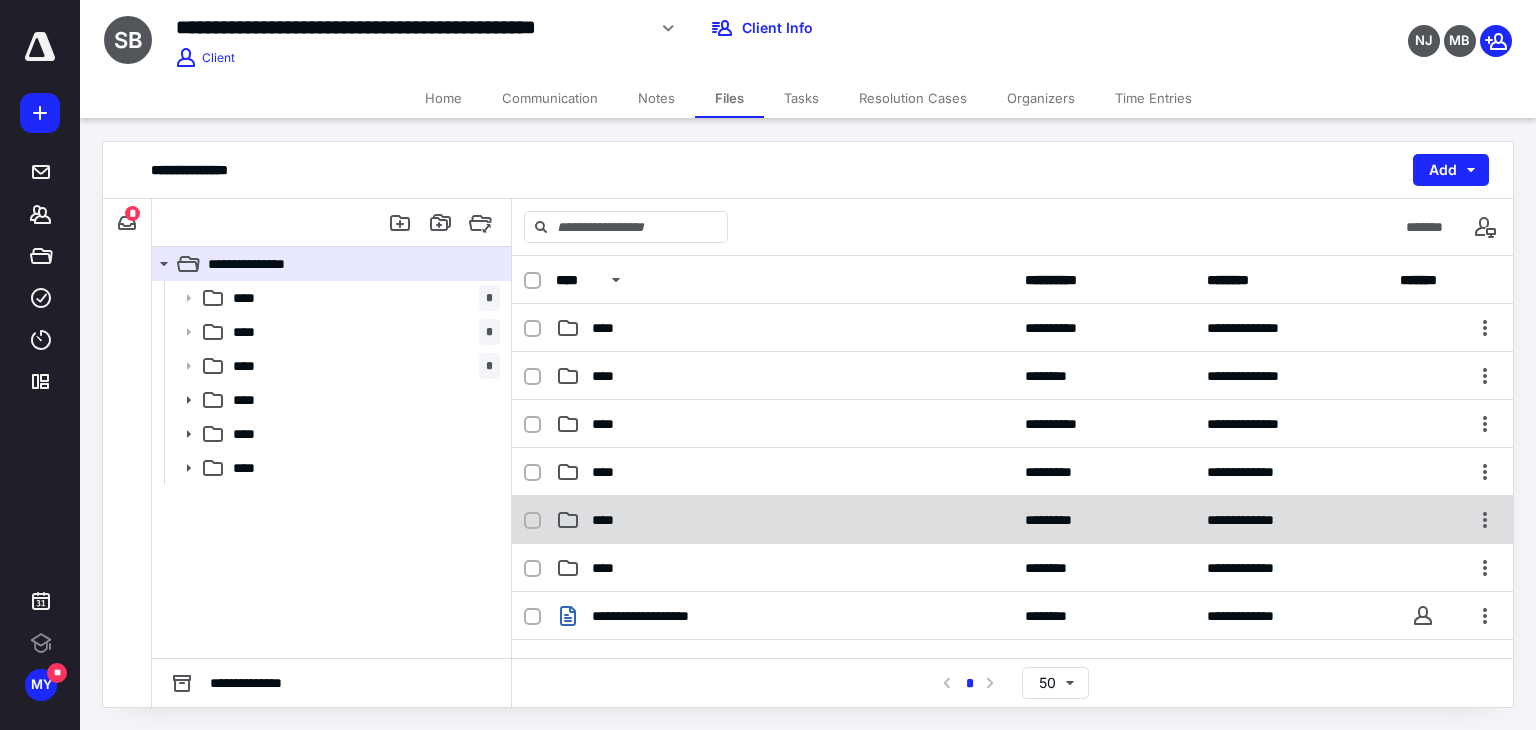 click on "****" at bounding box center (784, 520) 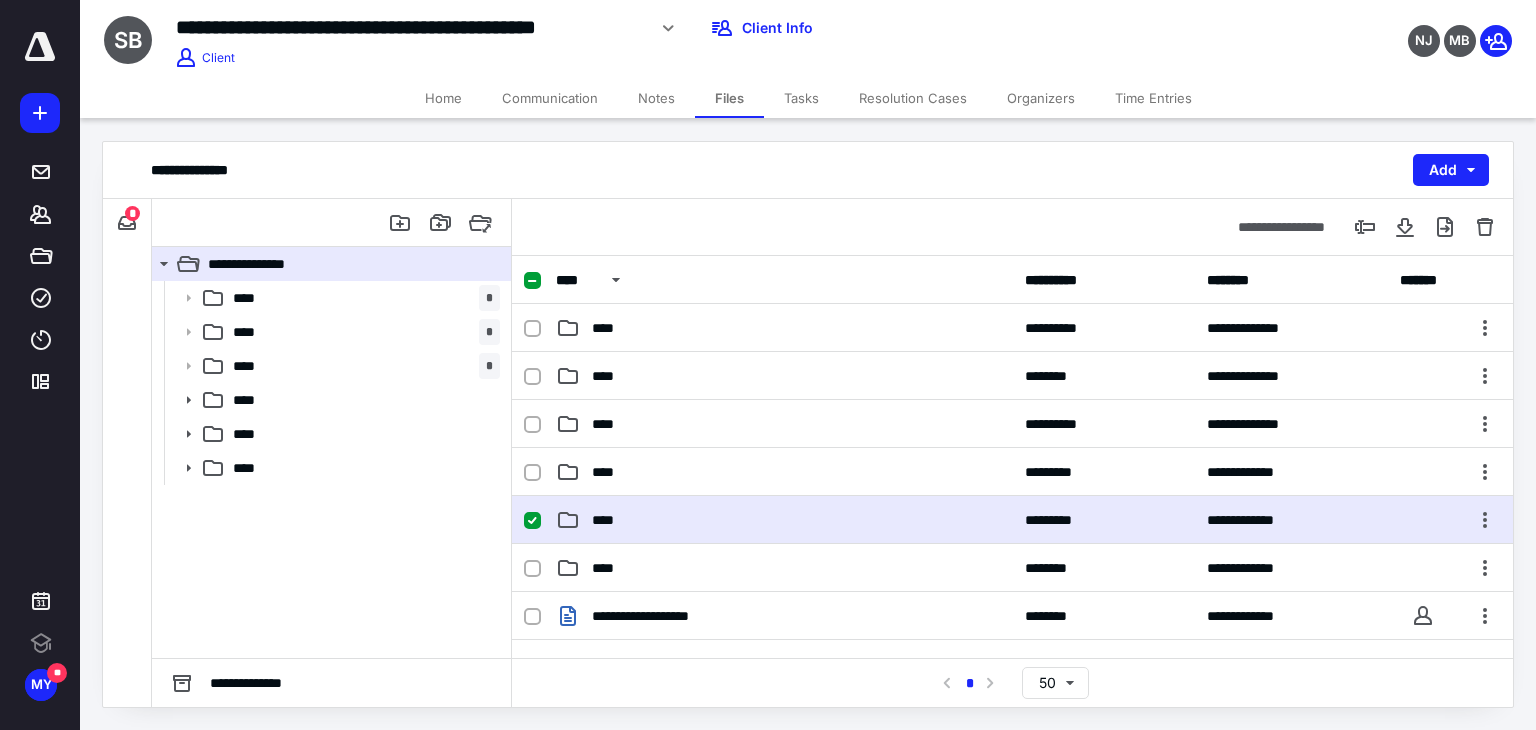 click on "****" at bounding box center [784, 520] 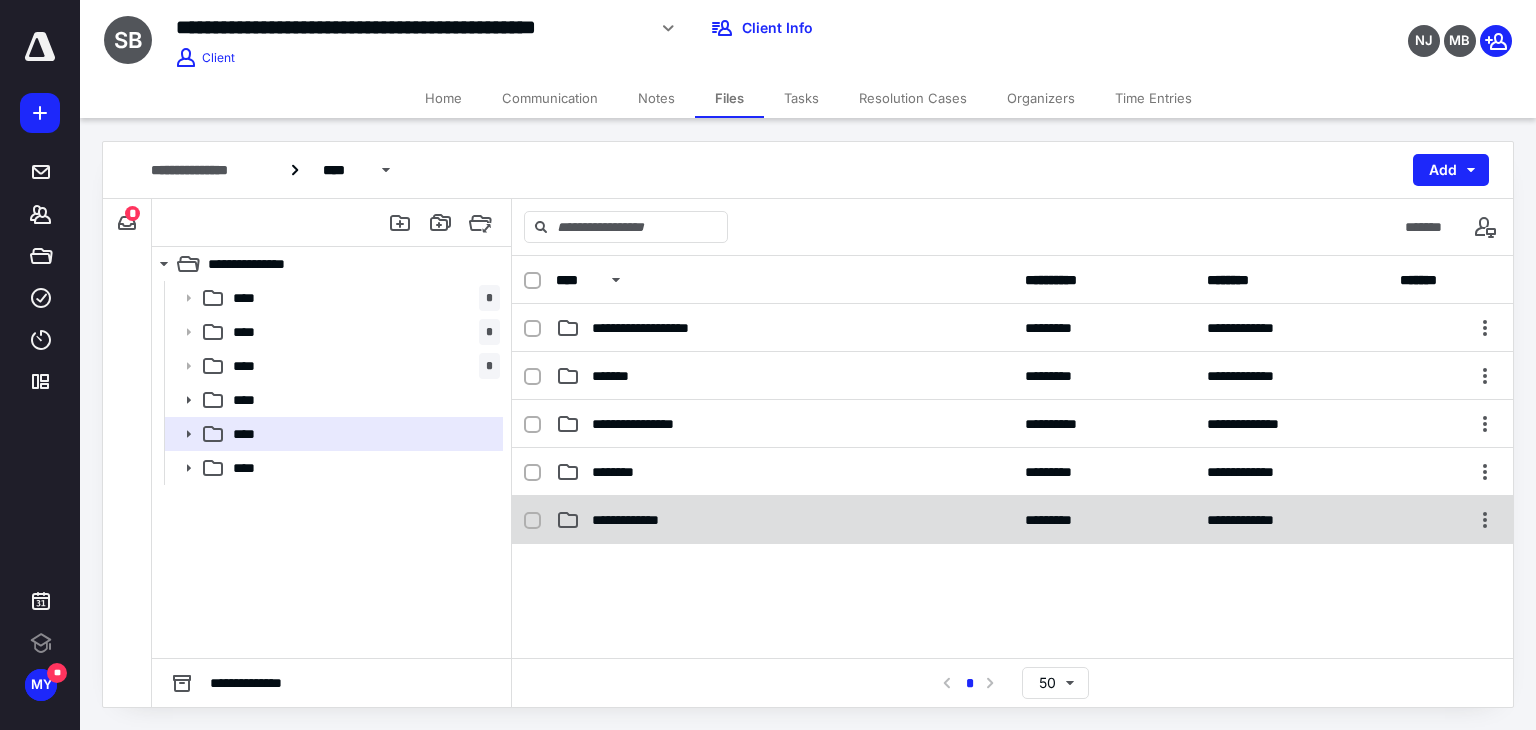 click on "**********" at bounding box center (784, 520) 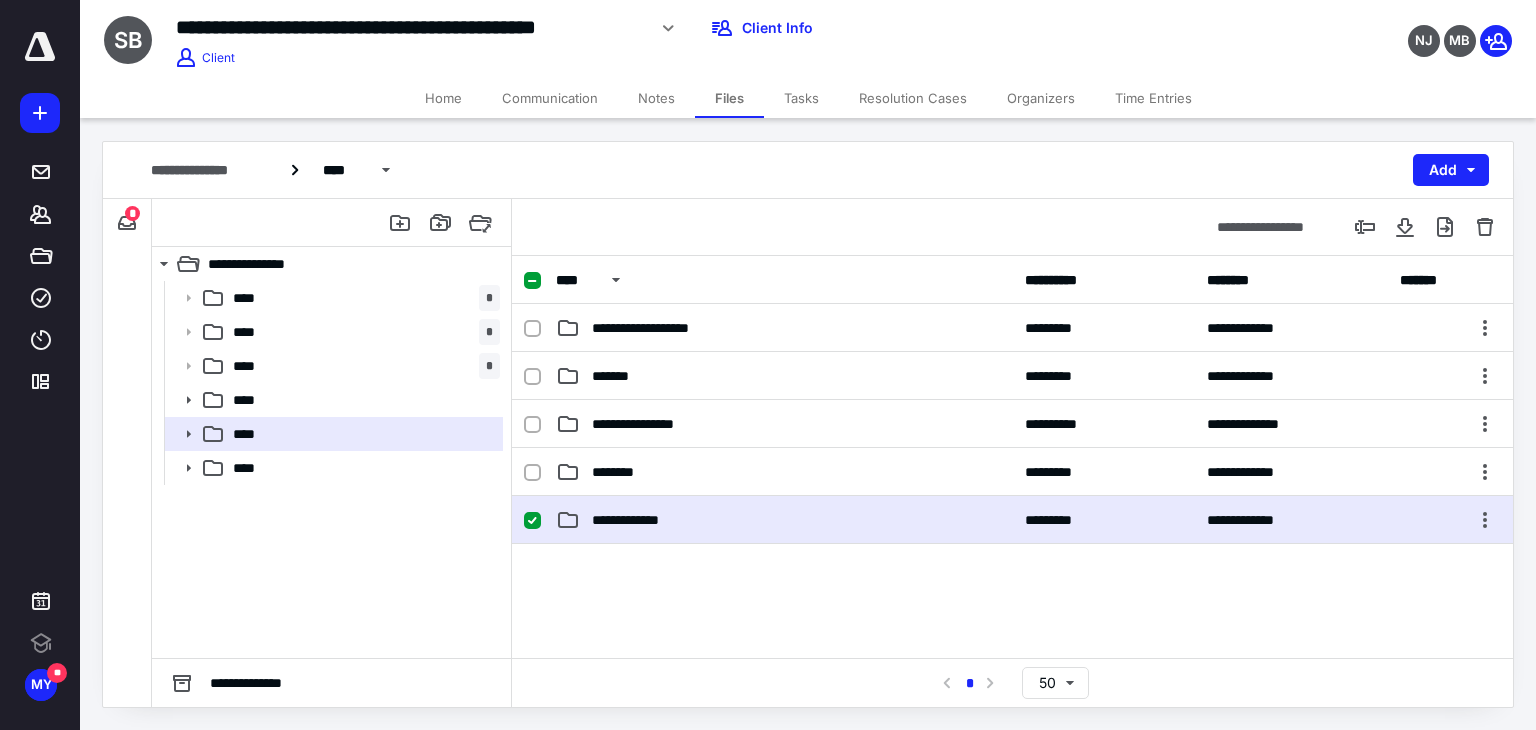 click on "**********" at bounding box center [784, 520] 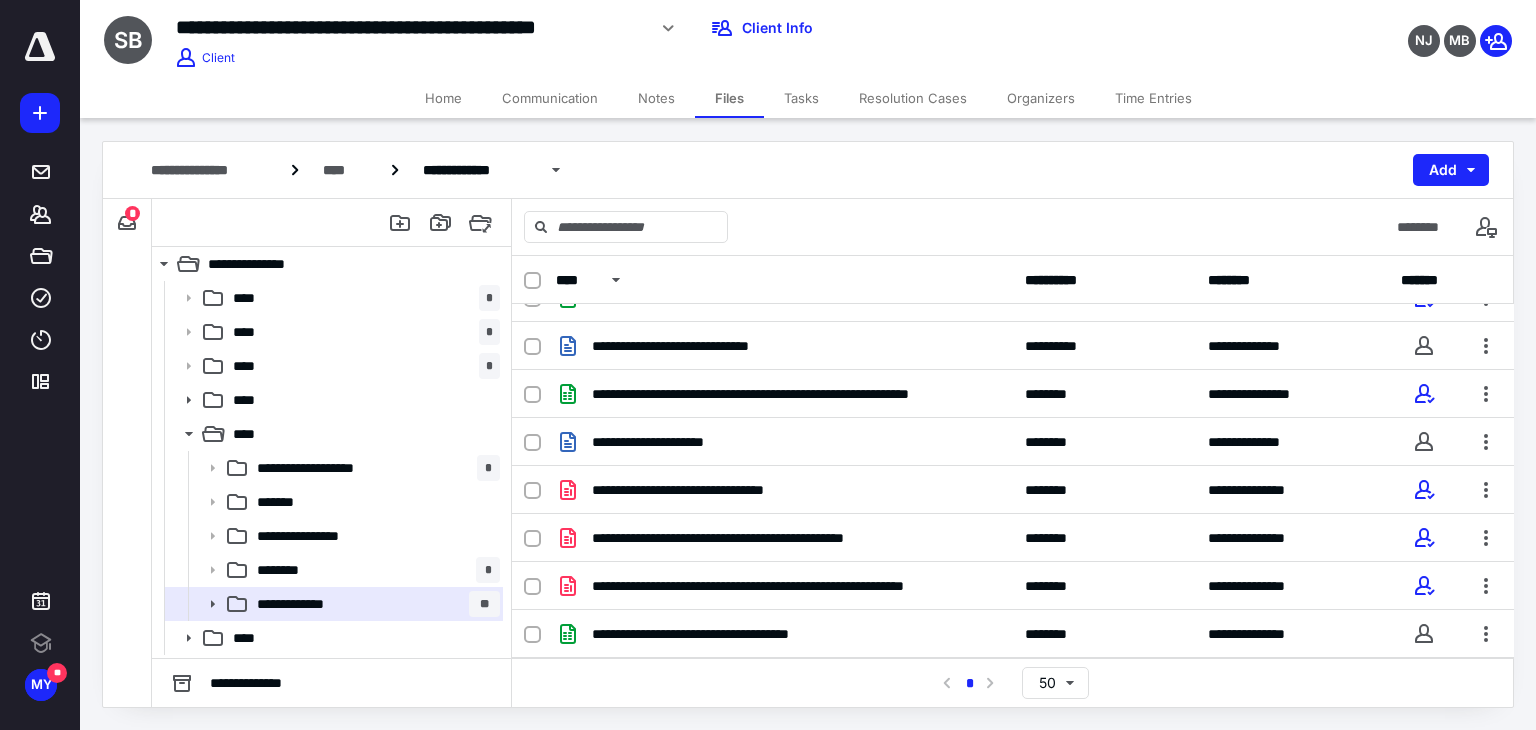 scroll, scrollTop: 0, scrollLeft: 0, axis: both 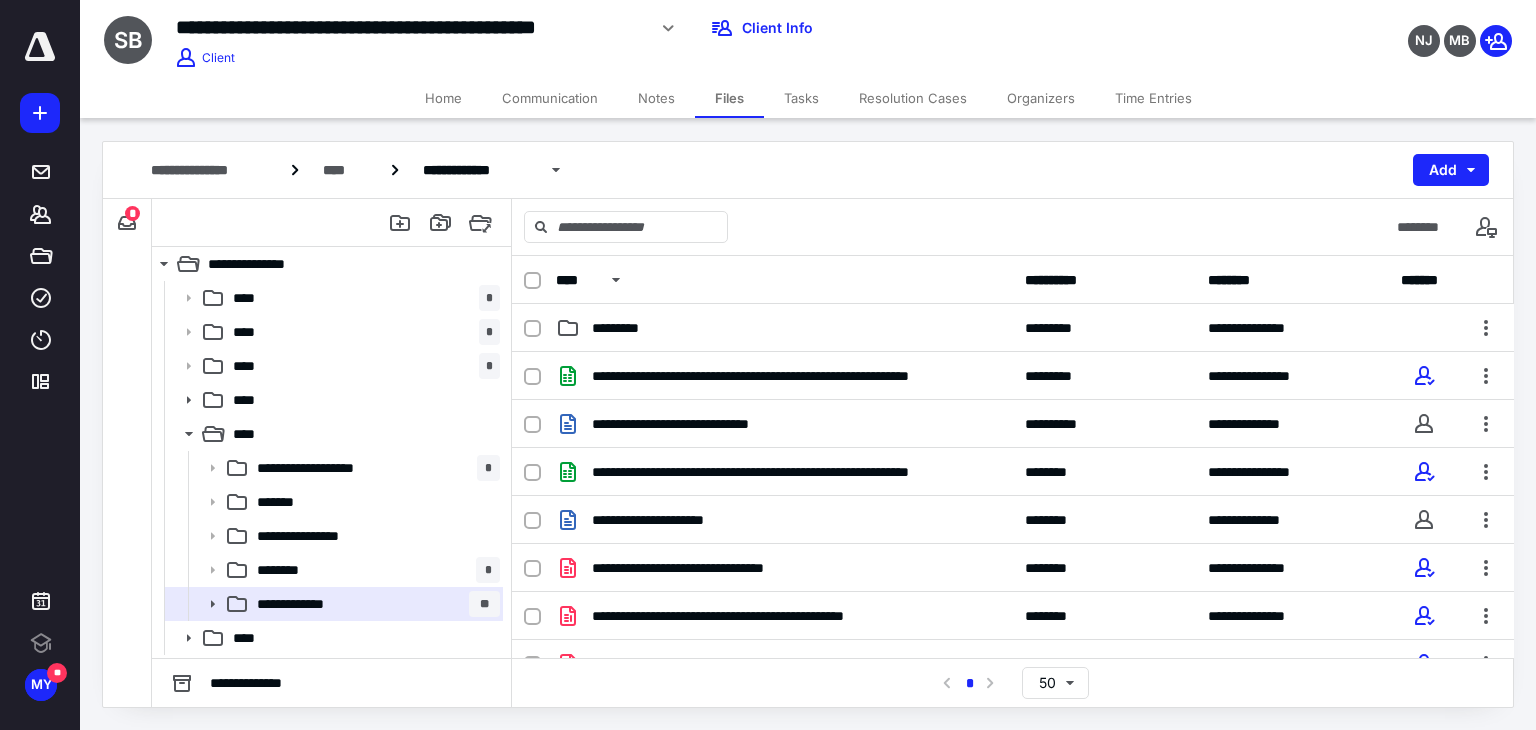 click on "**********" at bounding box center [808, 170] 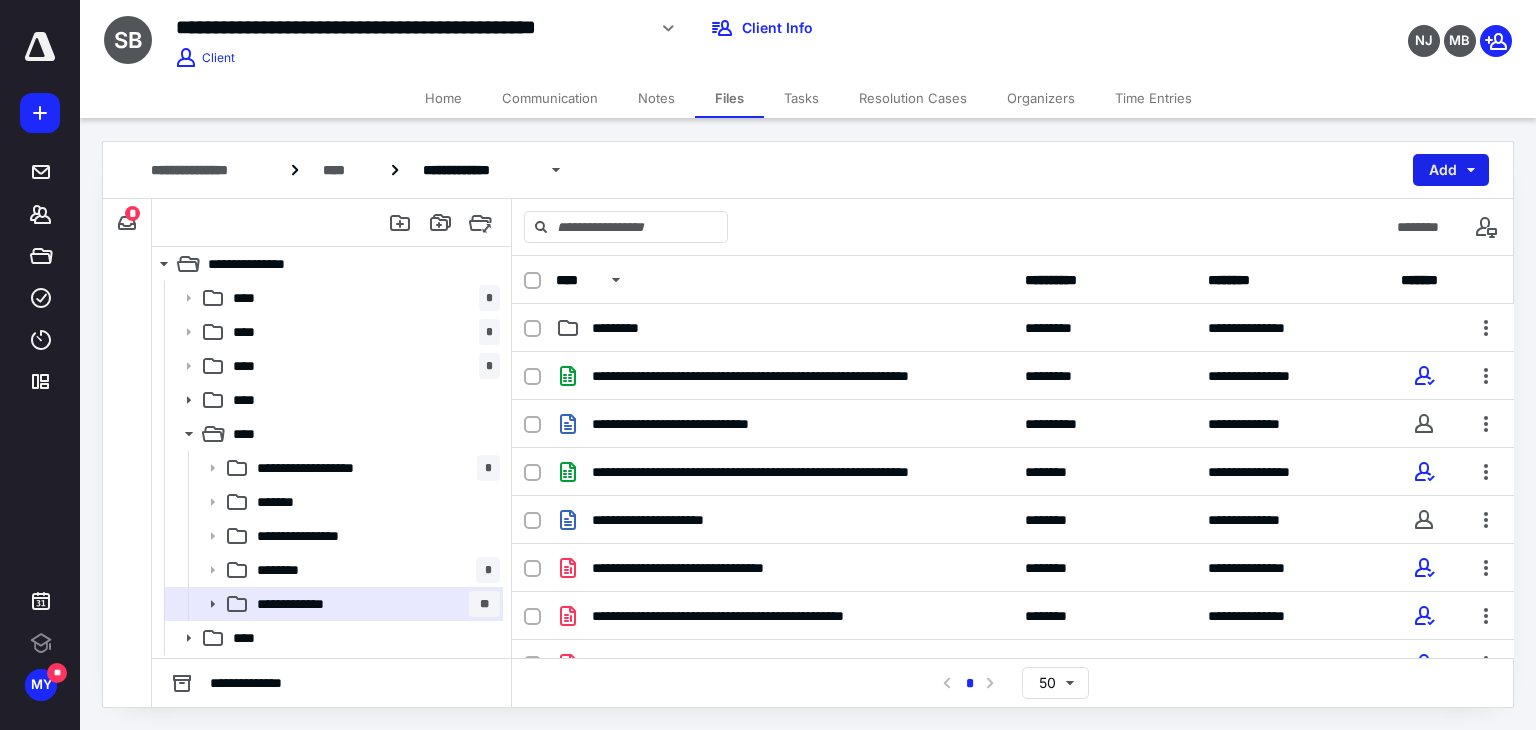 click on "Add" at bounding box center (1451, 170) 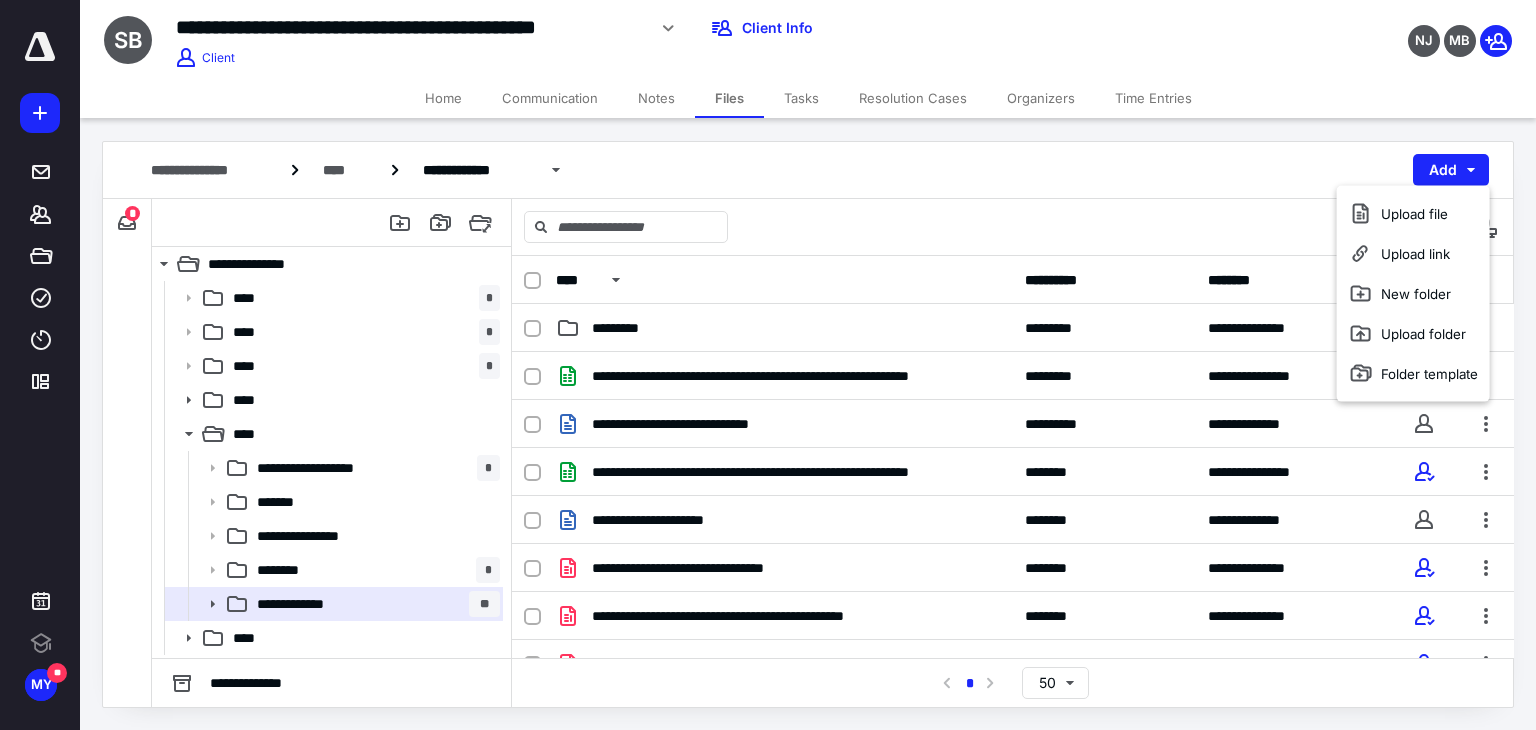 click on "**********" at bounding box center (808, 424) 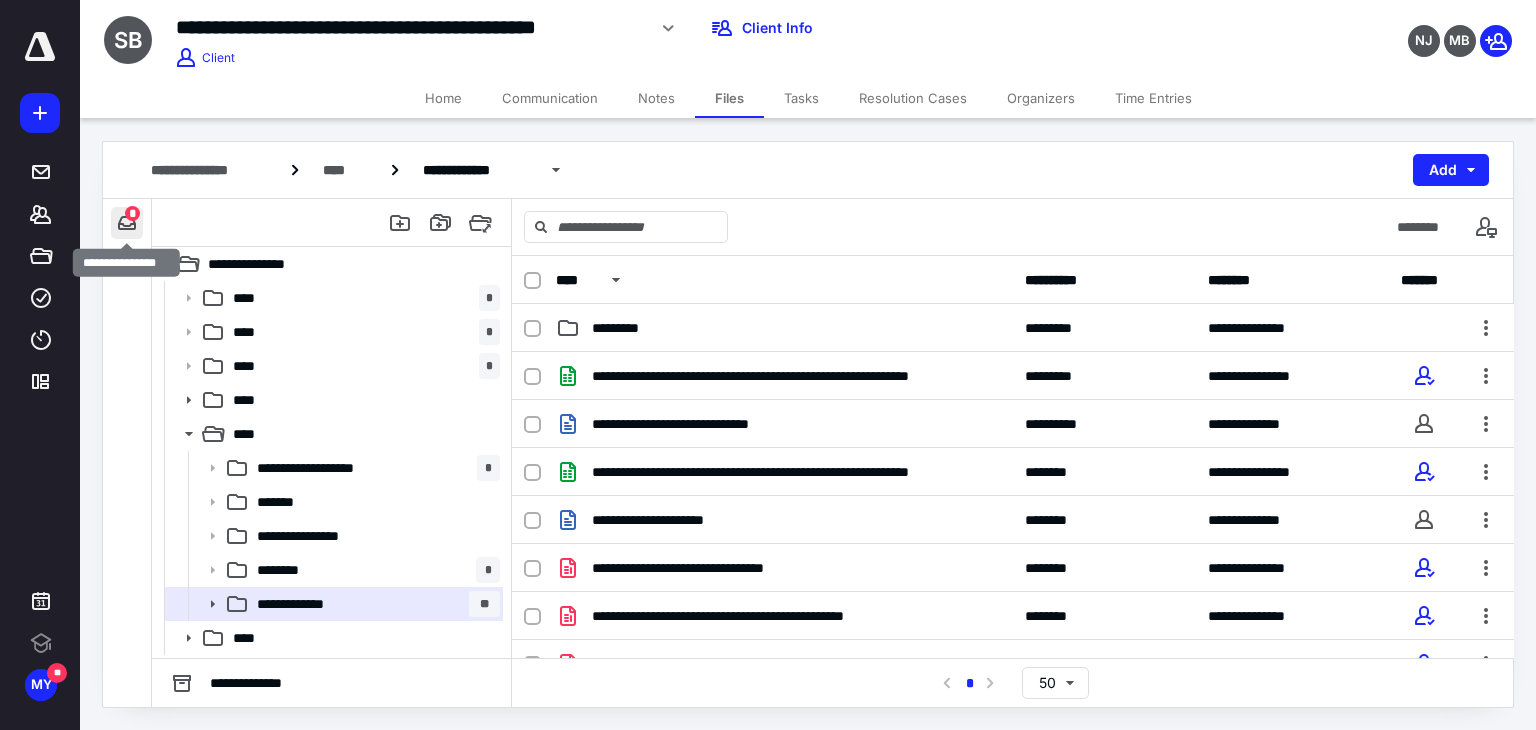 click at bounding box center [127, 223] 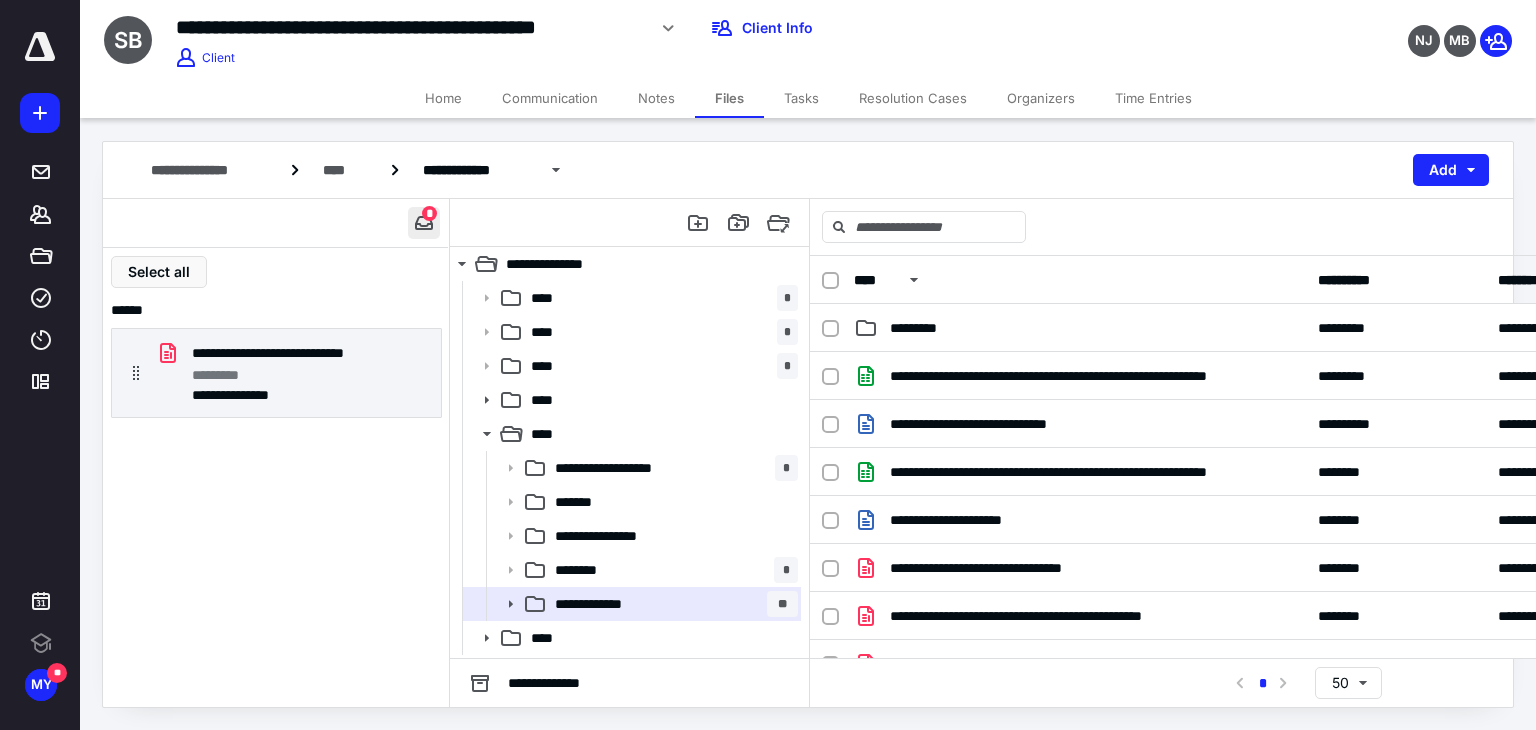 click on "**********" at bounding box center (275, 223) 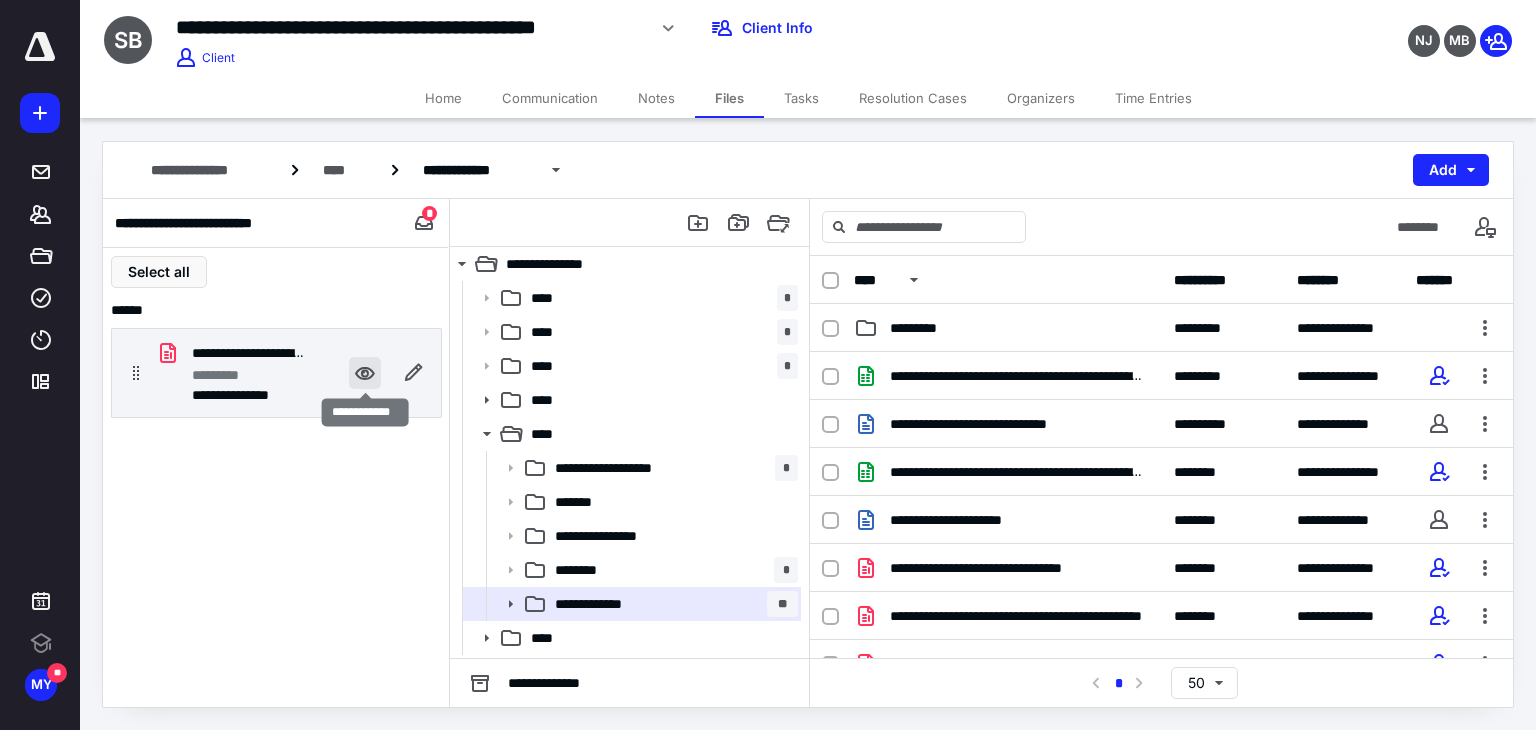 click at bounding box center [365, 373] 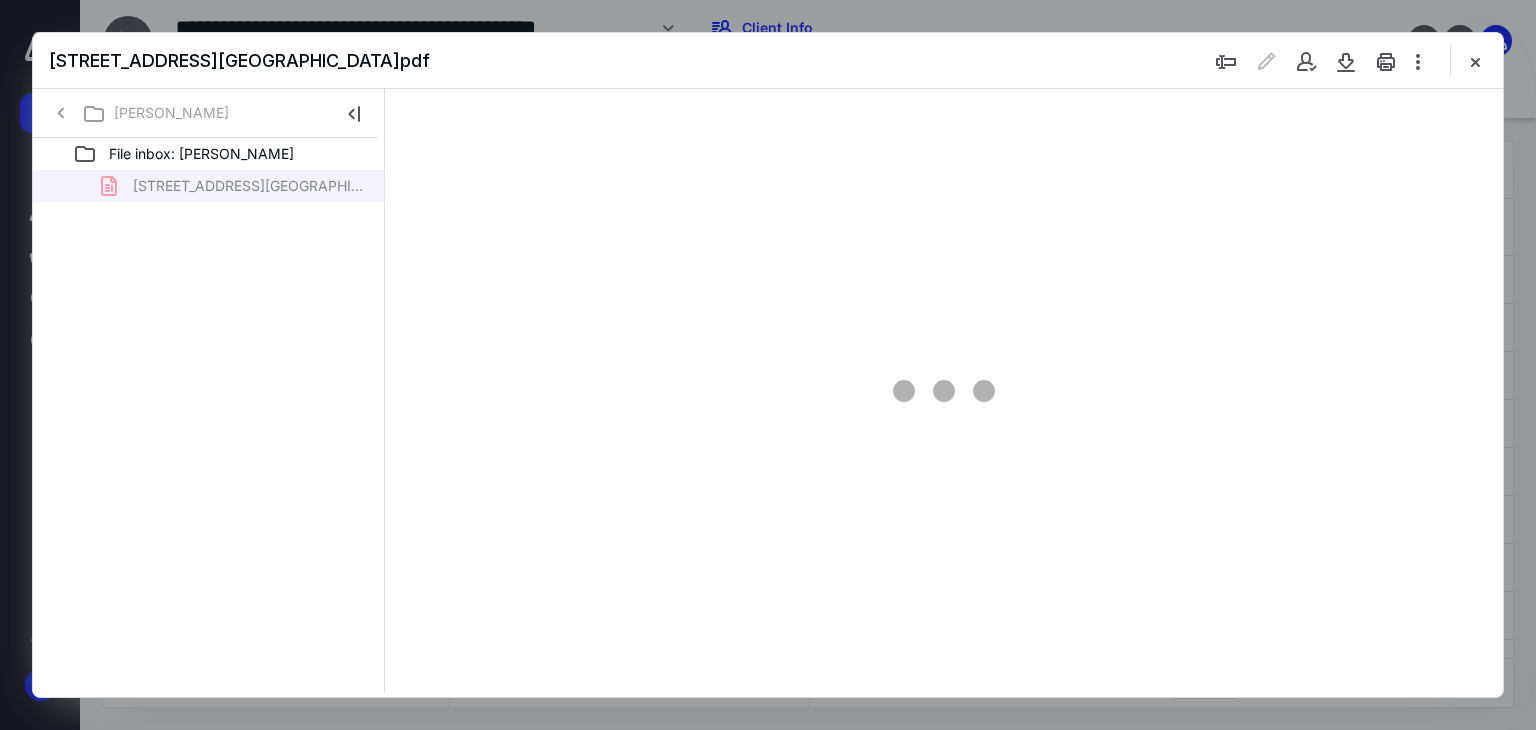 scroll, scrollTop: 0, scrollLeft: 0, axis: both 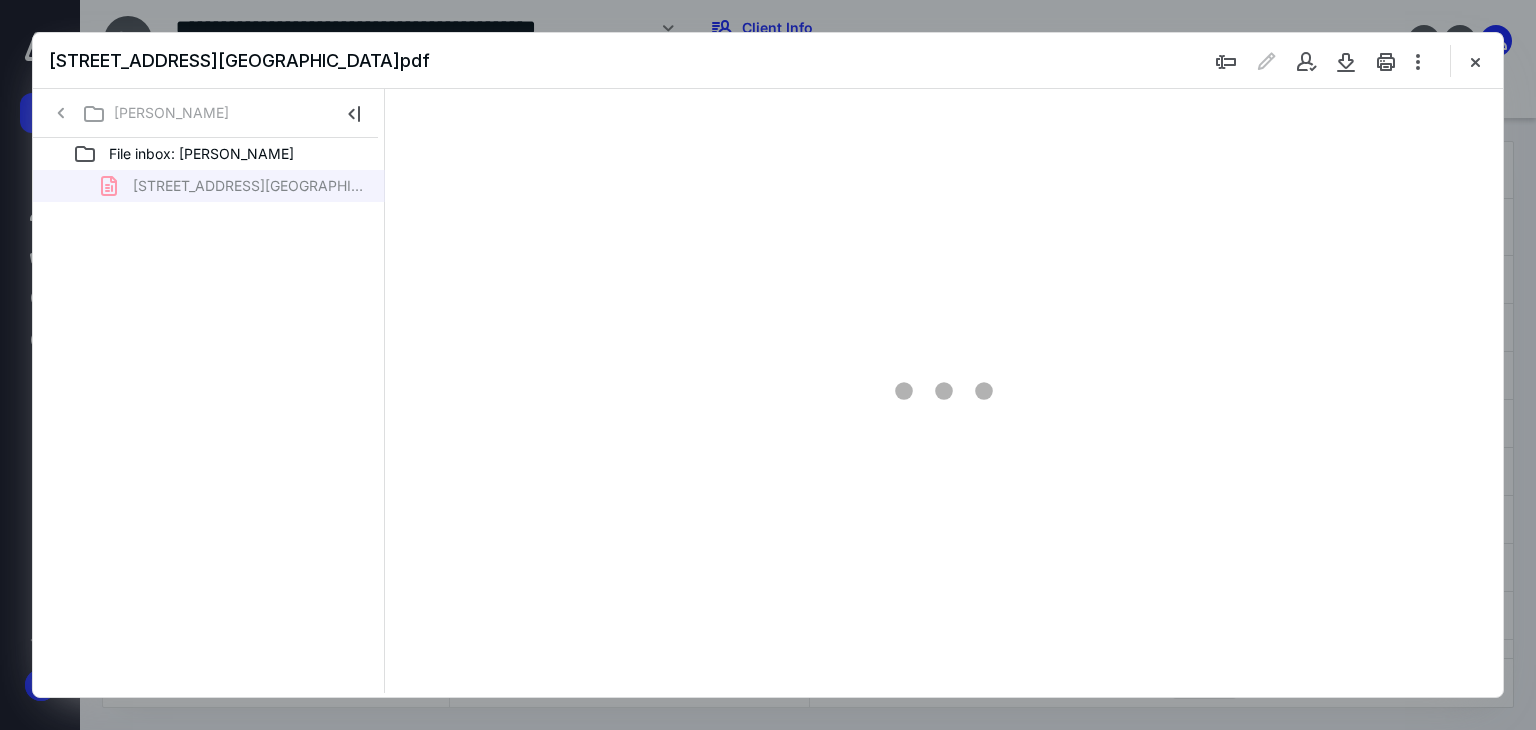 type on "179" 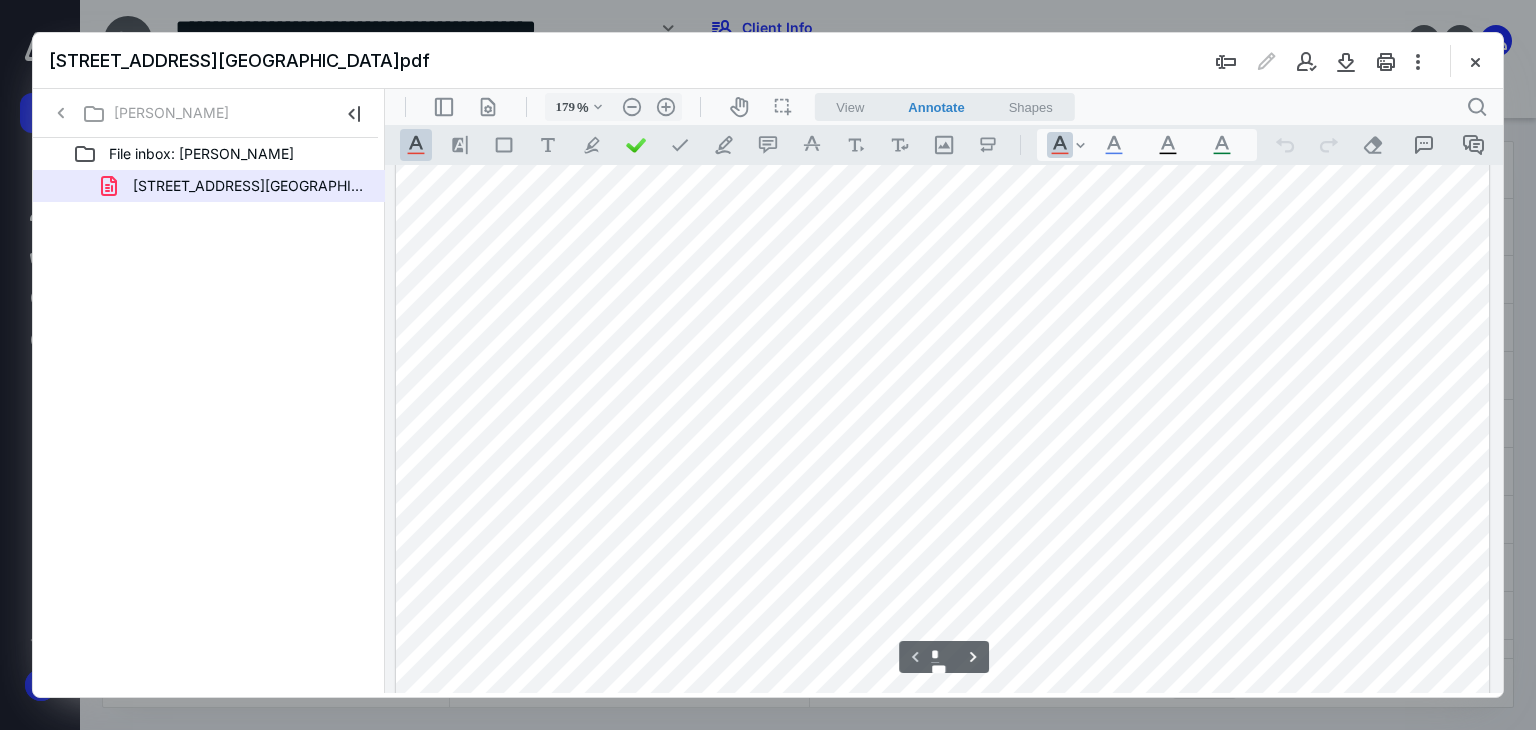scroll, scrollTop: 414, scrollLeft: 0, axis: vertical 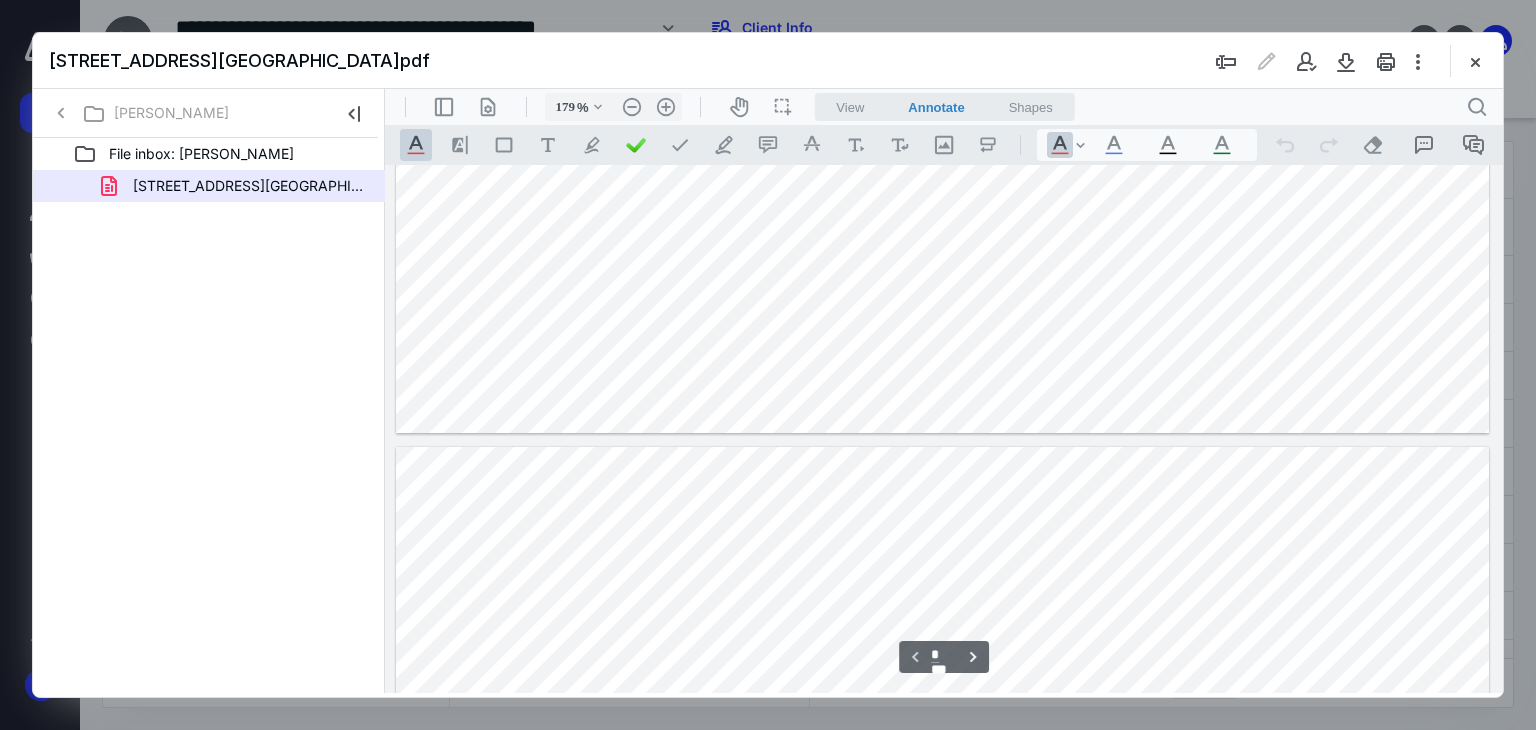 type on "*" 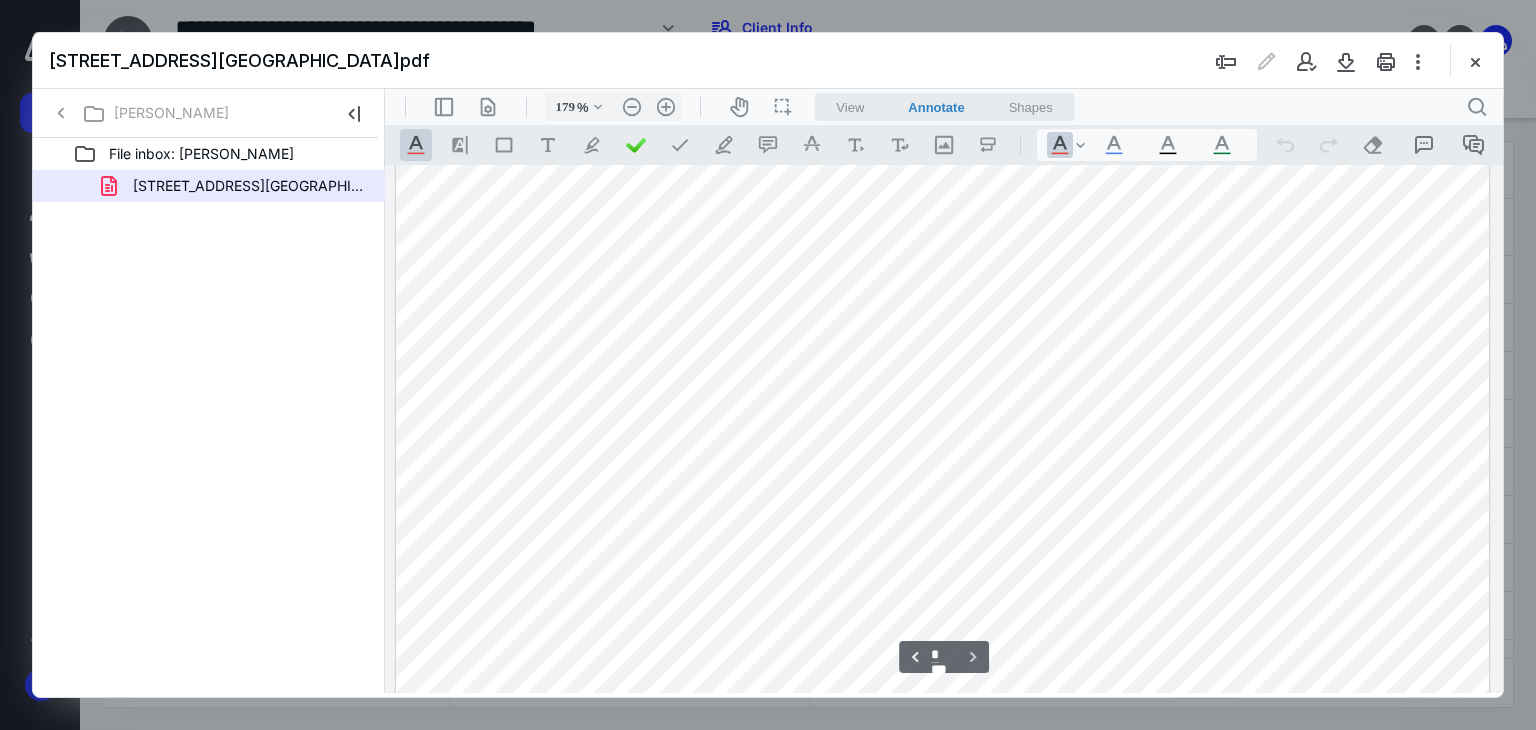 scroll, scrollTop: 2192, scrollLeft: 0, axis: vertical 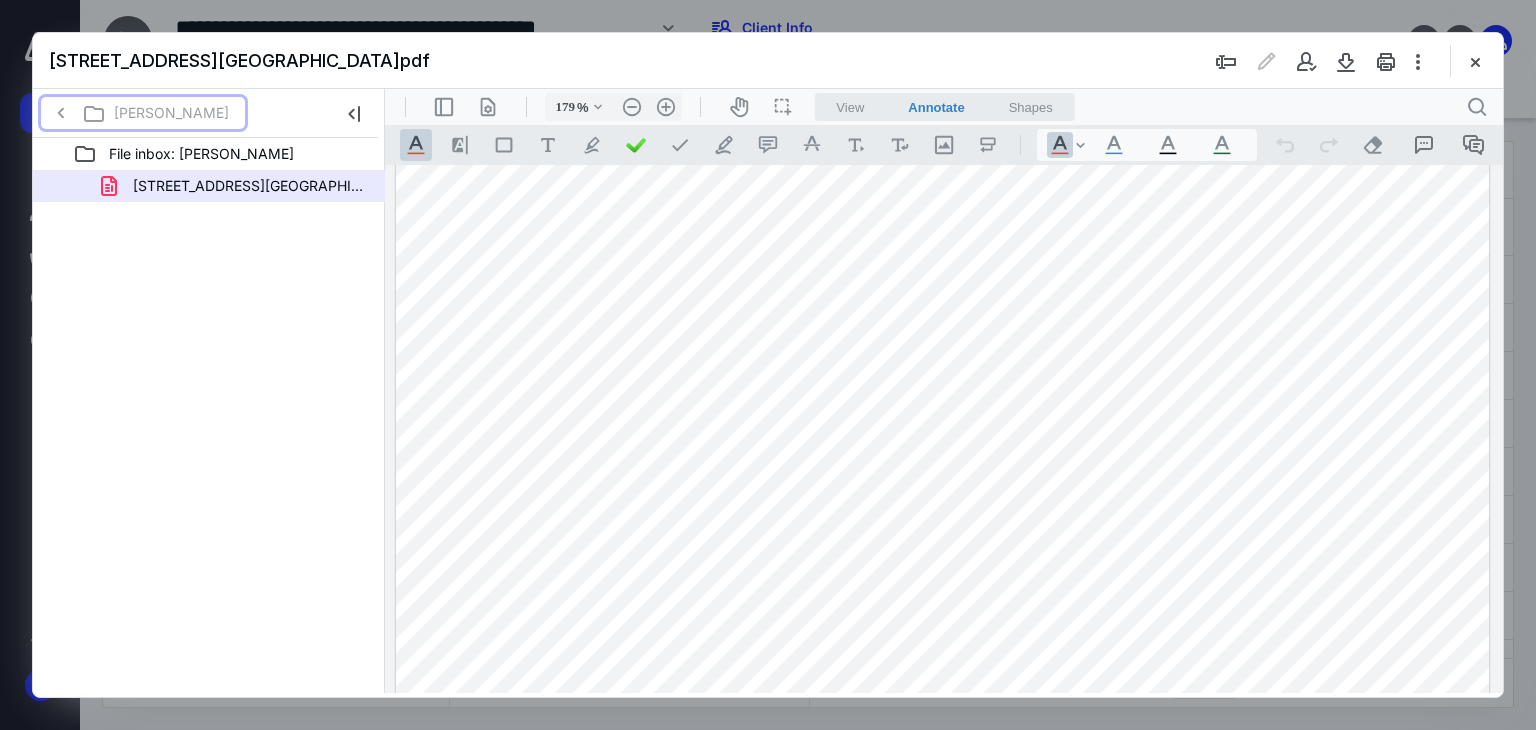 click 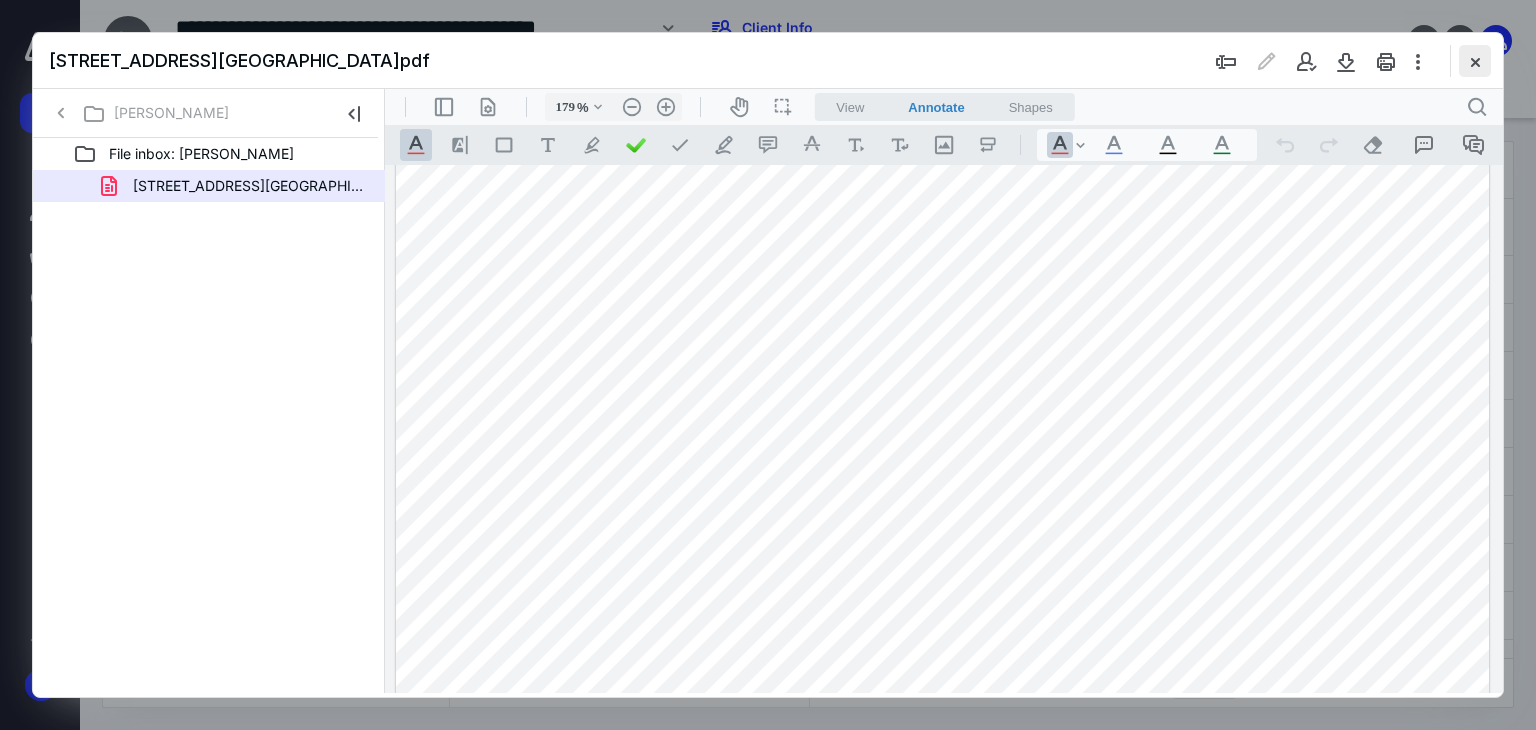 click at bounding box center [1475, 61] 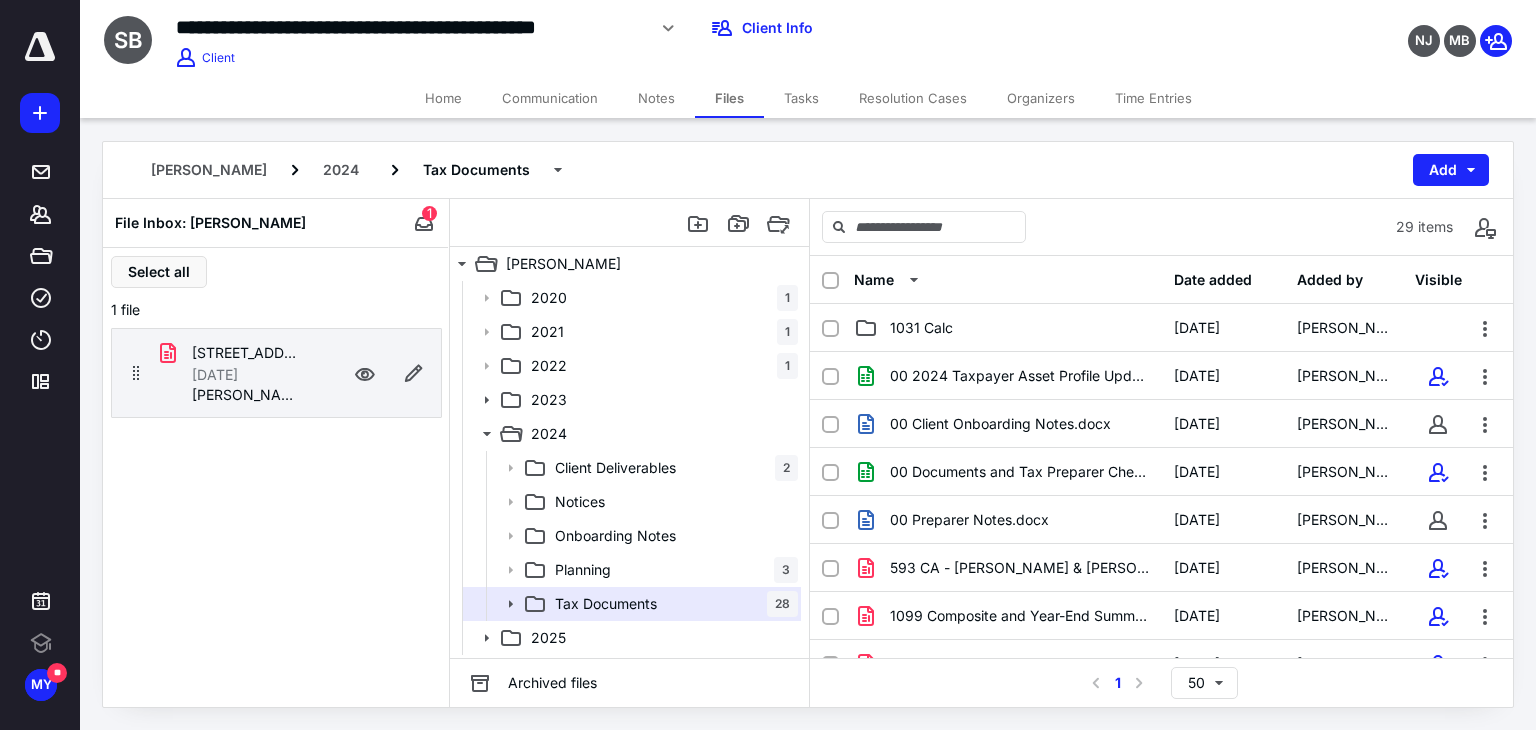 click 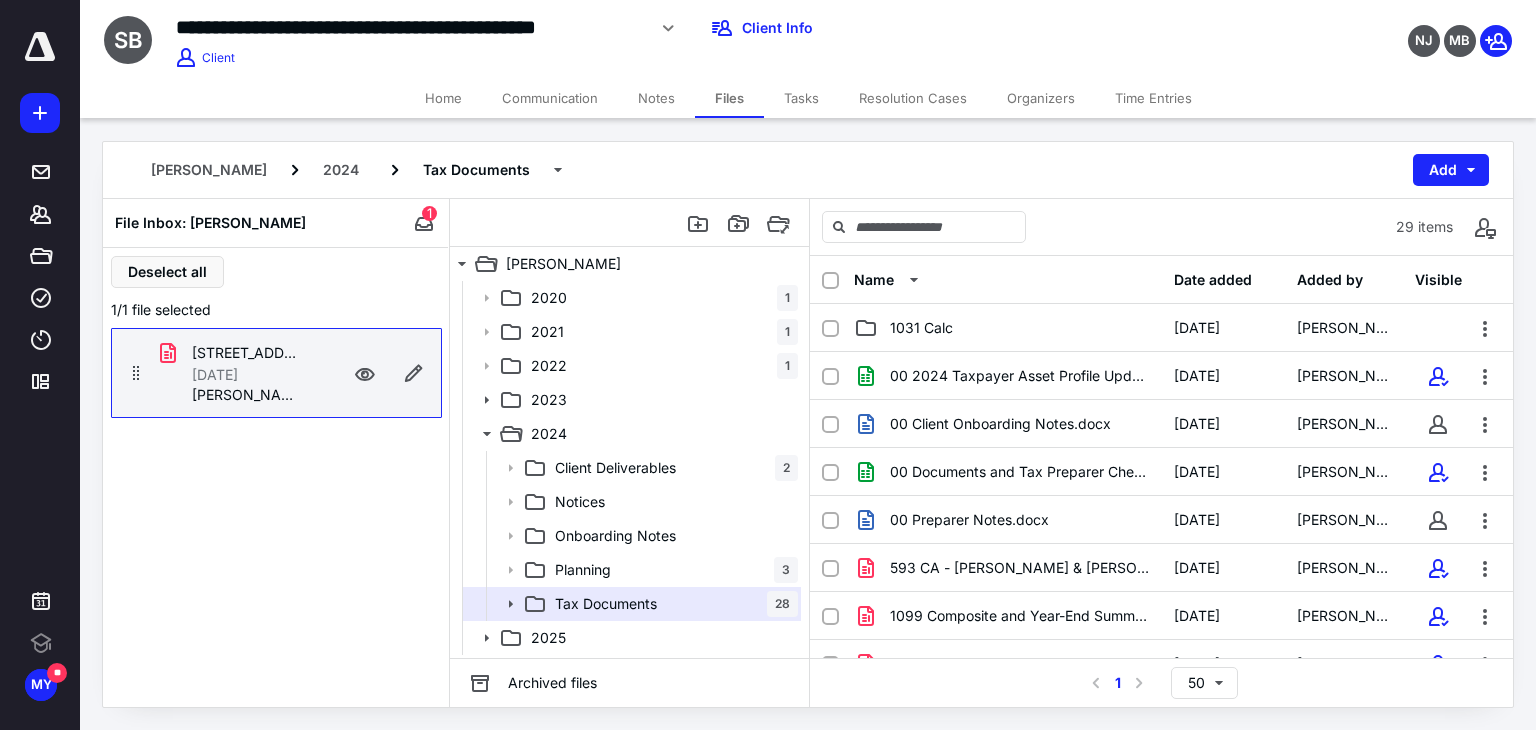 click 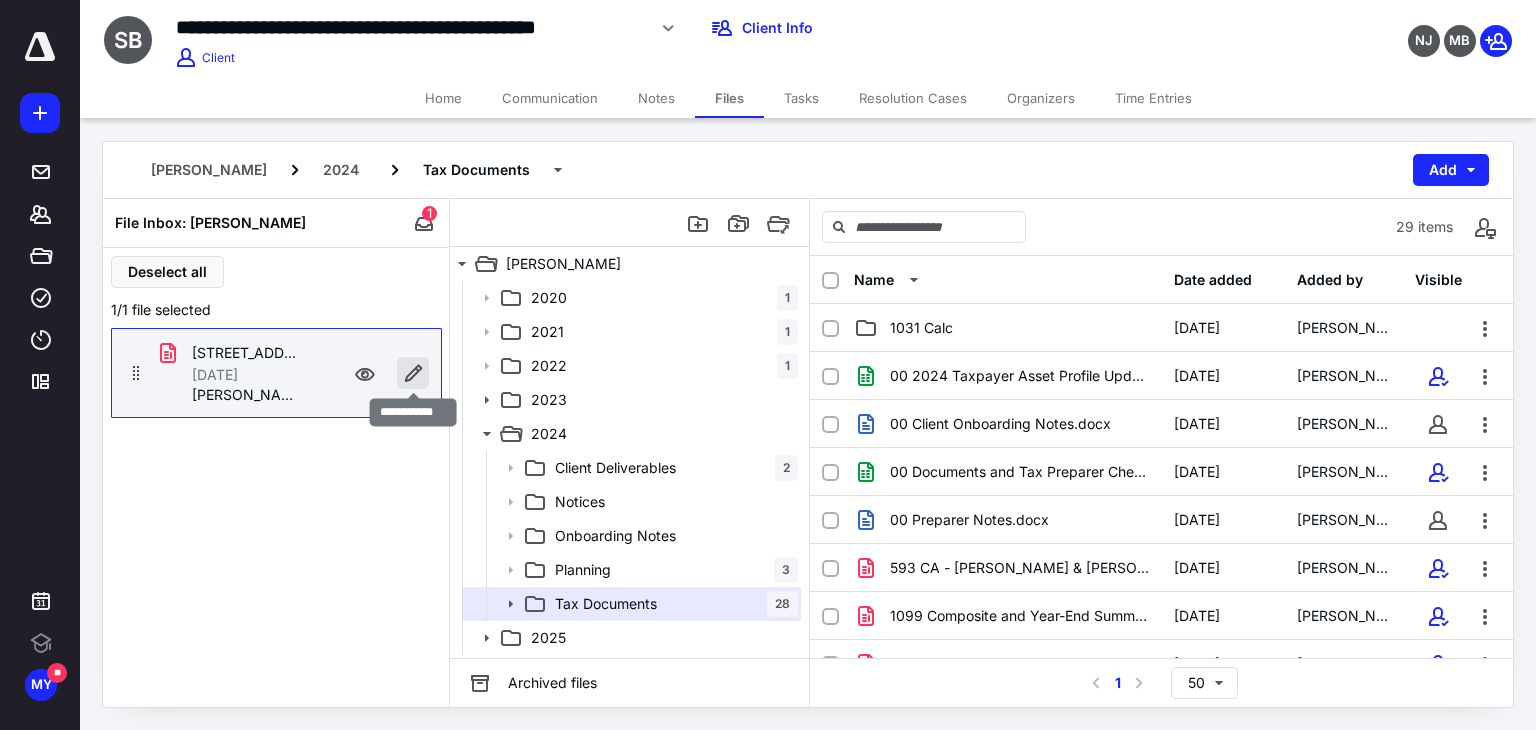 click at bounding box center (413, 373) 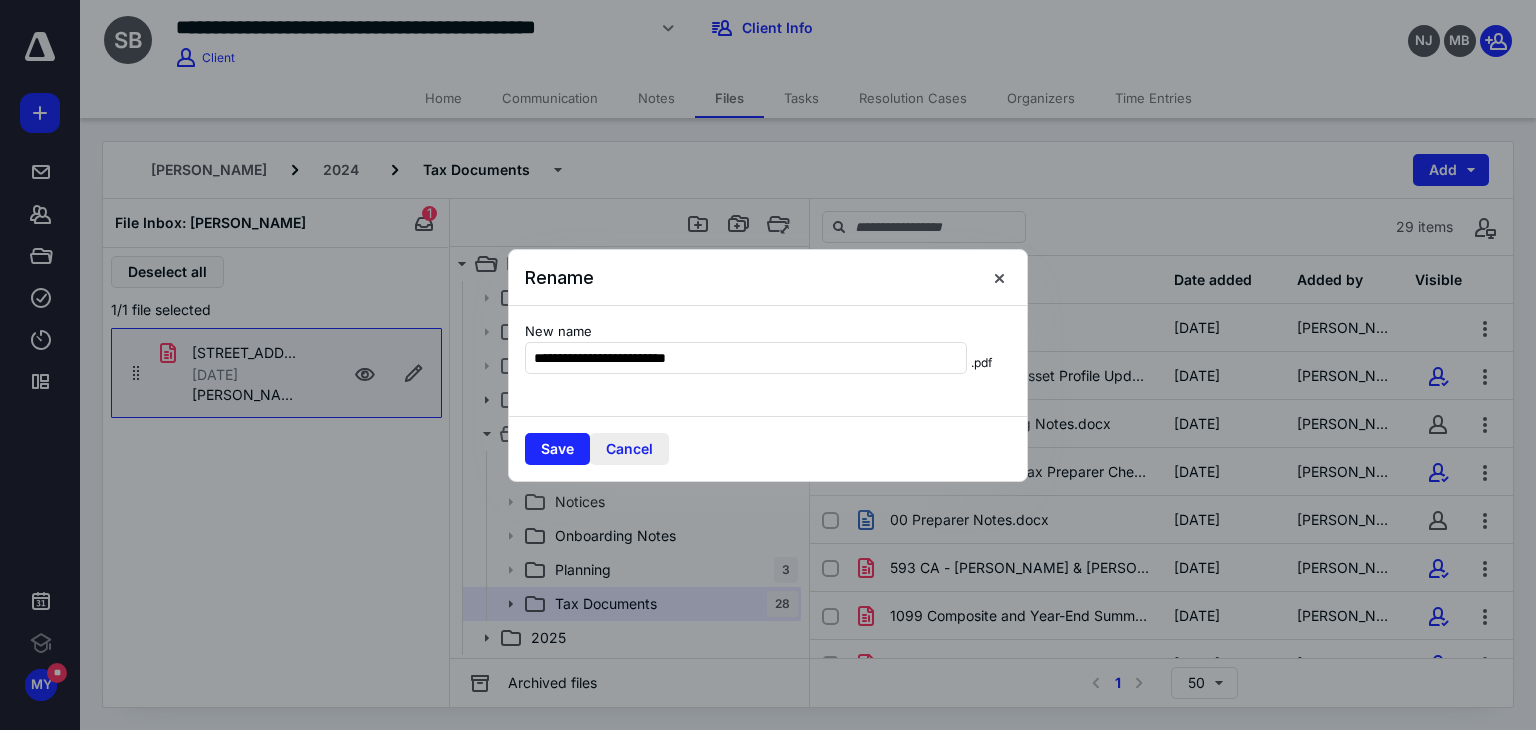 click on "Cancel" at bounding box center [629, 449] 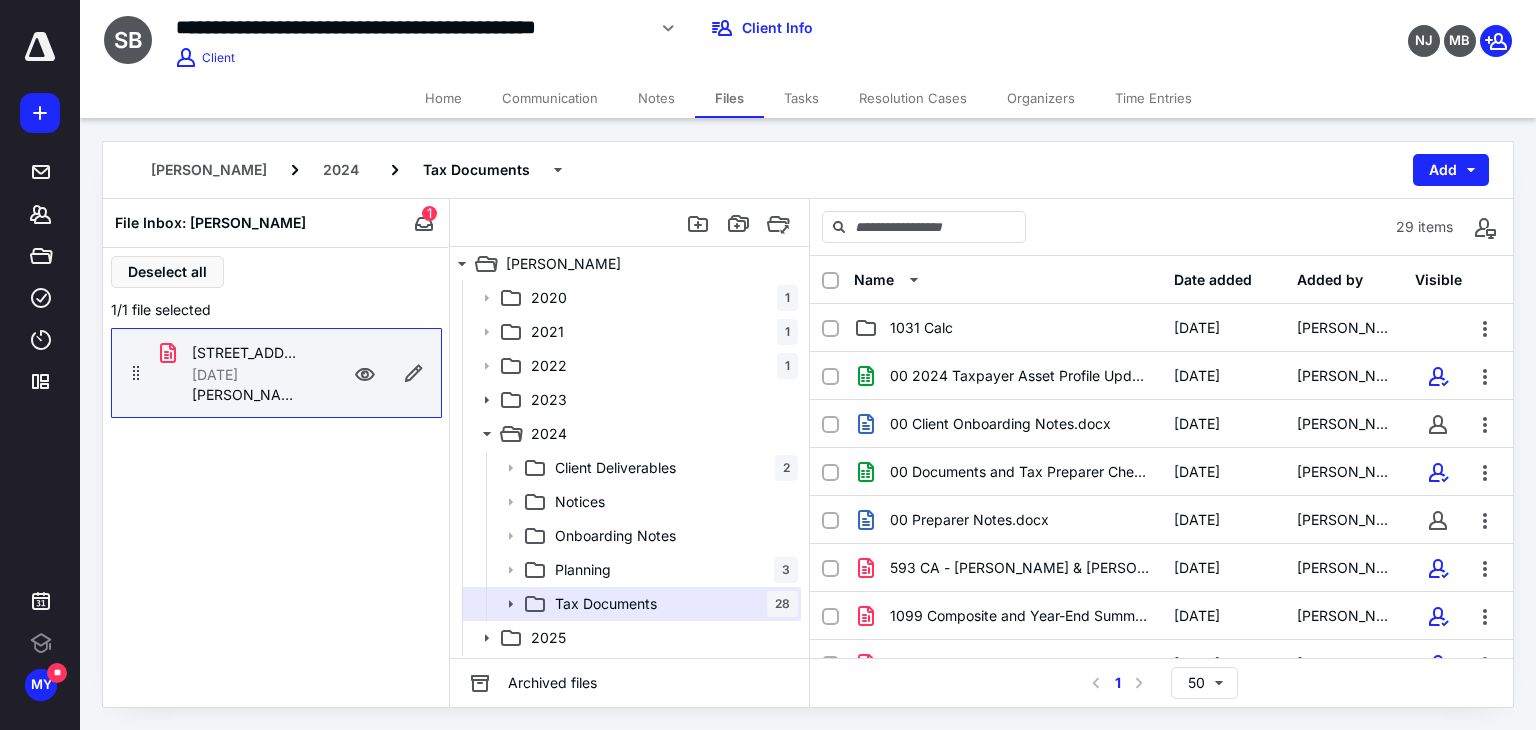 click on "Deselect all 1/1 file selected 7001 N. Highway One Newrez.pdf 7/10/2025 Sarah Abruzzese" at bounding box center (276, 477) 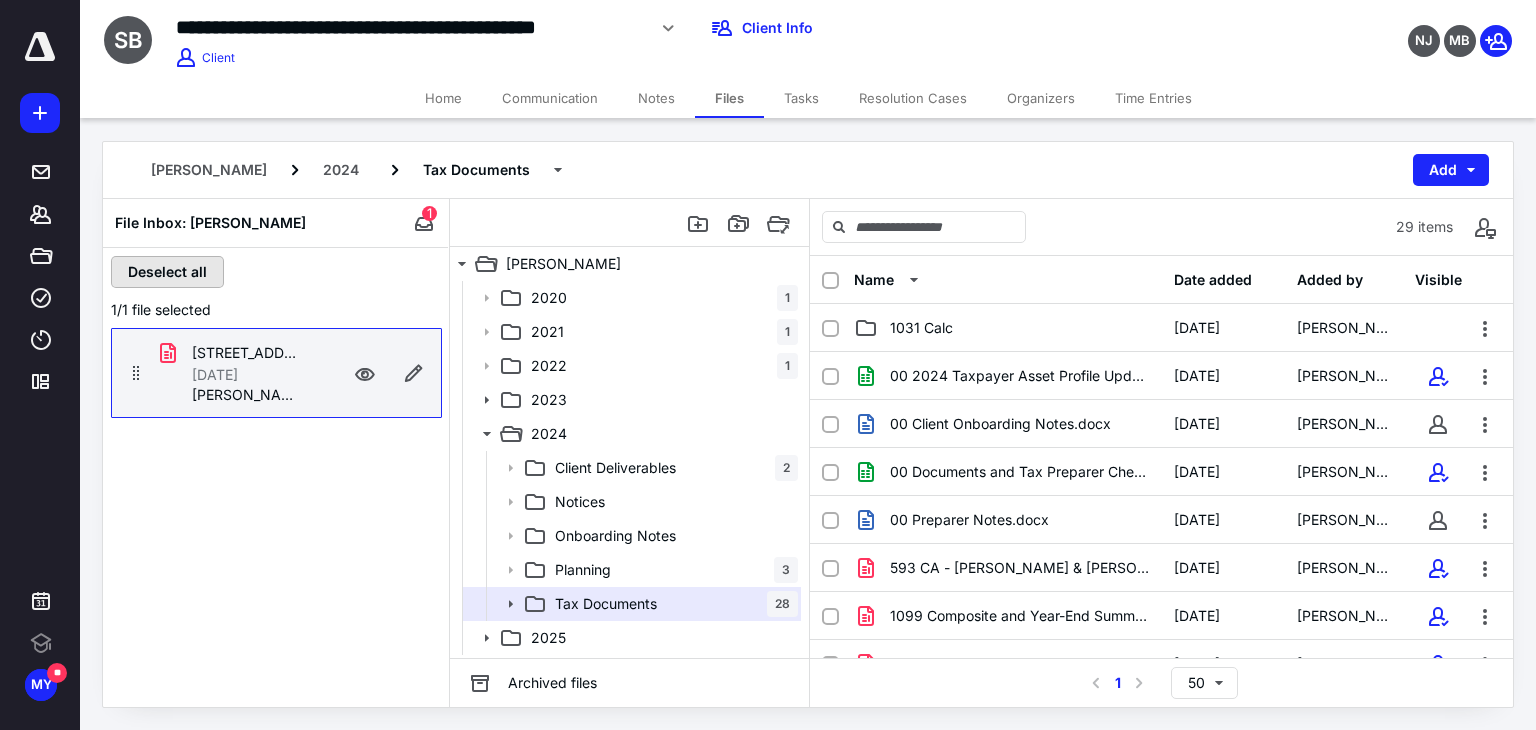 click on "Deselect all" at bounding box center (167, 272) 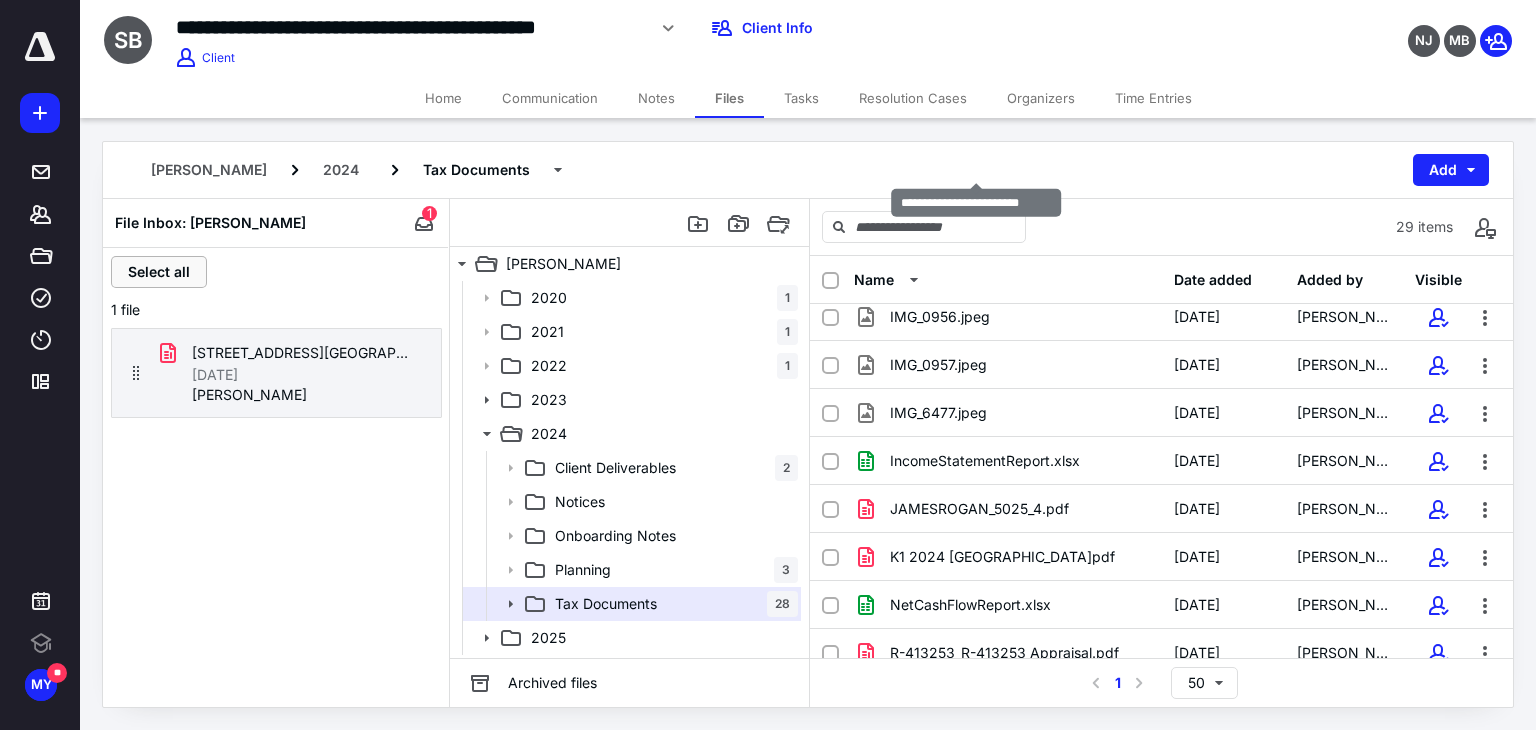 scroll, scrollTop: 1032, scrollLeft: 0, axis: vertical 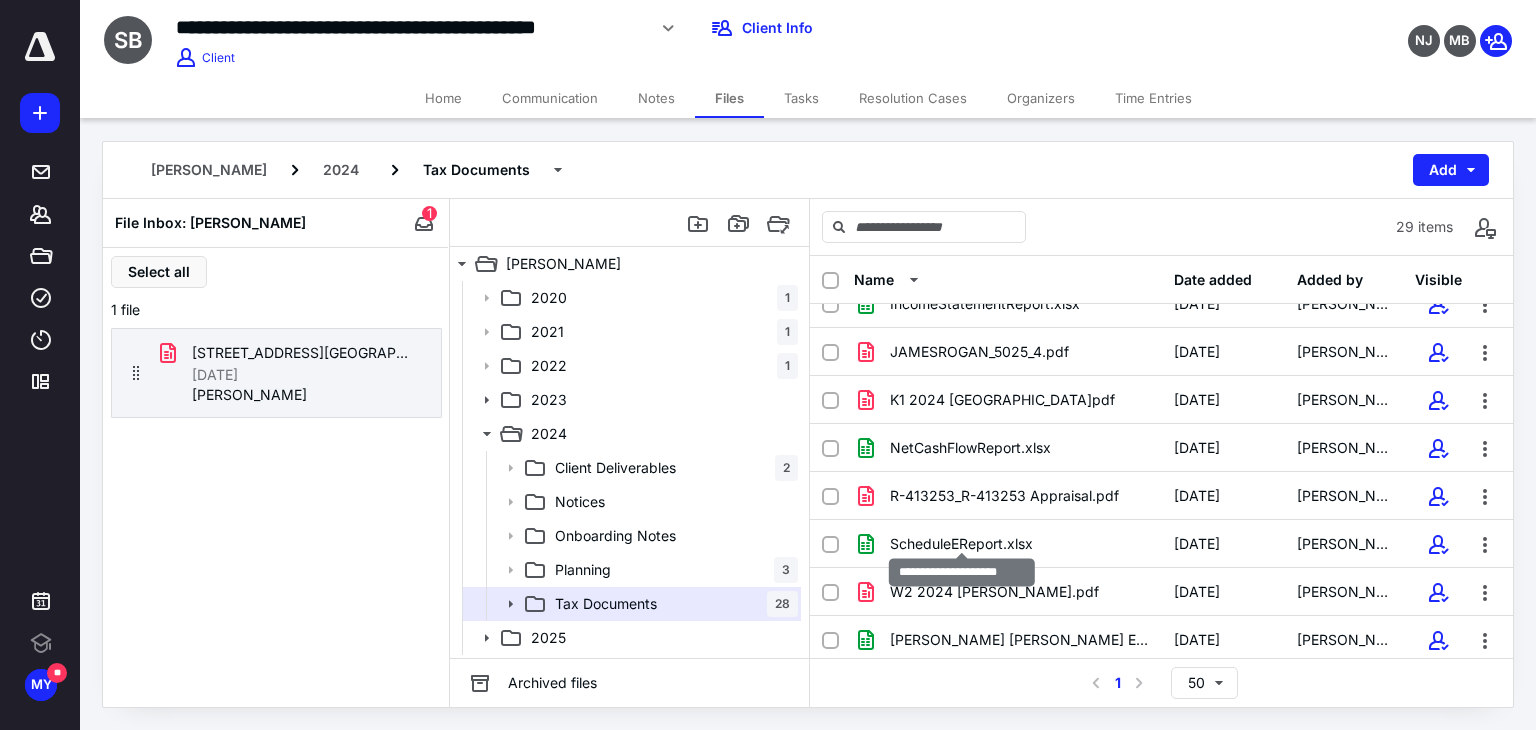 click on "ScheduleEReport.xlsx" at bounding box center (961, 544) 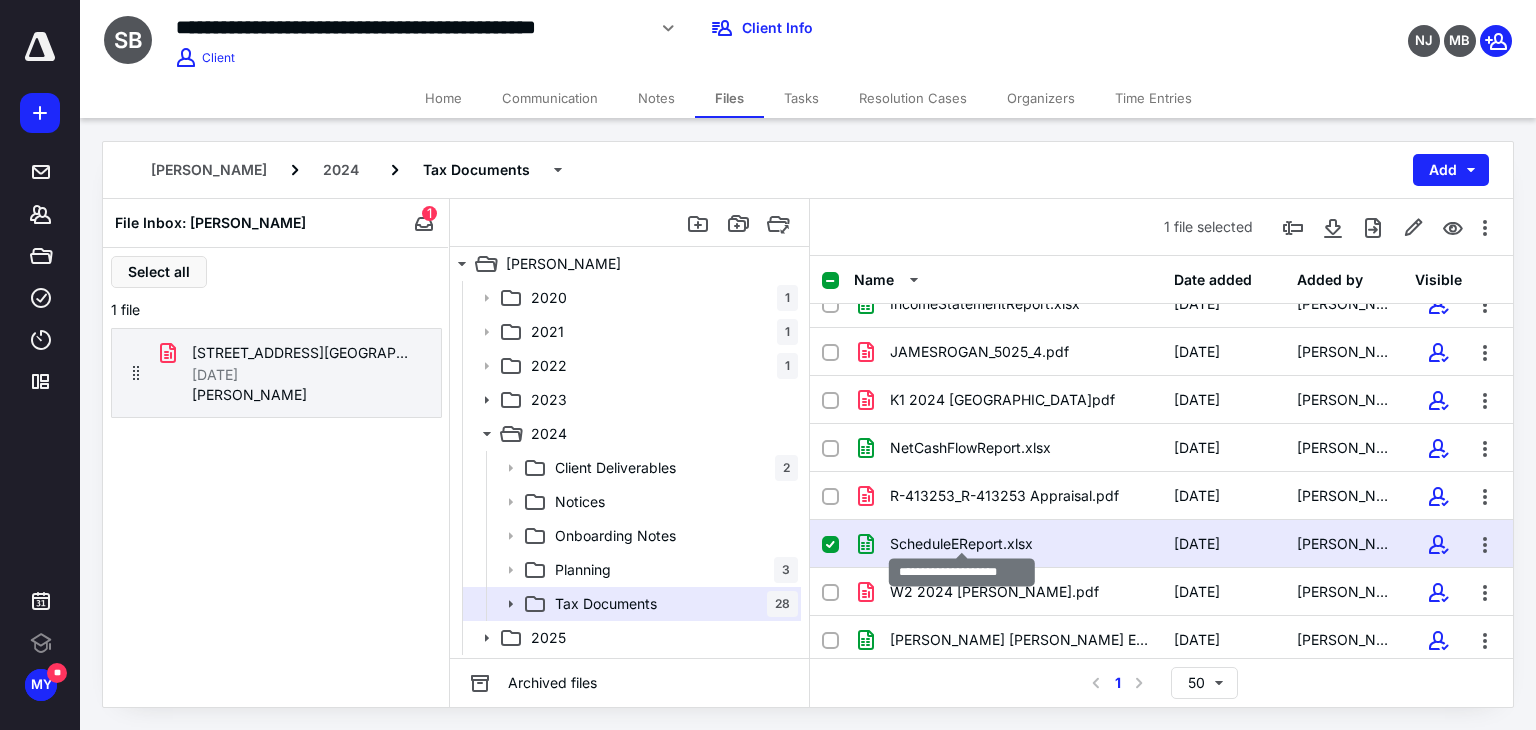 click on "ScheduleEReport.xlsx" at bounding box center [961, 544] 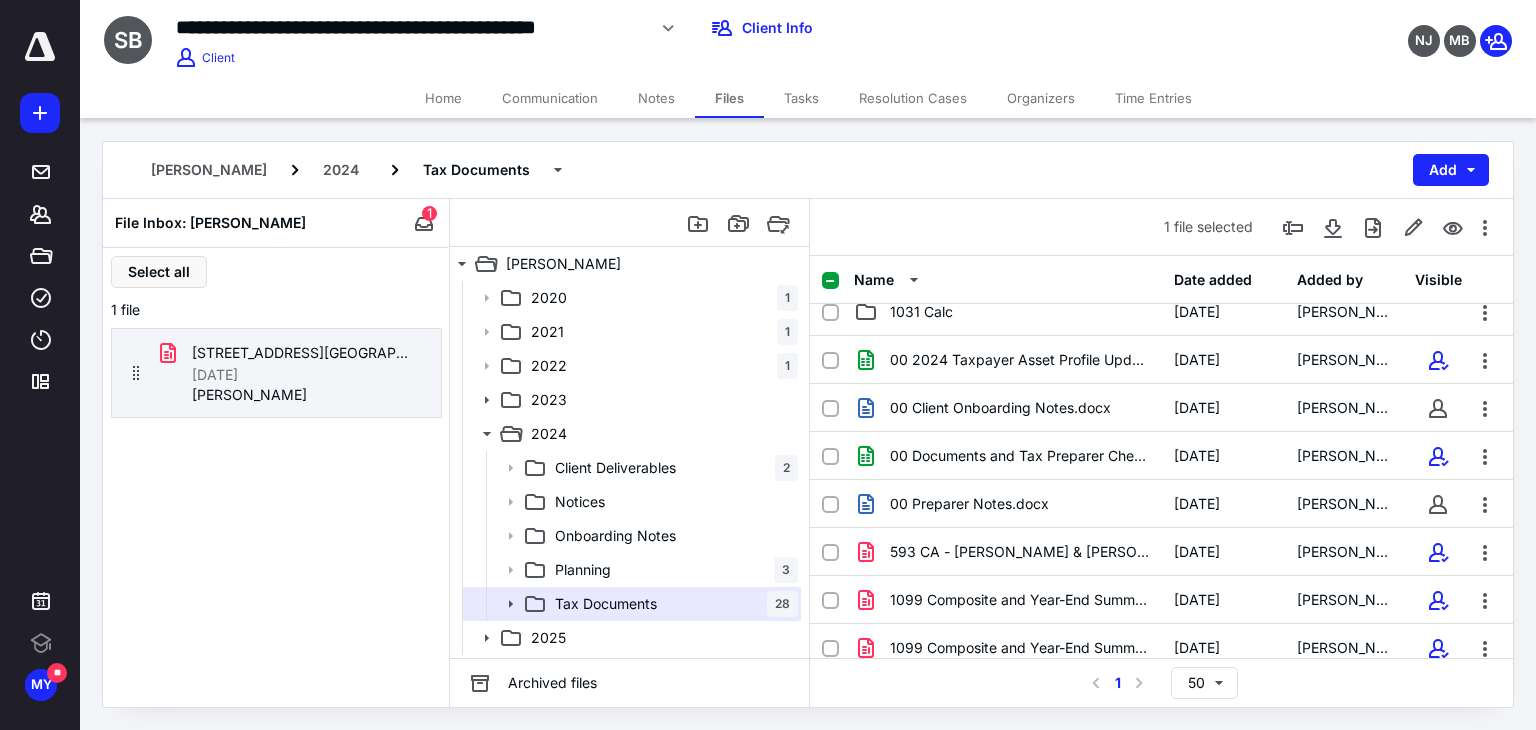 scroll, scrollTop: 0, scrollLeft: 0, axis: both 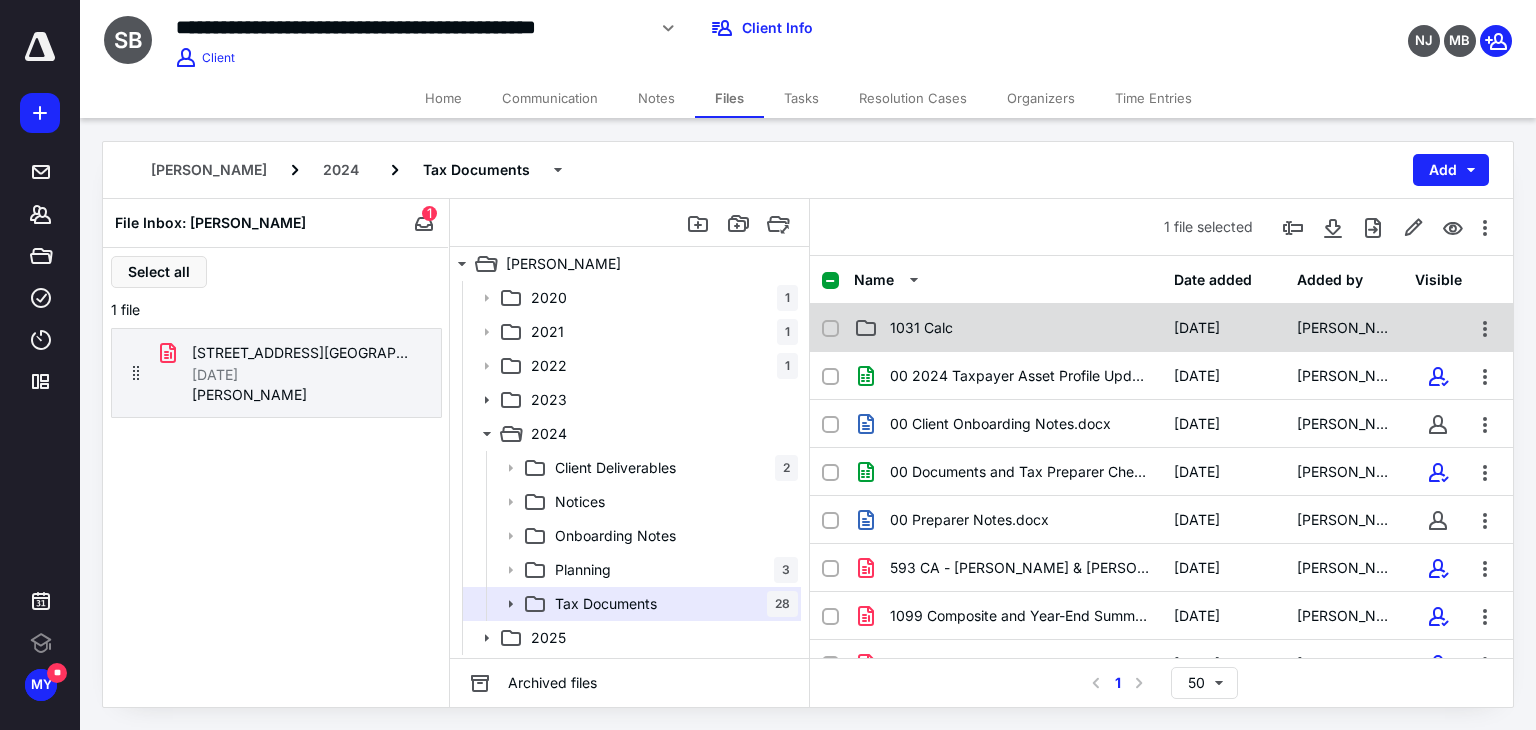 click on "1031 Calc" at bounding box center [1008, 328] 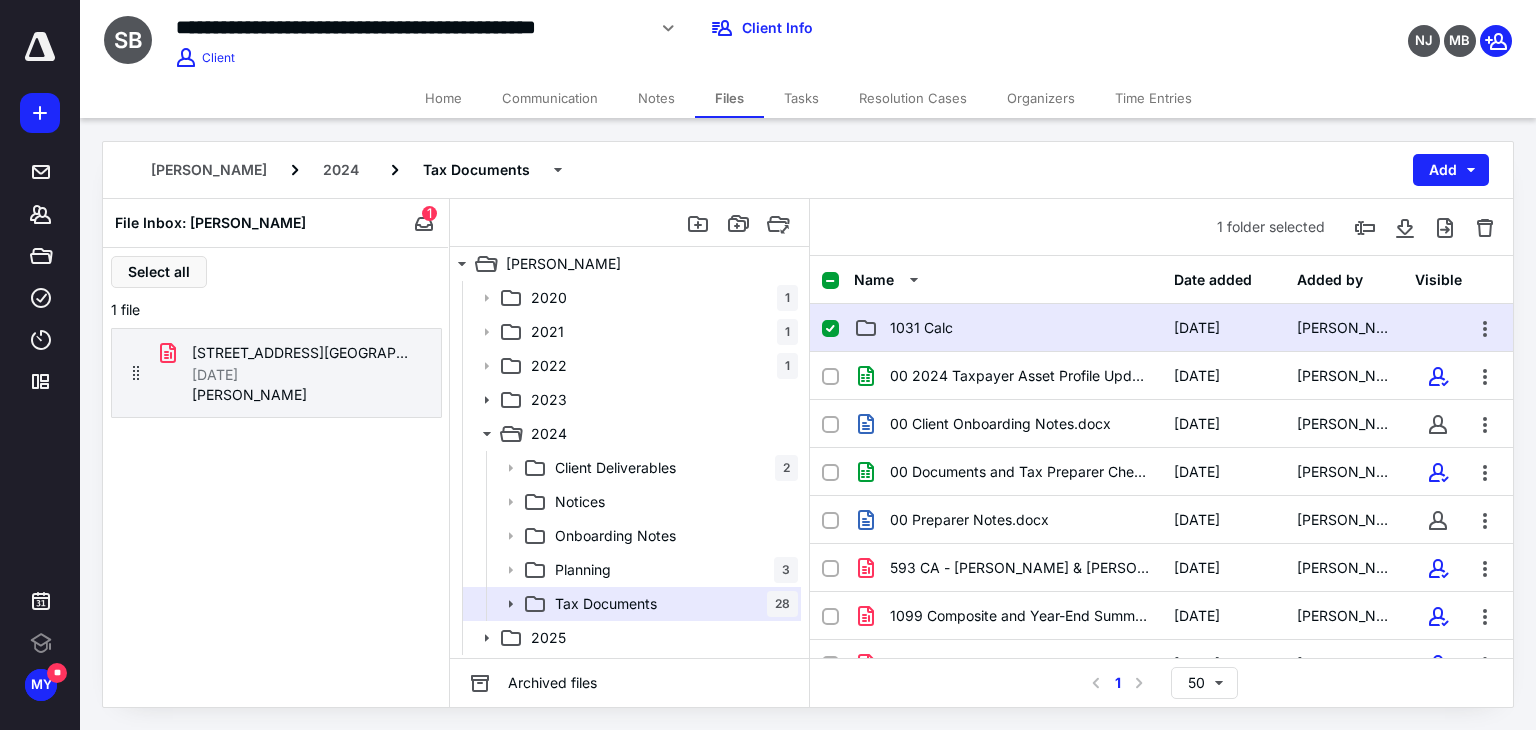 click on "1031 Calc" at bounding box center [1008, 328] 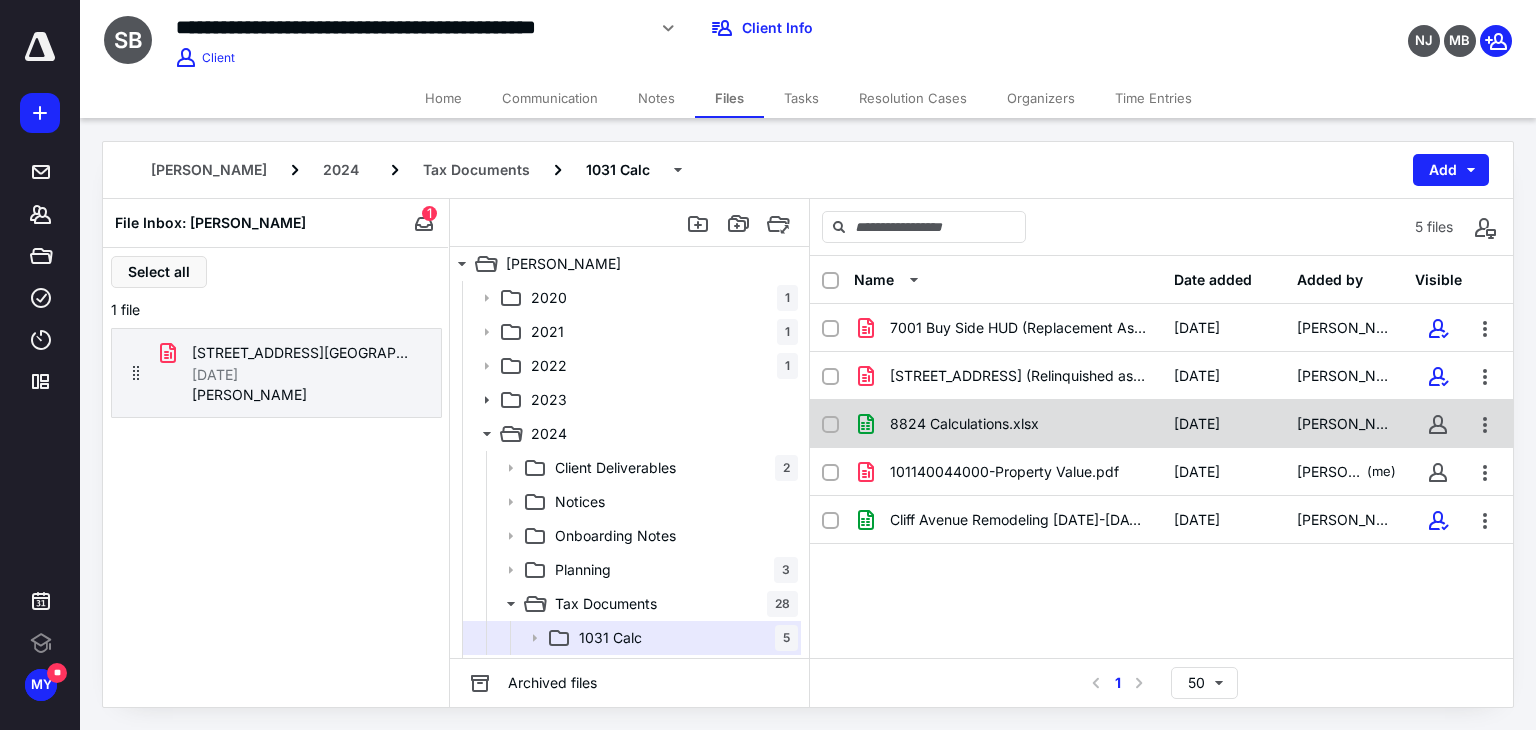 click on "8824 Calculations.xlsx 7/1/2025 Mehak Begemann" at bounding box center (1161, 424) 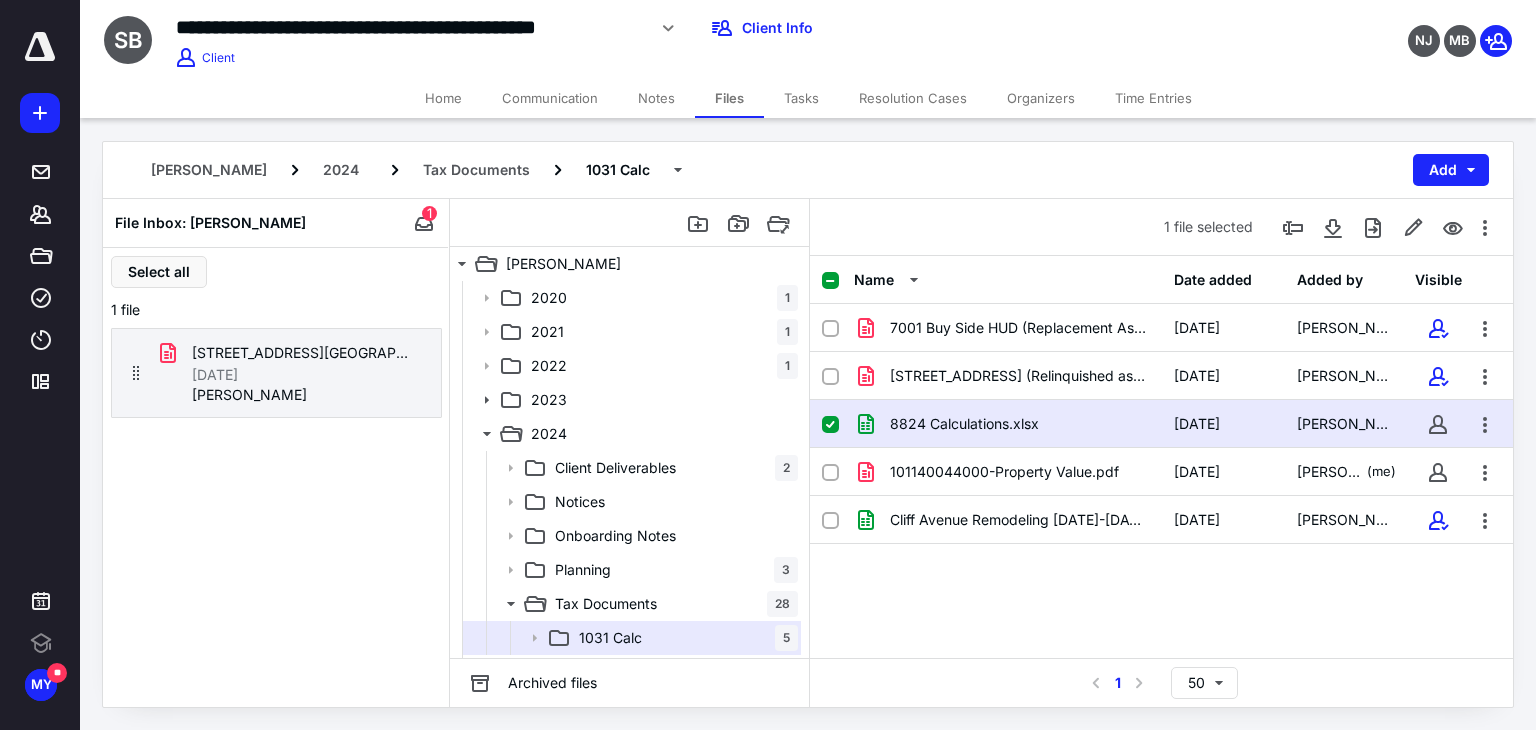 click on "8824 Calculations.xlsx 7/1/2025 Mehak Begemann" at bounding box center [1161, 424] 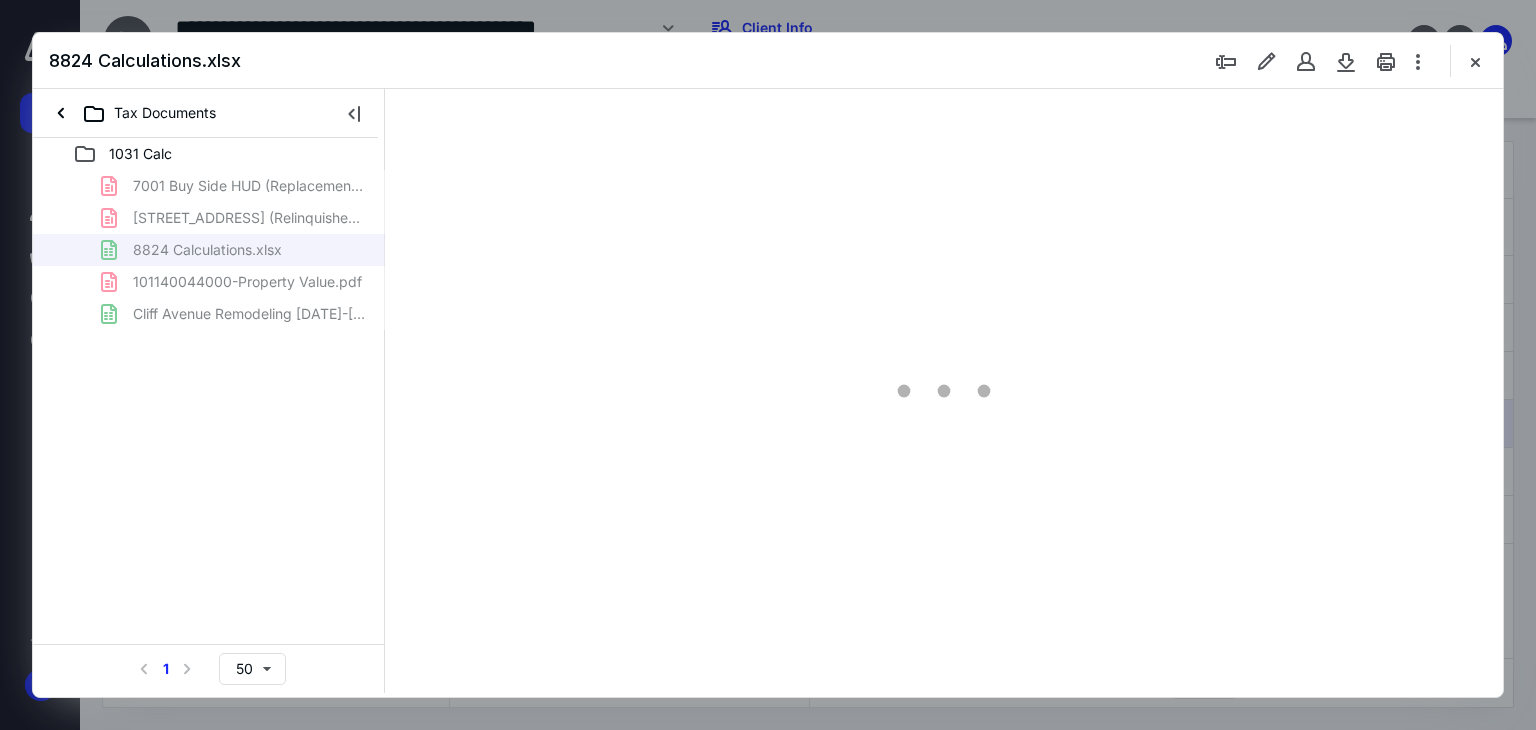 scroll, scrollTop: 0, scrollLeft: 0, axis: both 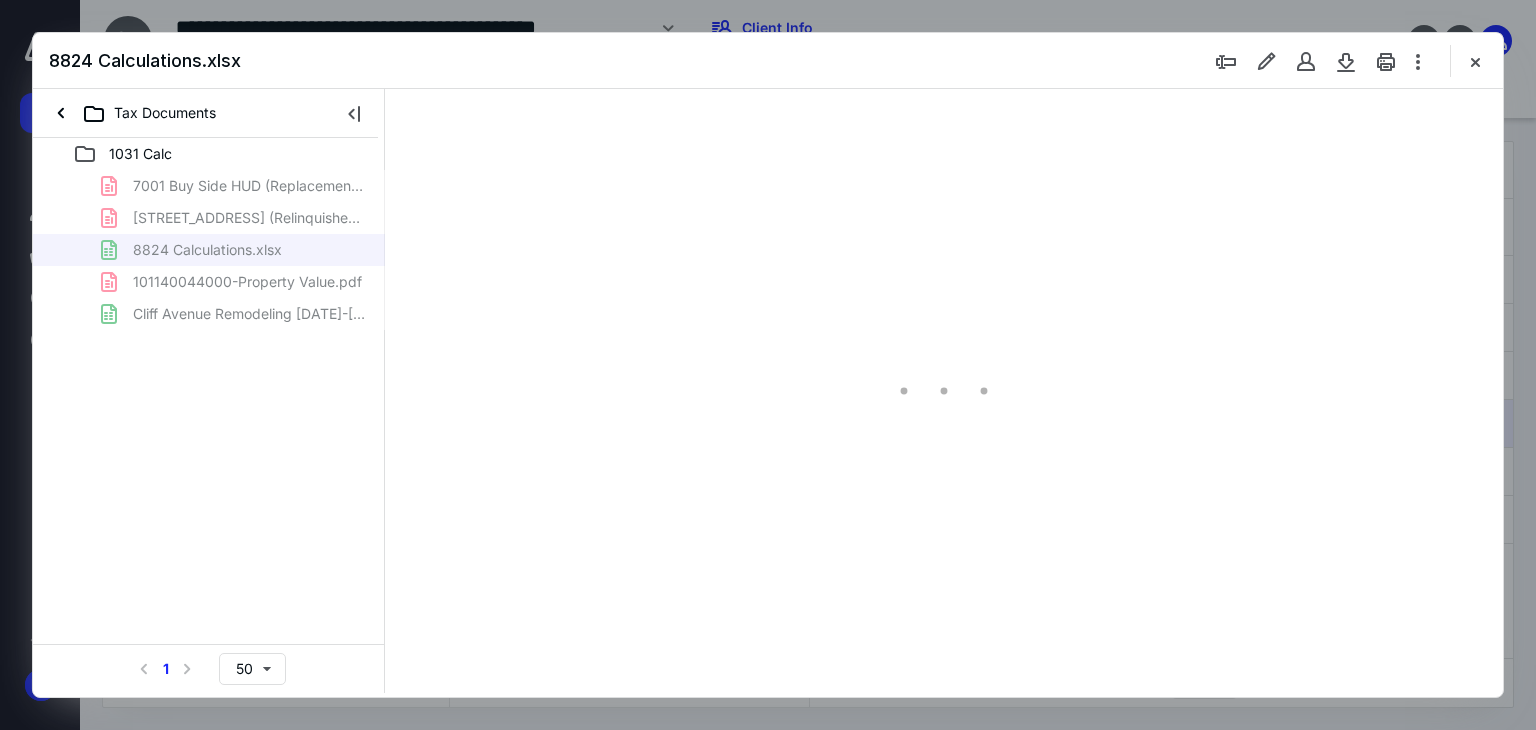 type on "92" 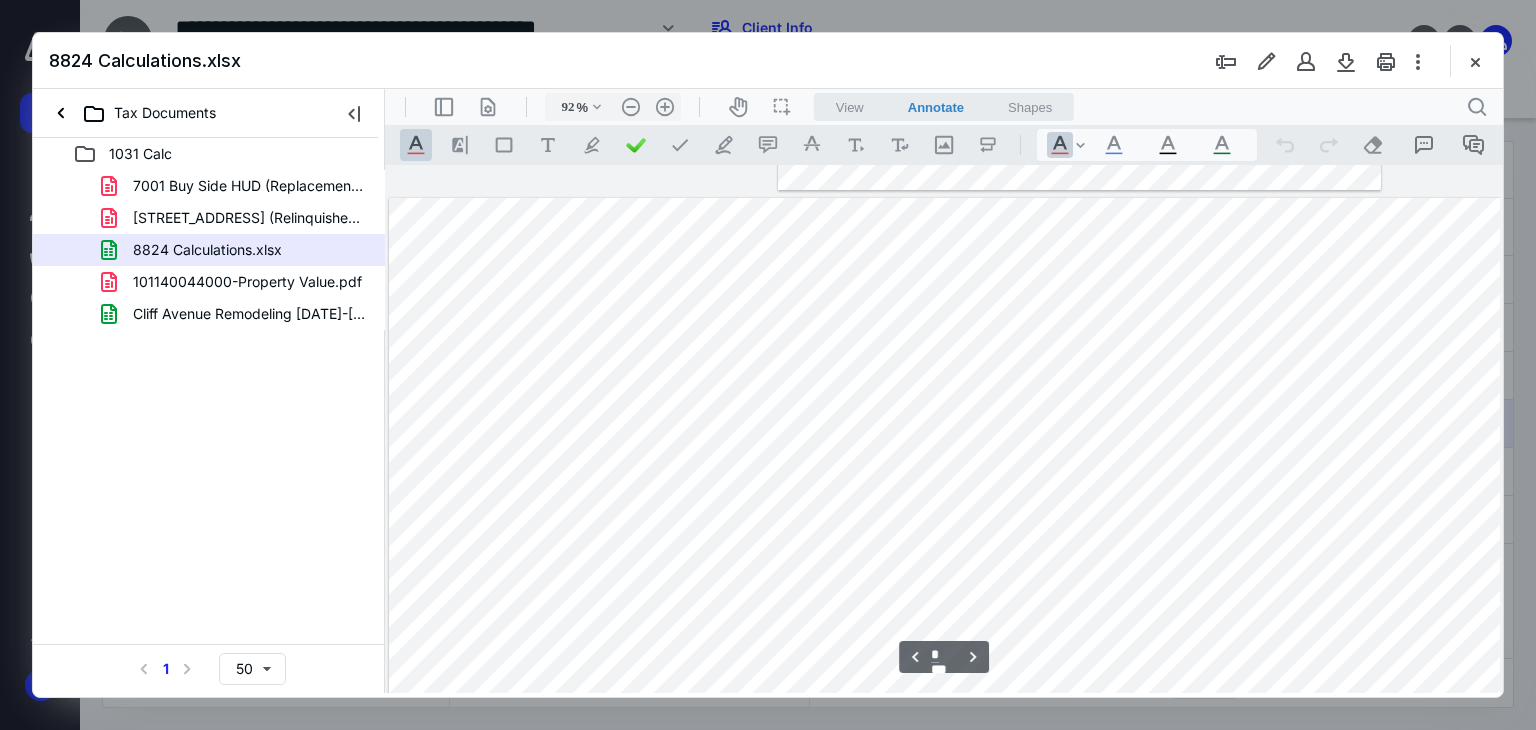 scroll, scrollTop: 1392, scrollLeft: 0, axis: vertical 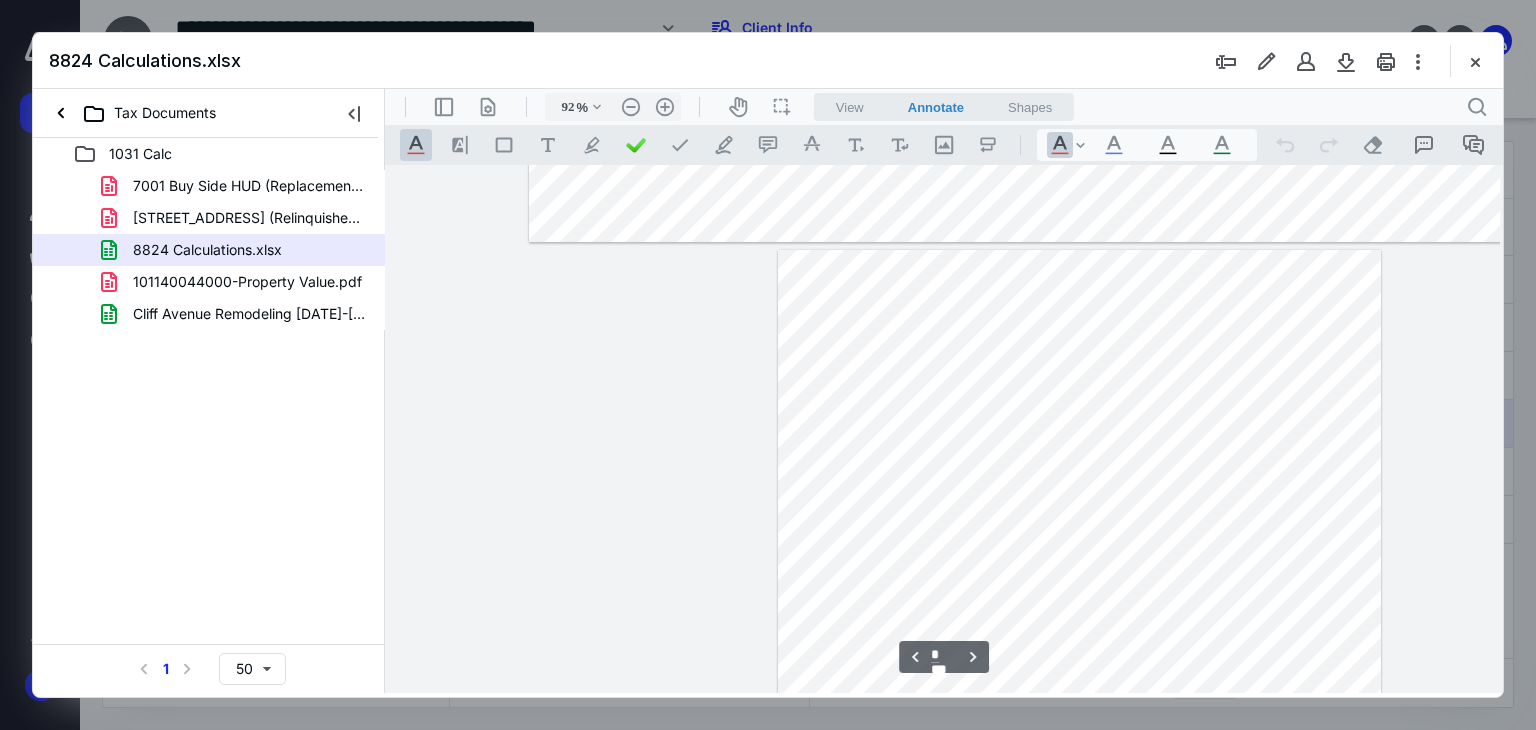 type on "*" 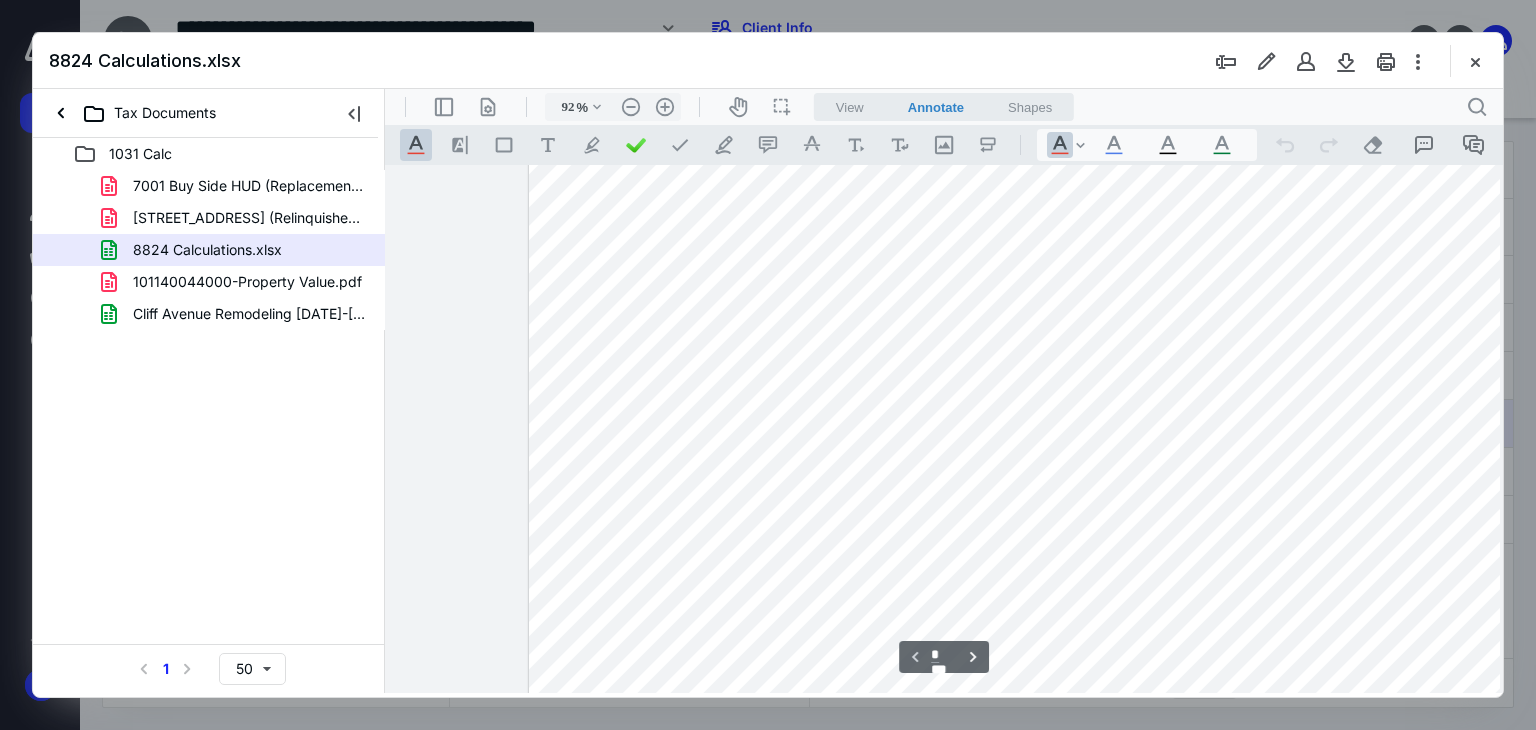 scroll, scrollTop: 0, scrollLeft: 0, axis: both 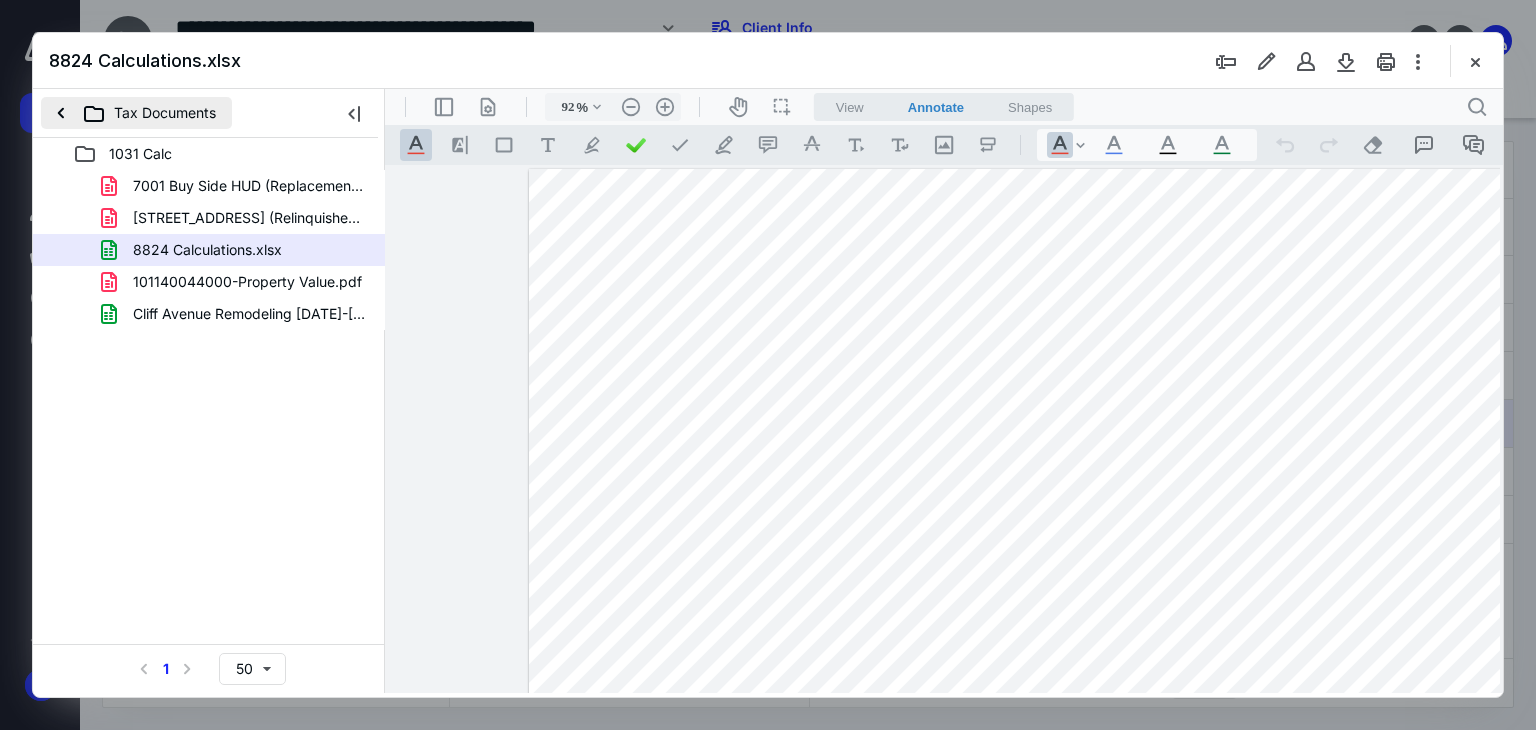 click on "Tax Documents" at bounding box center (136, 113) 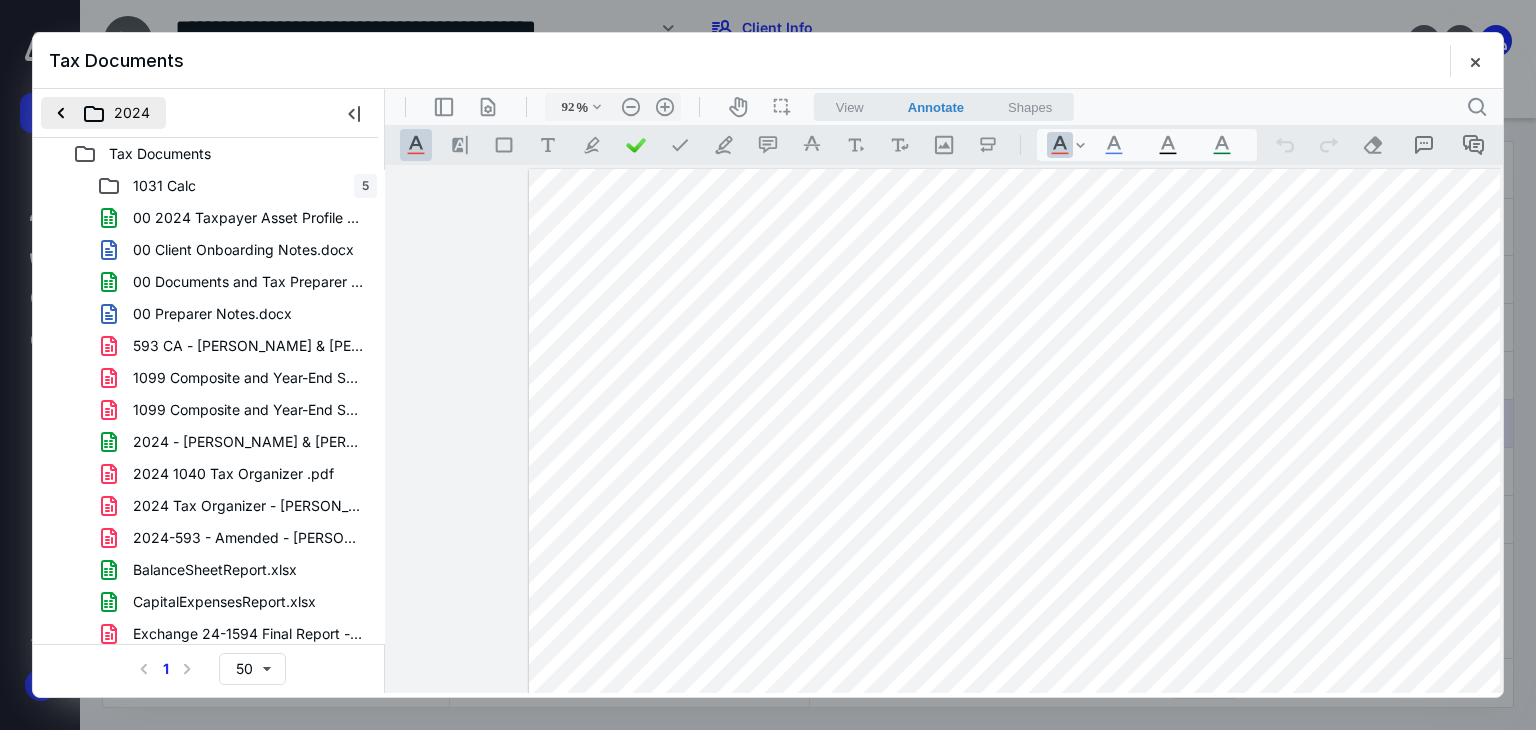 click on "2024" at bounding box center [103, 113] 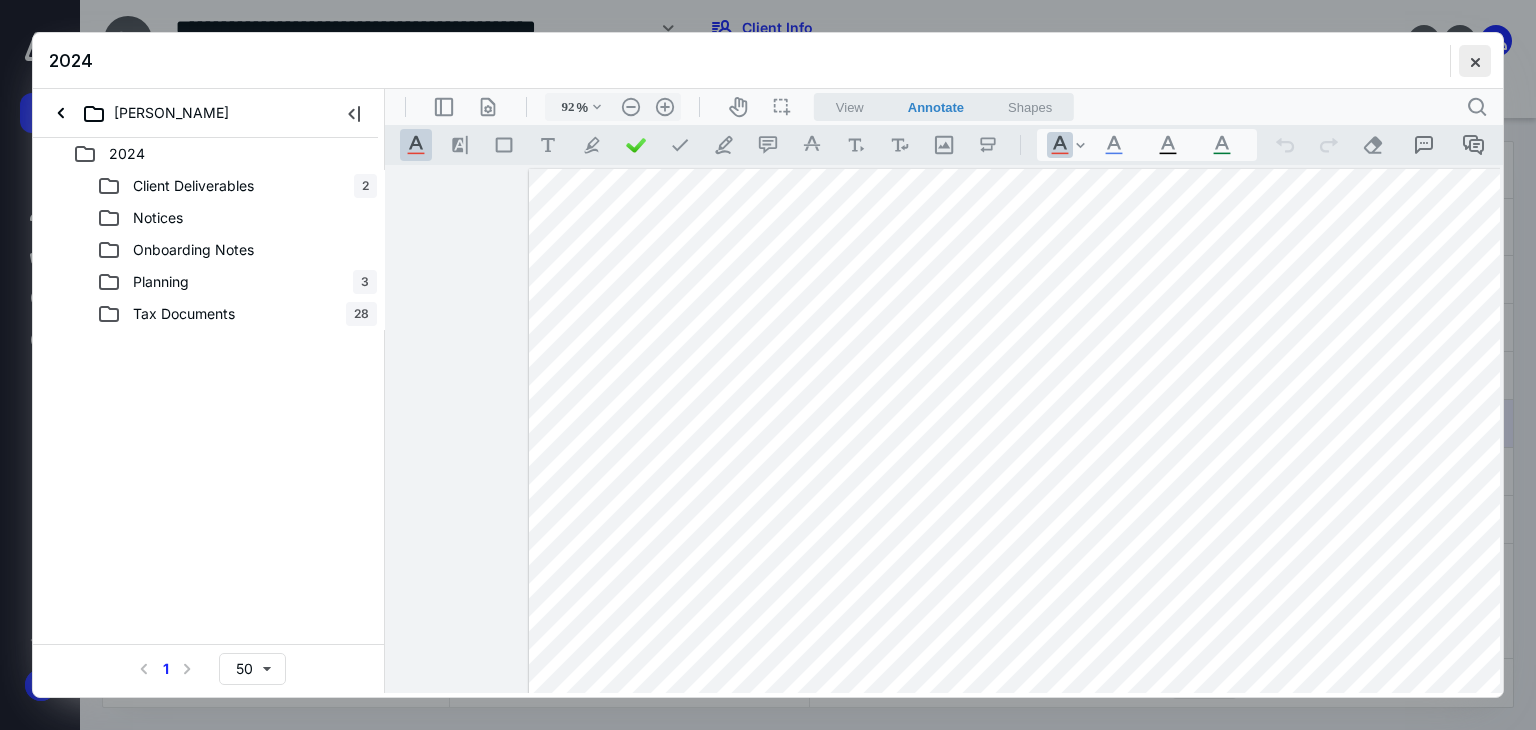 click at bounding box center (1475, 61) 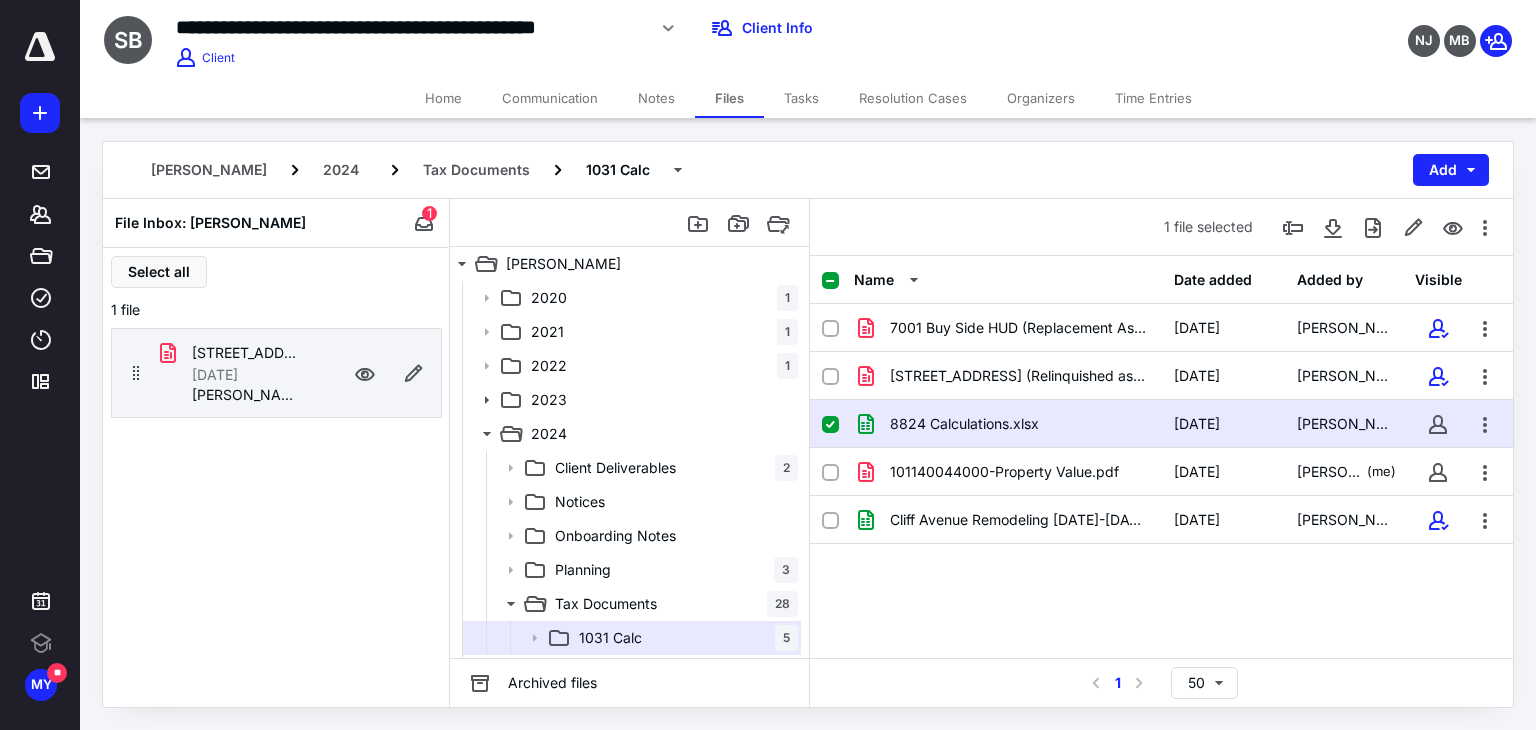click 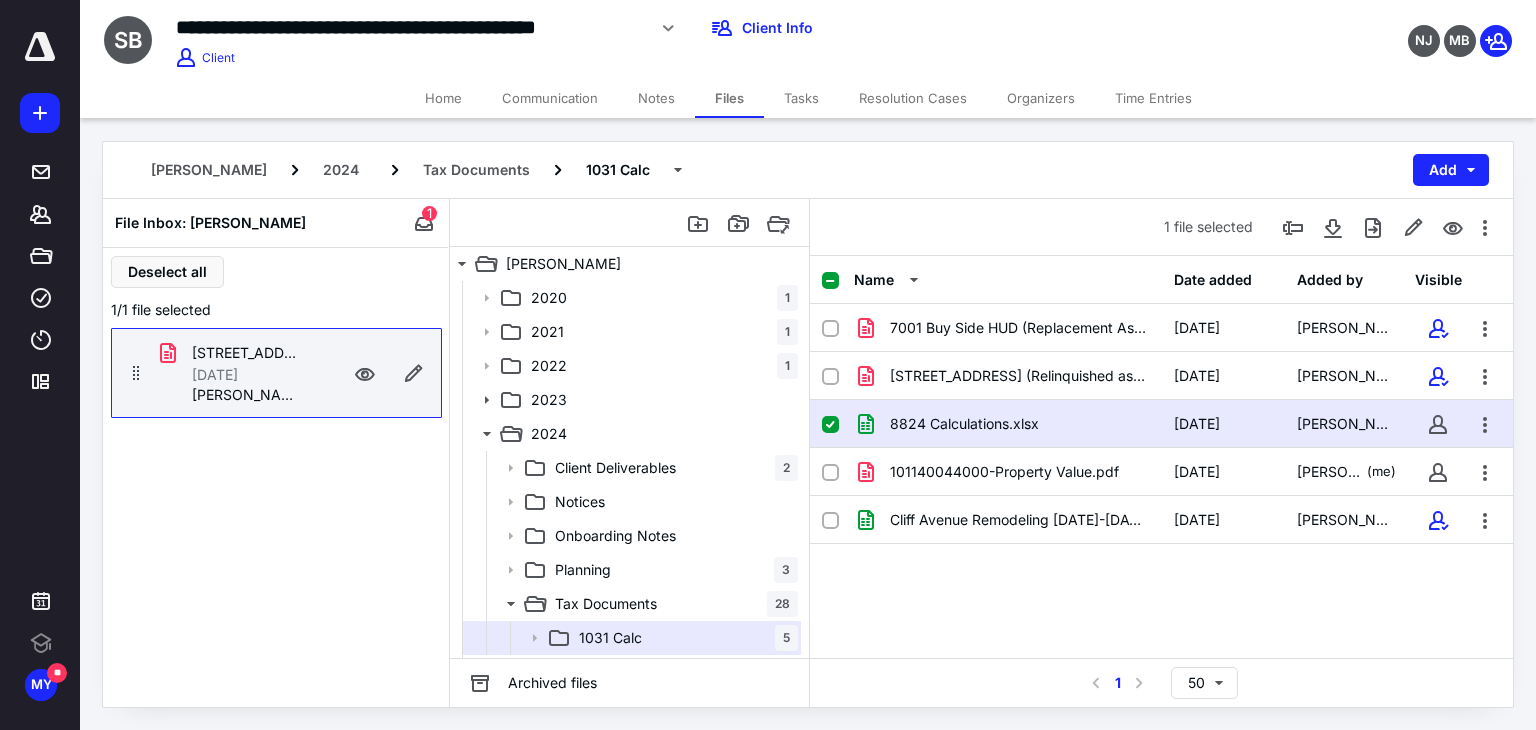 click 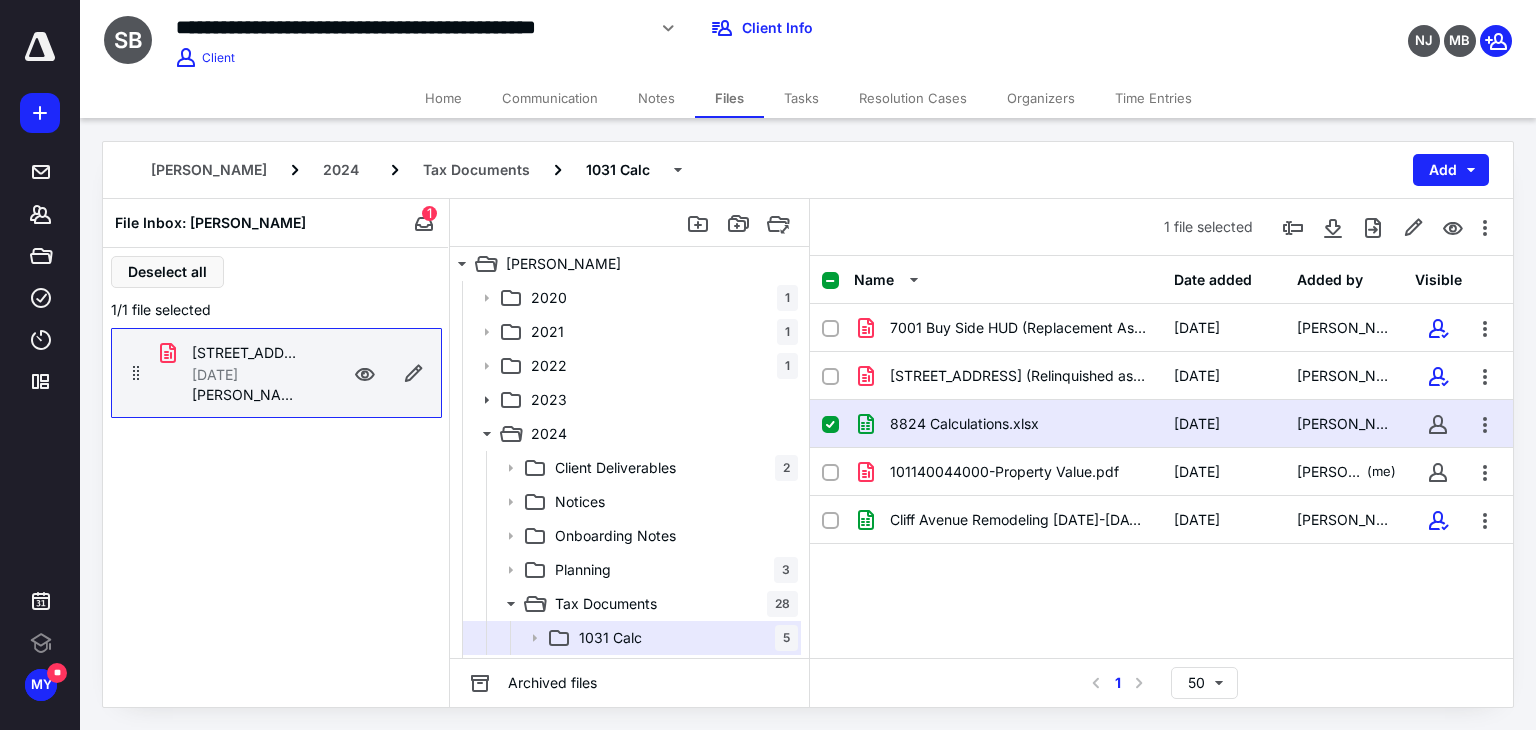 click 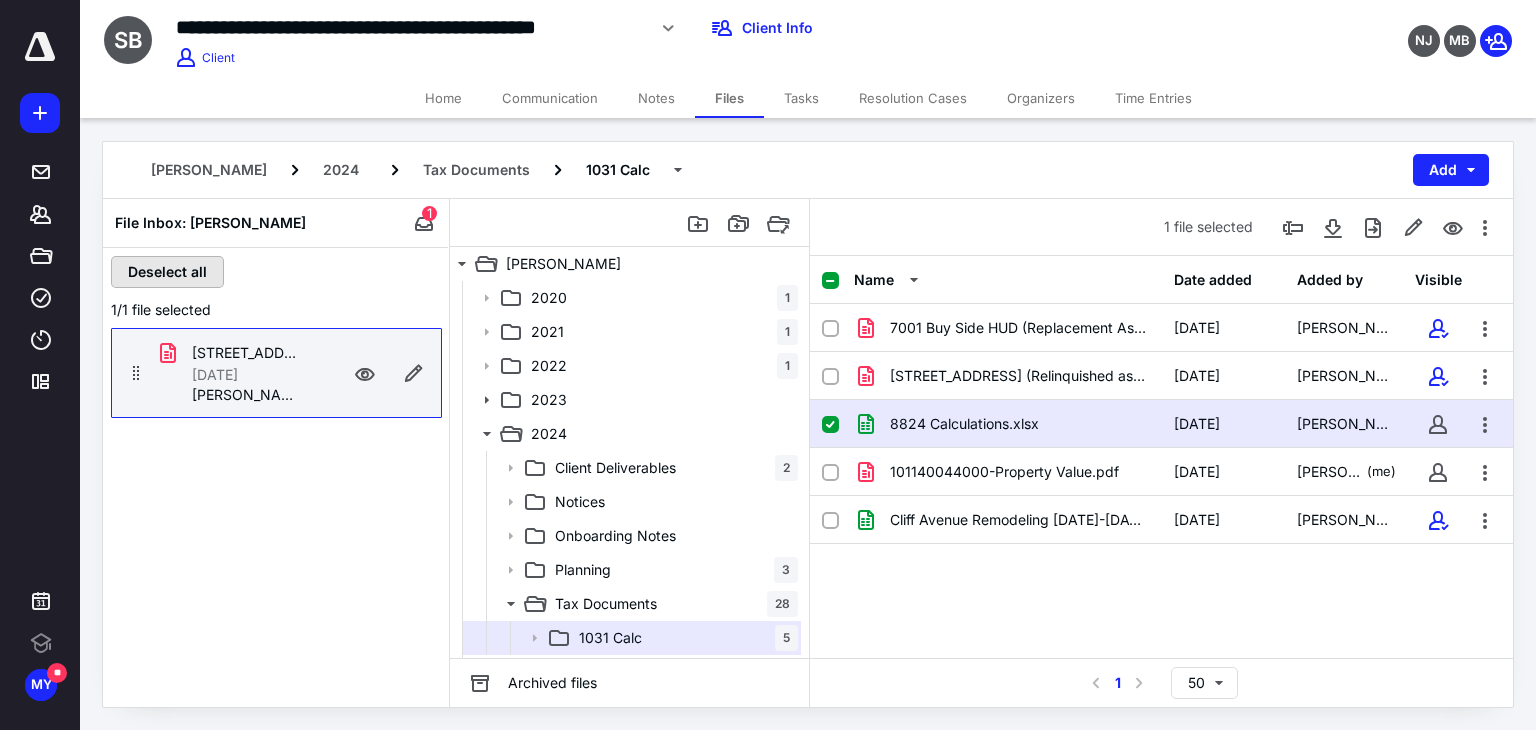 click on "Deselect all" at bounding box center (167, 272) 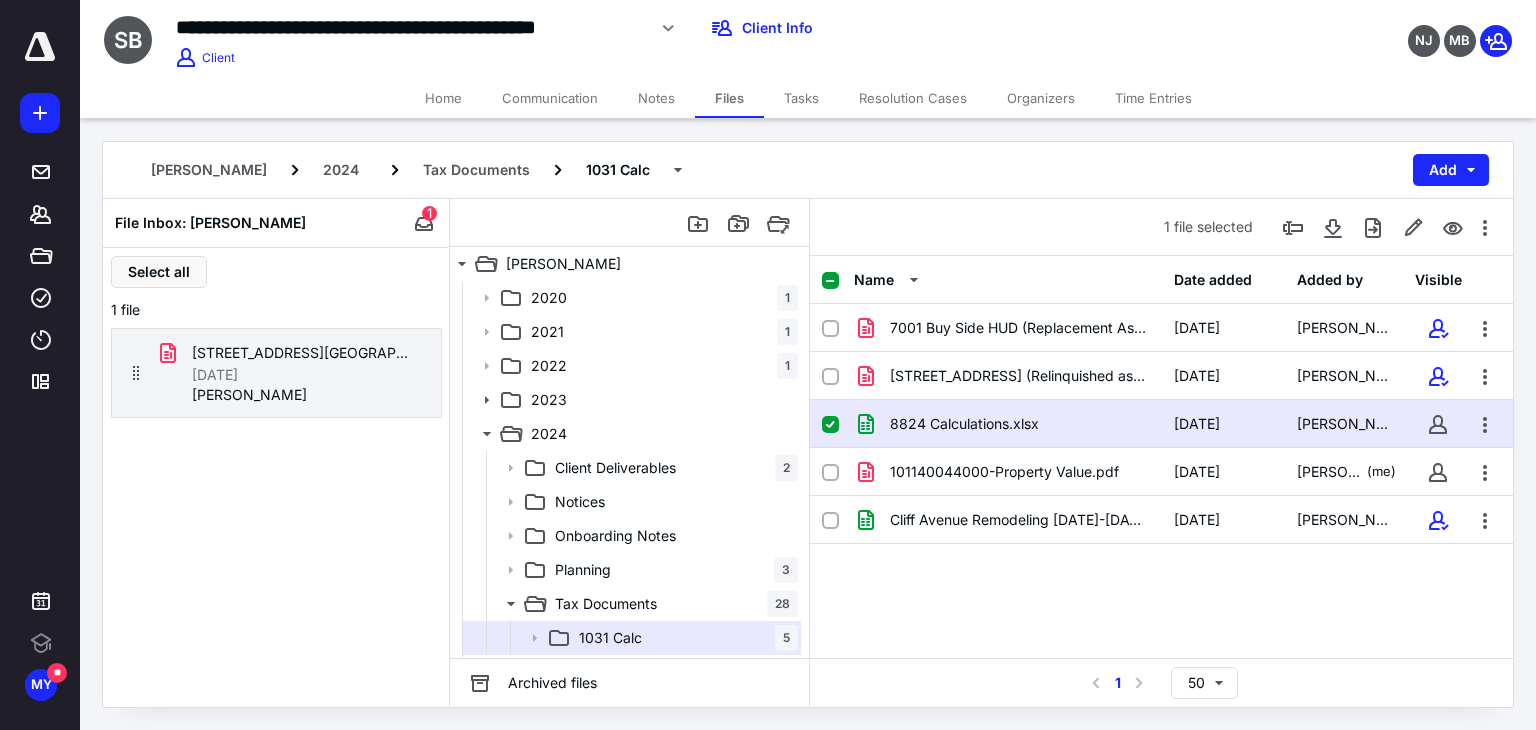 drag, startPoint x: 248, startPoint y: 375, endPoint x: 225, endPoint y: 492, distance: 119.23926 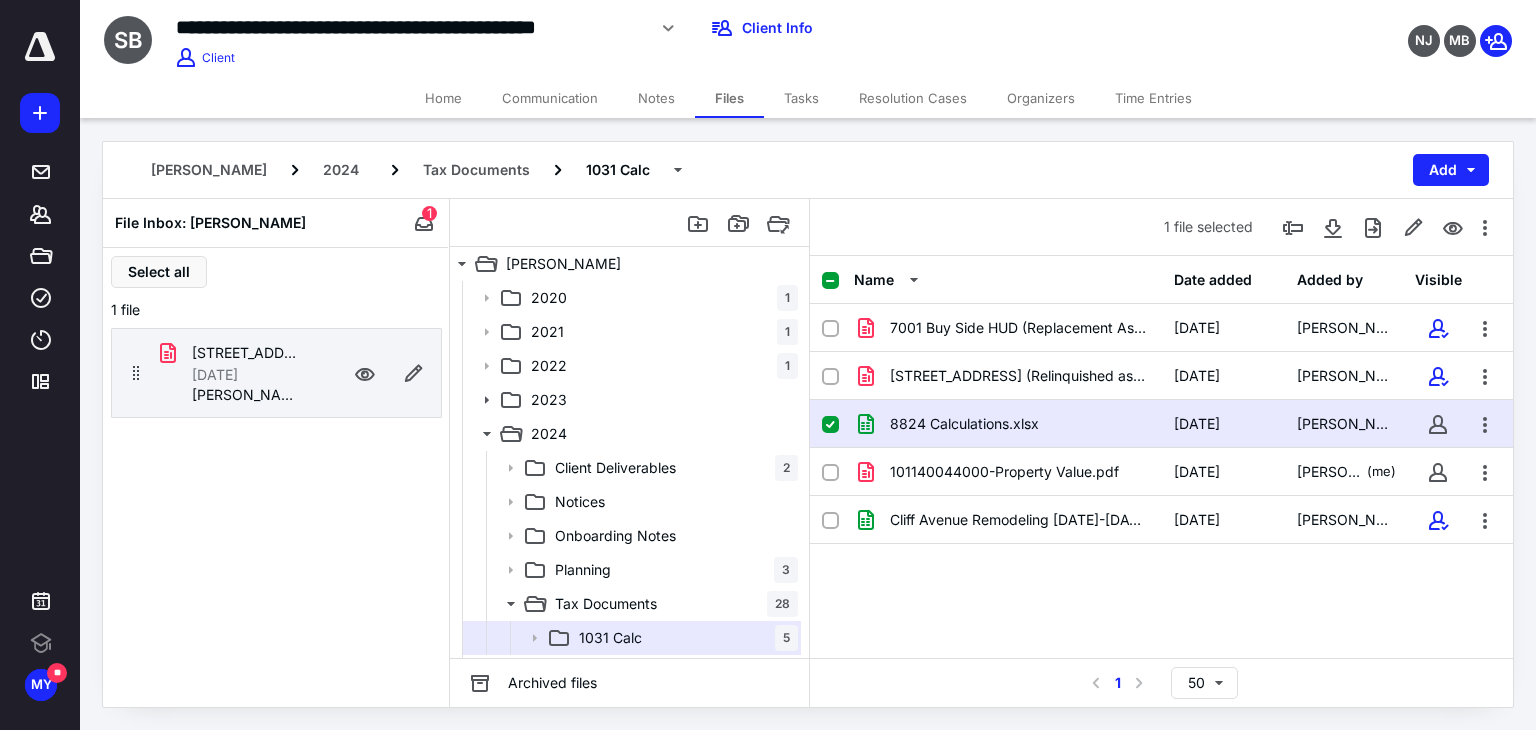 click 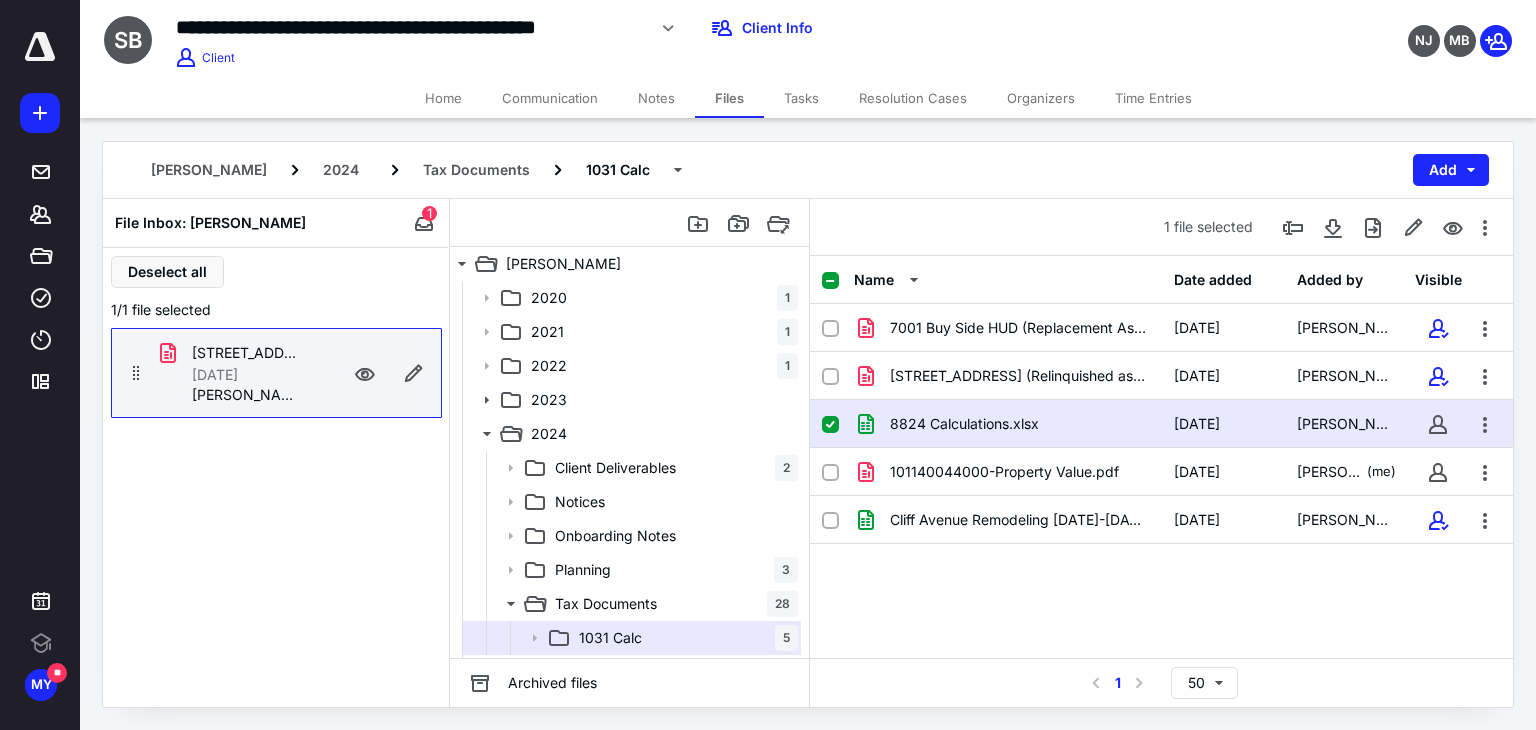 click on "Deselect all 1/1 file selected 7001 N. Highway One Newrez.pdf 7/10/2025 Sarah Abruzzese" at bounding box center (276, 477) 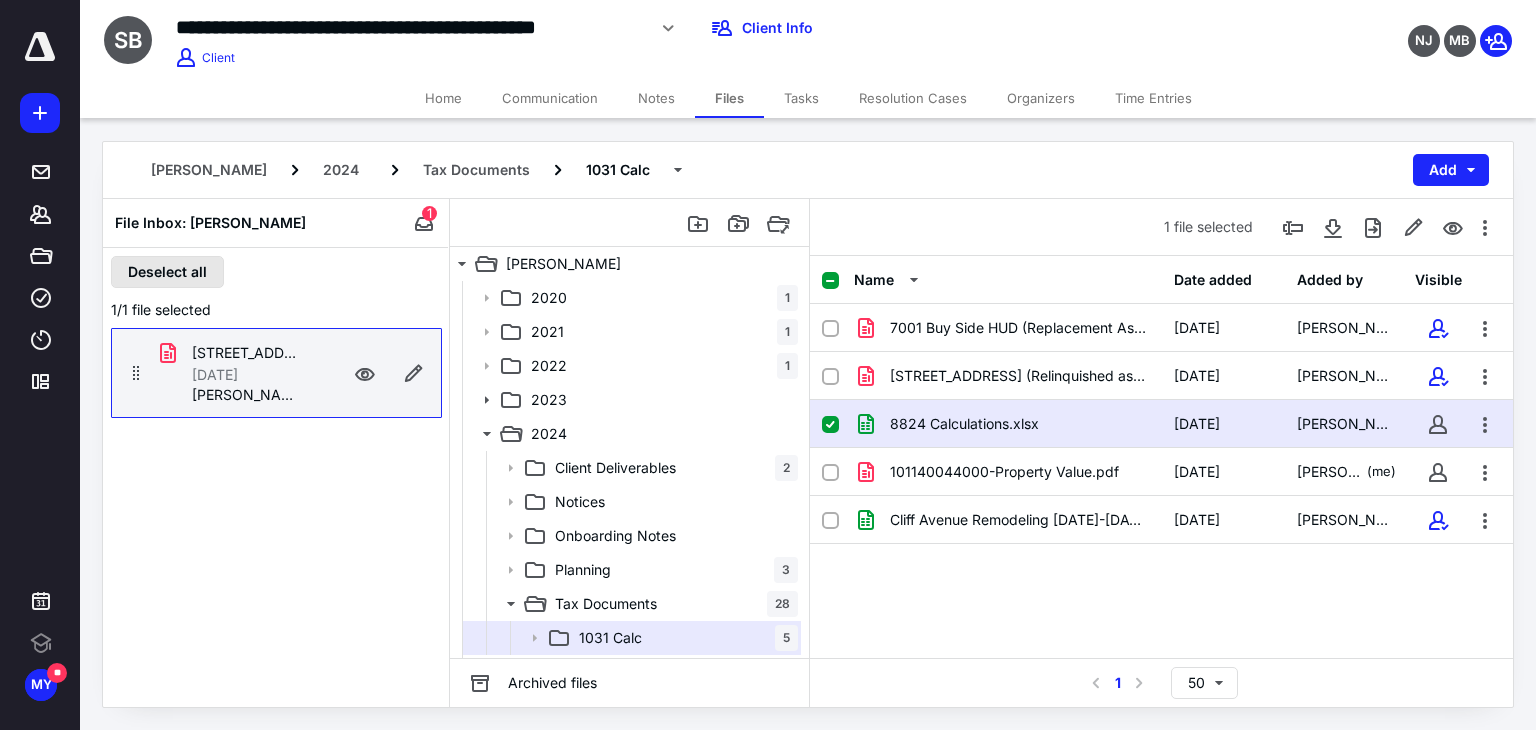 drag, startPoint x: 168, startPoint y: 292, endPoint x: 177, endPoint y: 281, distance: 14.21267 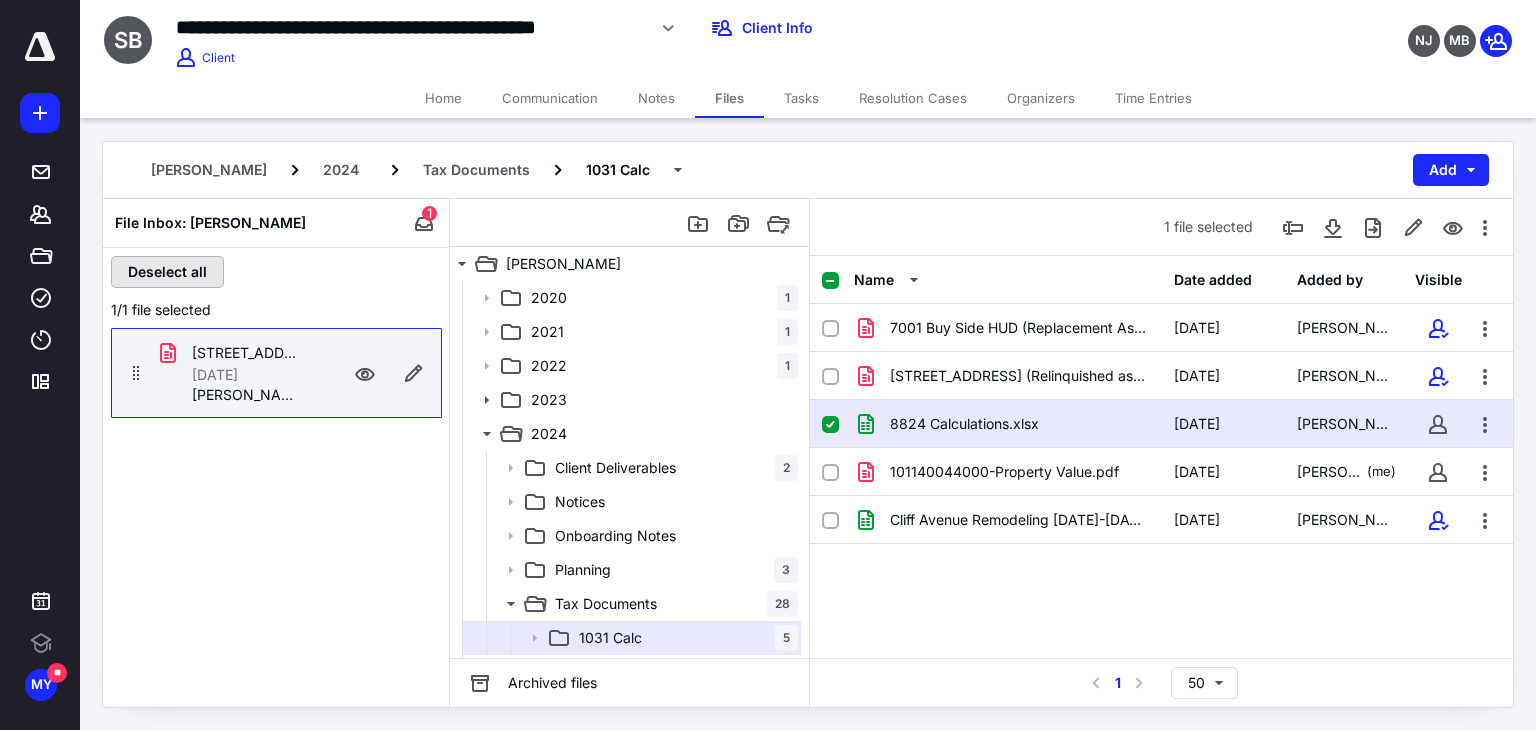 click on "Deselect all" at bounding box center [167, 272] 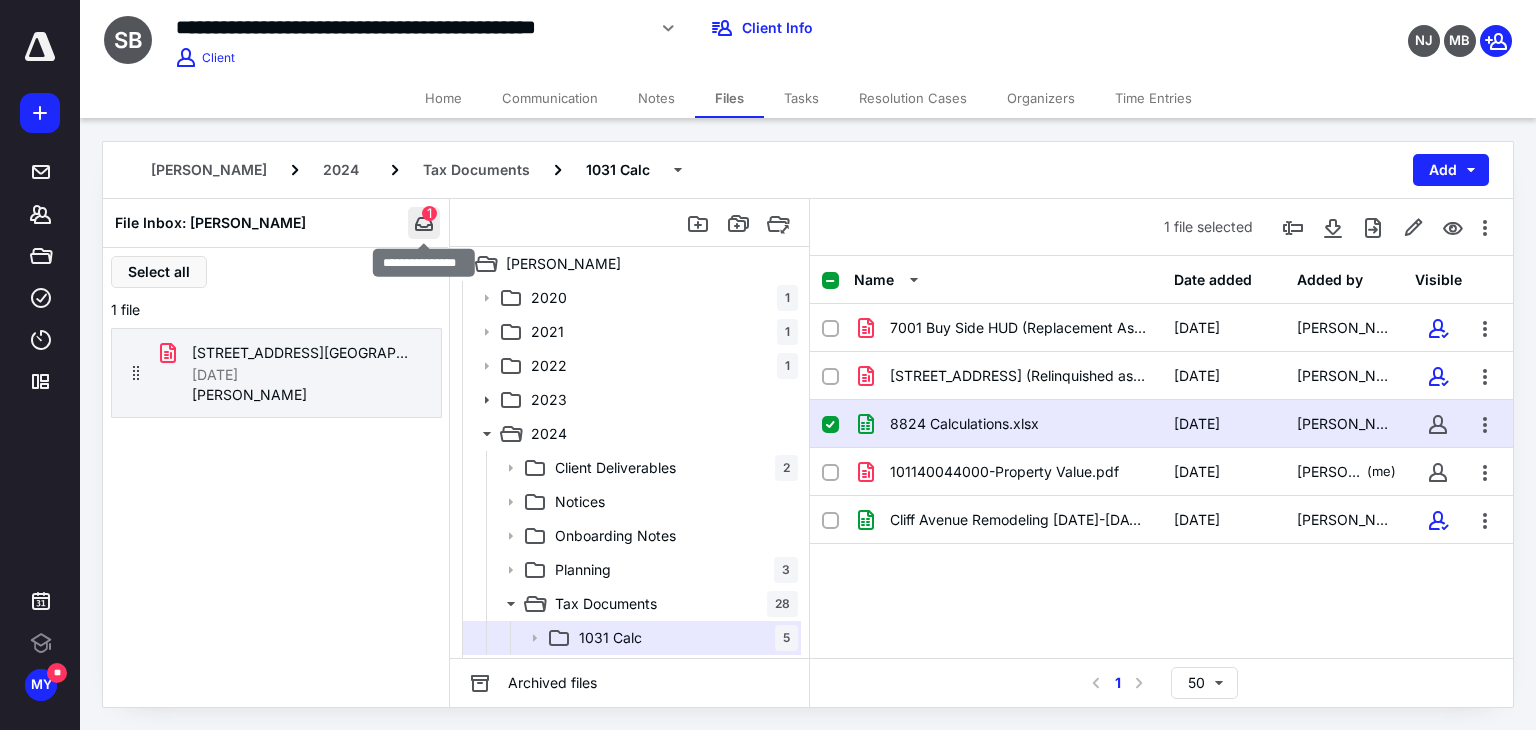 click at bounding box center [424, 223] 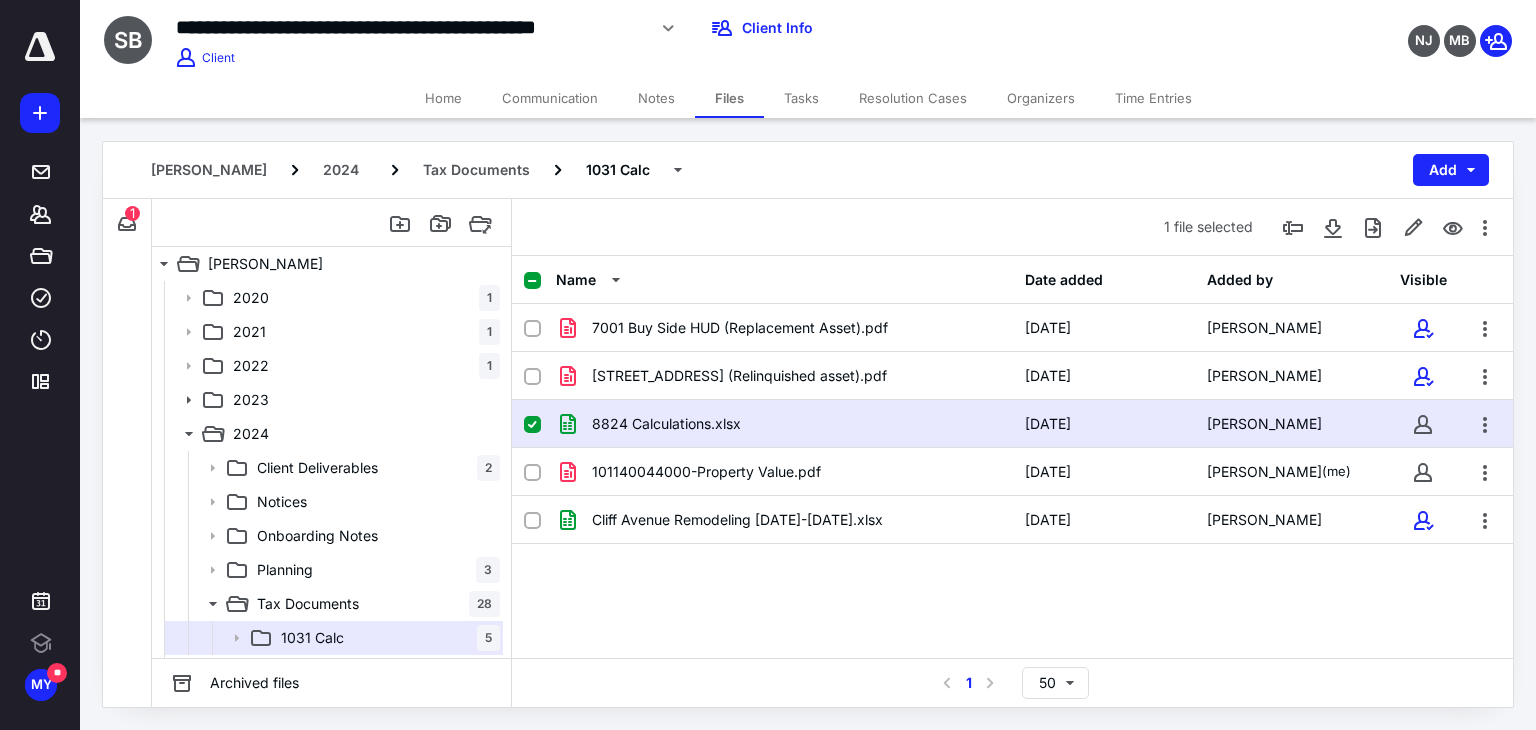 click 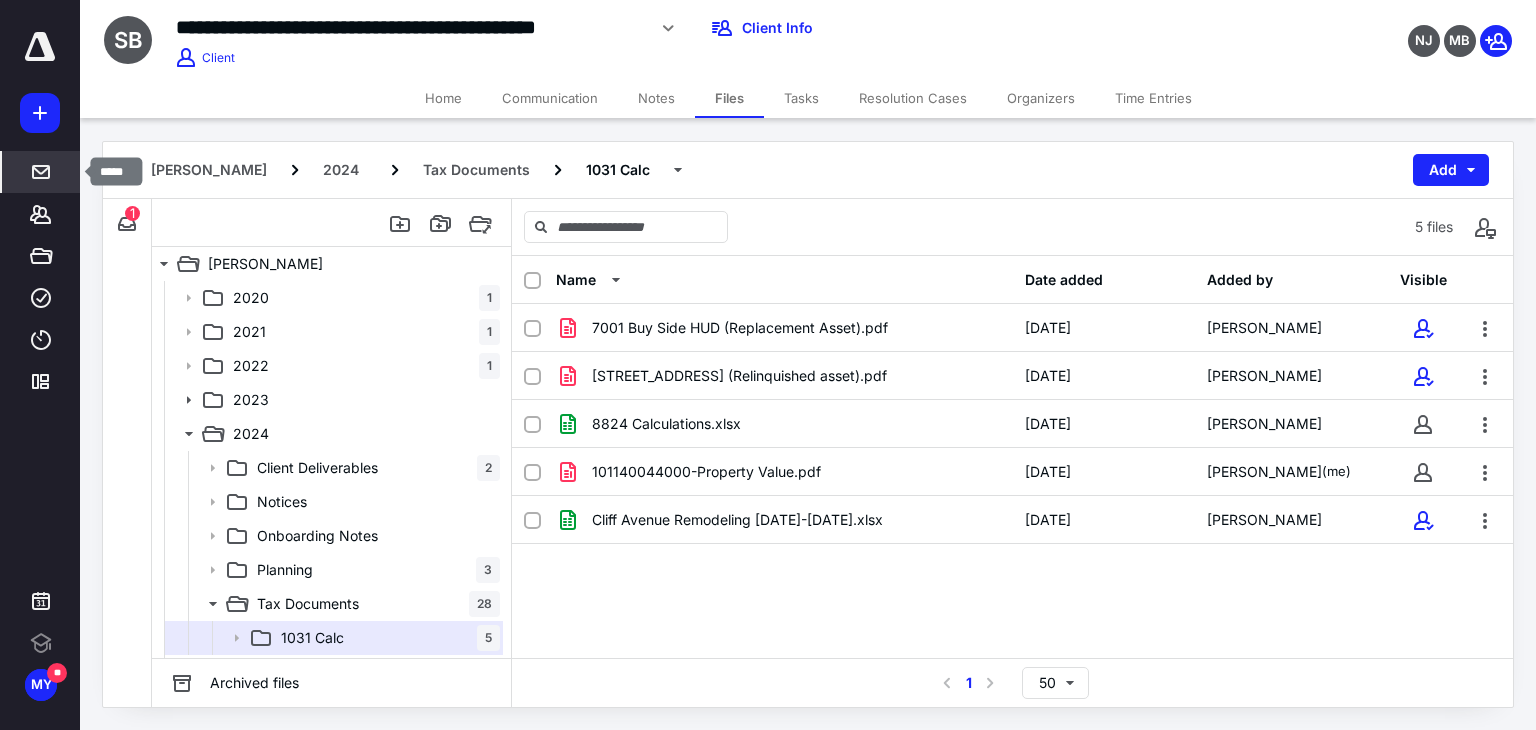 click 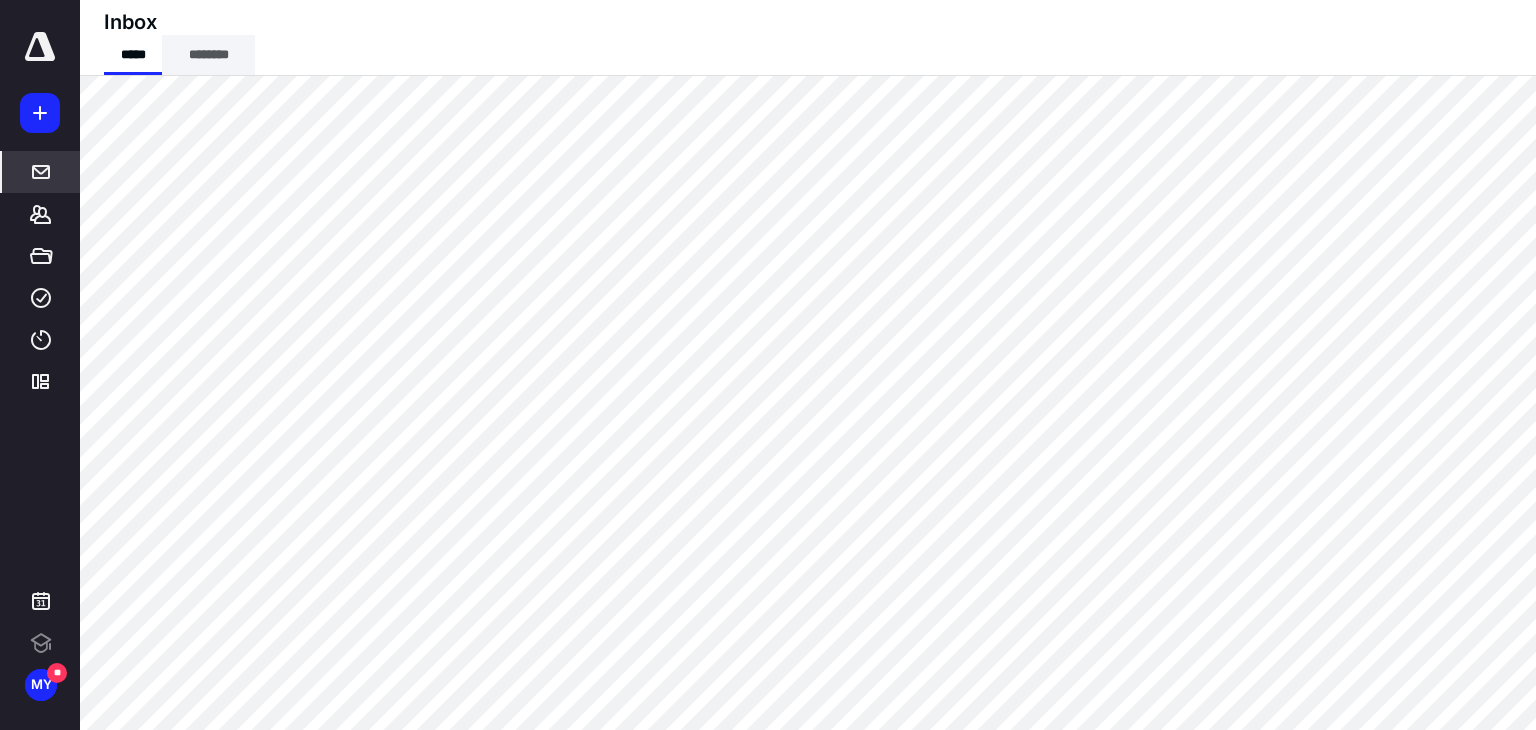 click on "********" at bounding box center (208, 55) 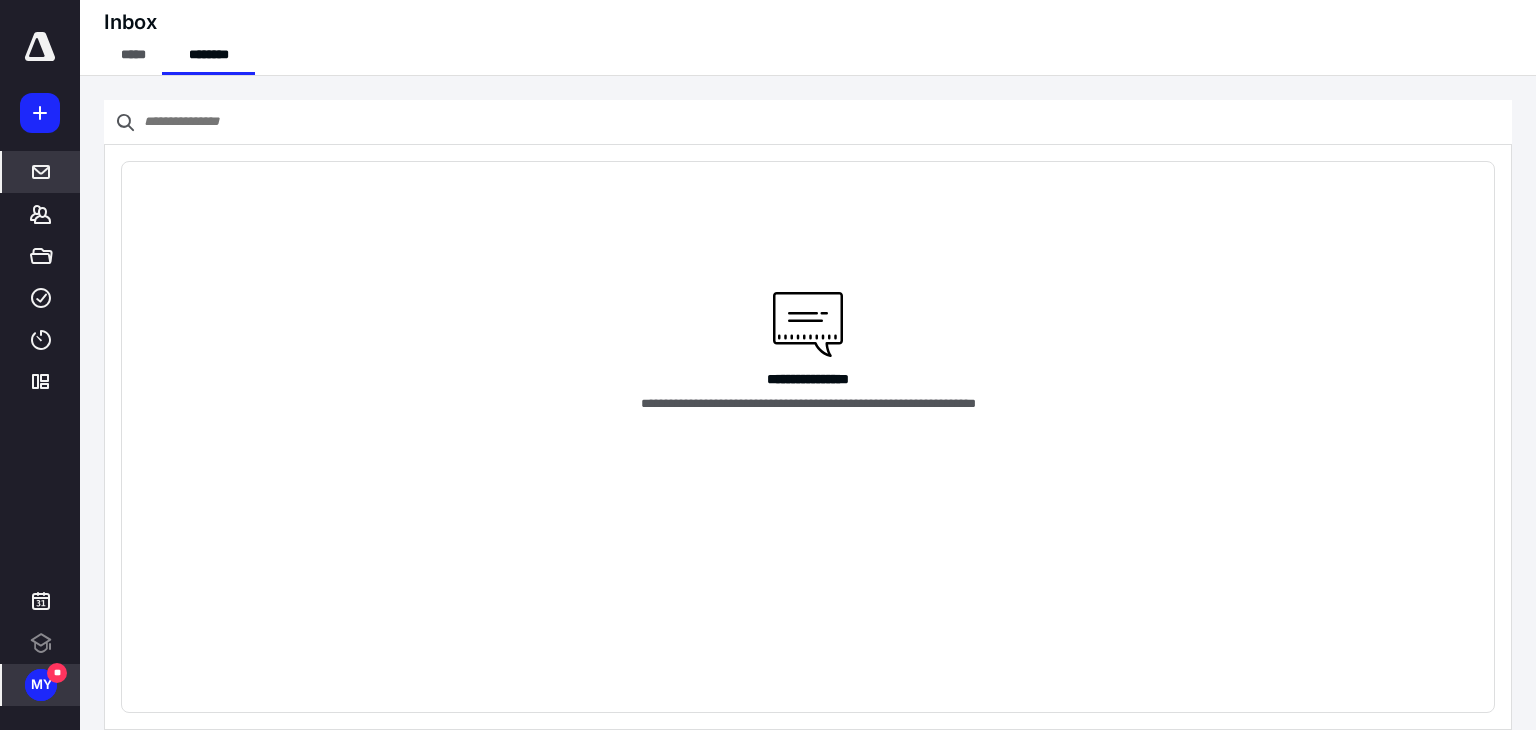 click on "**" at bounding box center (57, 673) 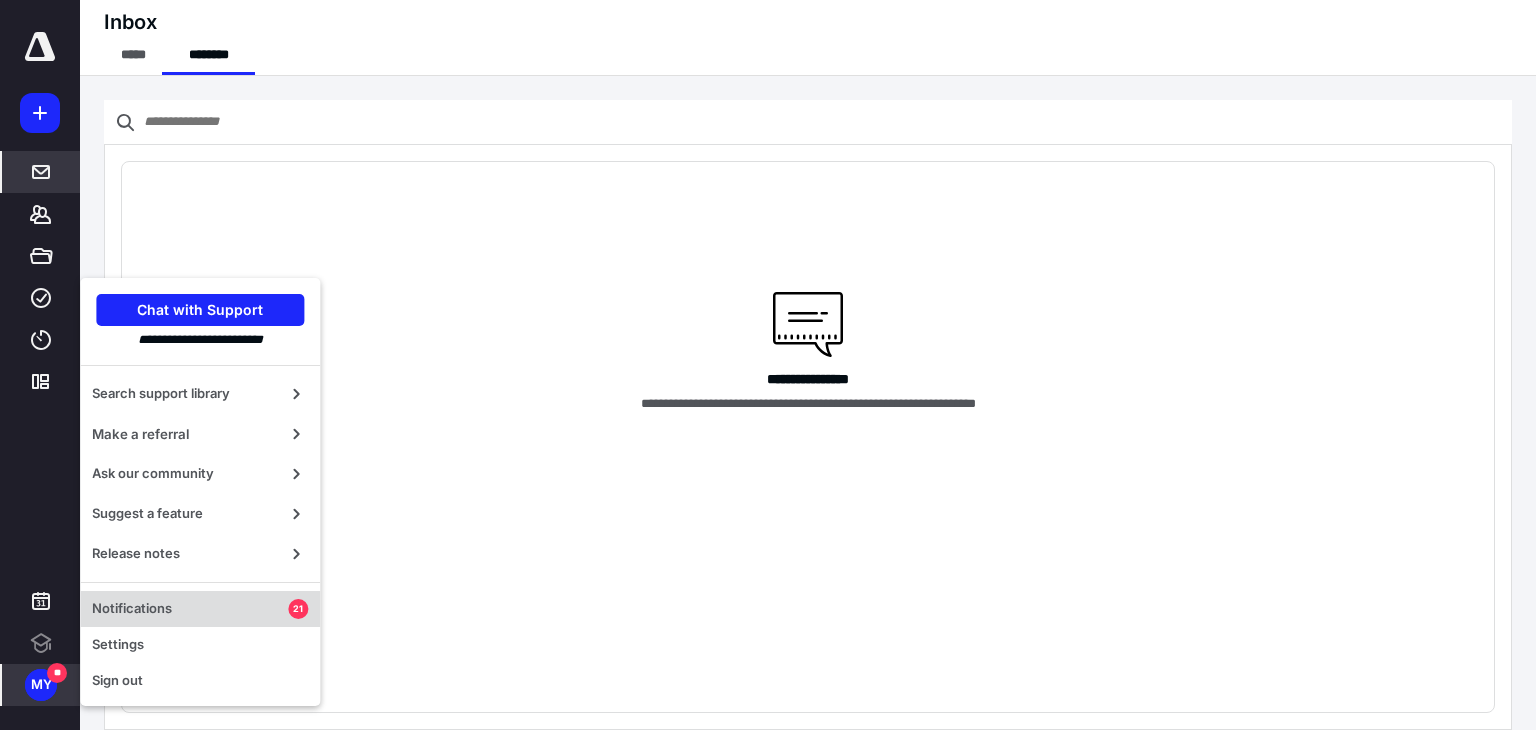 click on "Notifications" at bounding box center (190, 609) 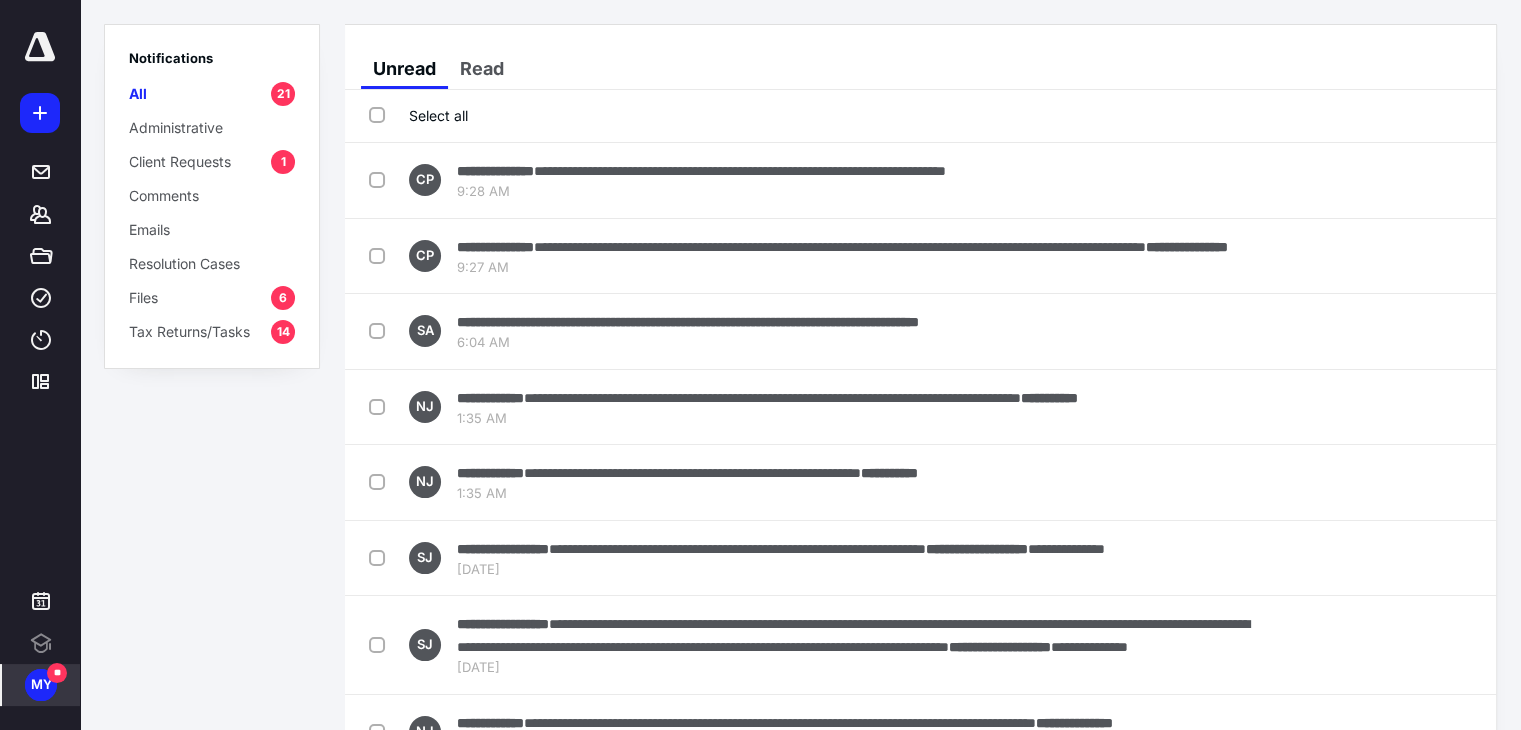click on "Client Requests" at bounding box center (180, 161) 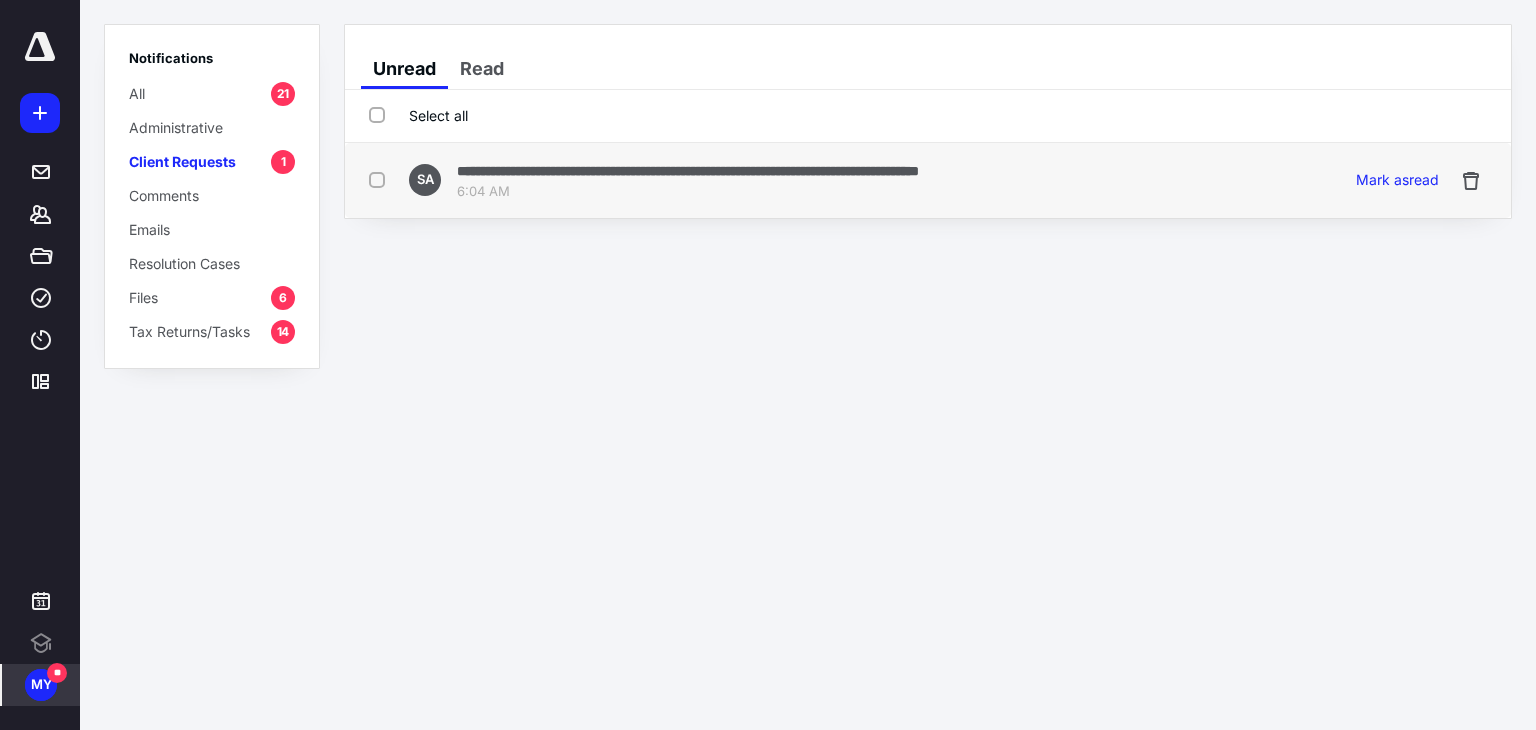 click on "6:04 AM" at bounding box center [688, 192] 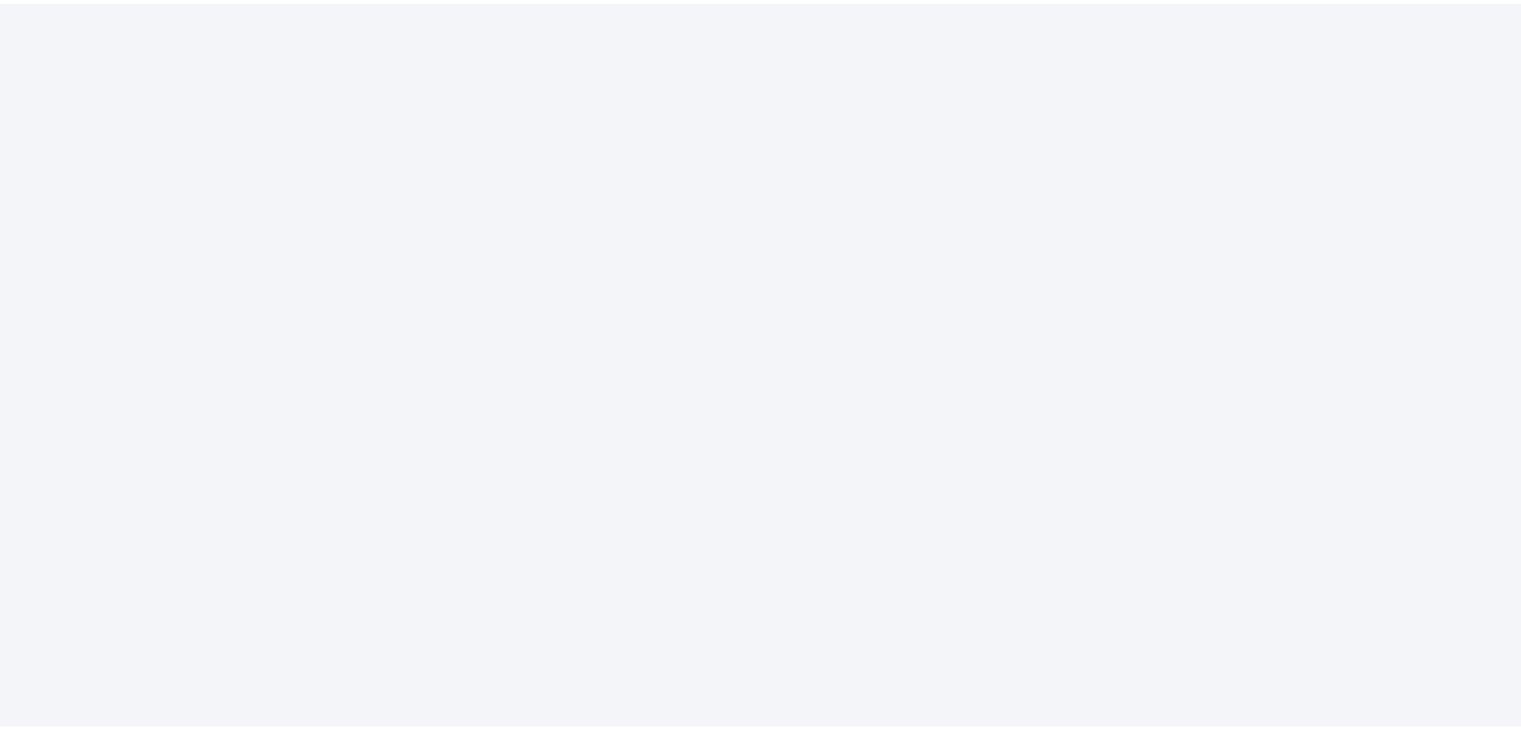 scroll, scrollTop: 0, scrollLeft: 0, axis: both 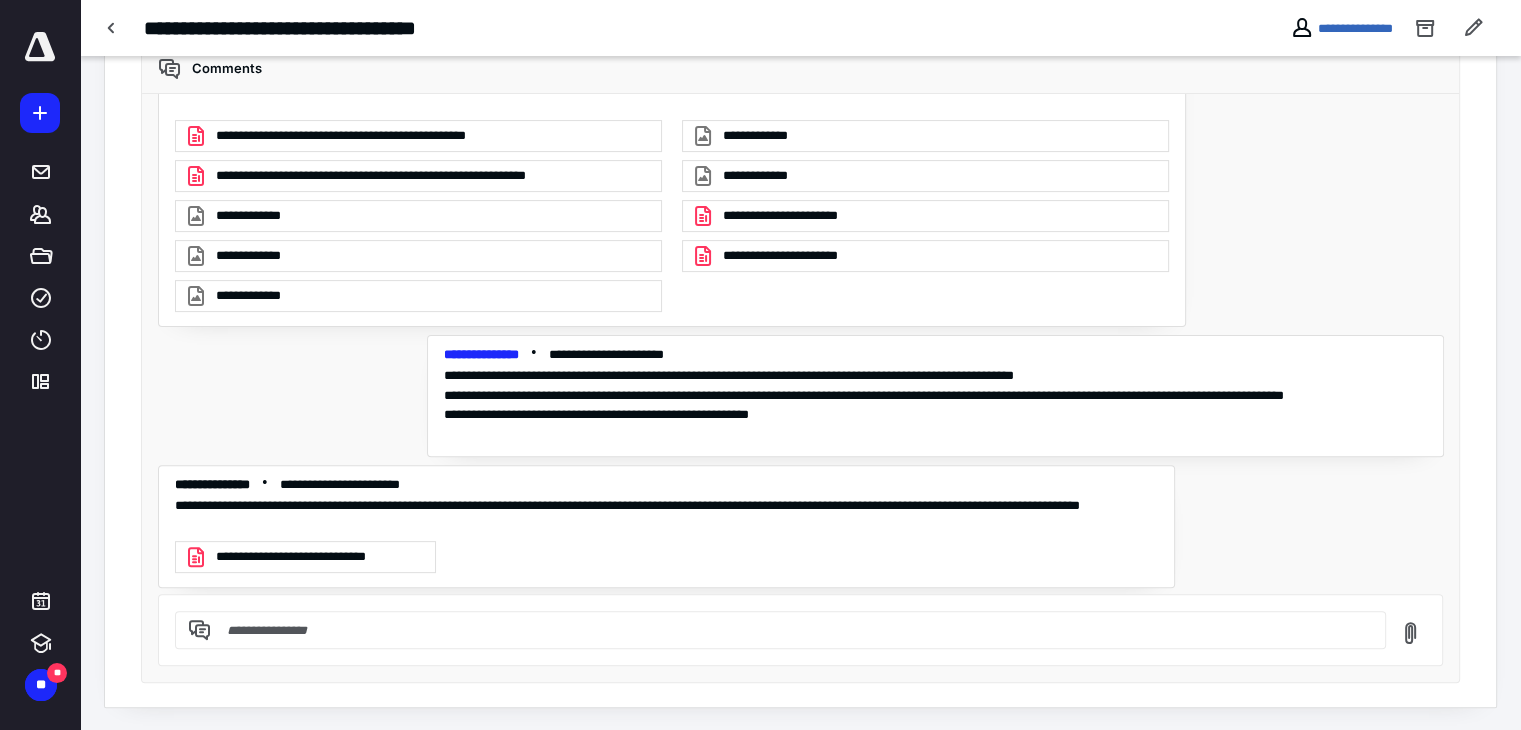 click at bounding box center [792, 630] 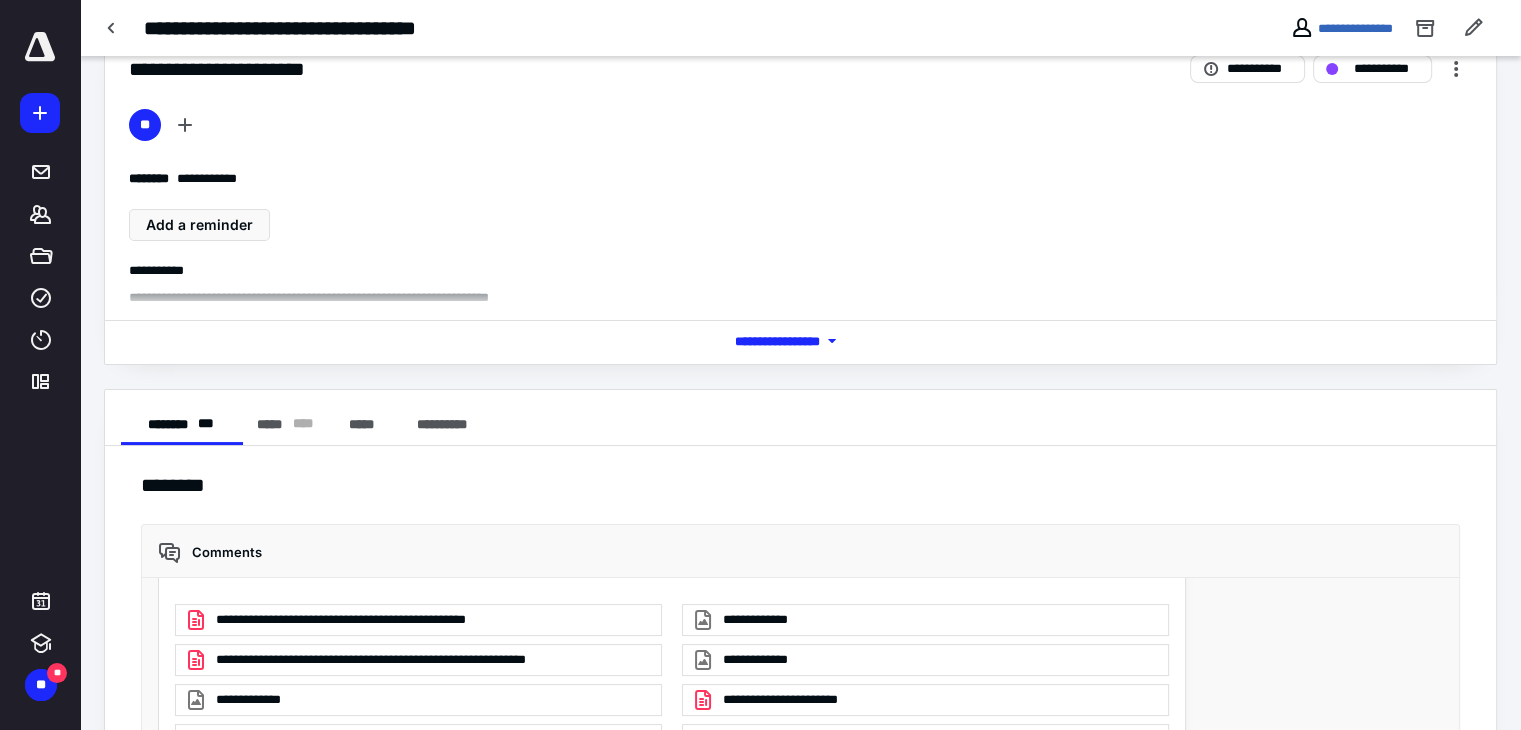 scroll, scrollTop: 0, scrollLeft: 0, axis: both 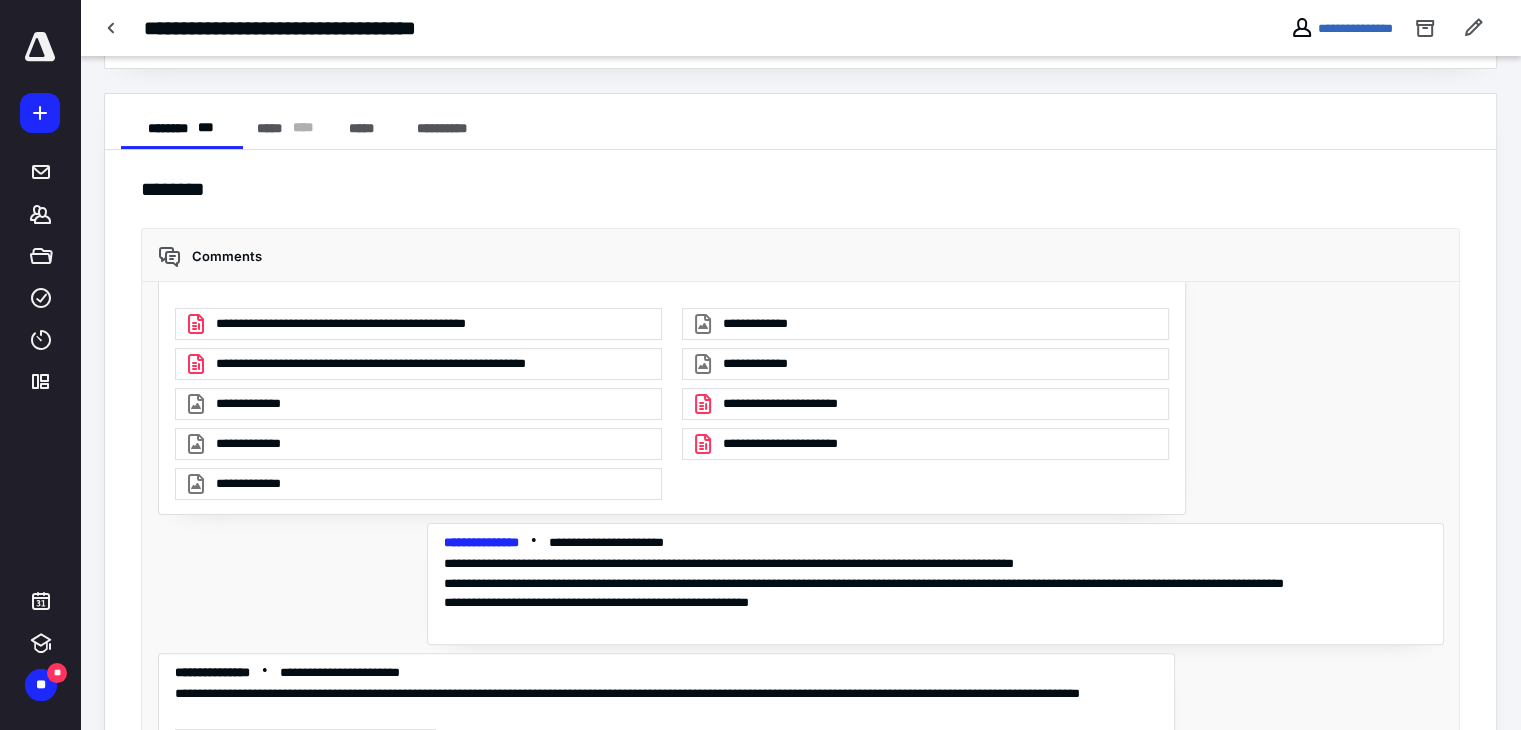 click on "**********" at bounding box center [801, 444] 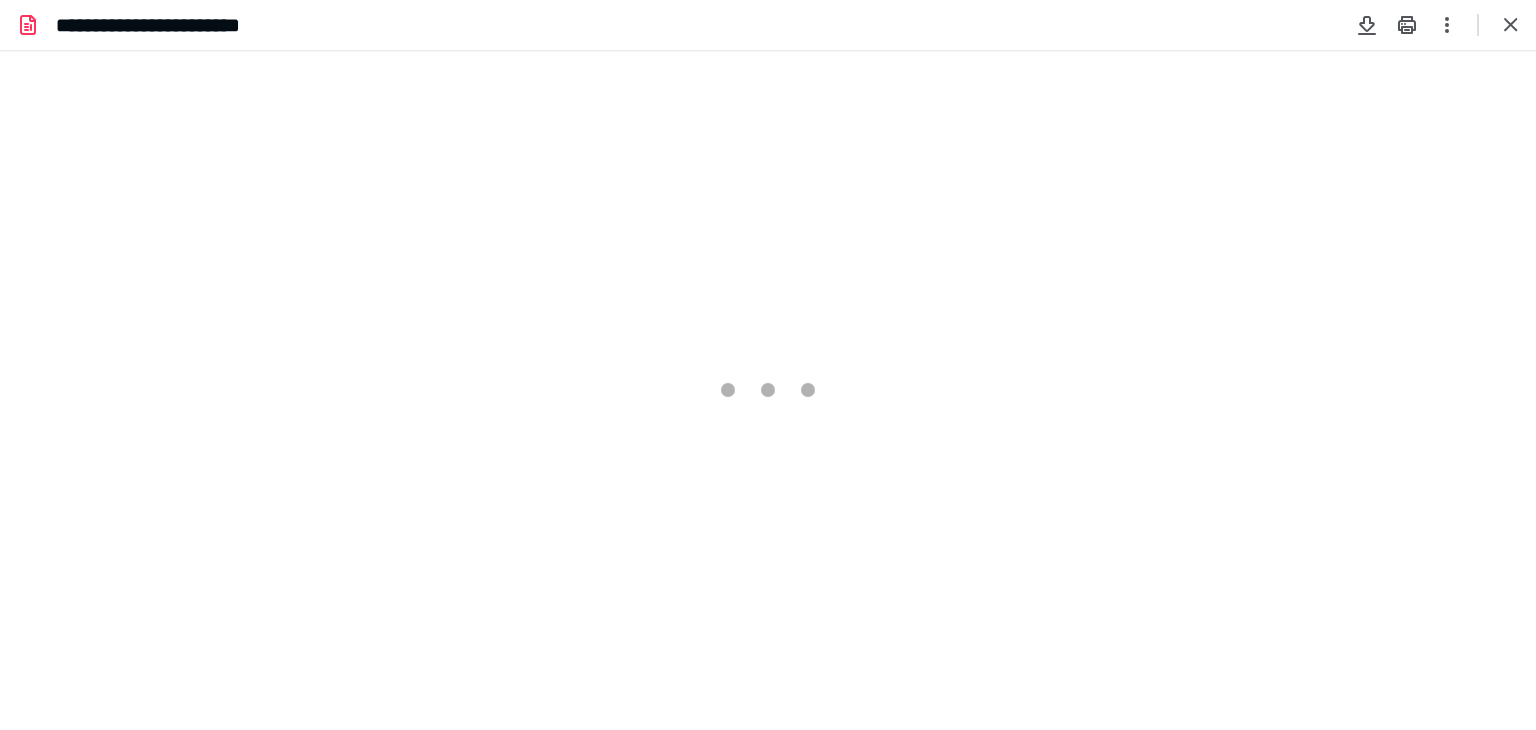scroll, scrollTop: 0, scrollLeft: 0, axis: both 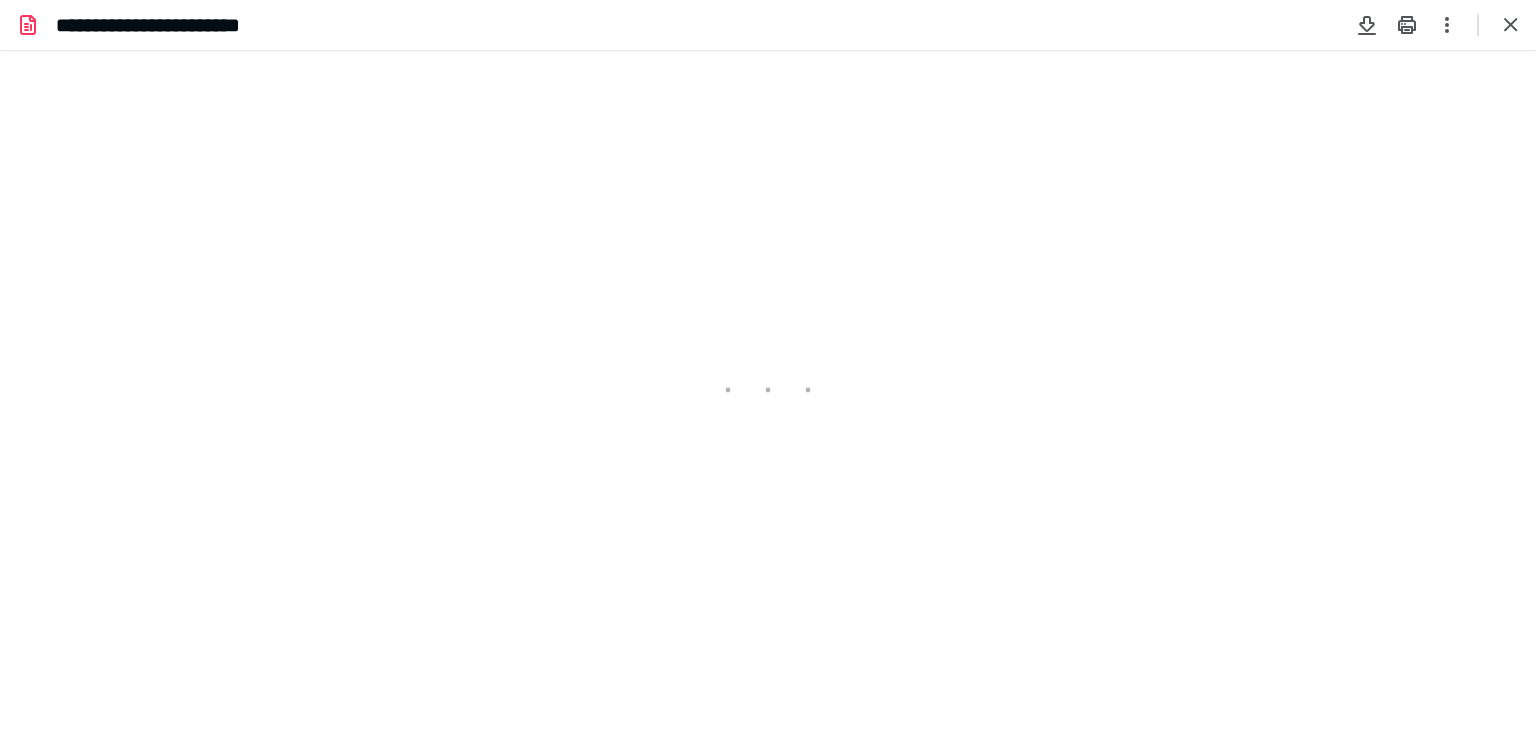 type on "247" 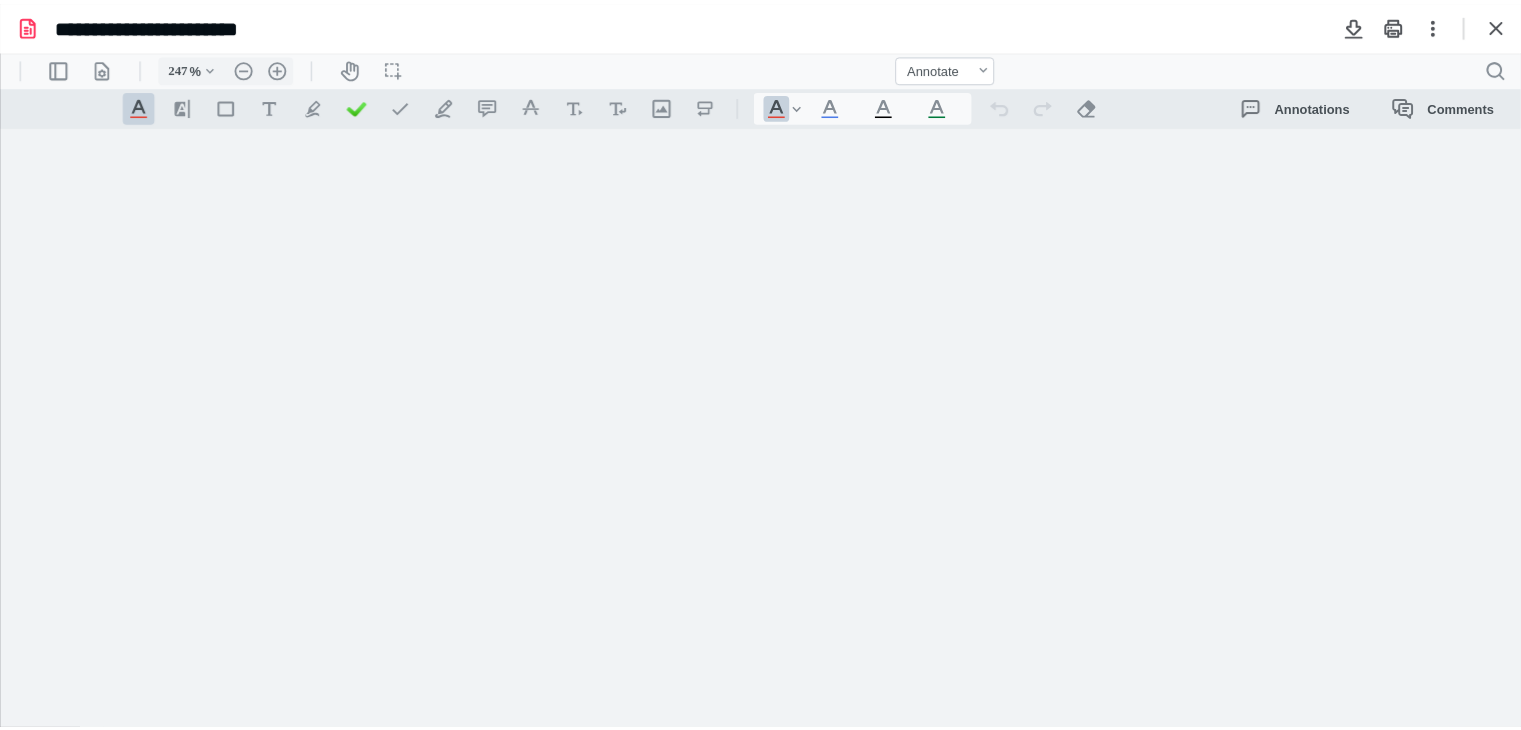 scroll, scrollTop: 86, scrollLeft: 0, axis: vertical 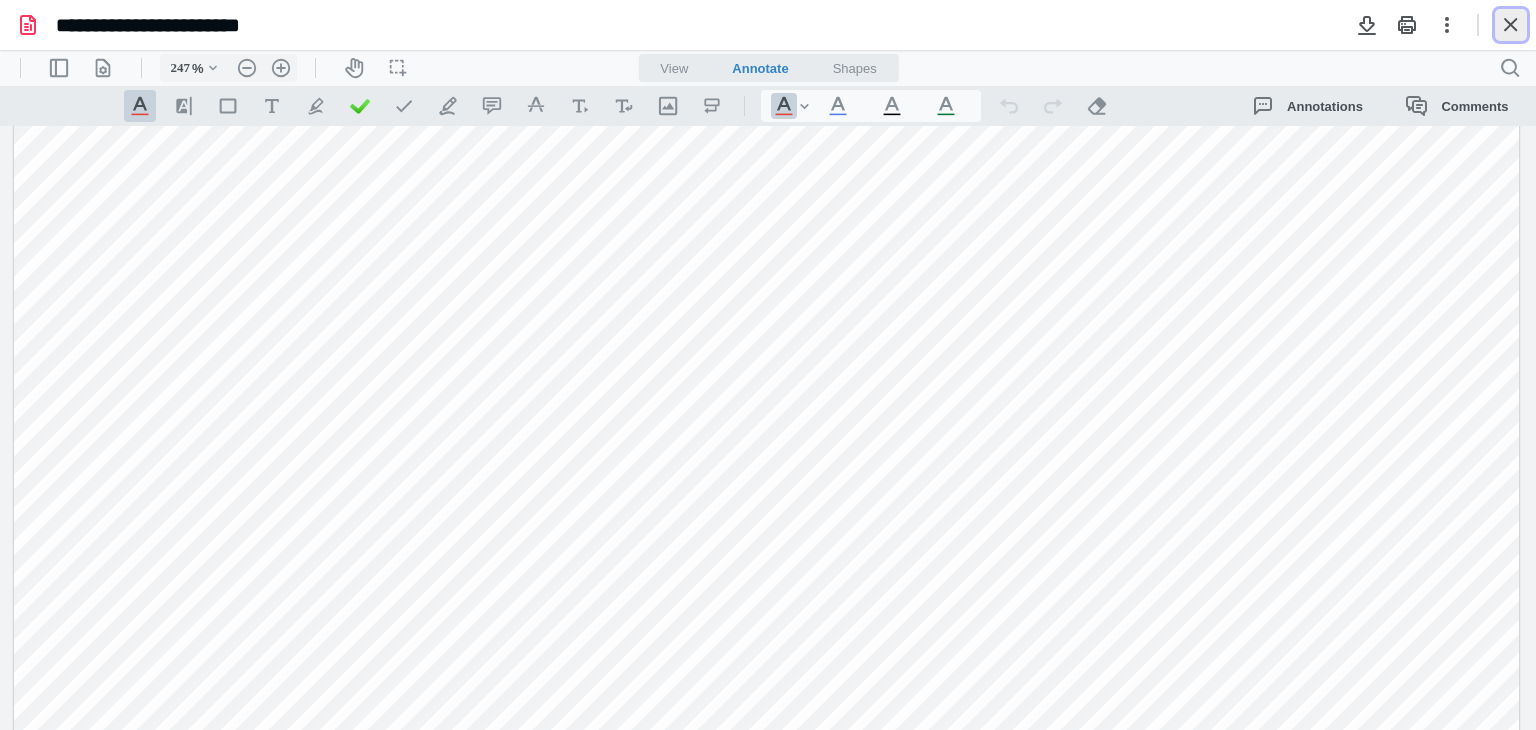 click at bounding box center [1511, 25] 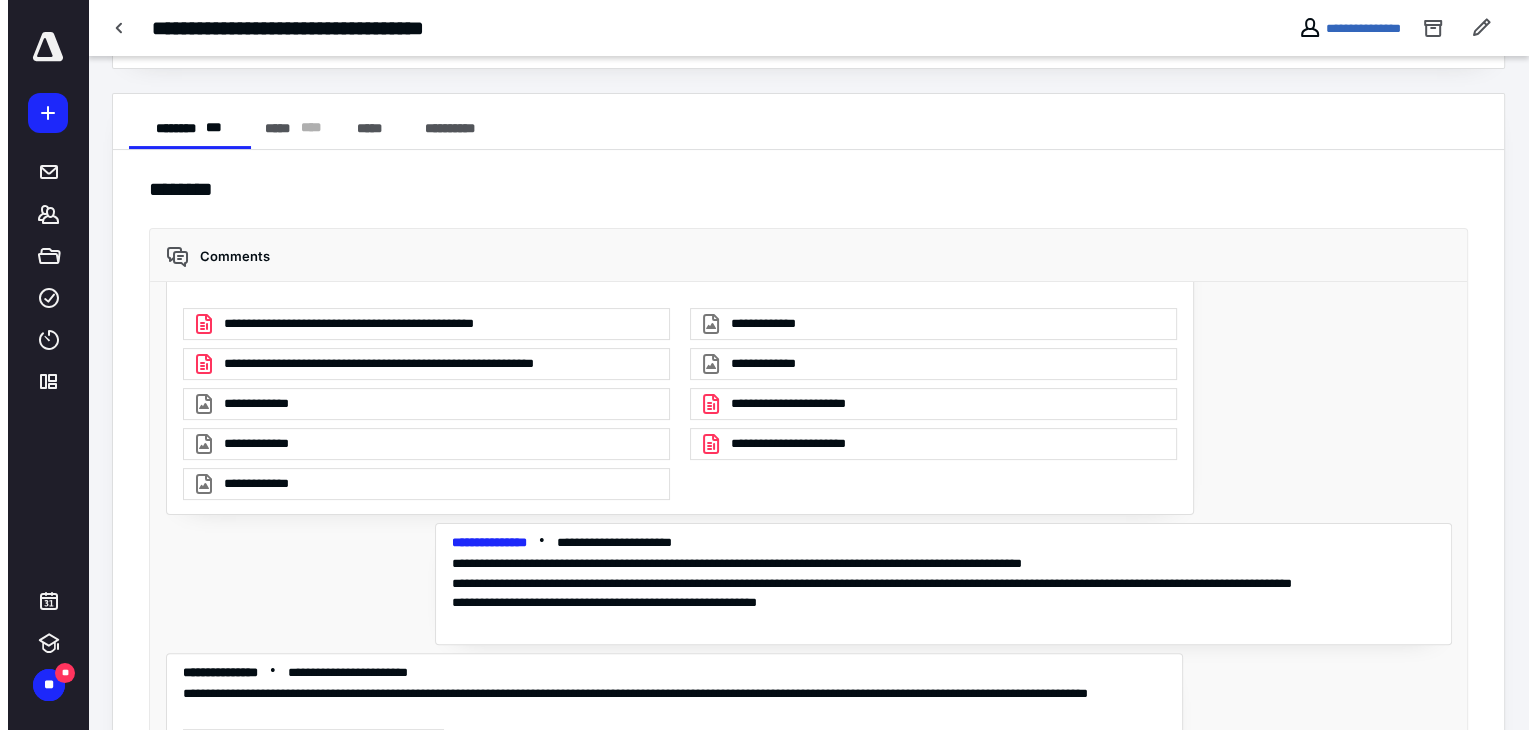 scroll, scrollTop: 536, scrollLeft: 0, axis: vertical 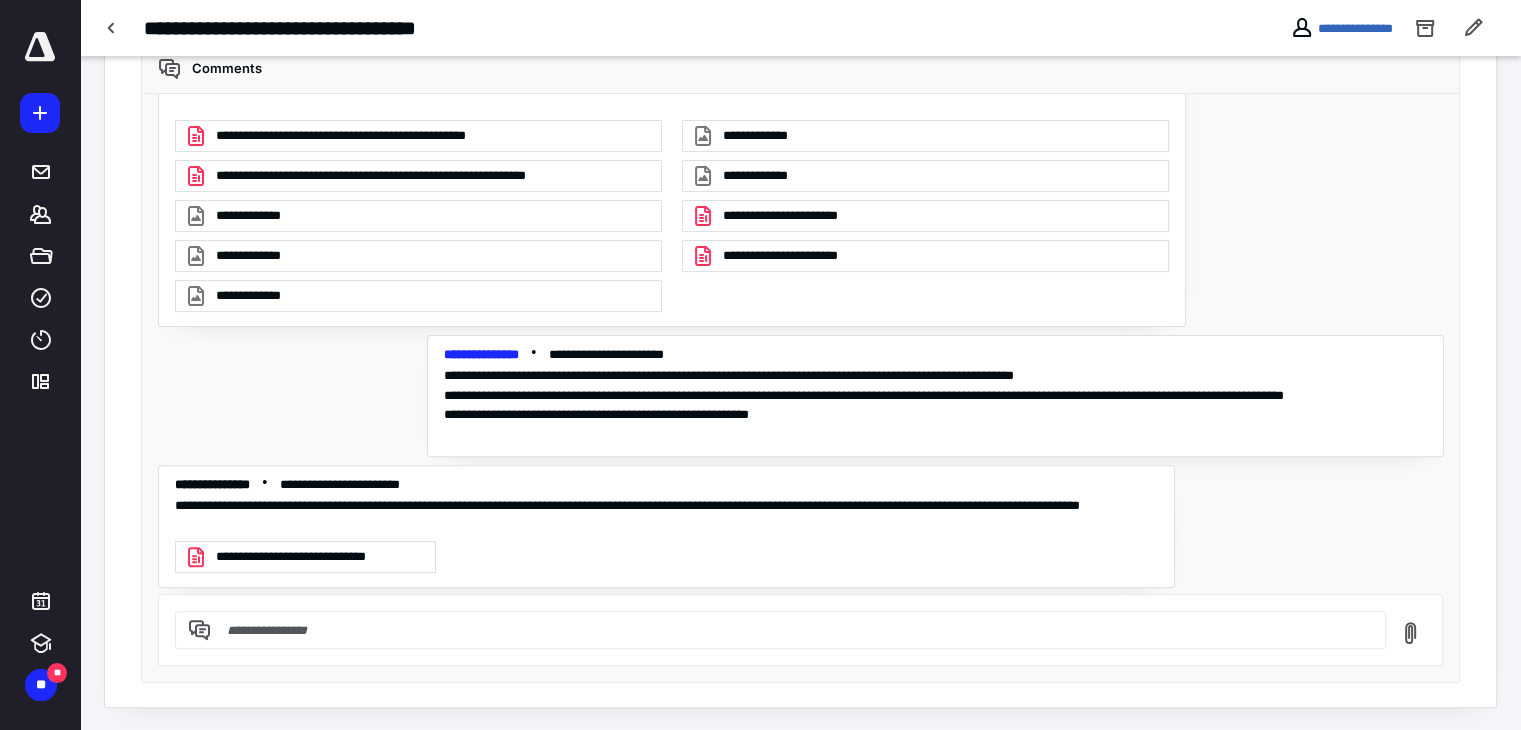 drag, startPoint x: 927, startPoint y: 515, endPoint x: 812, endPoint y: 529, distance: 115.84904 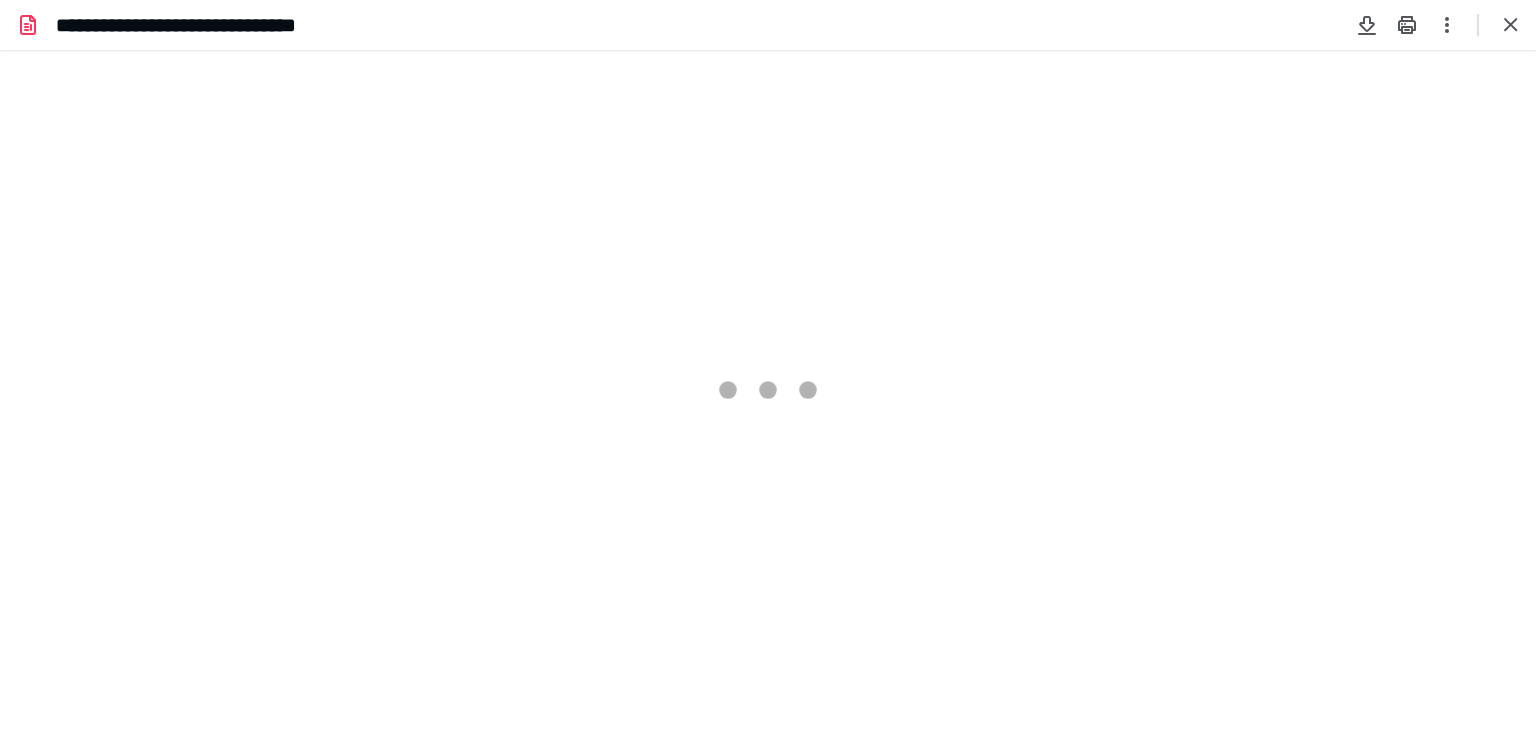 scroll, scrollTop: 0, scrollLeft: 0, axis: both 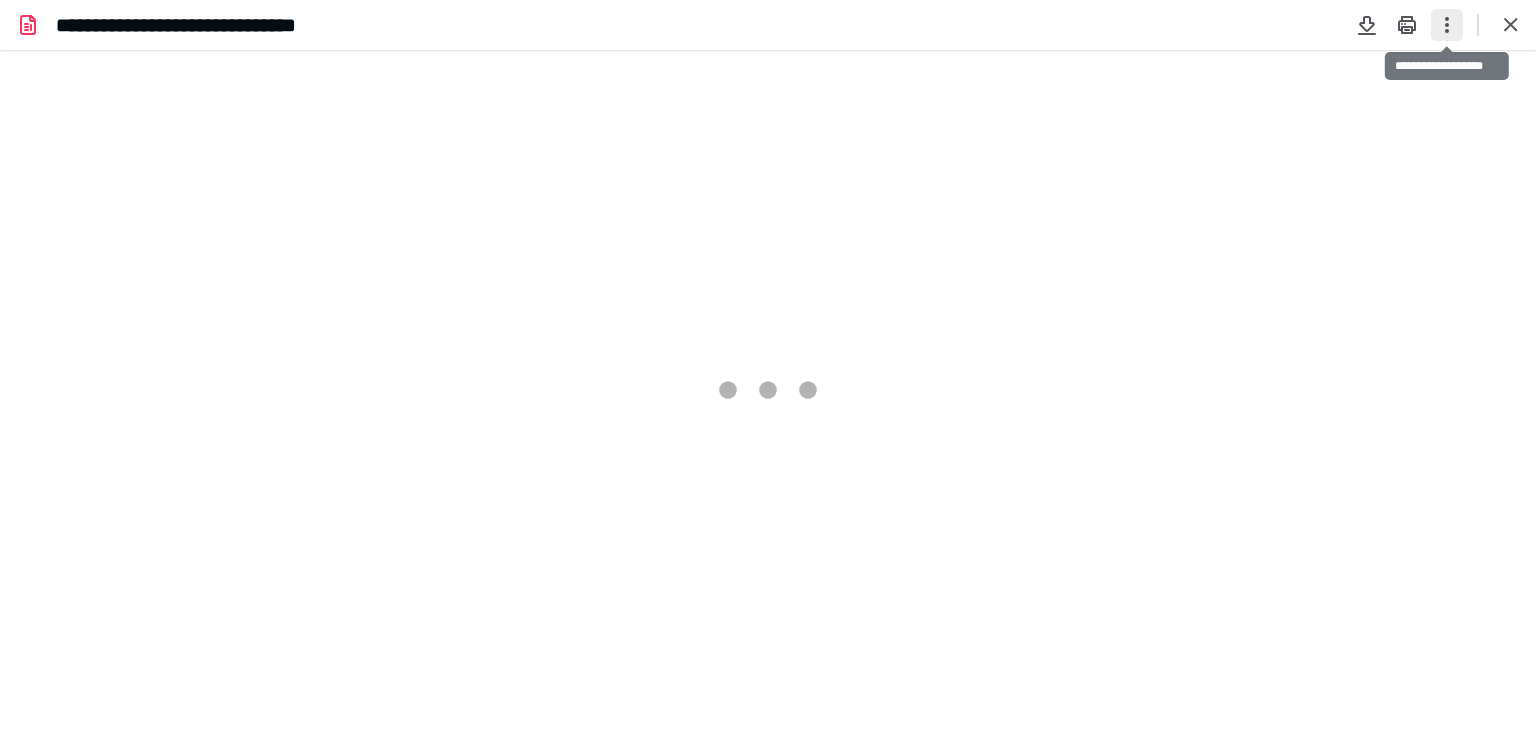 type on "247" 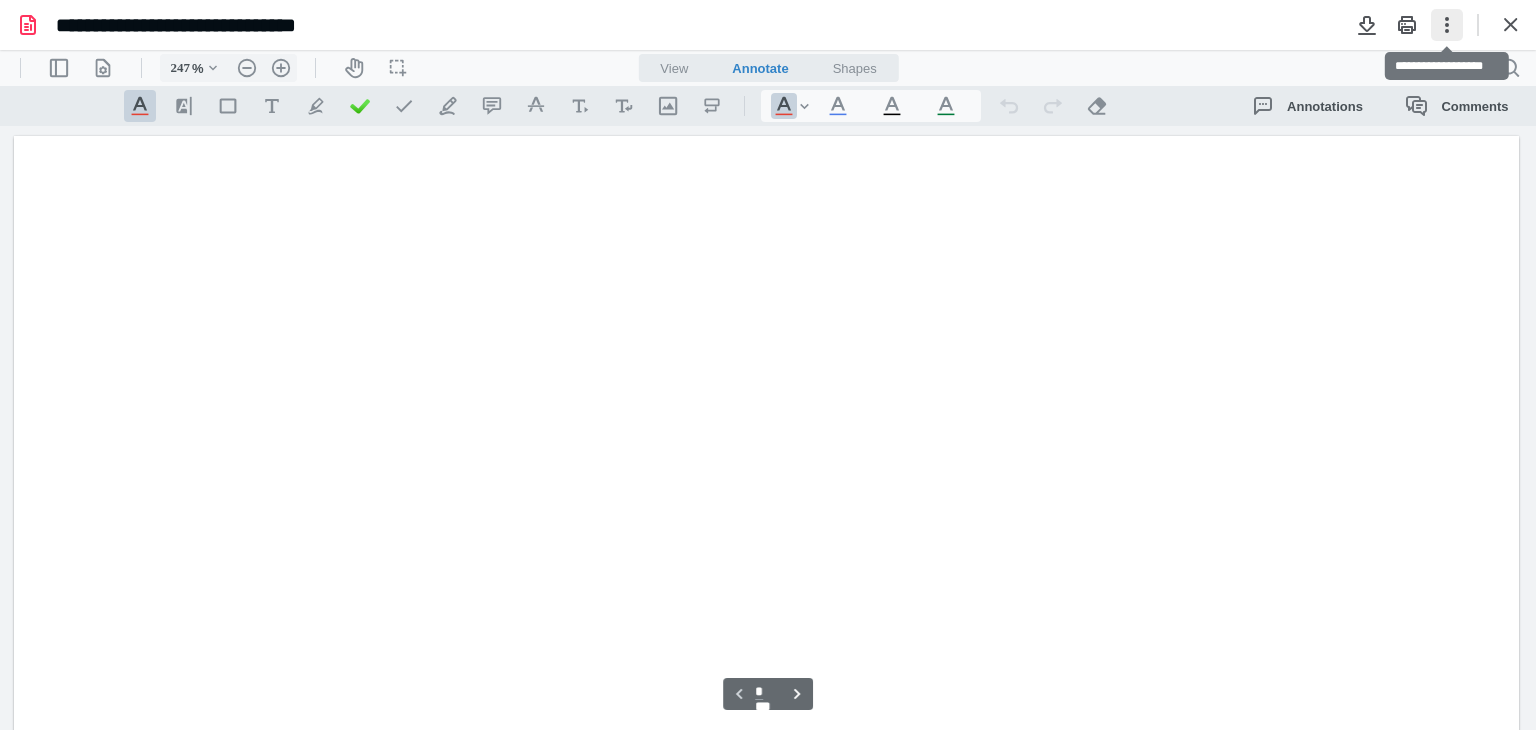 scroll, scrollTop: 86, scrollLeft: 0, axis: vertical 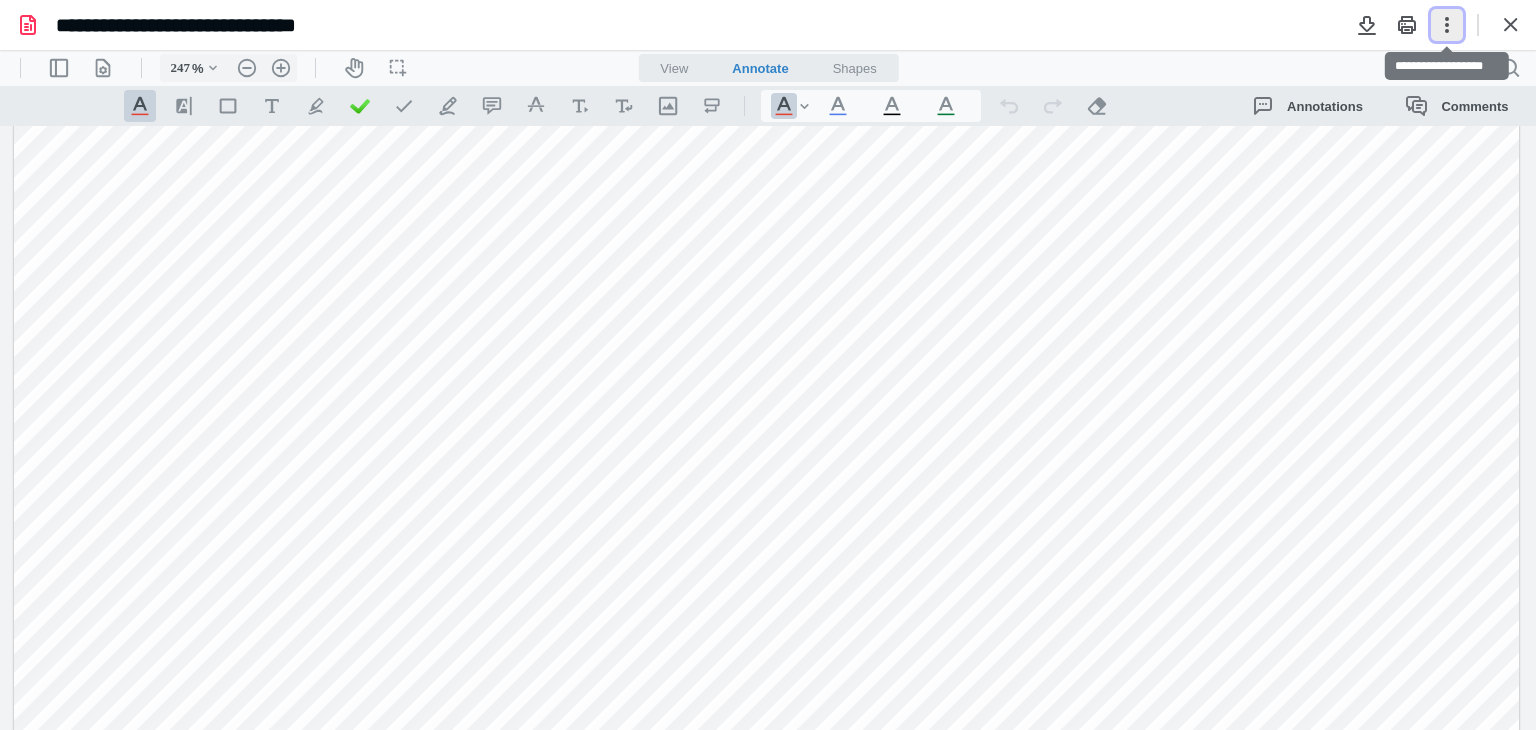 click at bounding box center (1447, 25) 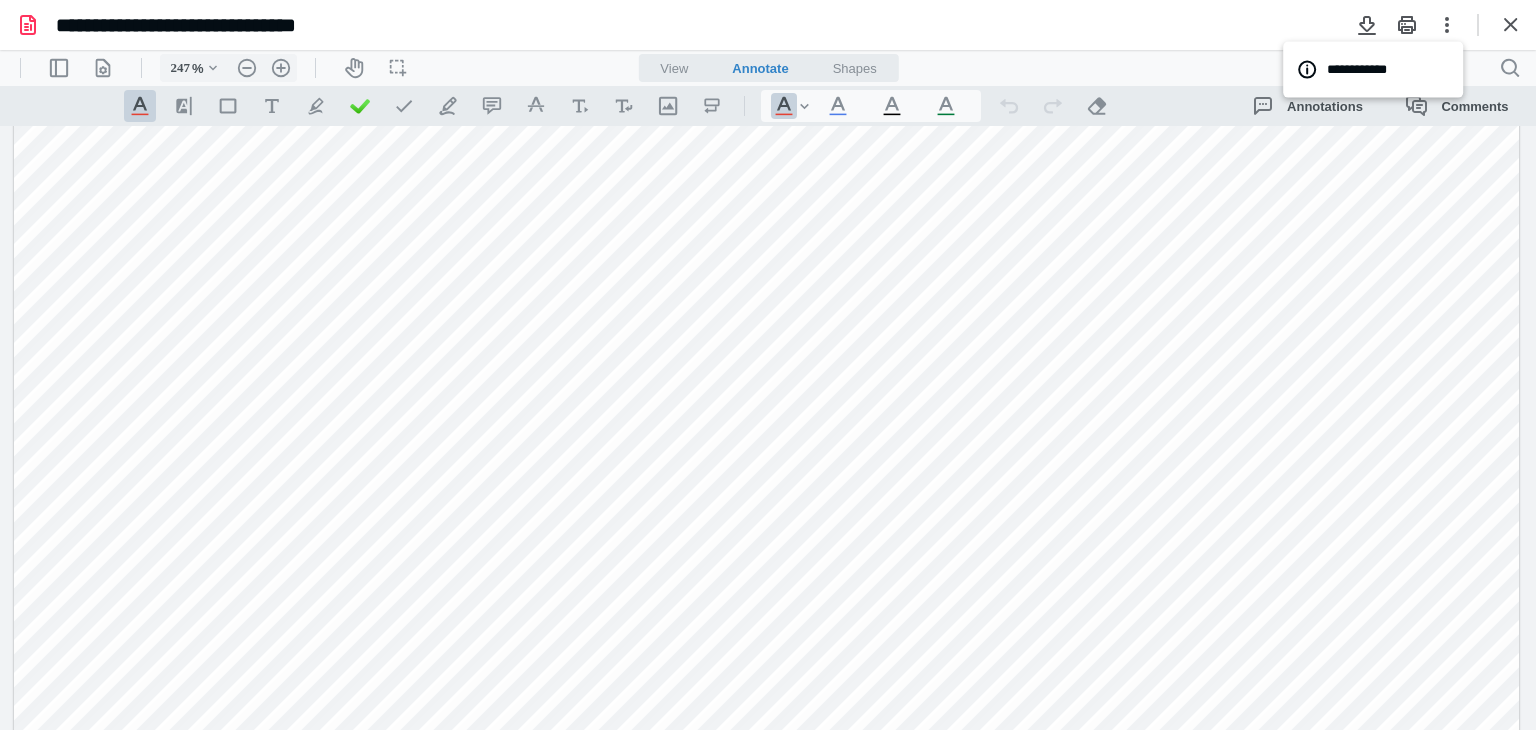 click at bounding box center (767, 1290) 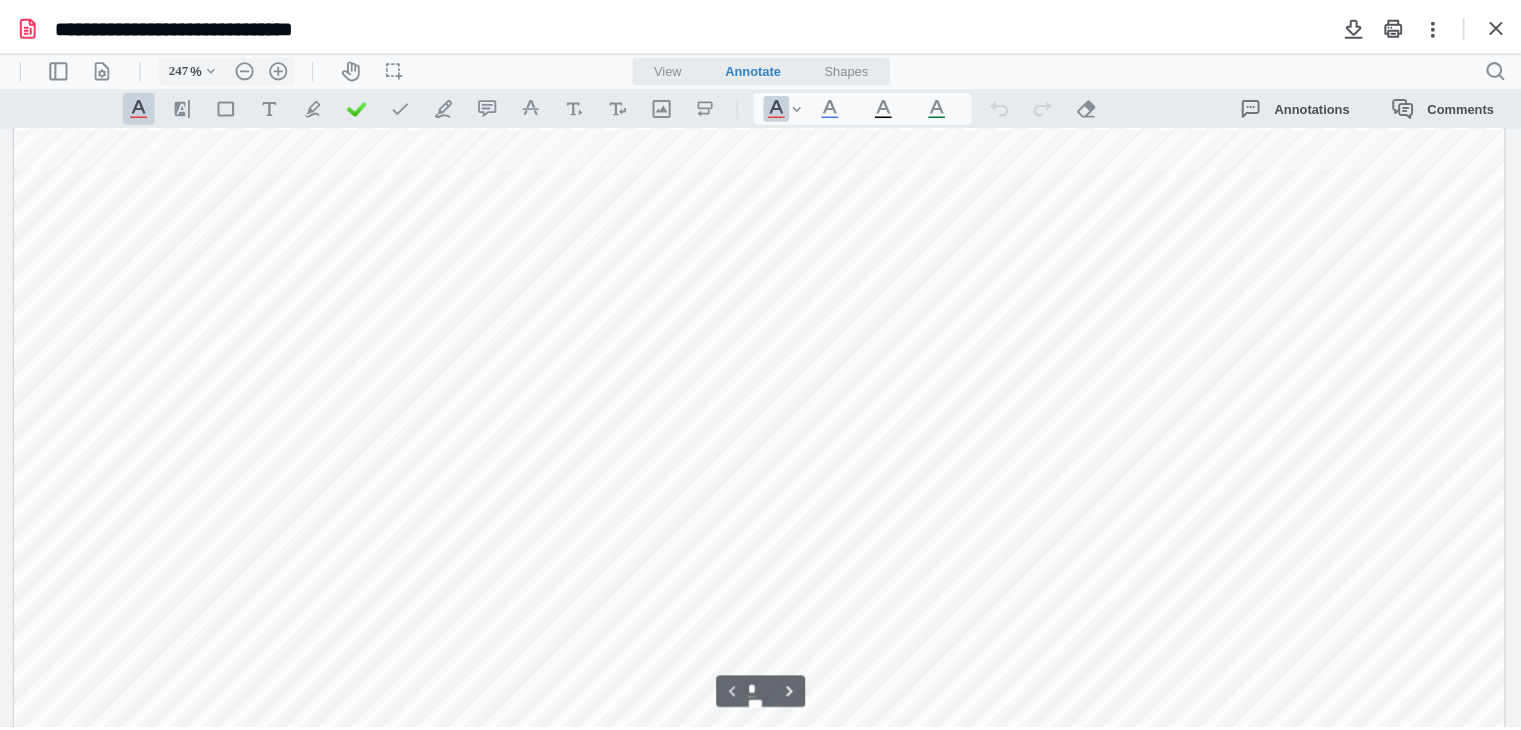 scroll, scrollTop: 186, scrollLeft: 0, axis: vertical 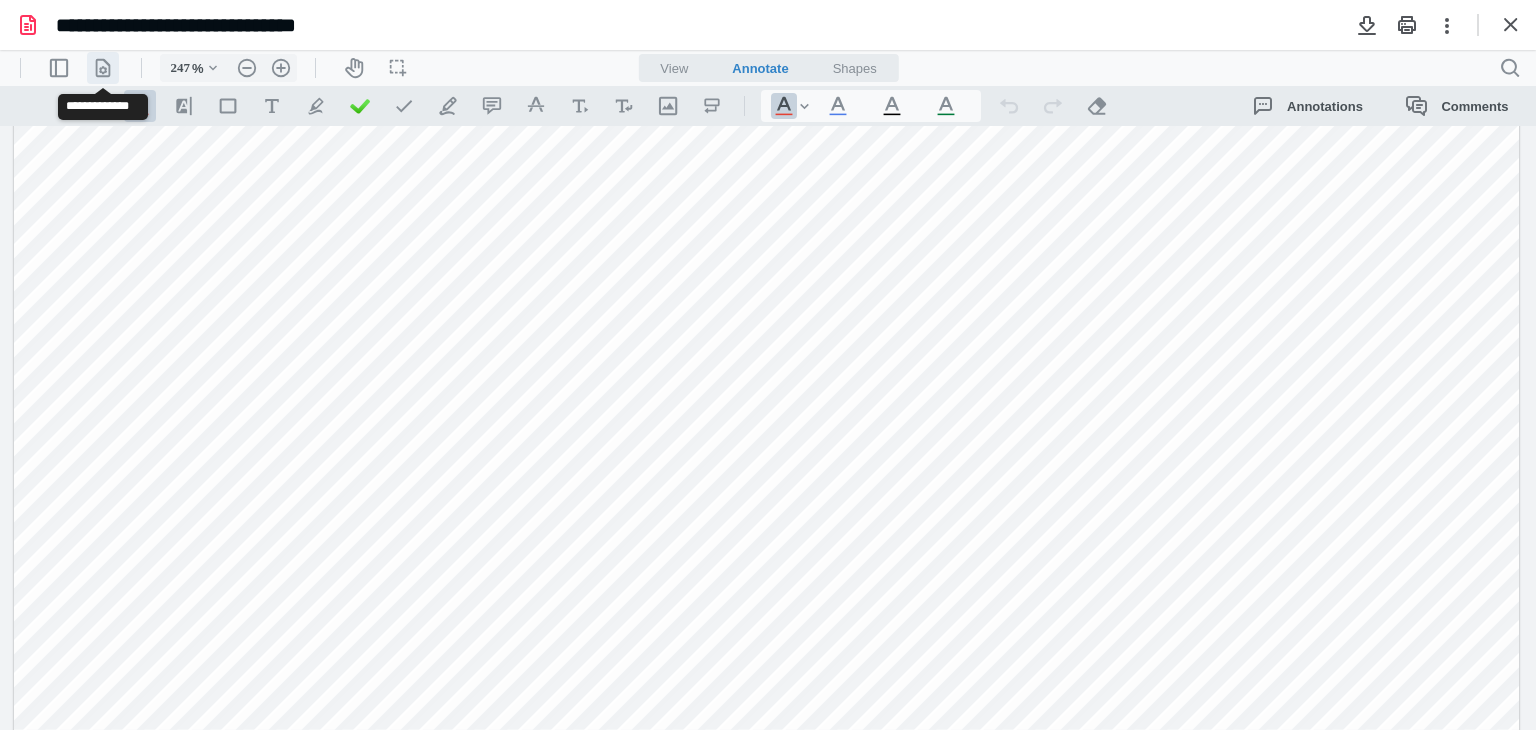 click on ".cls-1{fill:#abb0c4;} icon - header - page manipulation - line" at bounding box center (103, 68) 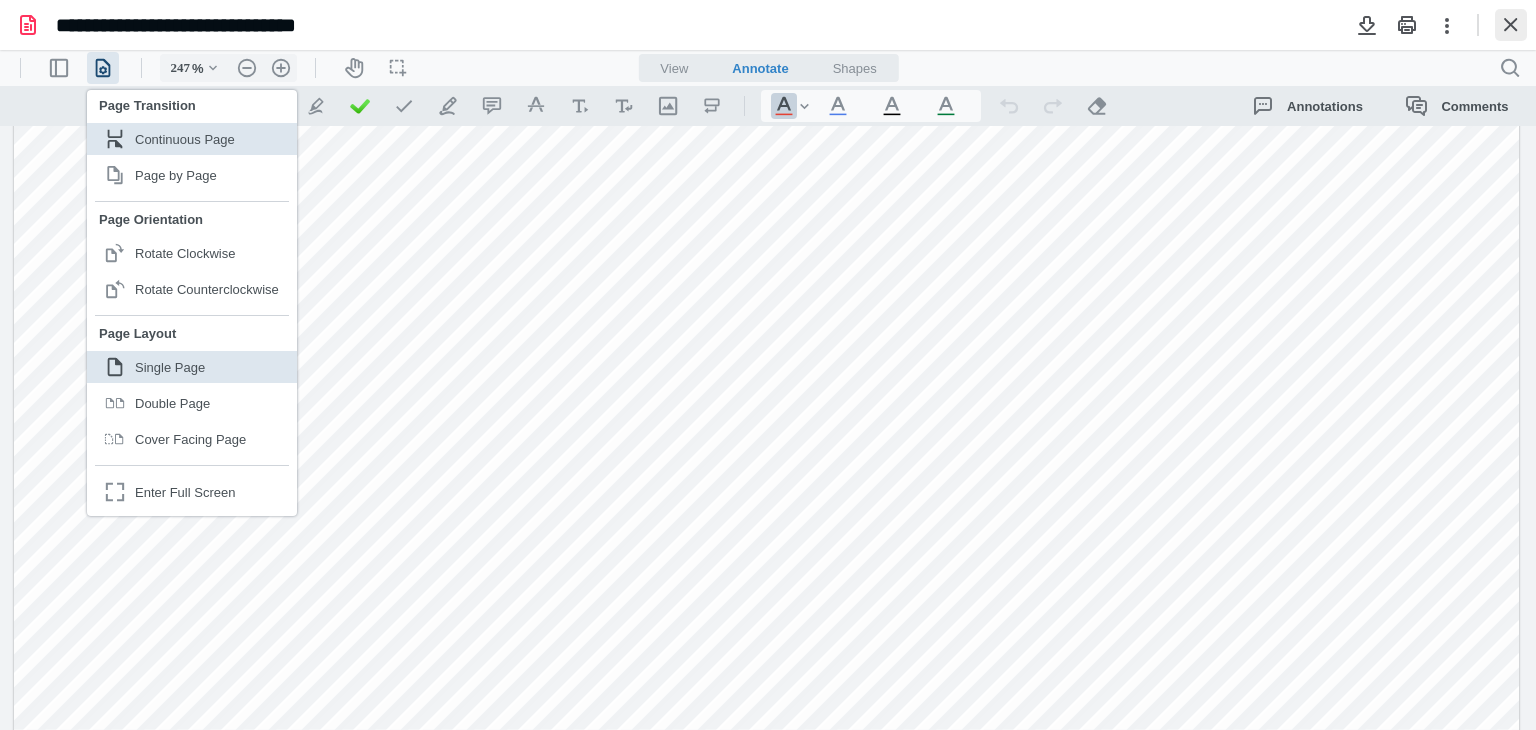 click at bounding box center [1511, 25] 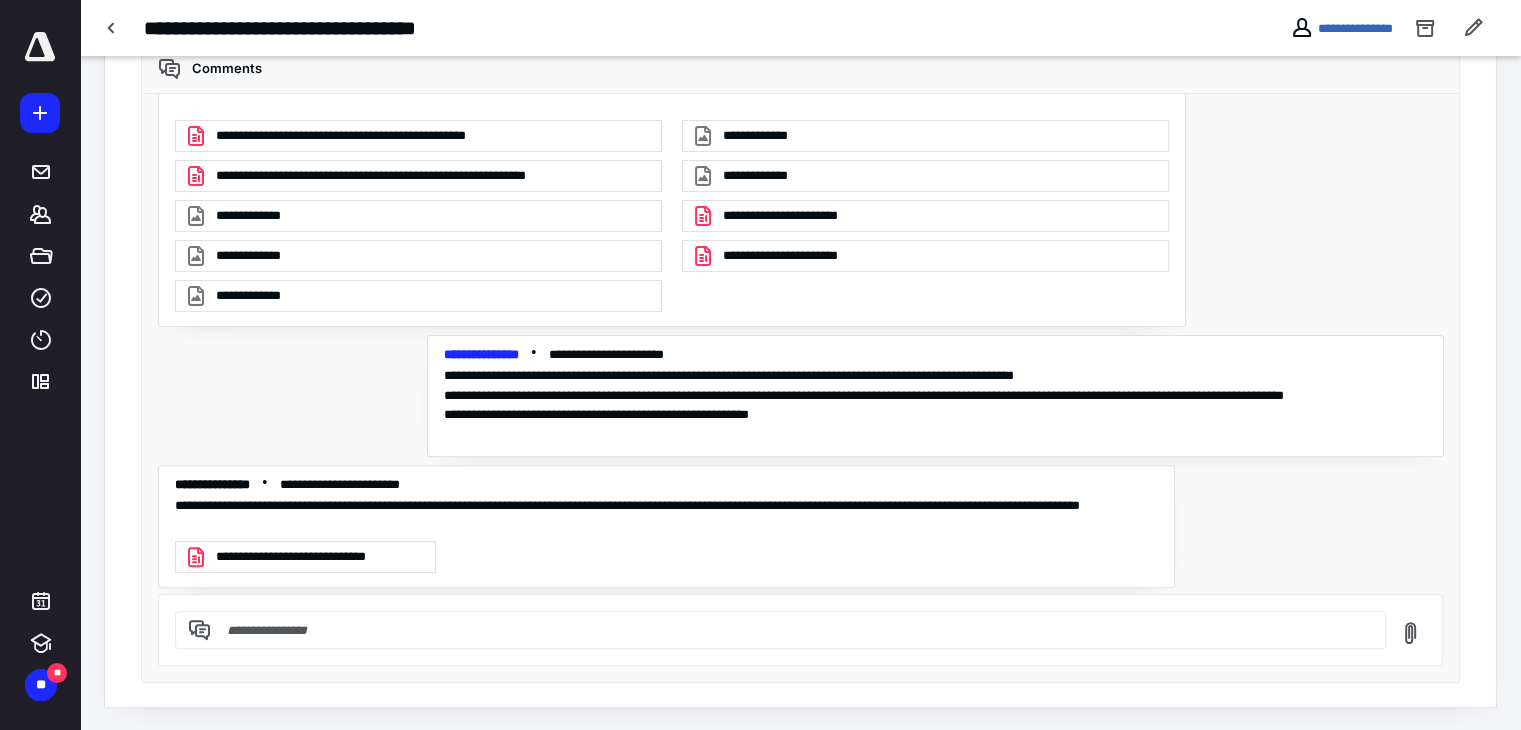 scroll, scrollTop: 0, scrollLeft: 0, axis: both 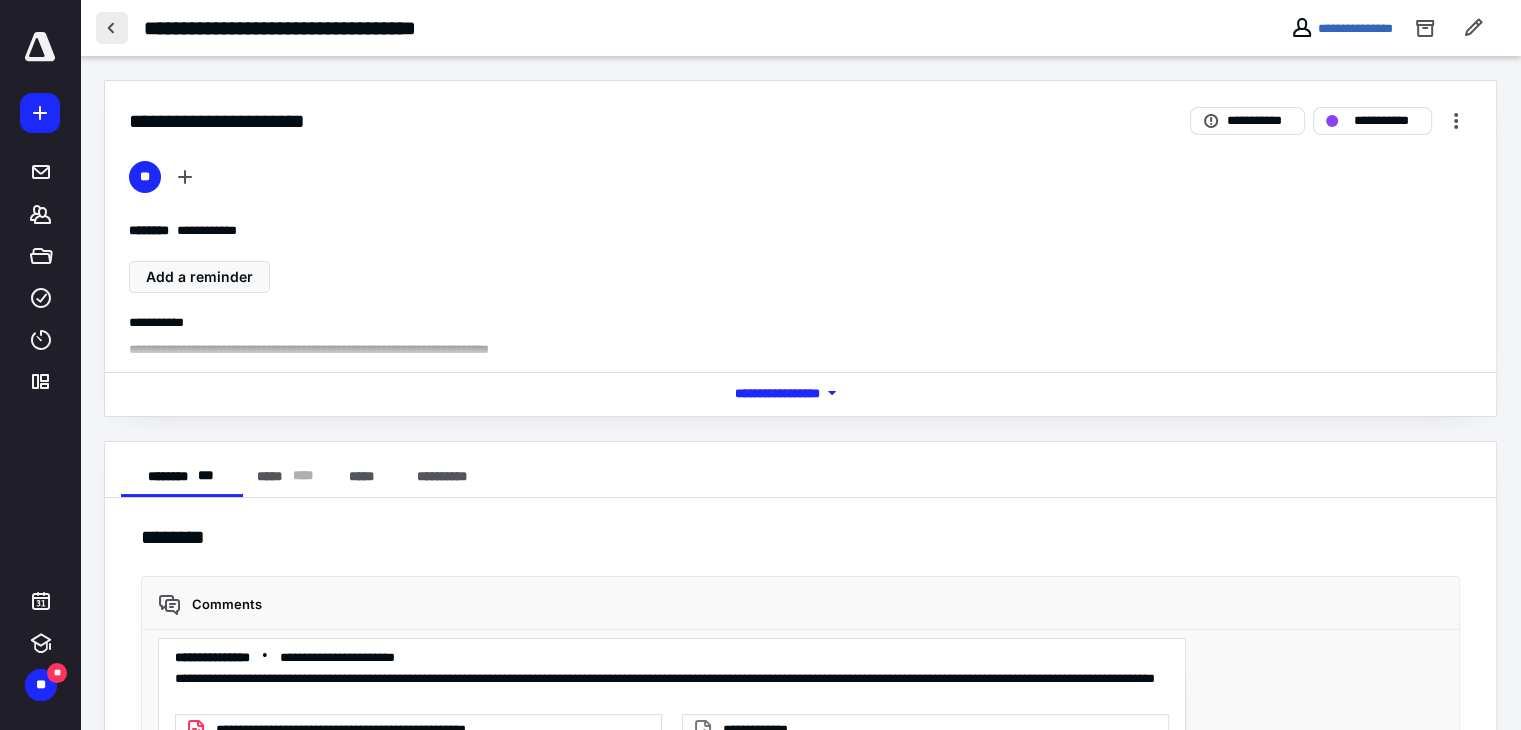 click at bounding box center (112, 28) 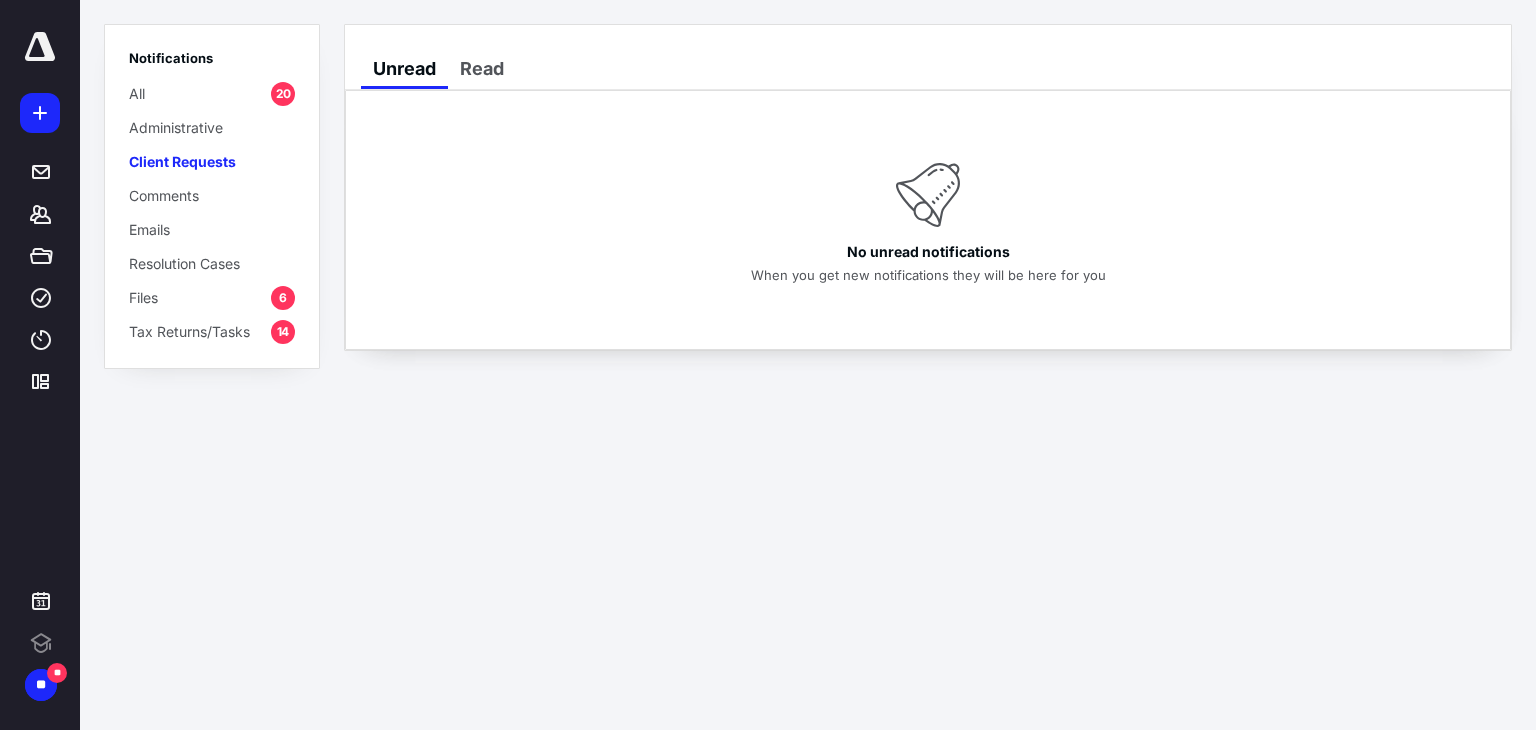 scroll, scrollTop: 0, scrollLeft: 0, axis: both 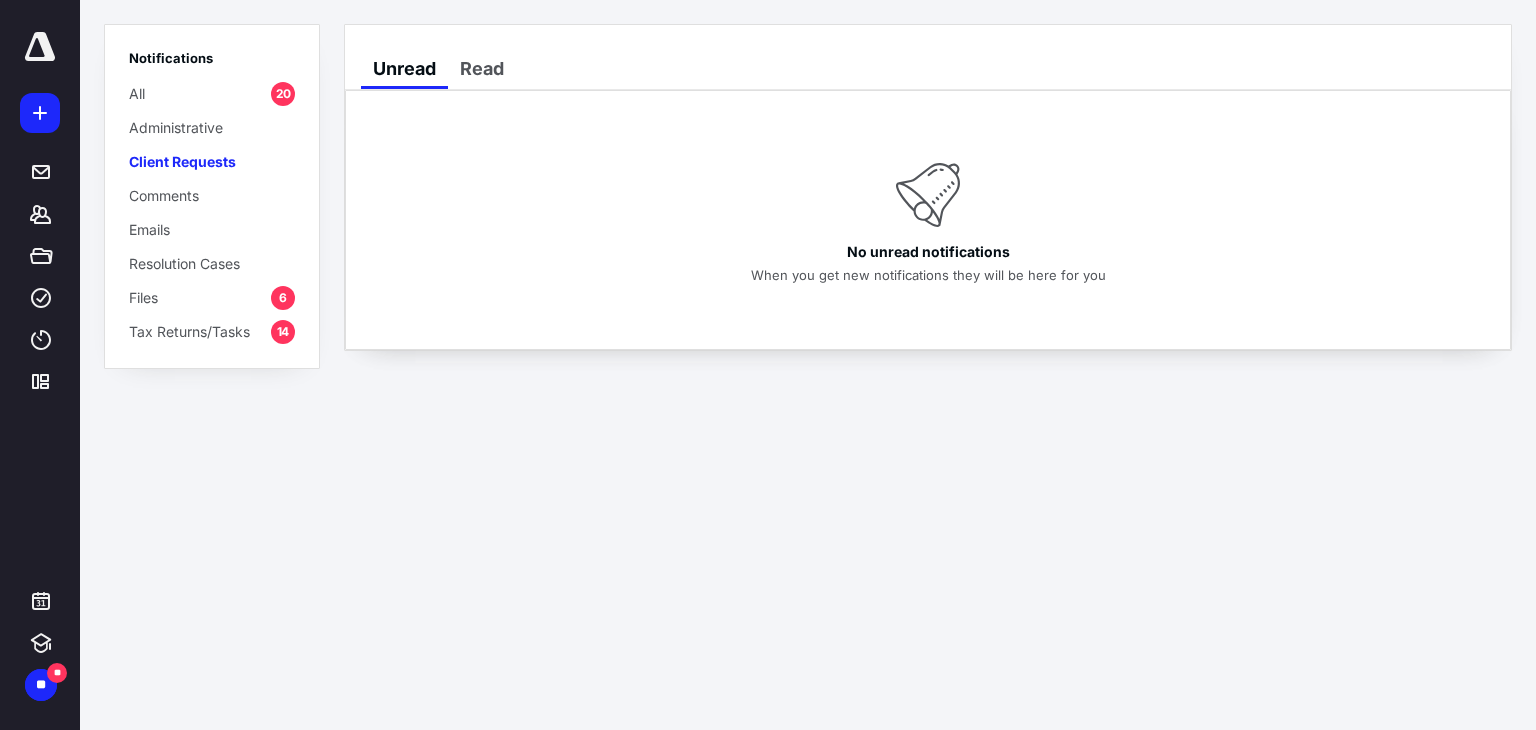 click on "14" at bounding box center (283, 332) 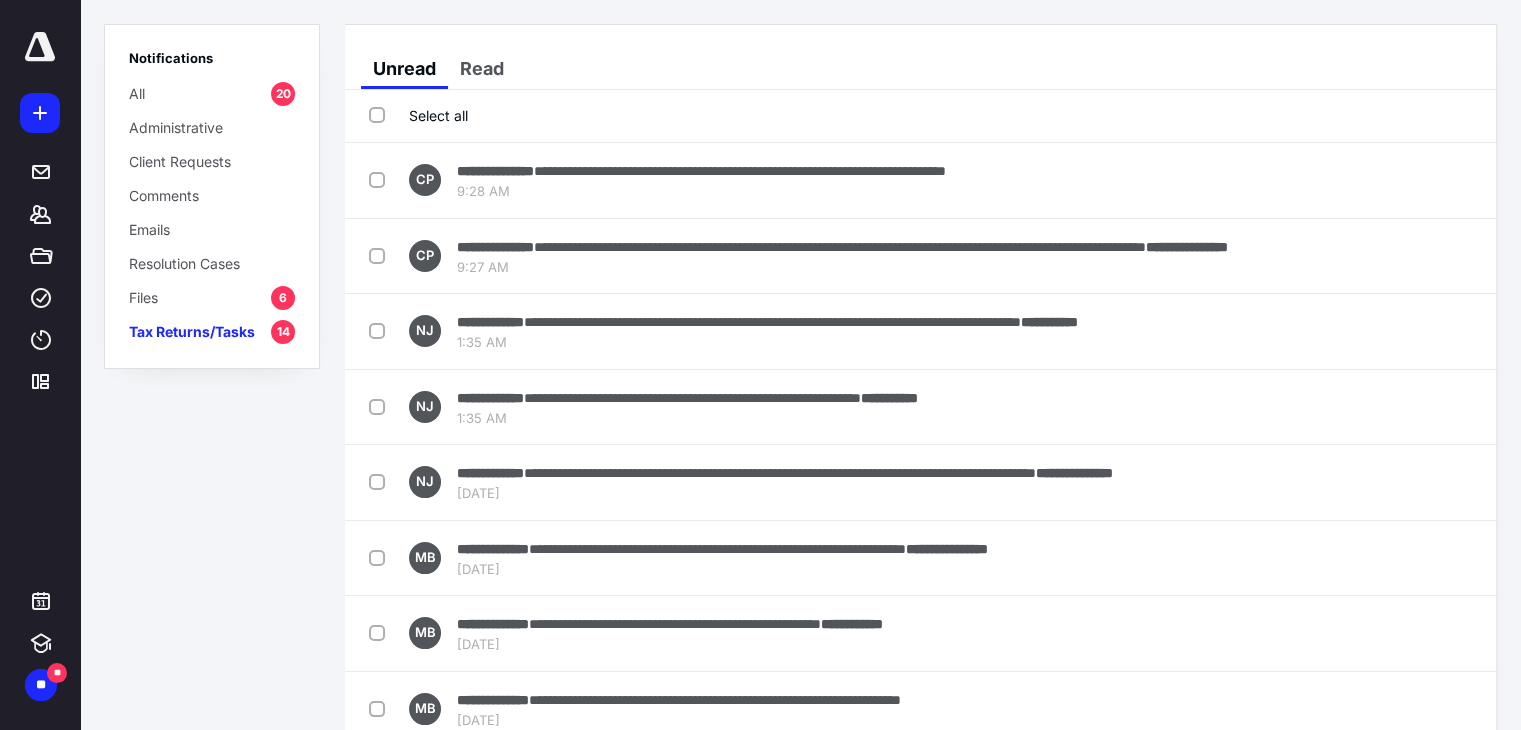 click on "All 20" at bounding box center (212, 93) 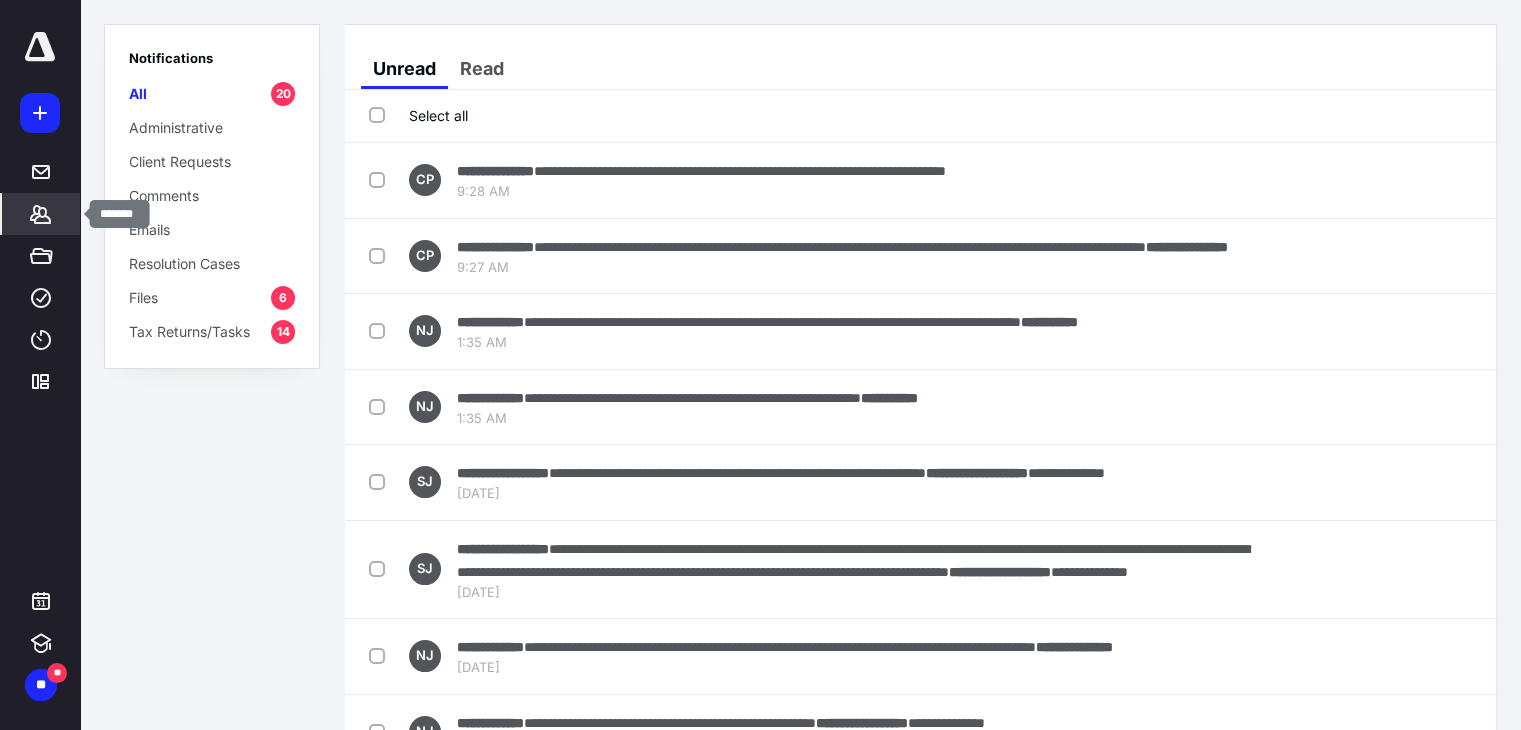 click 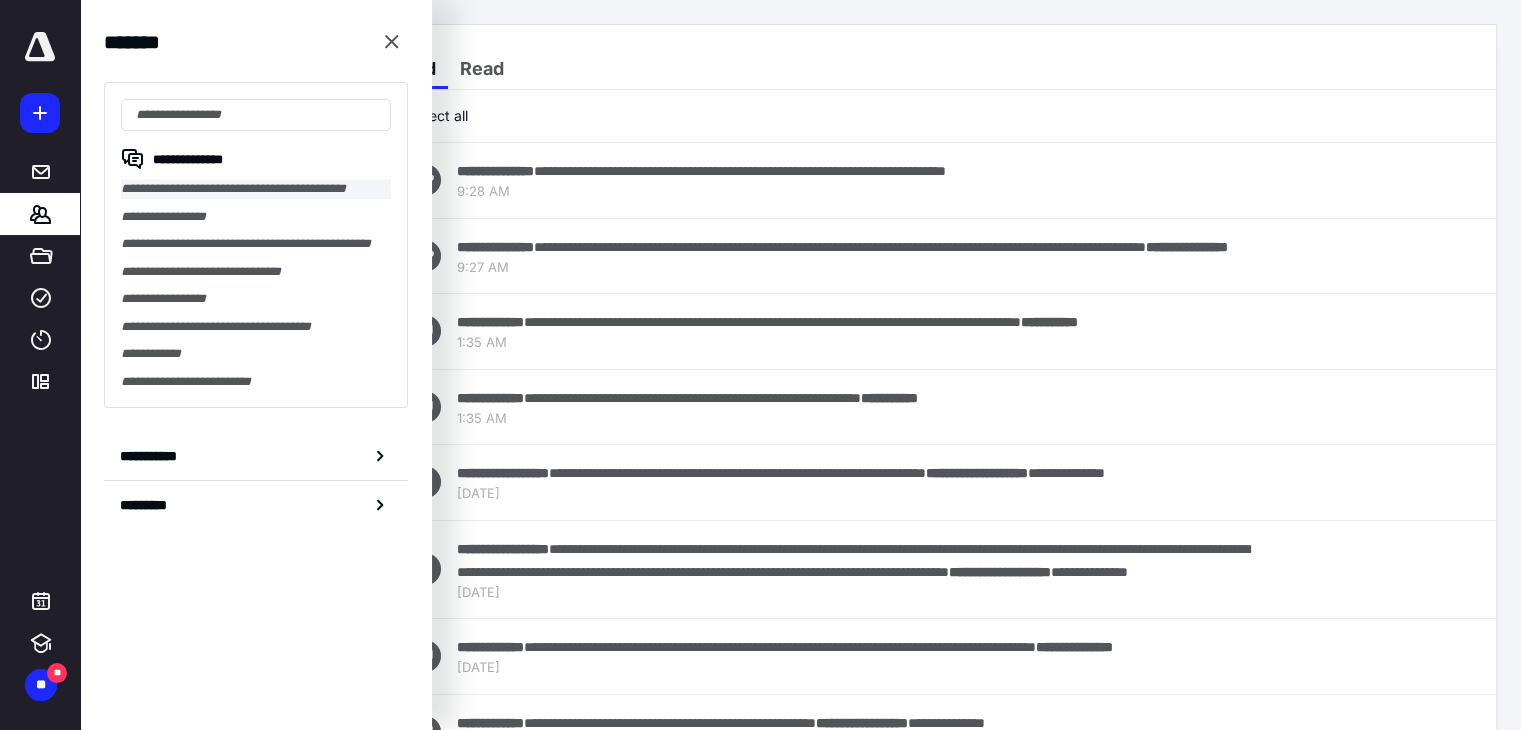 click on "**********" at bounding box center (256, 189) 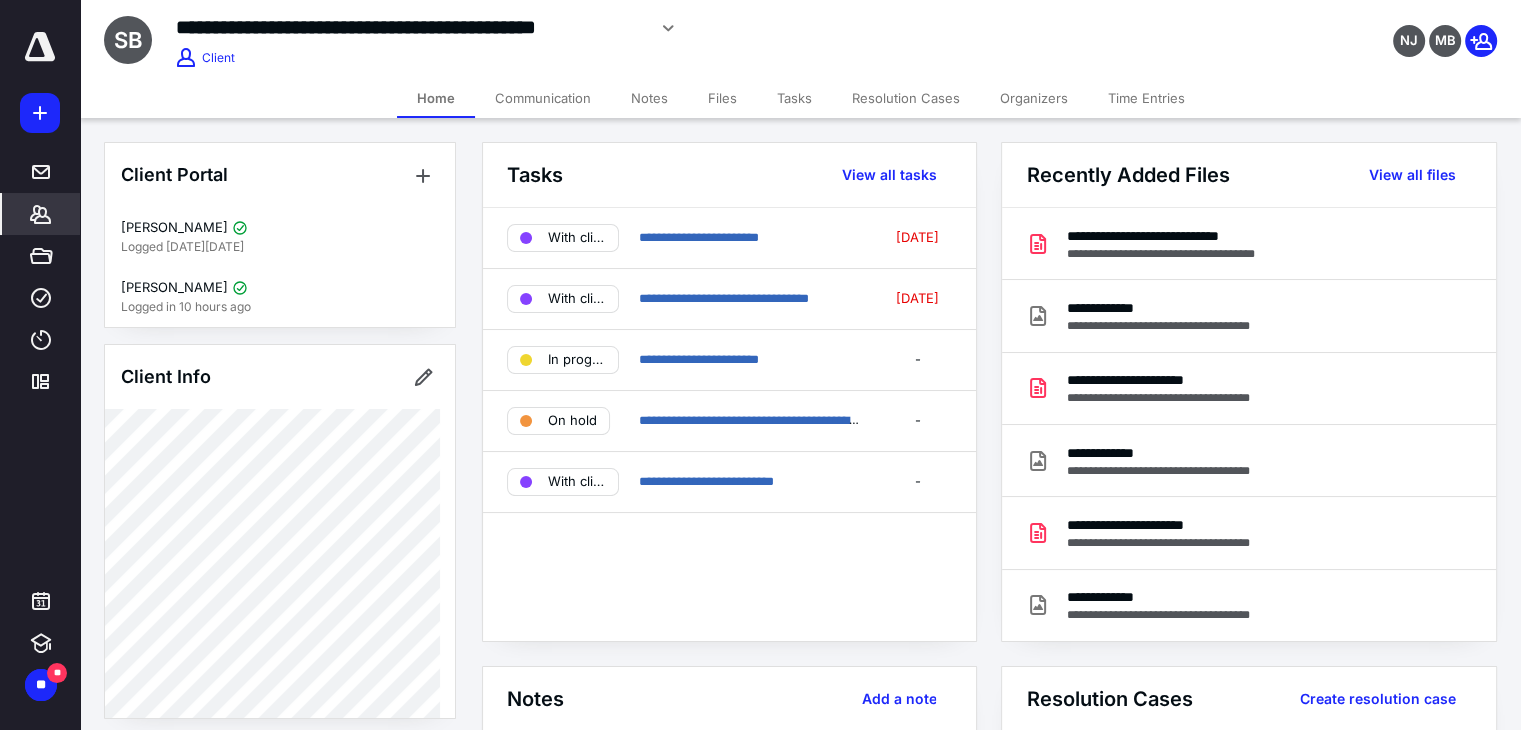 click on "Files" at bounding box center (722, 98) 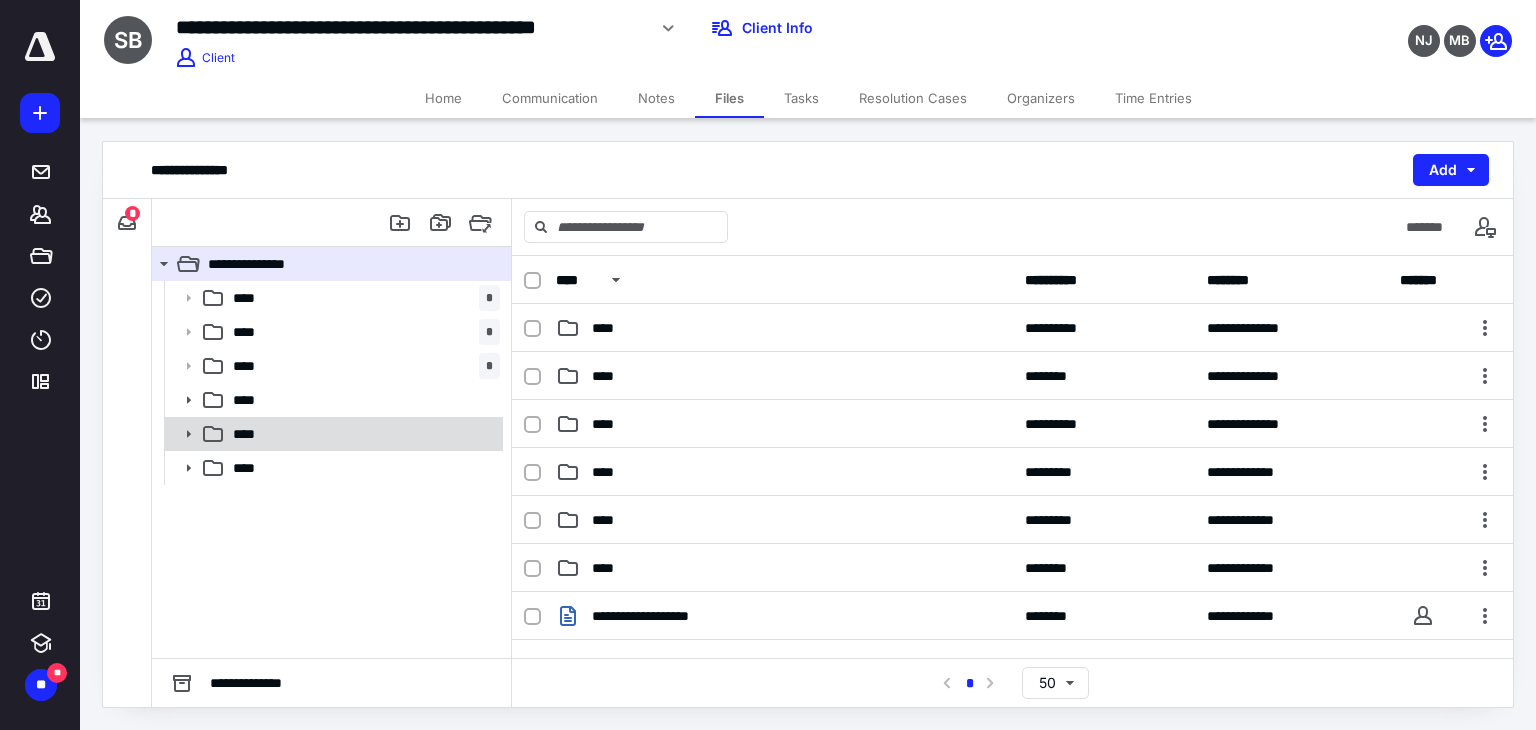 click on "****" at bounding box center (362, 434) 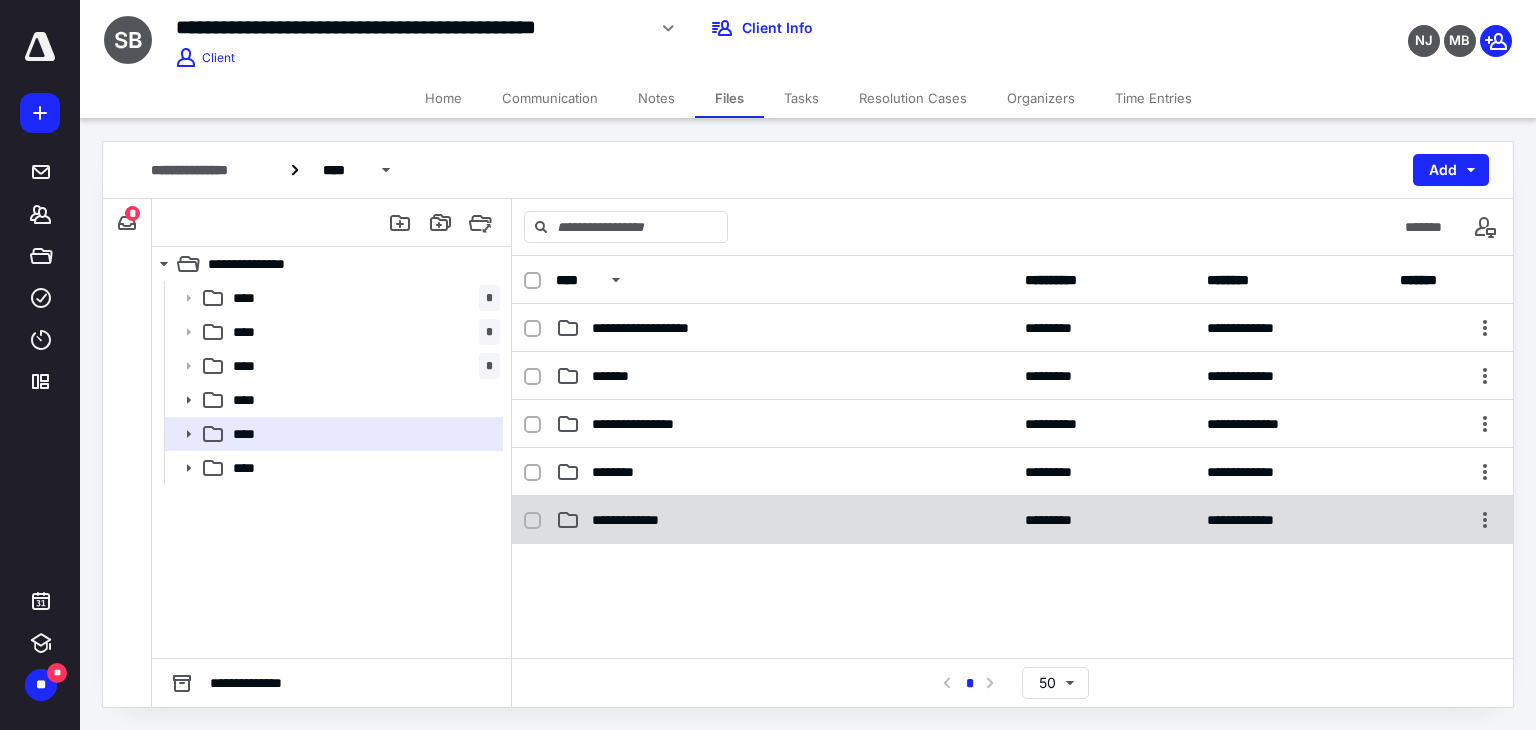 click on "**********" at bounding box center (1012, 520) 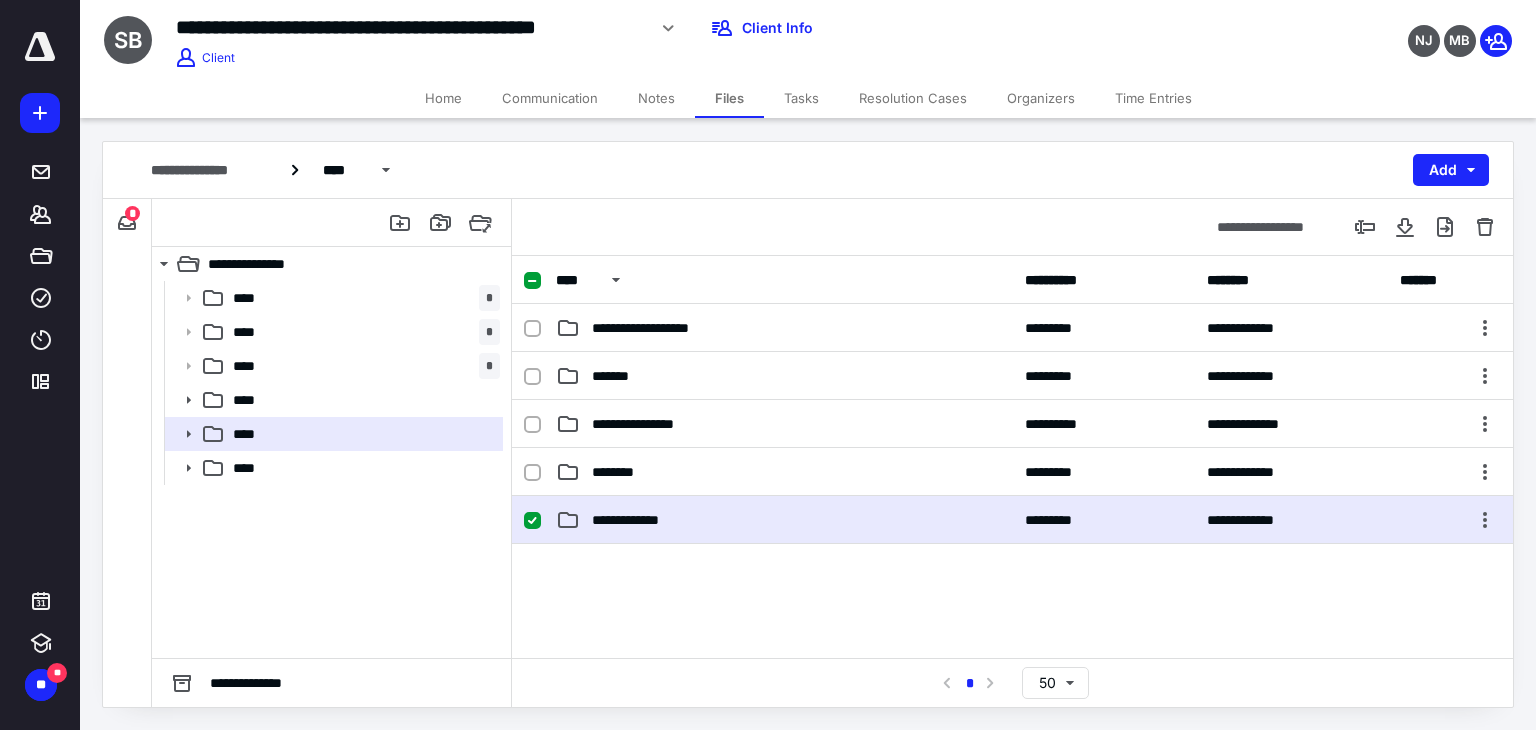 click on "**********" at bounding box center (1012, 520) 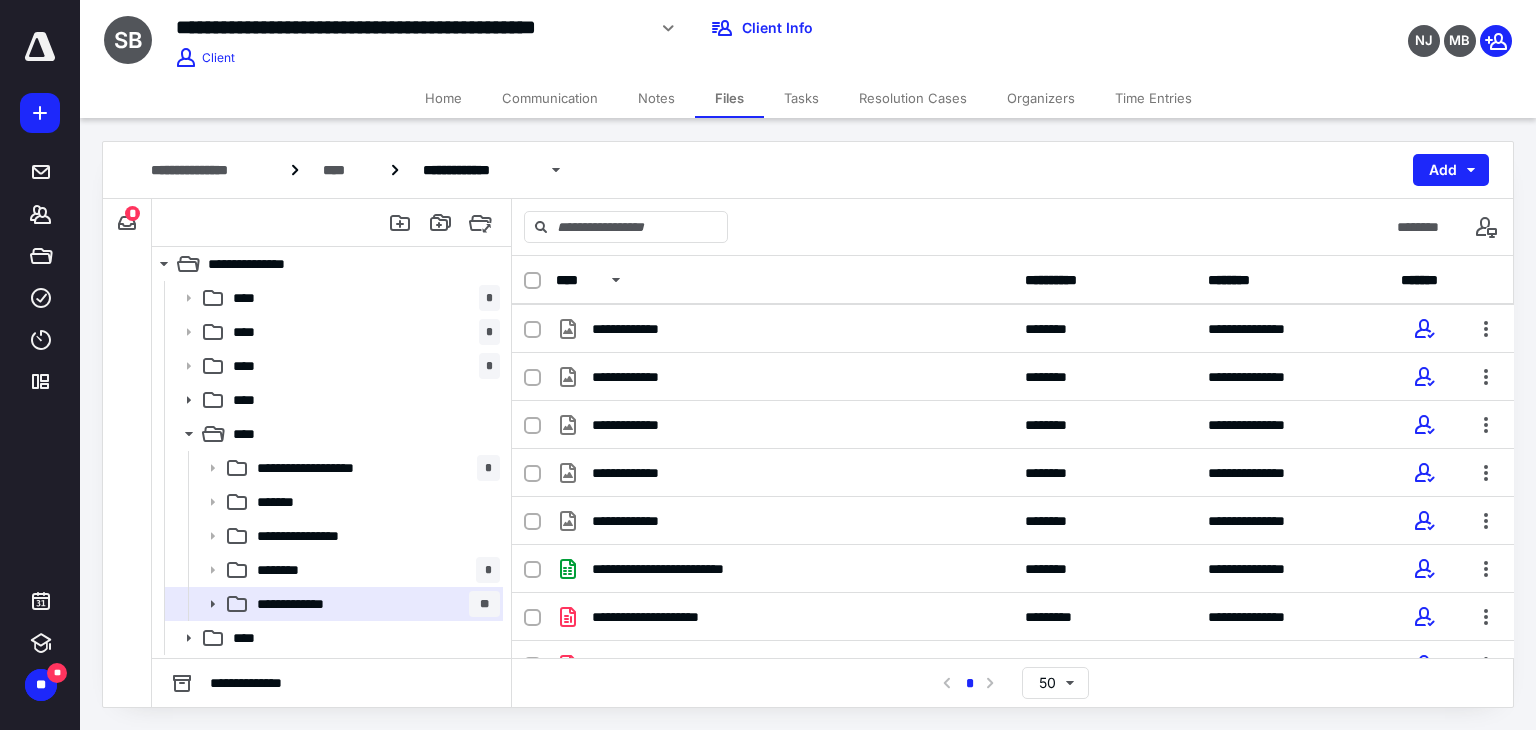 scroll, scrollTop: 1032, scrollLeft: 0, axis: vertical 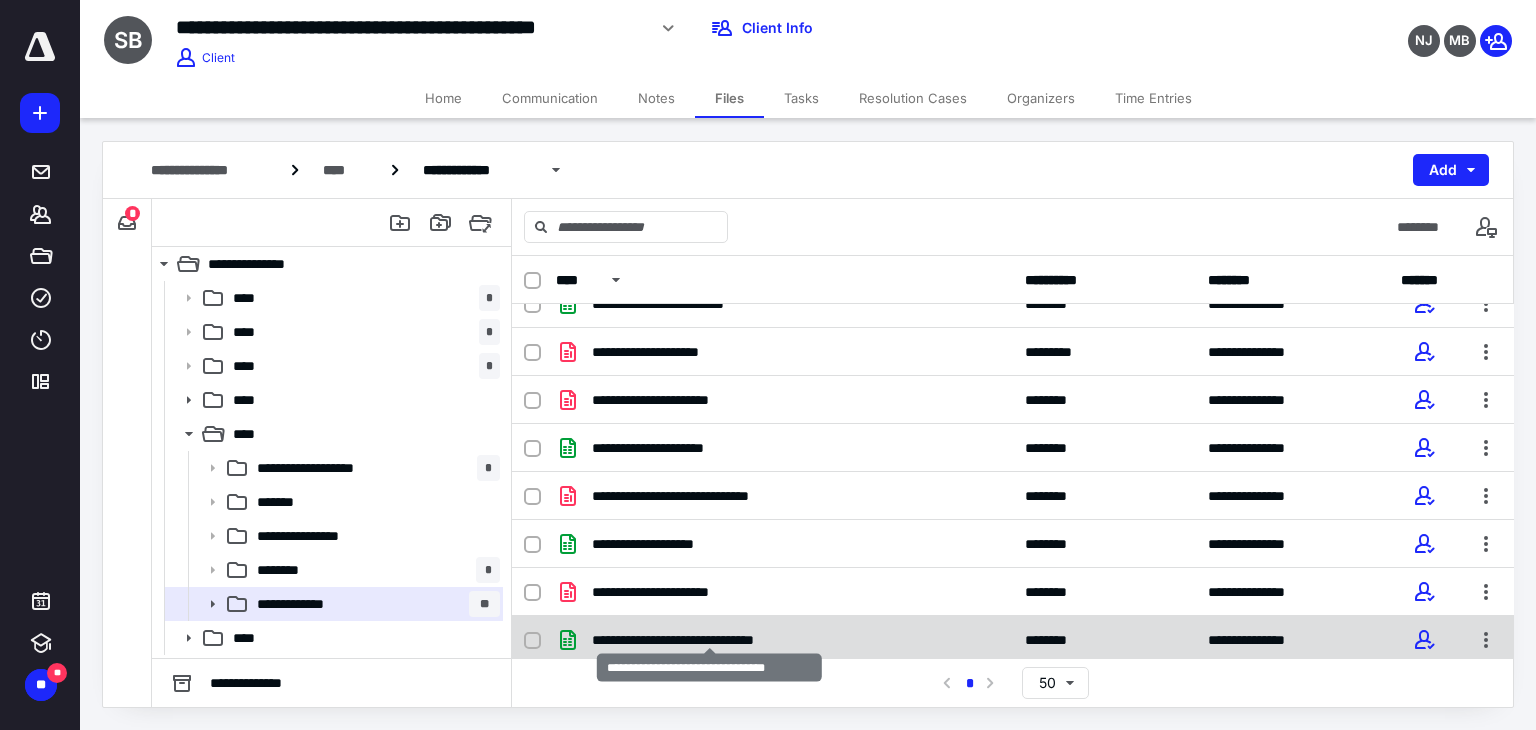 click on "**********" at bounding box center [710, 640] 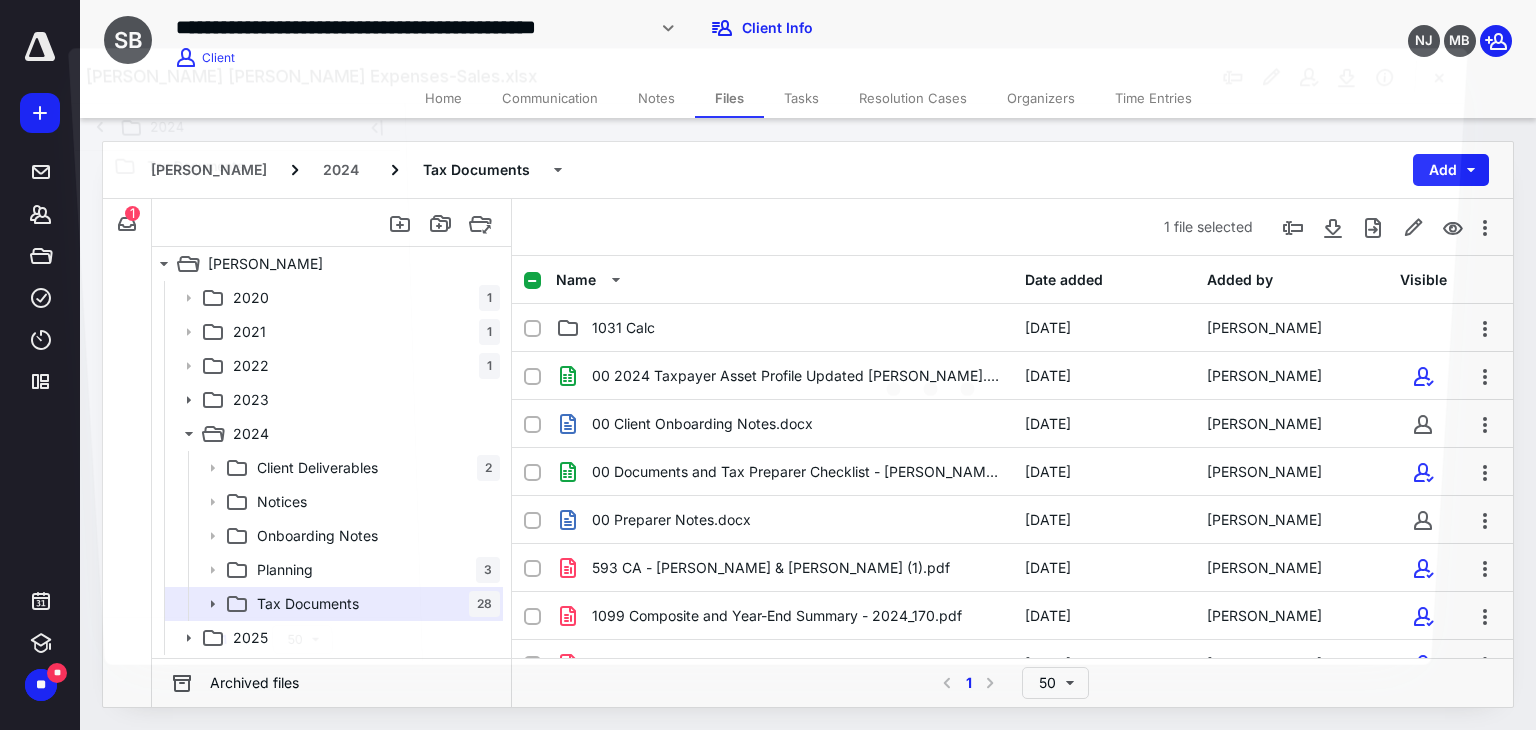scroll, scrollTop: 1032, scrollLeft: 0, axis: vertical 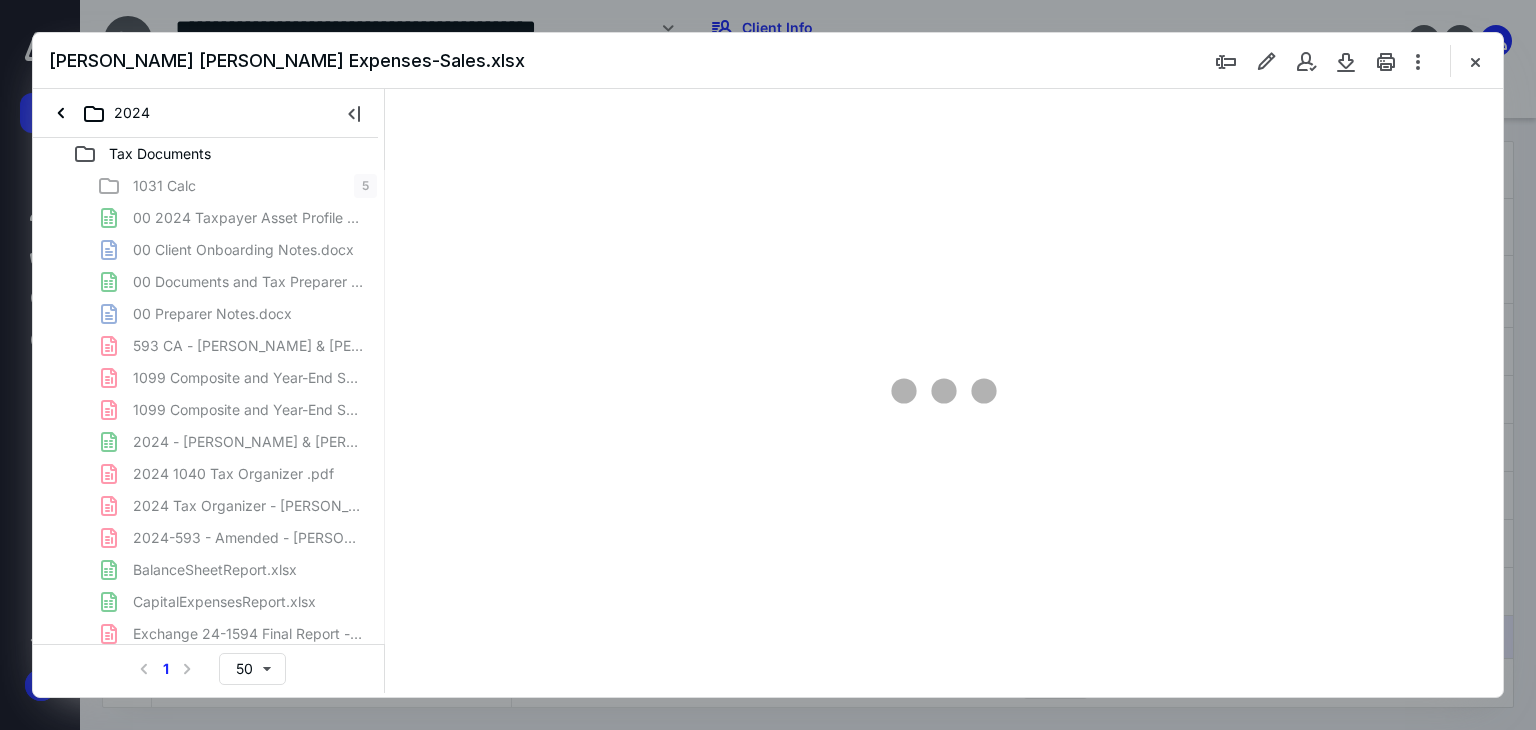 type on "179" 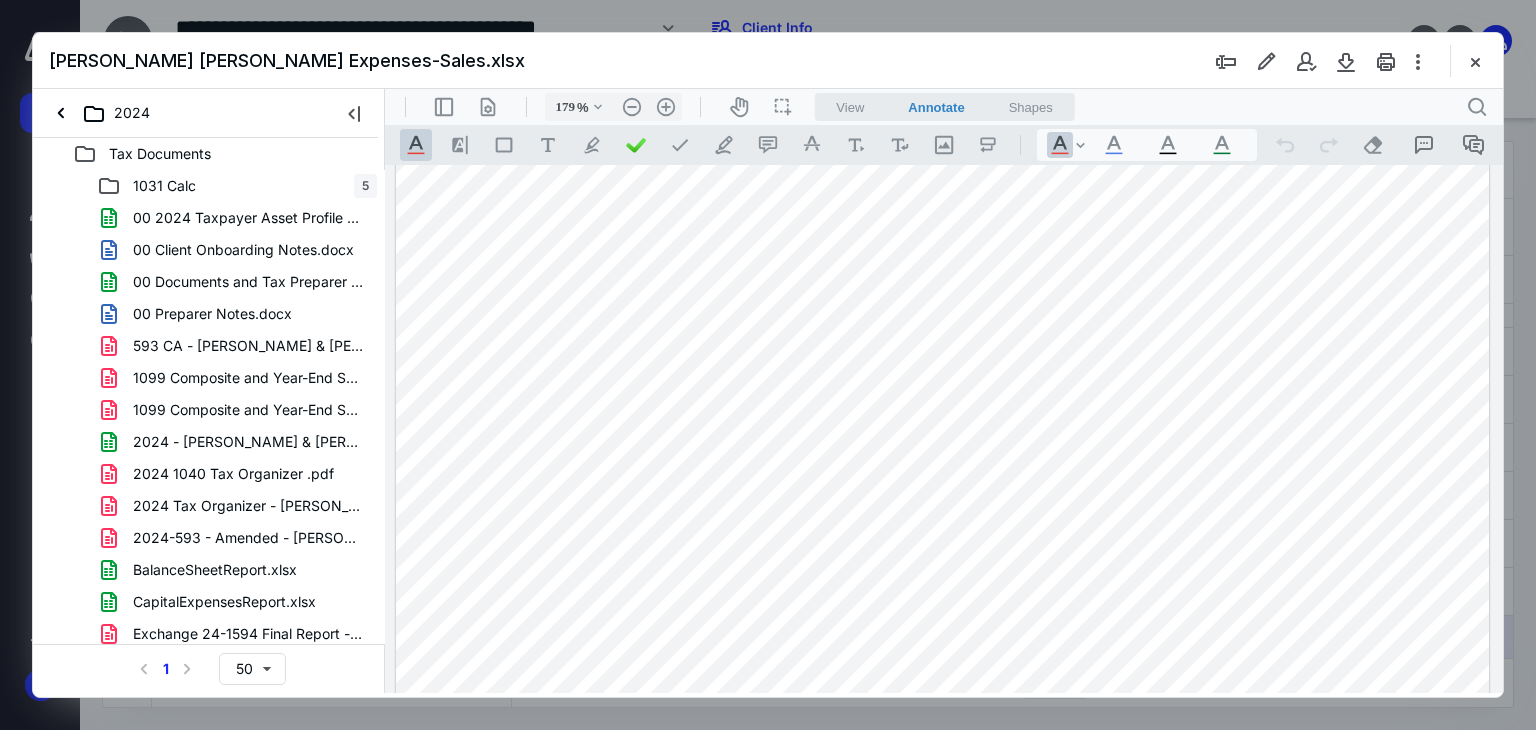 scroll, scrollTop: 0, scrollLeft: 0, axis: both 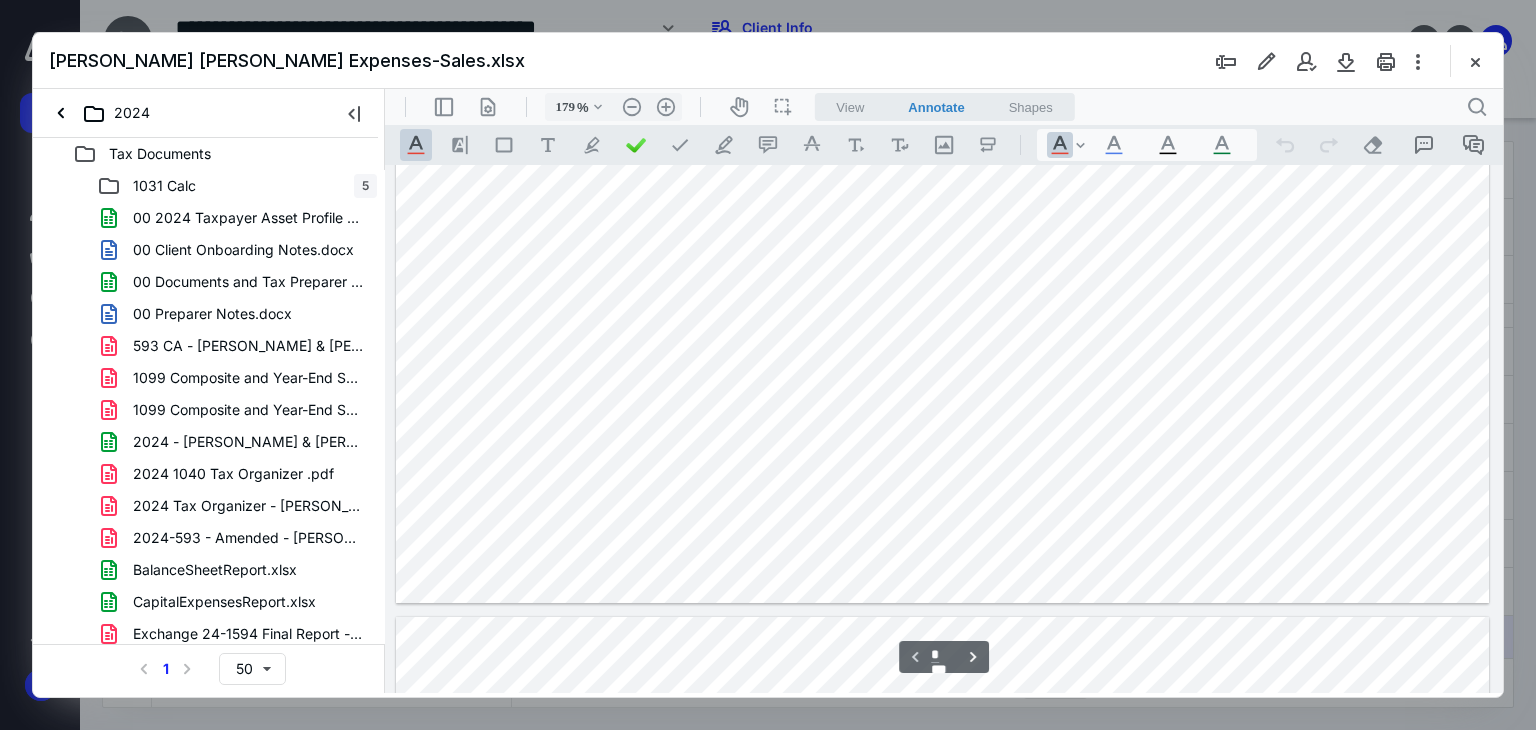 type on "*" 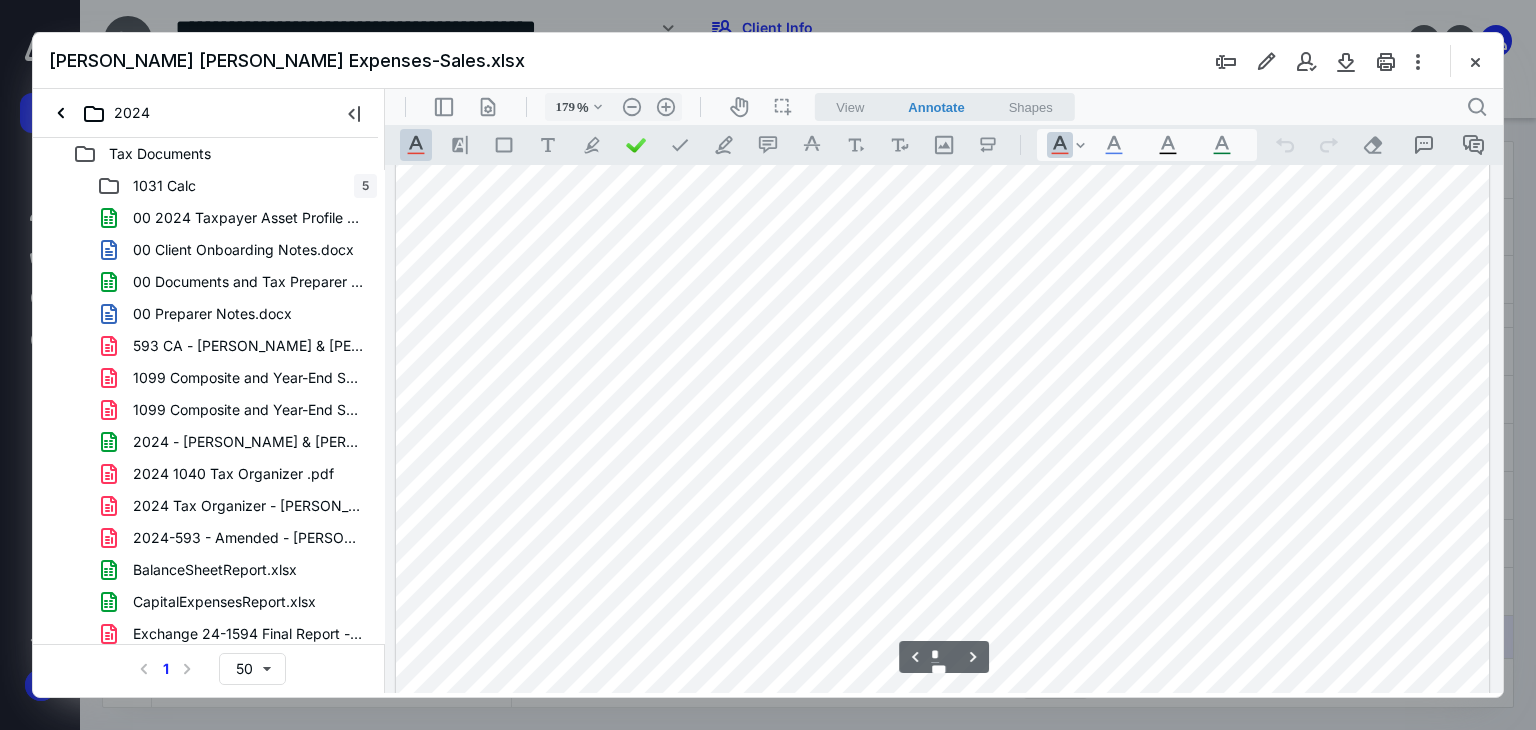 scroll, scrollTop: 1451, scrollLeft: 0, axis: vertical 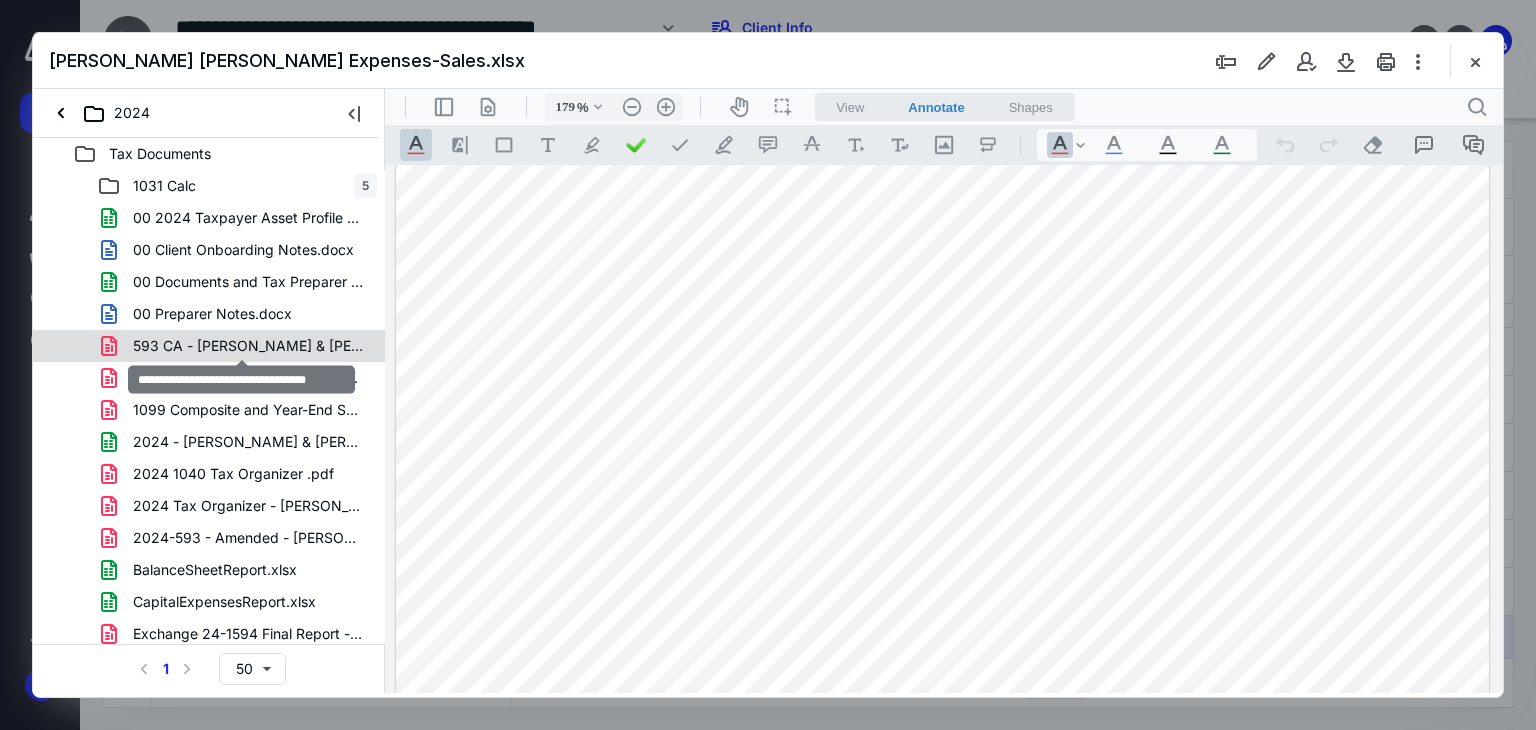 click on "593 CA - Abruzzese & Rogan (1).pdf" at bounding box center (249, 346) 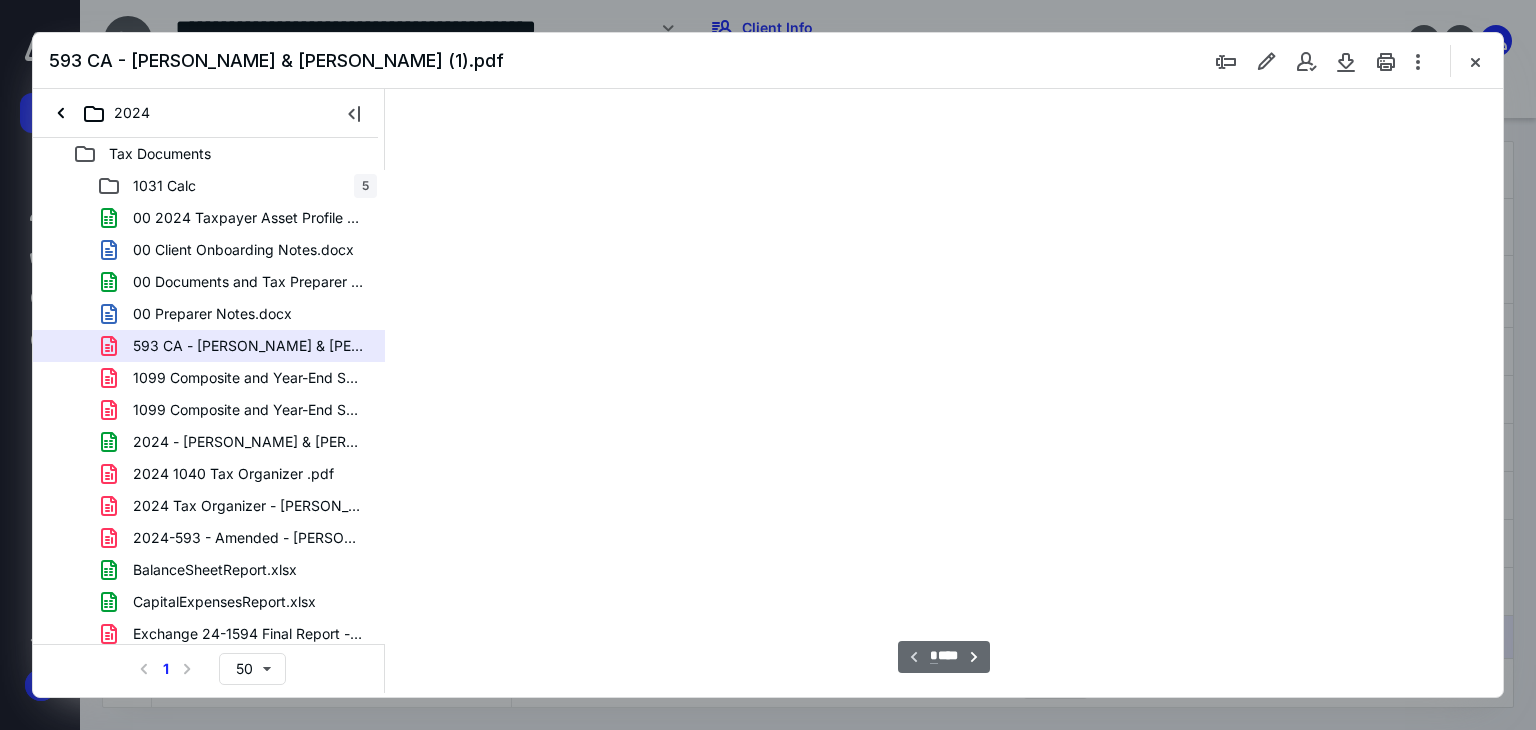 scroll, scrollTop: 83, scrollLeft: 0, axis: vertical 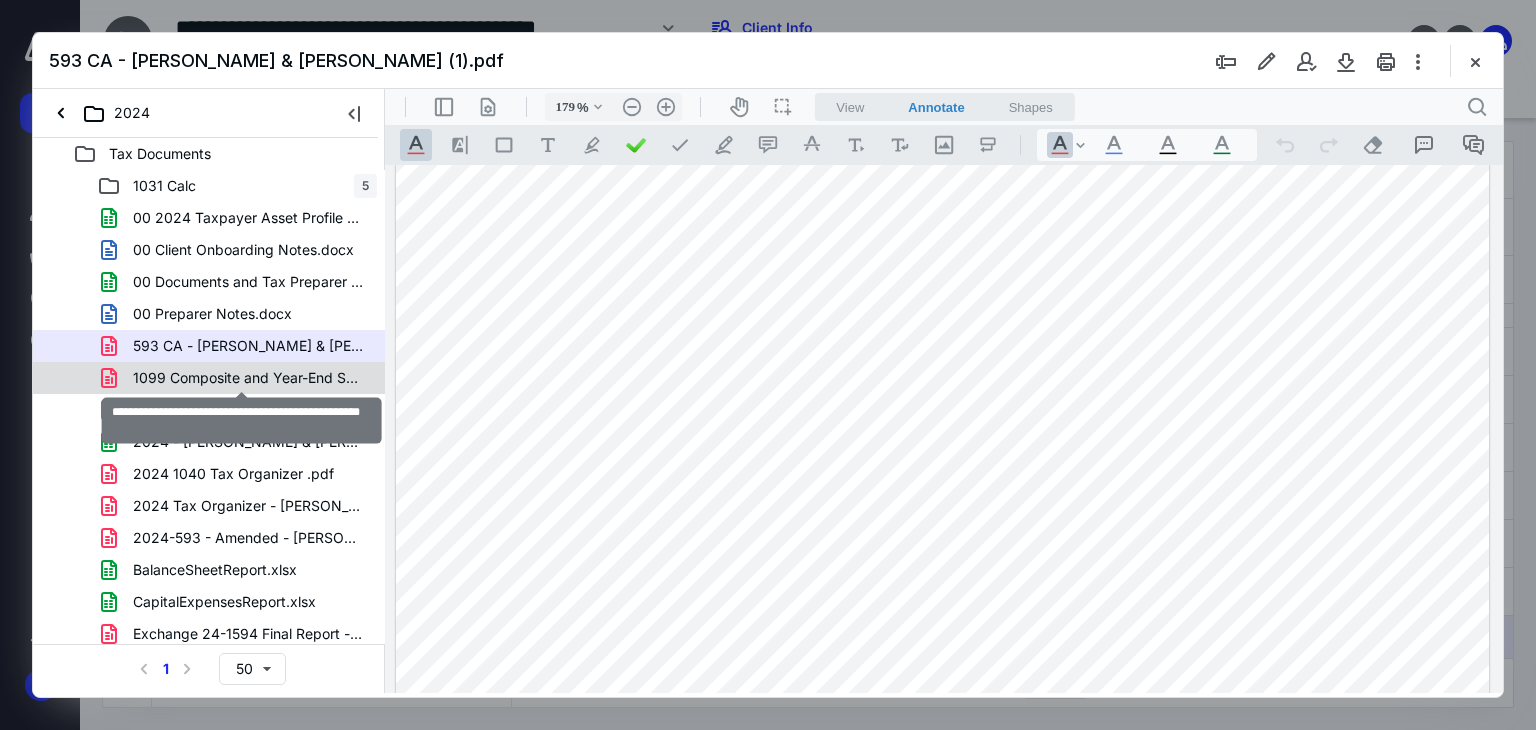 click on "1099 Composite and Year-End Summary - 2024_170.pdf" at bounding box center [249, 378] 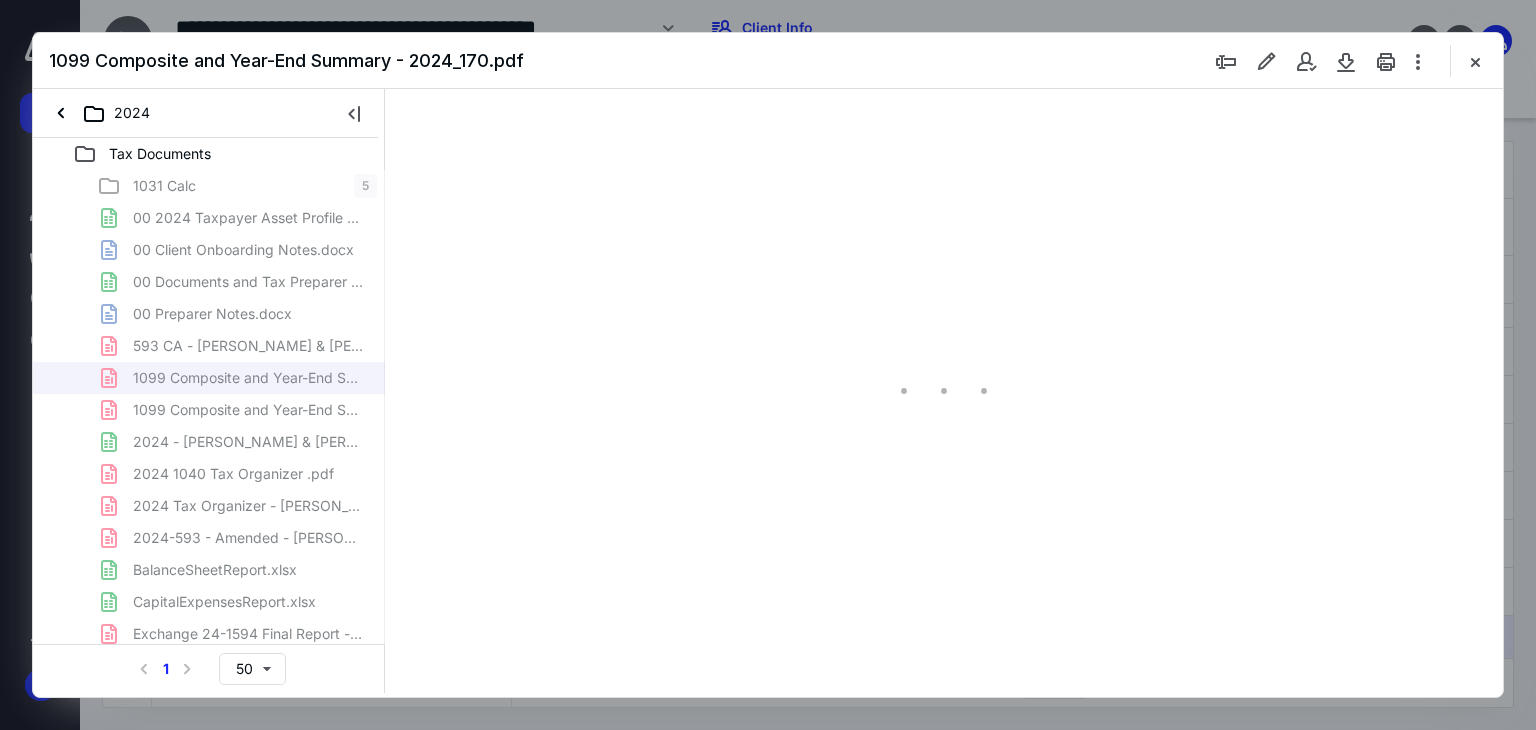 type on "139" 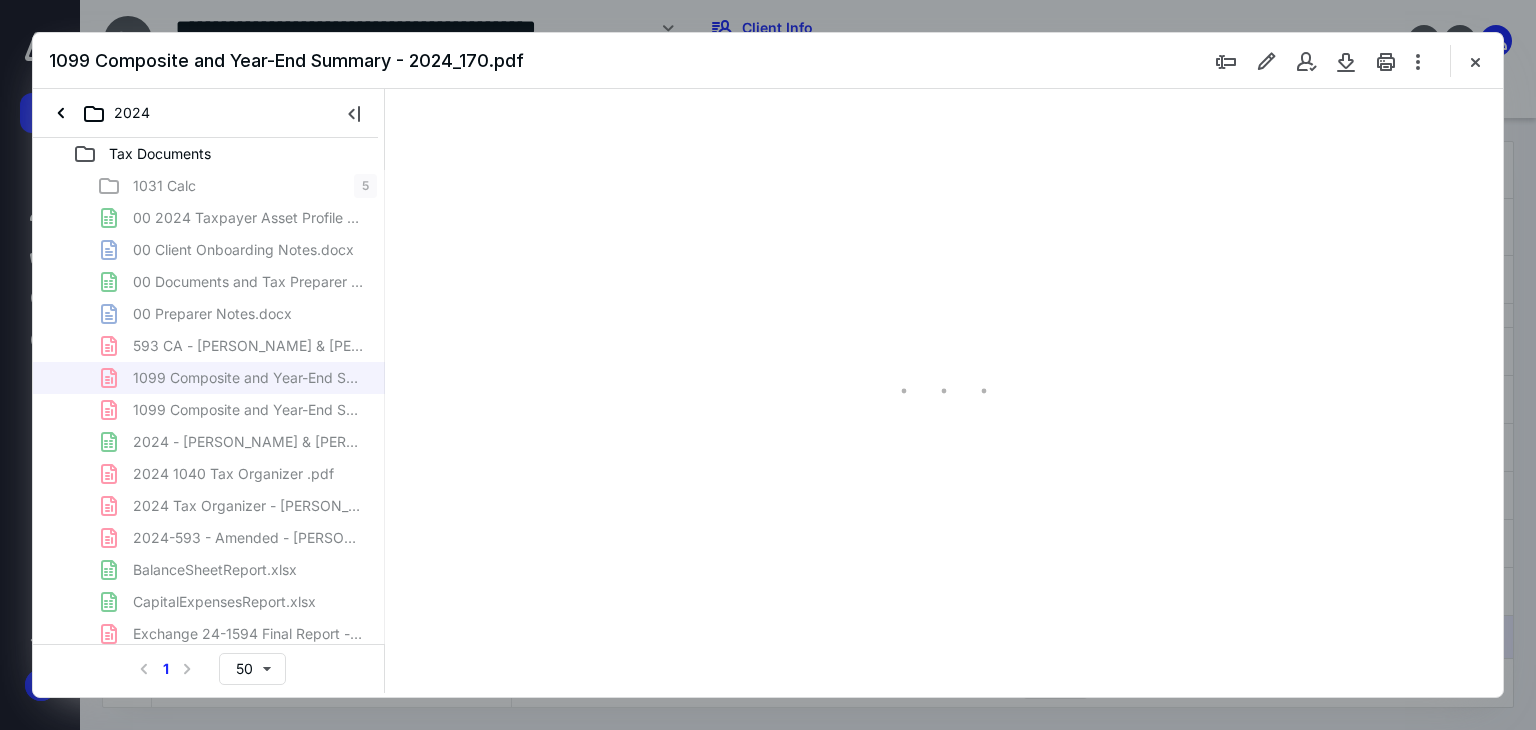 scroll, scrollTop: 82, scrollLeft: 0, axis: vertical 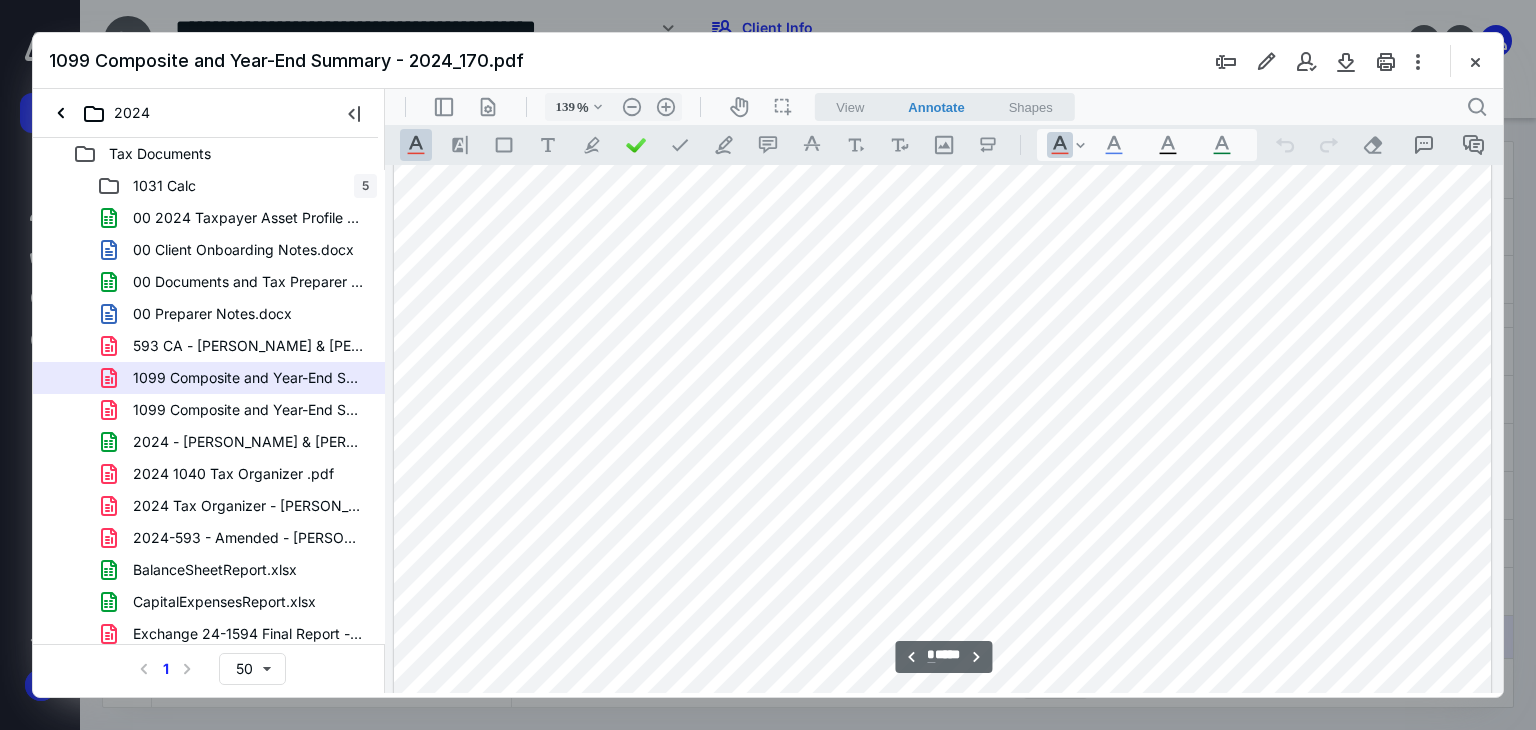 type on "*" 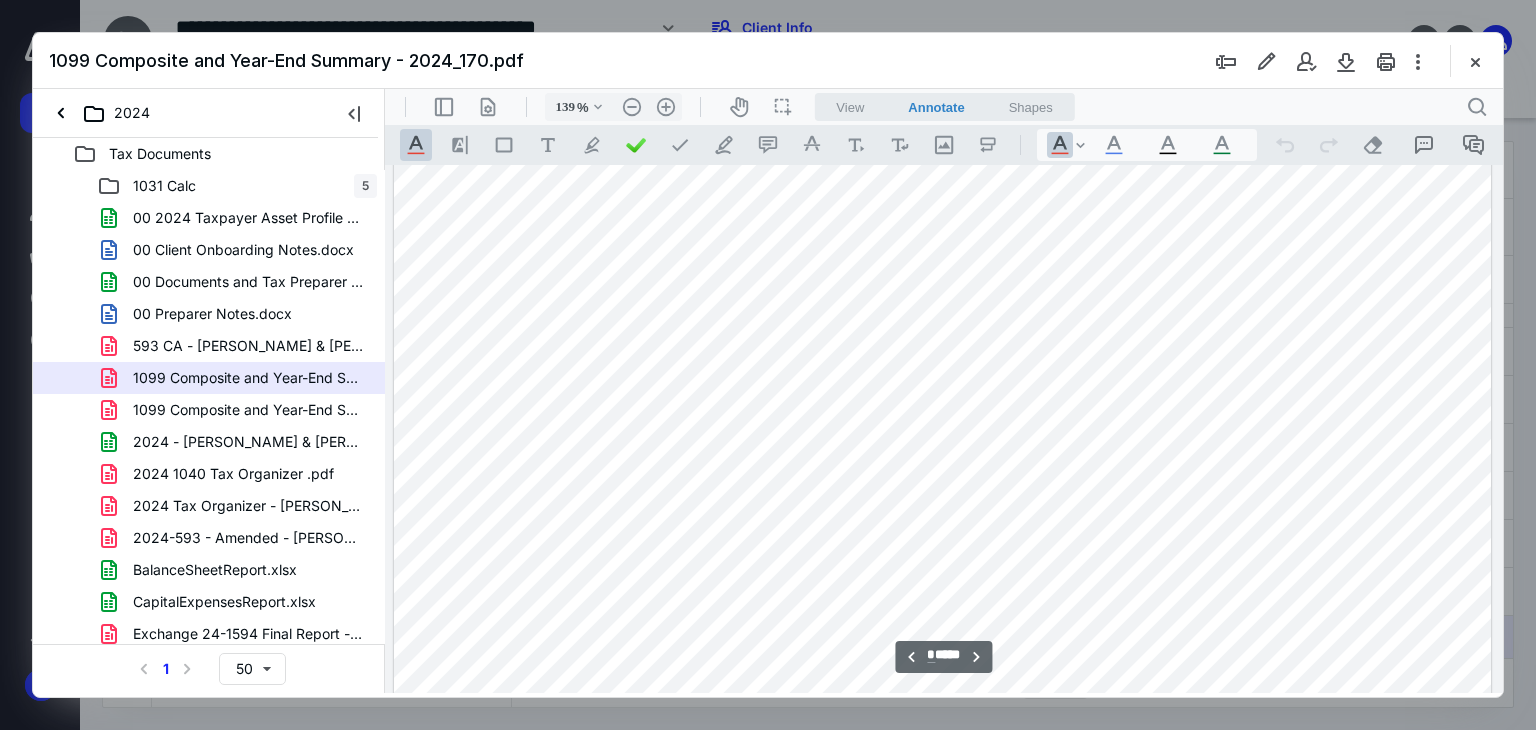 scroll, scrollTop: 1827, scrollLeft: 0, axis: vertical 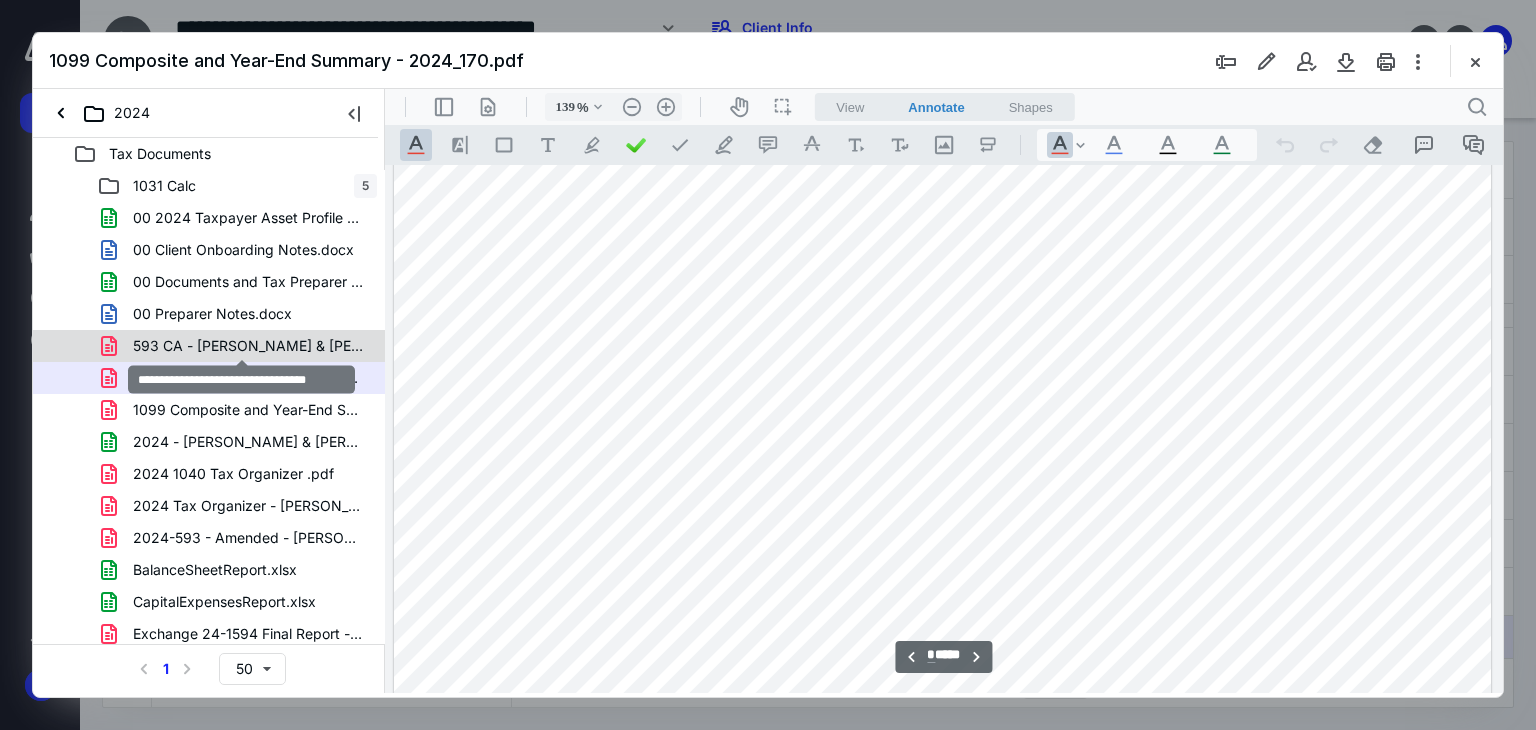 click on "593 CA - Abruzzese & Rogan (1).pdf" at bounding box center [249, 346] 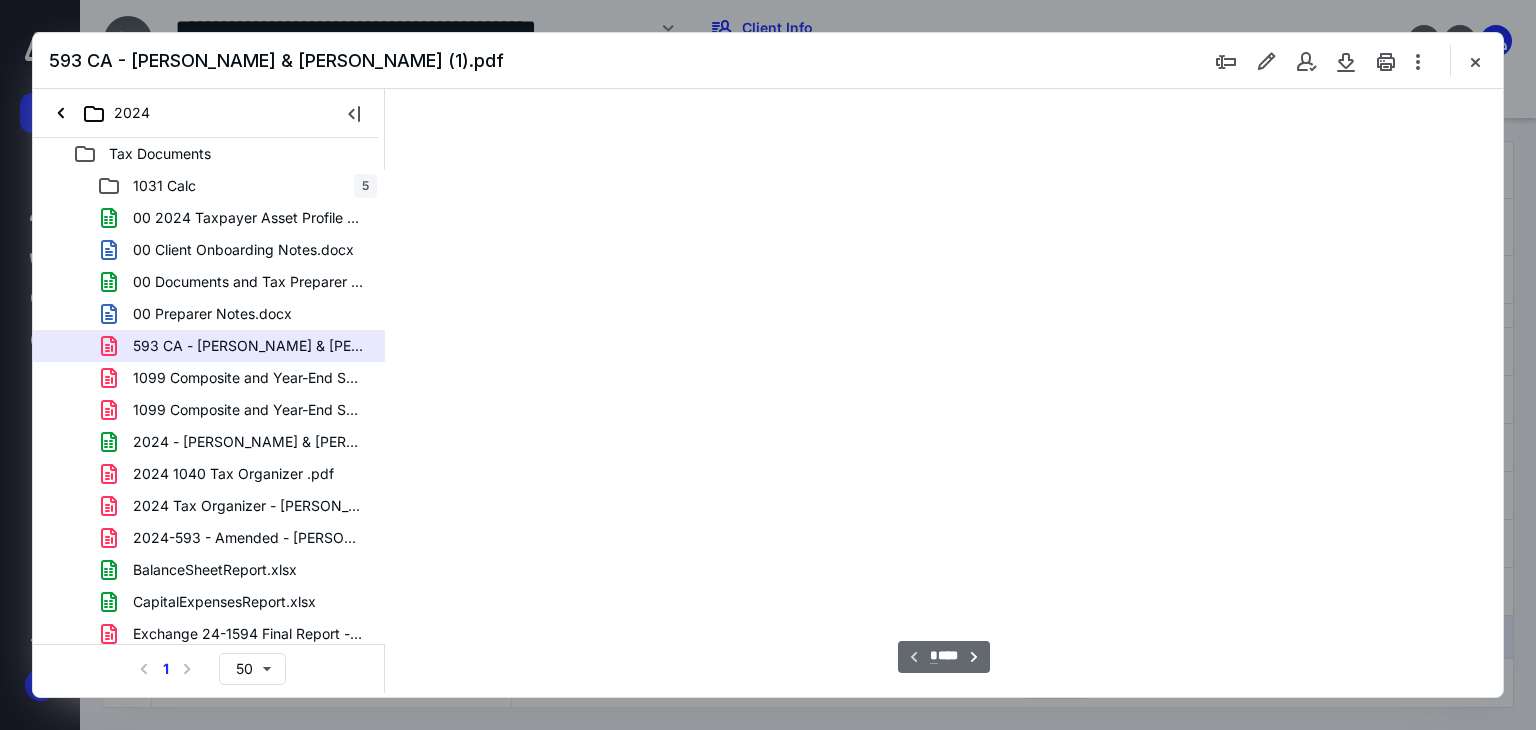 type on "179" 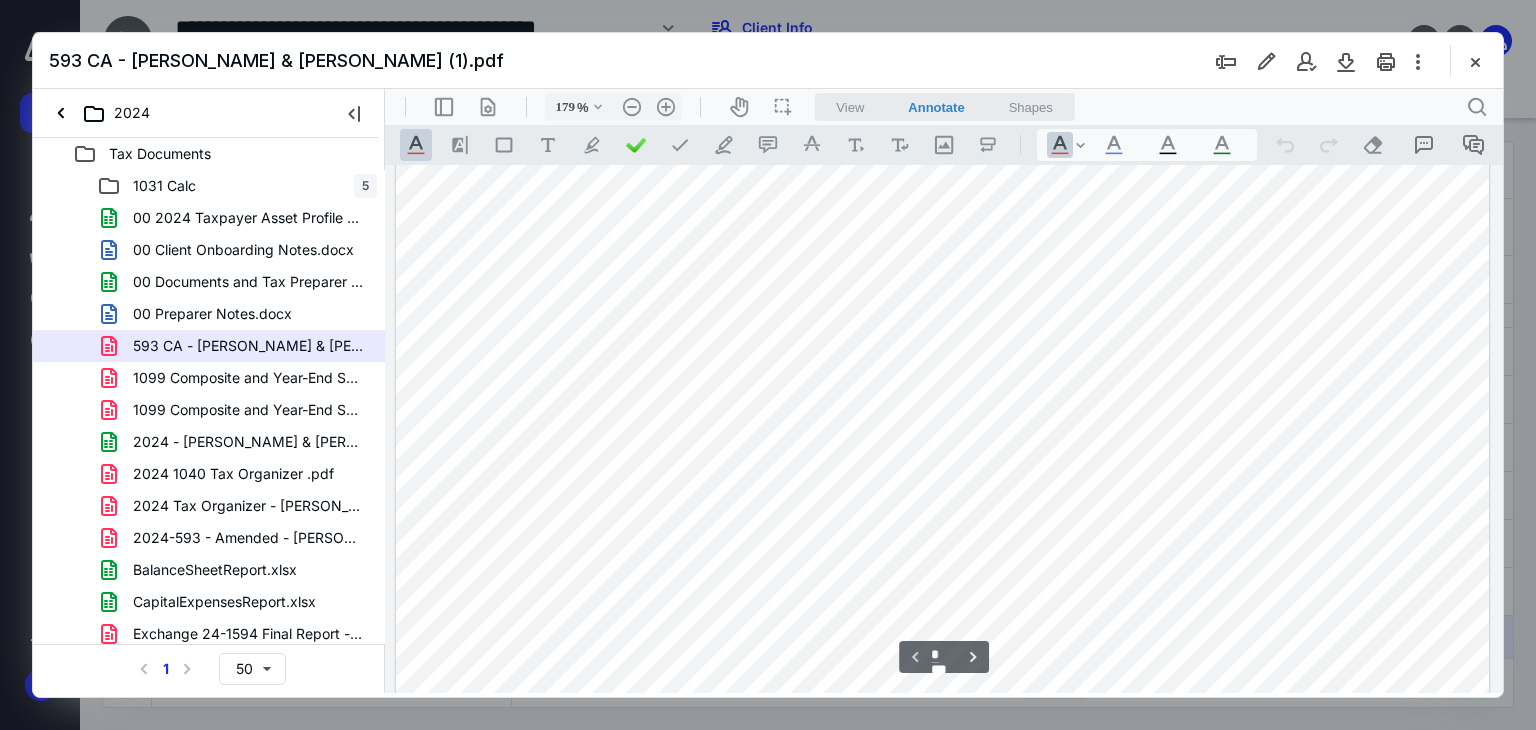 scroll, scrollTop: 0, scrollLeft: 0, axis: both 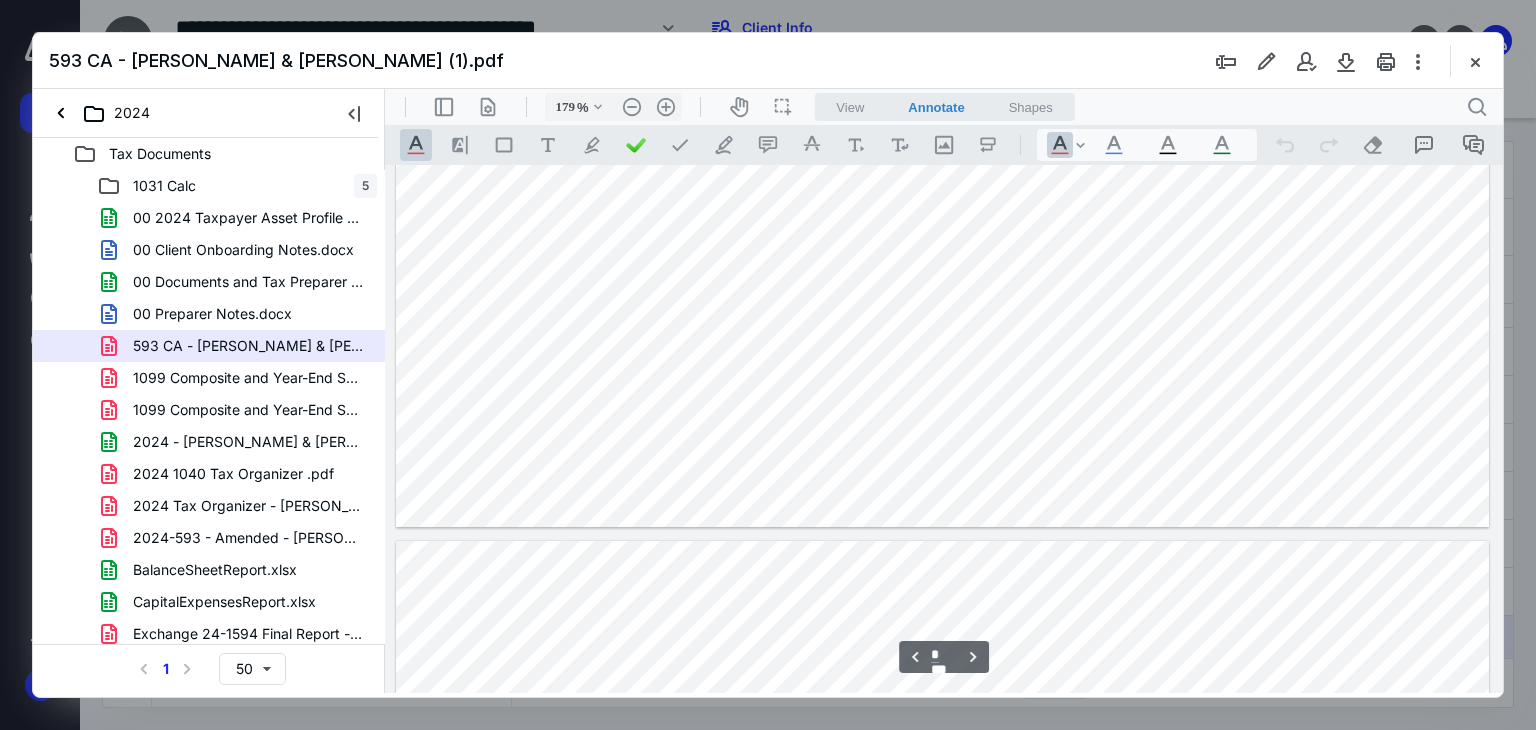 type on "*" 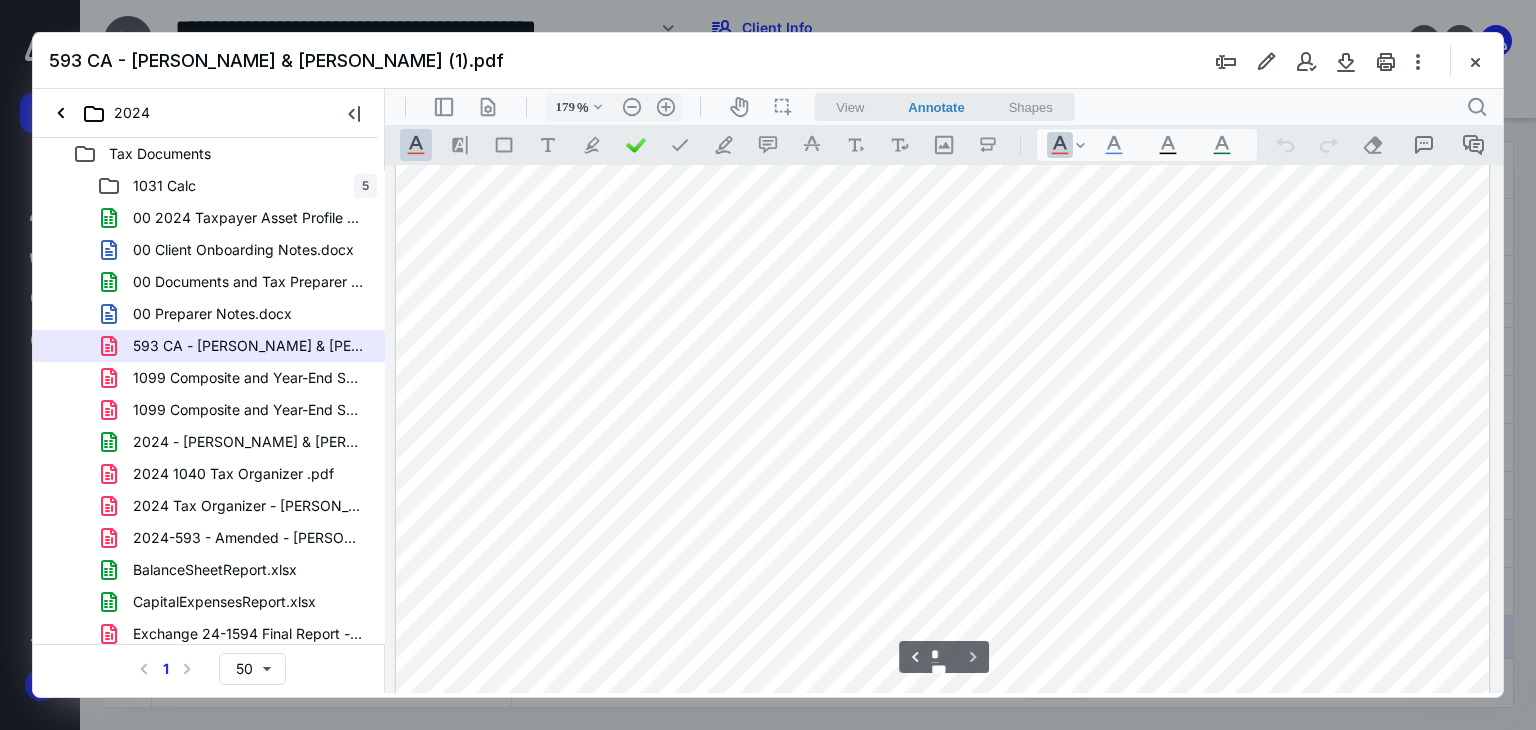 scroll, scrollTop: 5188, scrollLeft: 0, axis: vertical 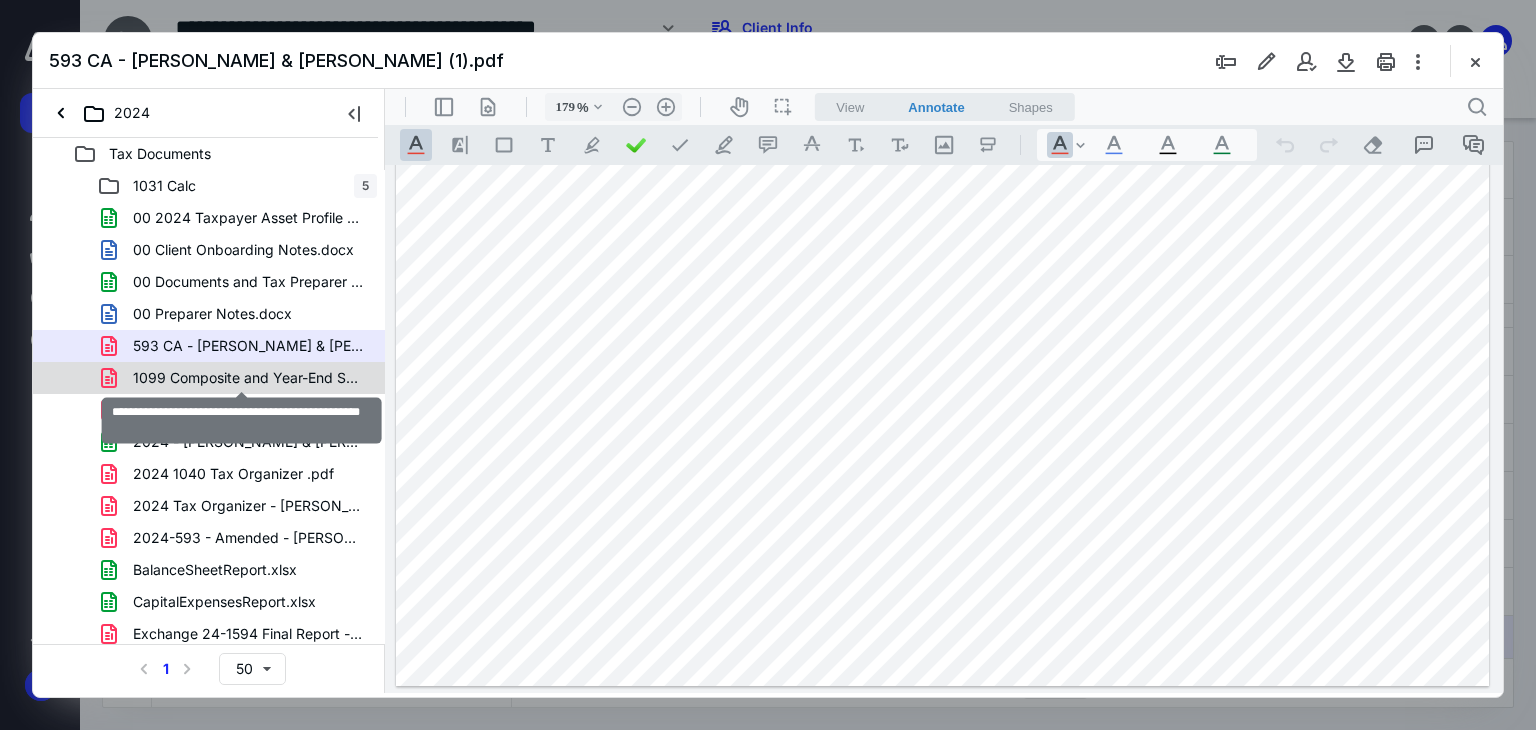 click on "1099 Composite and Year-End Summary - 2024_170.pdf" at bounding box center [249, 378] 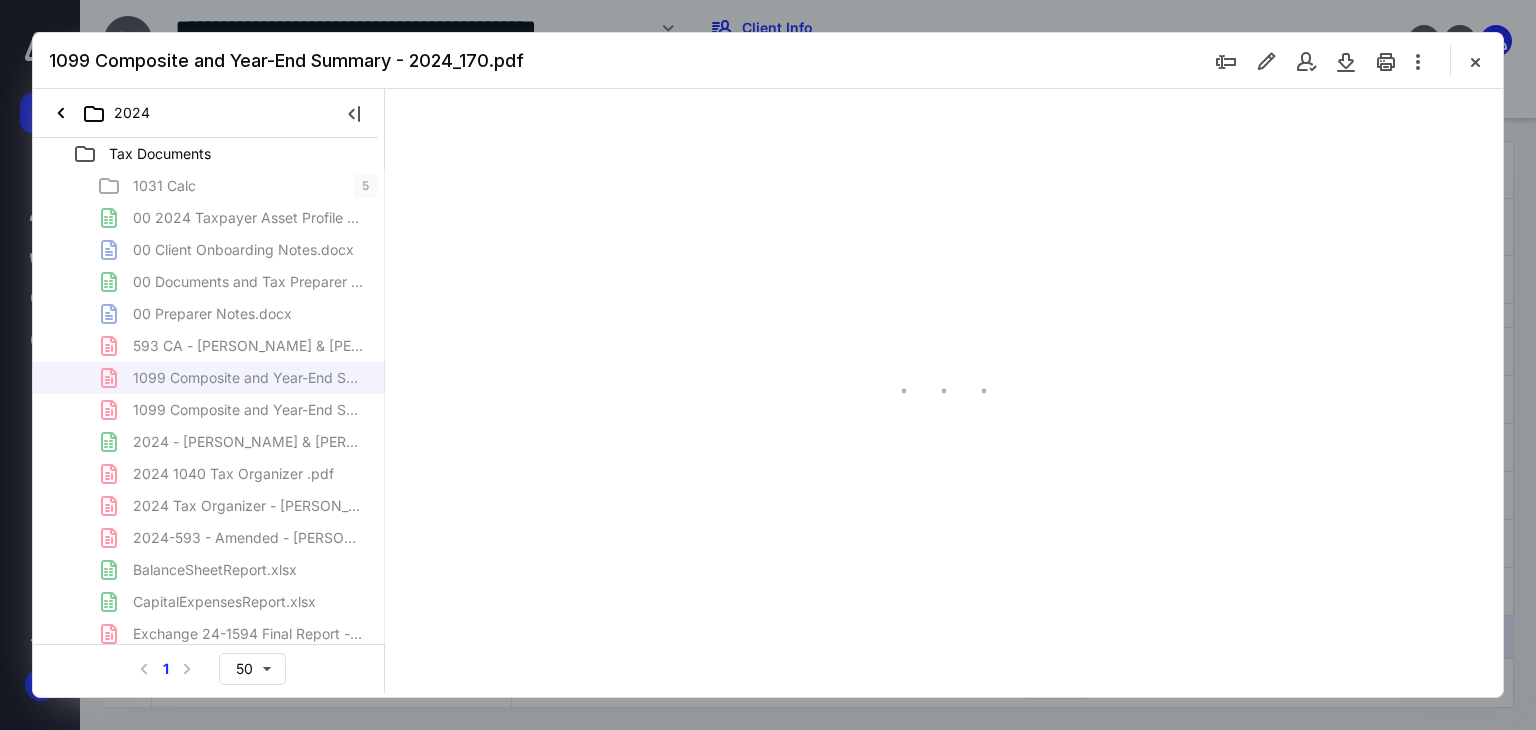 type on "139" 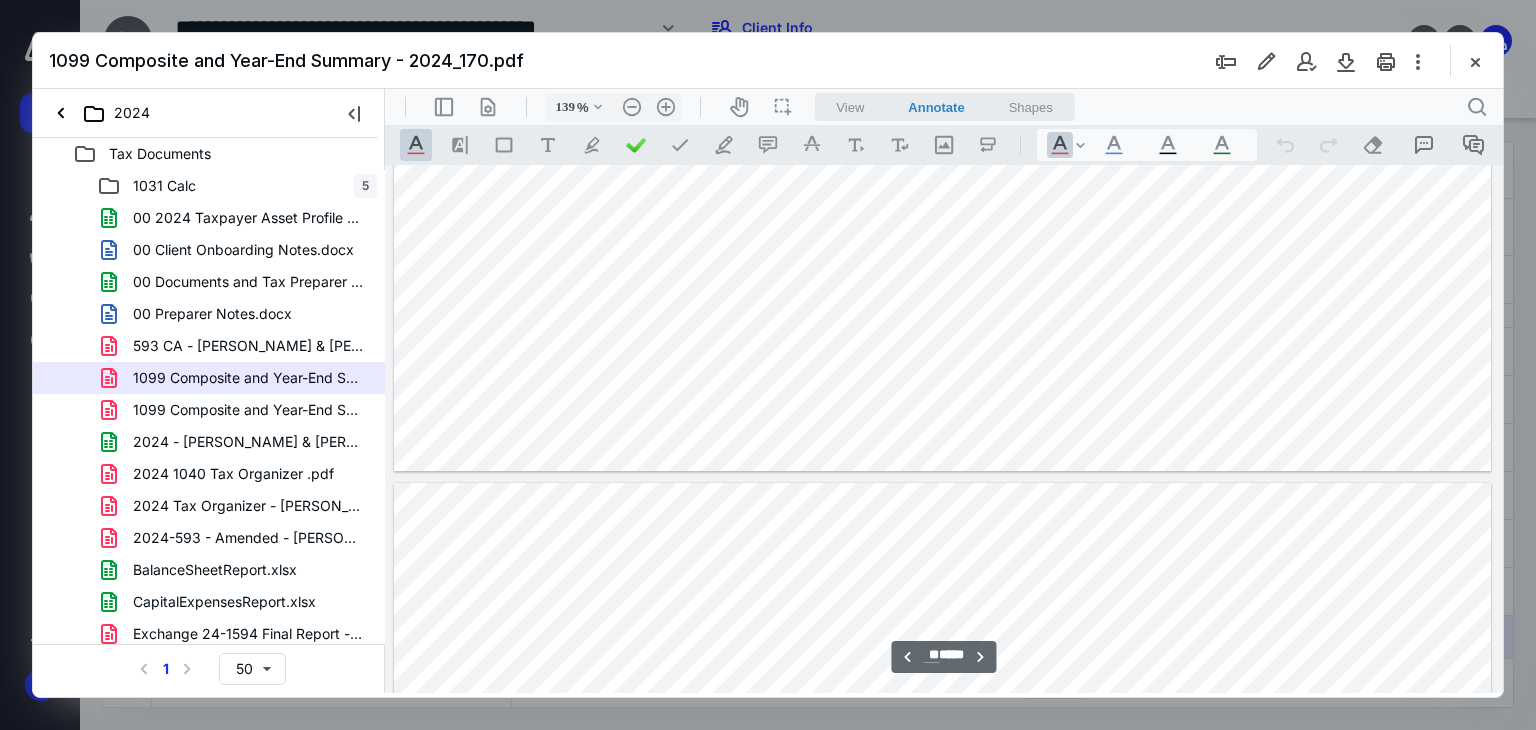 scroll, scrollTop: 10864, scrollLeft: 0, axis: vertical 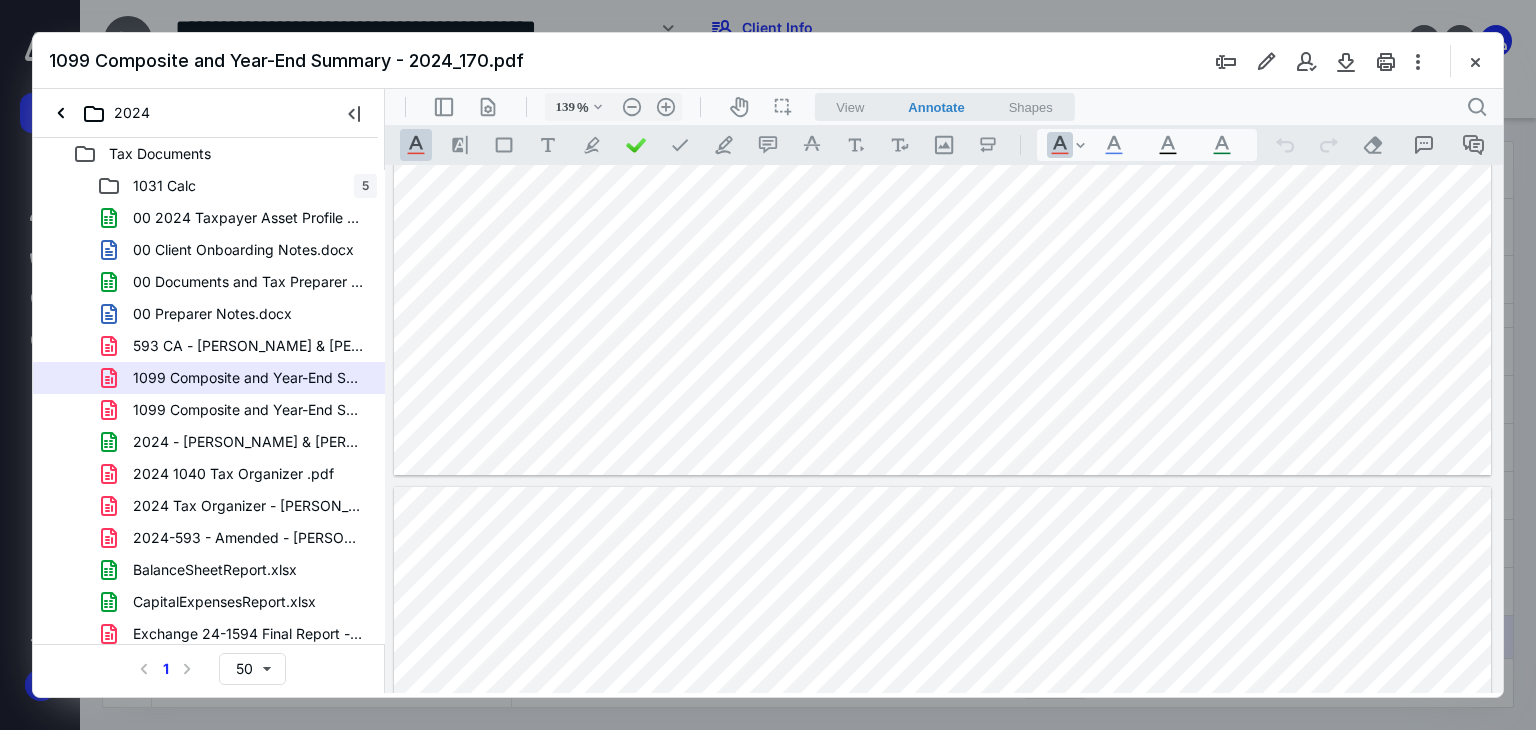 type on "**" 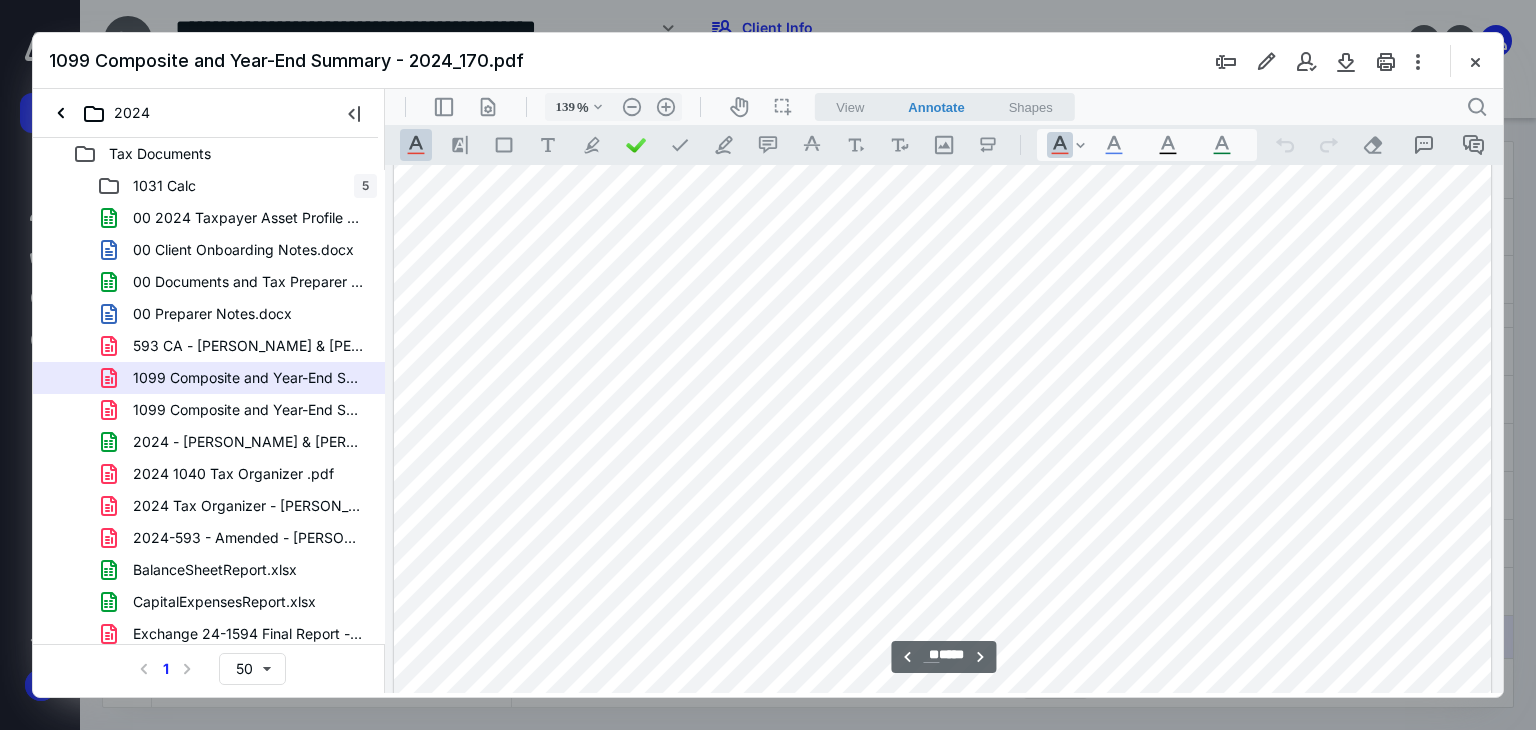 scroll, scrollTop: 11388, scrollLeft: 0, axis: vertical 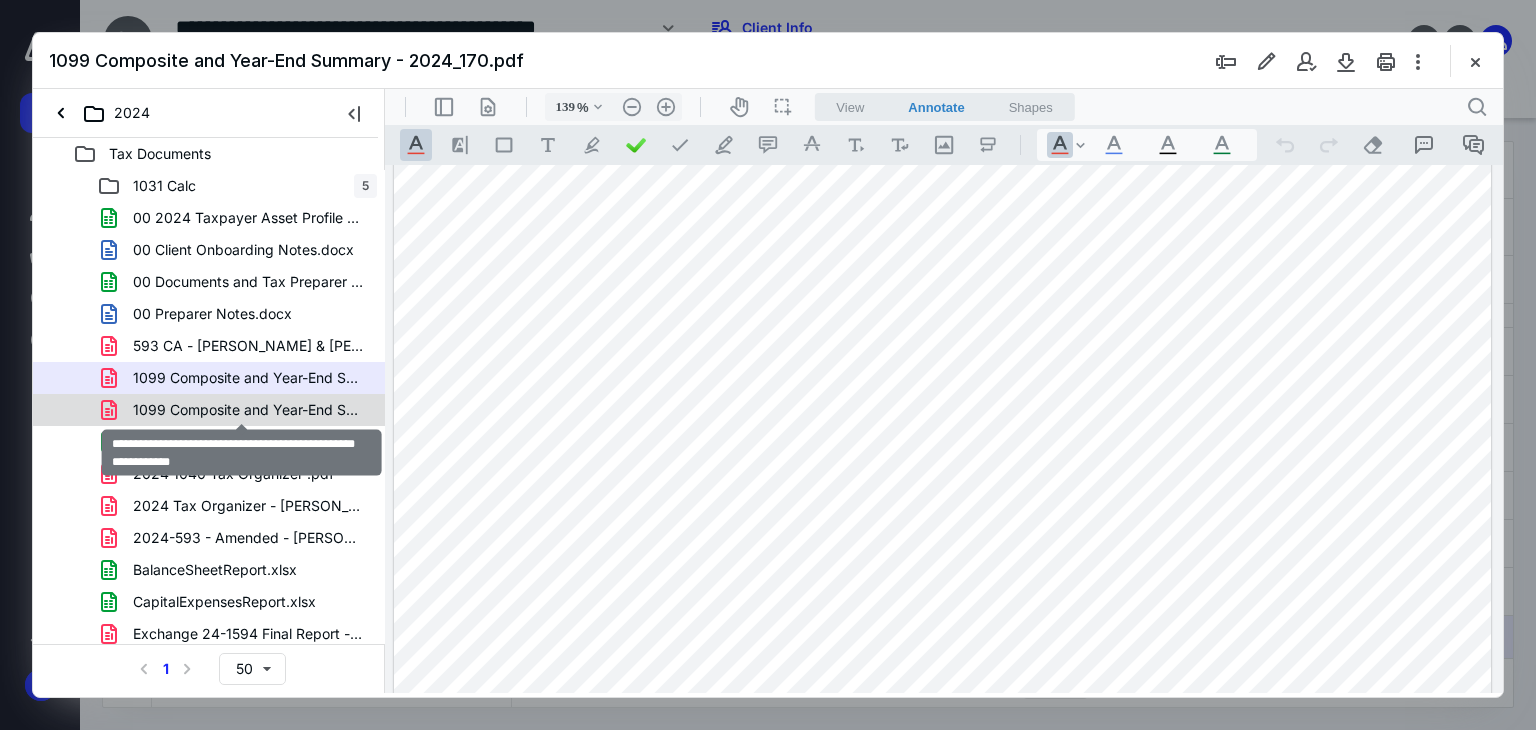 click on "1099 Composite and Year-End Summary - 2024_Henry Custodial.pdf" at bounding box center (249, 410) 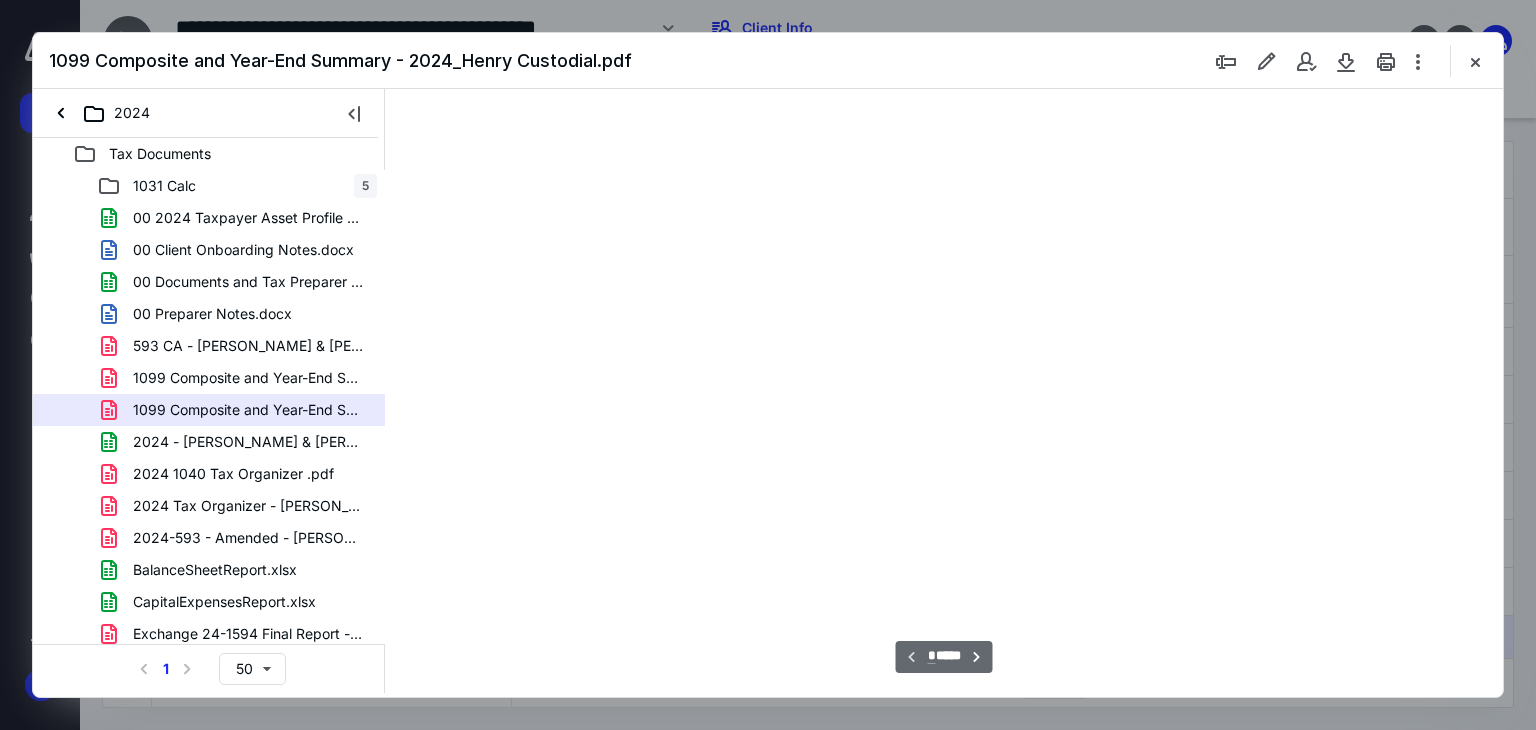 scroll, scrollTop: 82, scrollLeft: 0, axis: vertical 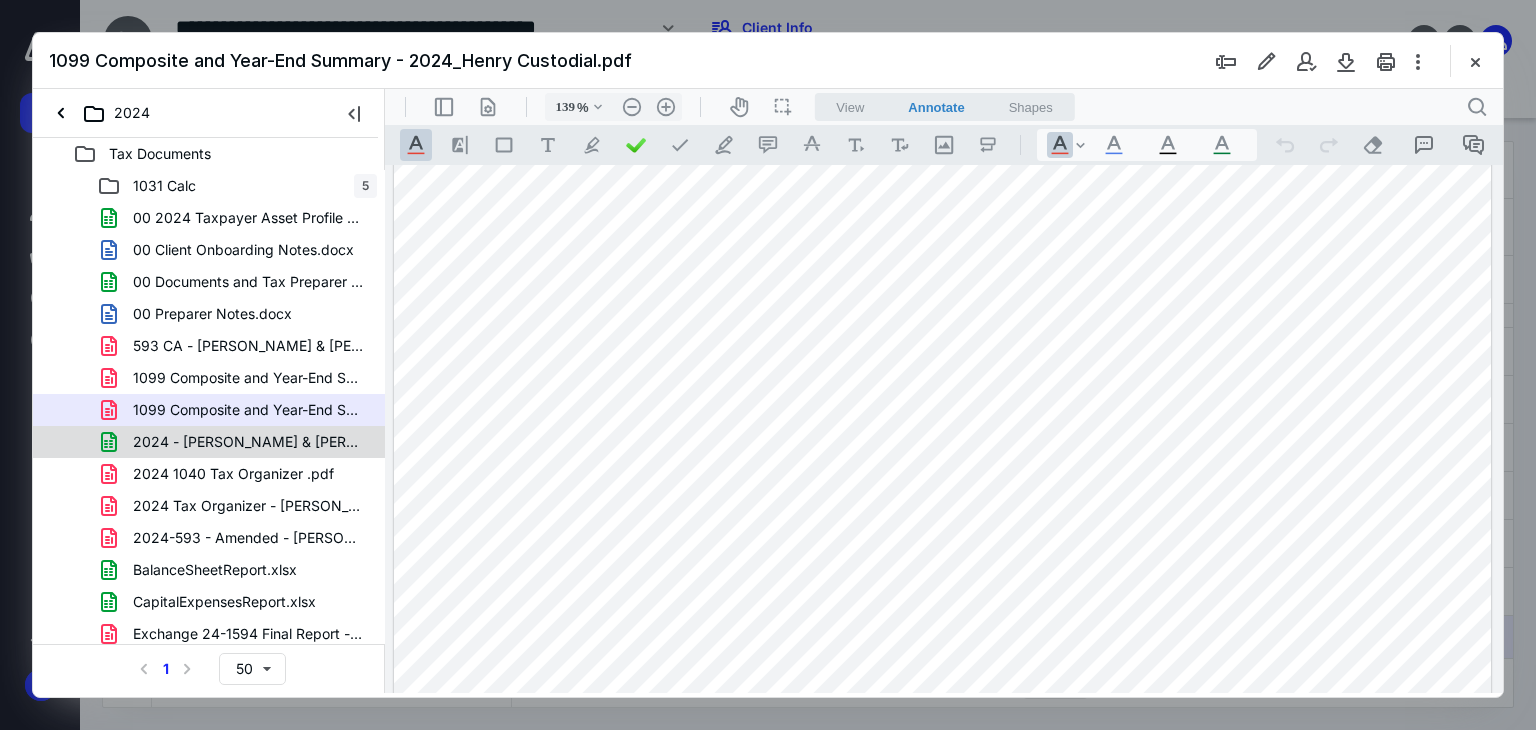 click on "2024 - James & Sarah Rogan - Sch-E.xlsx" at bounding box center (237, 442) 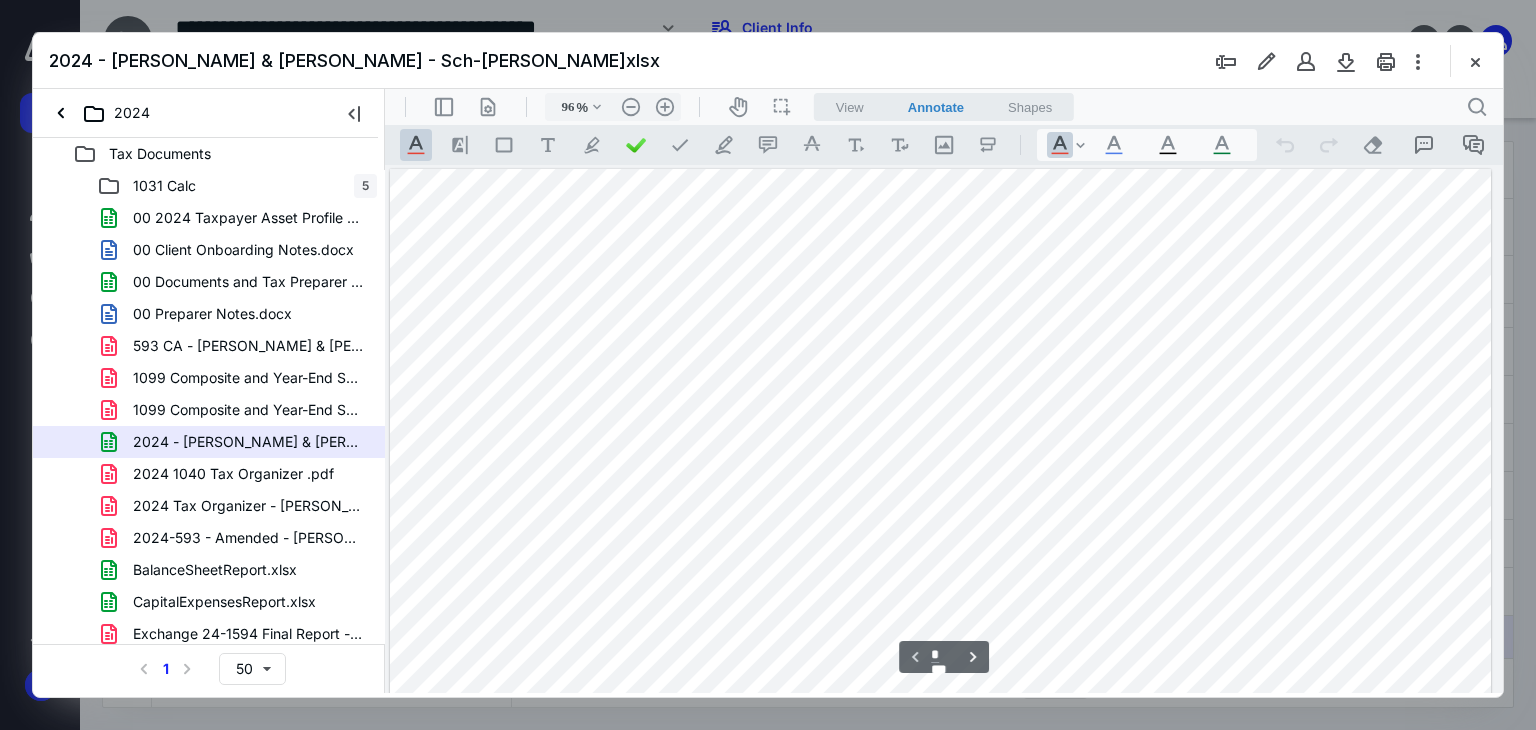 scroll, scrollTop: 0, scrollLeft: 256, axis: horizontal 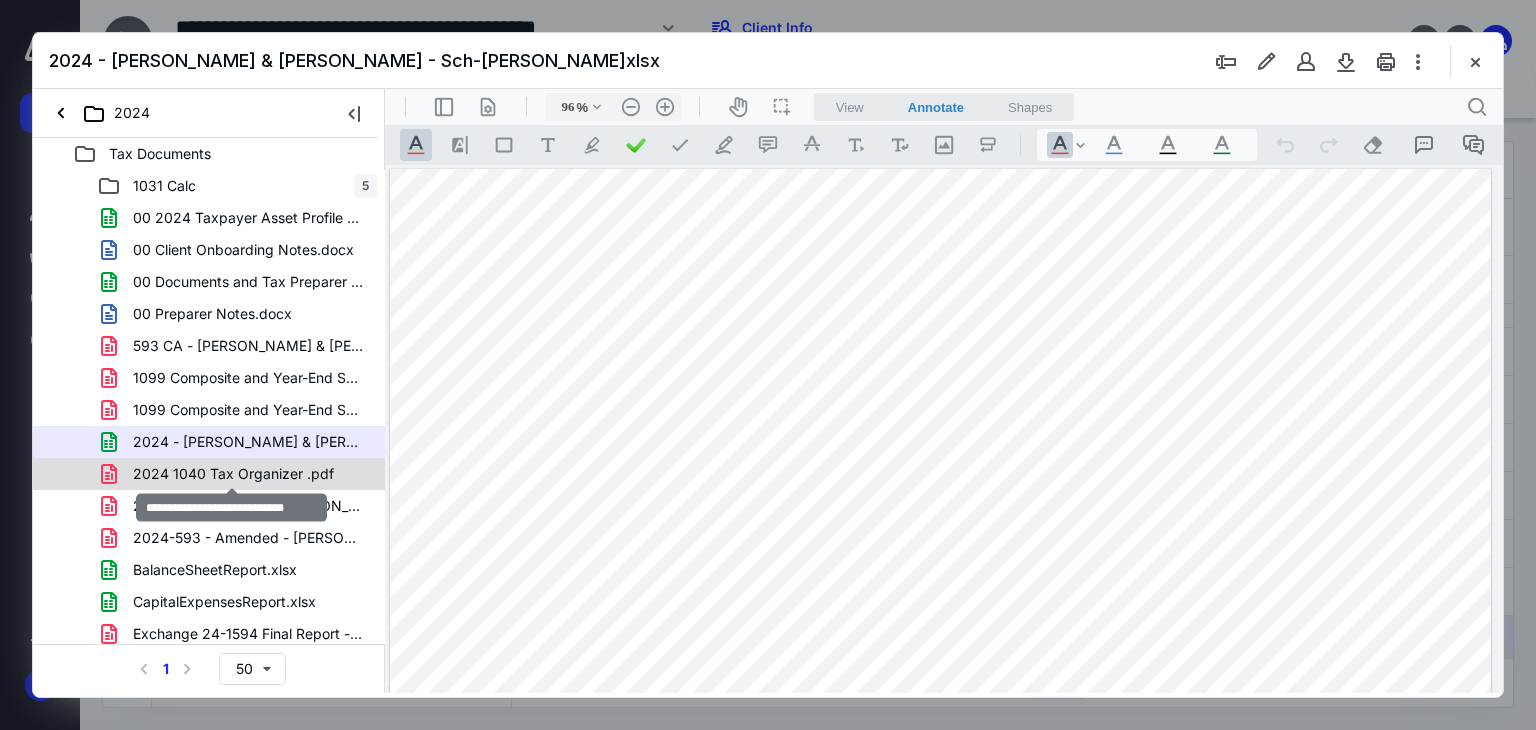 click on "2024 1040 Tax Organizer .pdf" at bounding box center (233, 474) 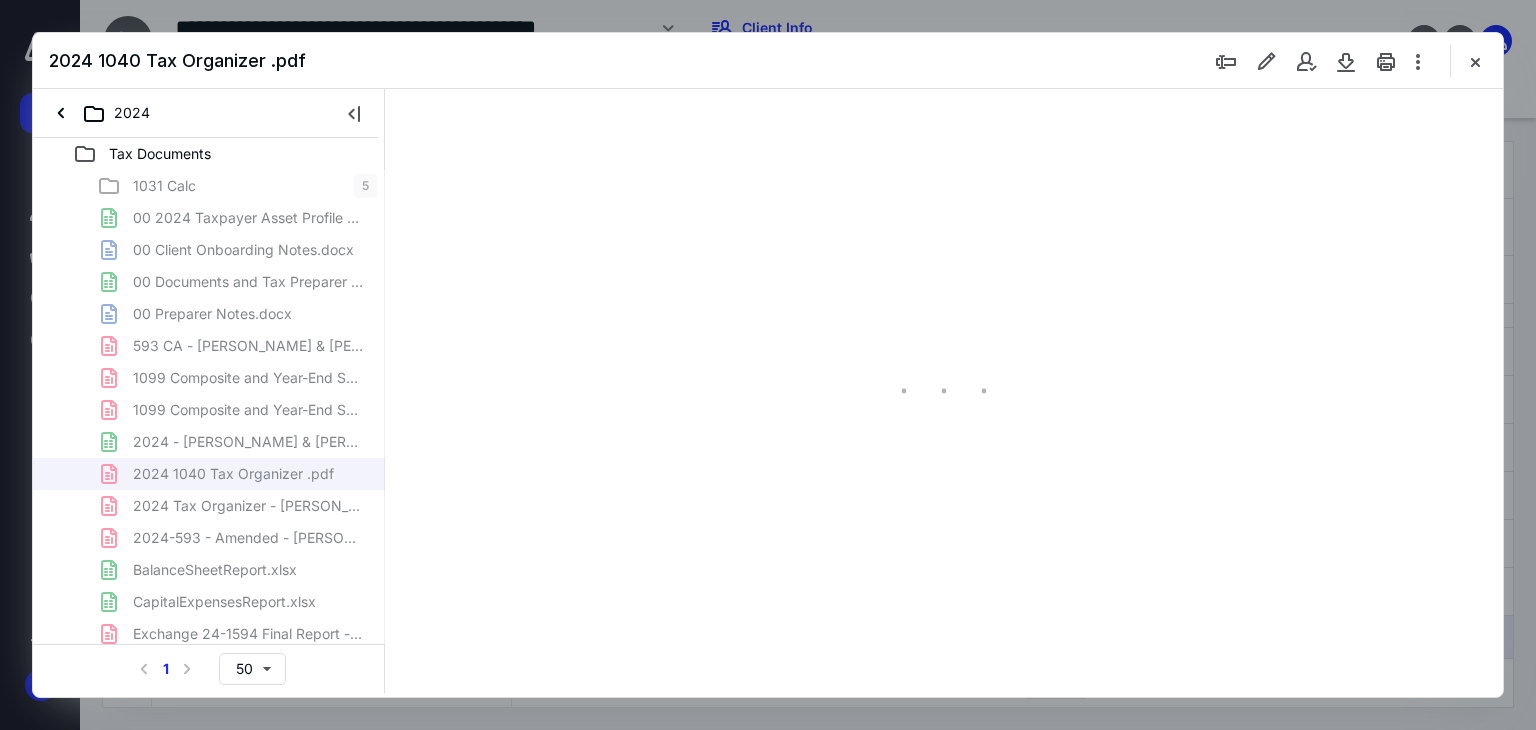 type on "184" 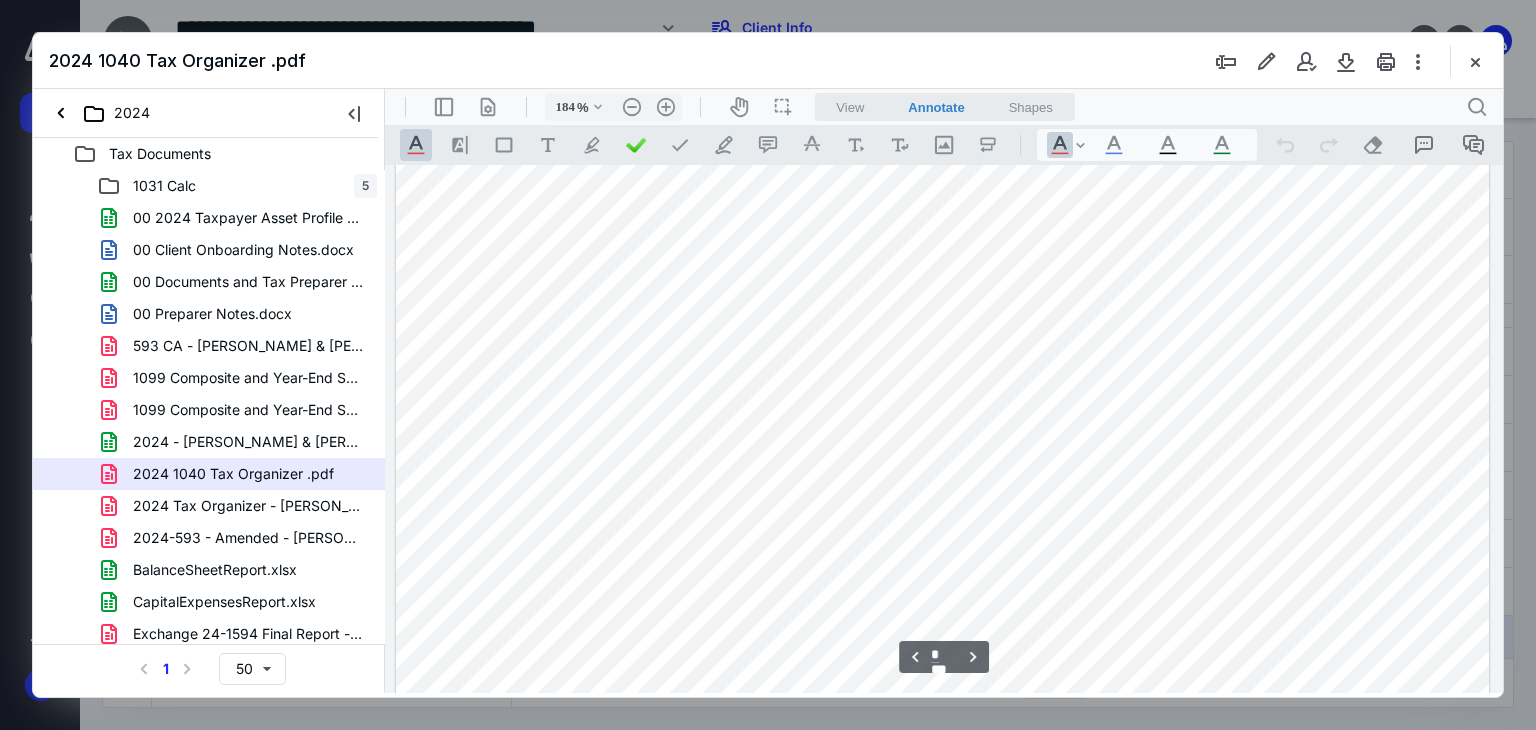 scroll, scrollTop: 5276, scrollLeft: 0, axis: vertical 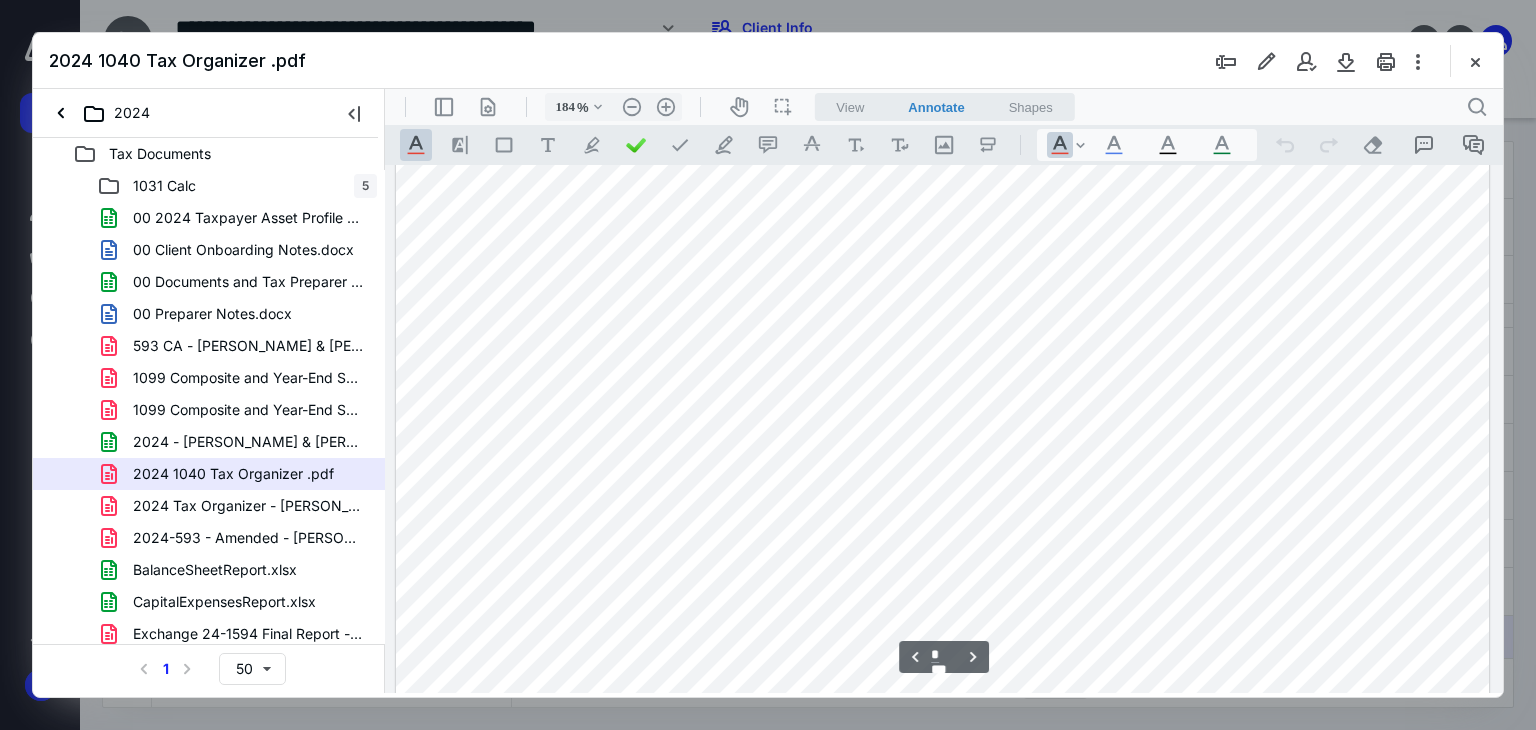 click at bounding box center (942, 352) 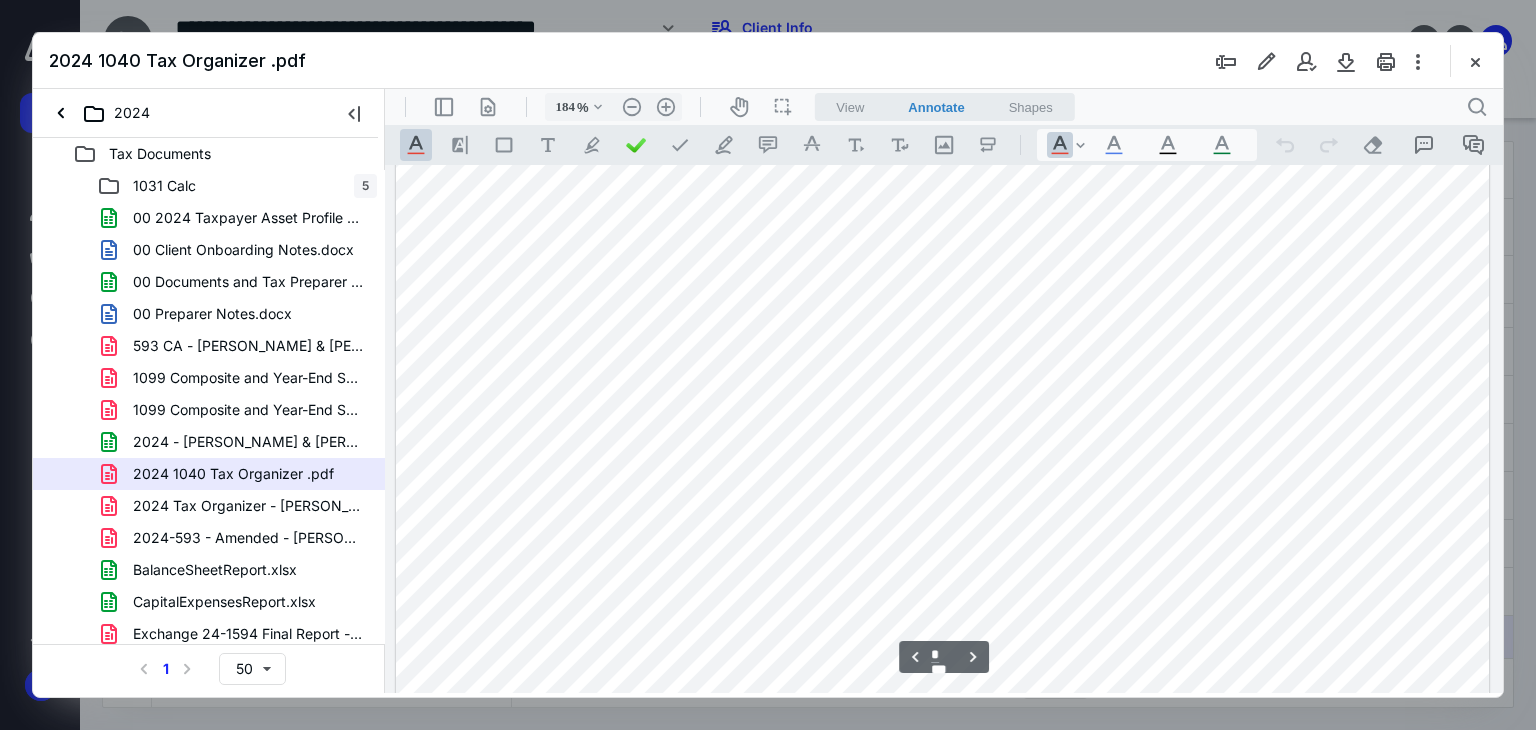 scroll, scrollTop: 9819, scrollLeft: 0, axis: vertical 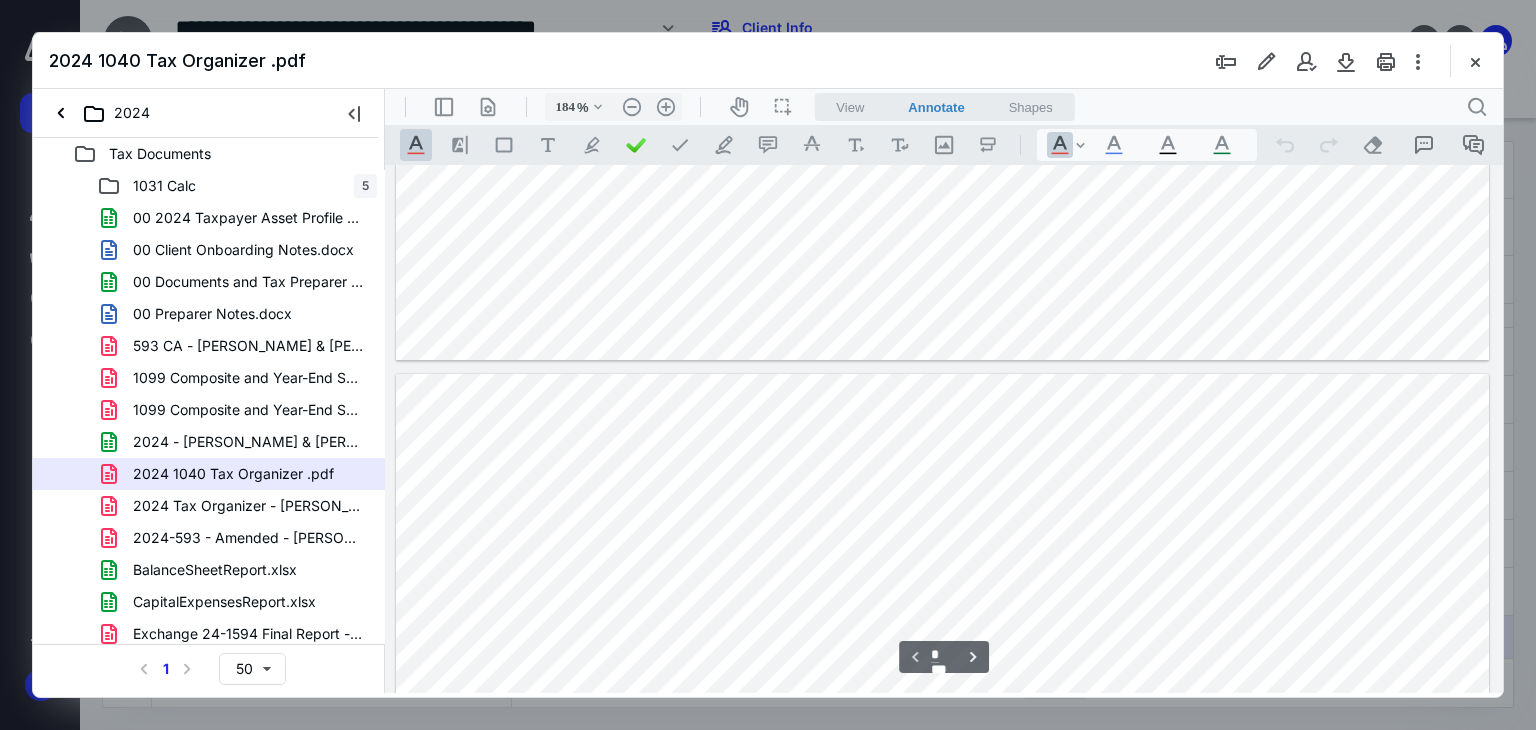 type on "*" 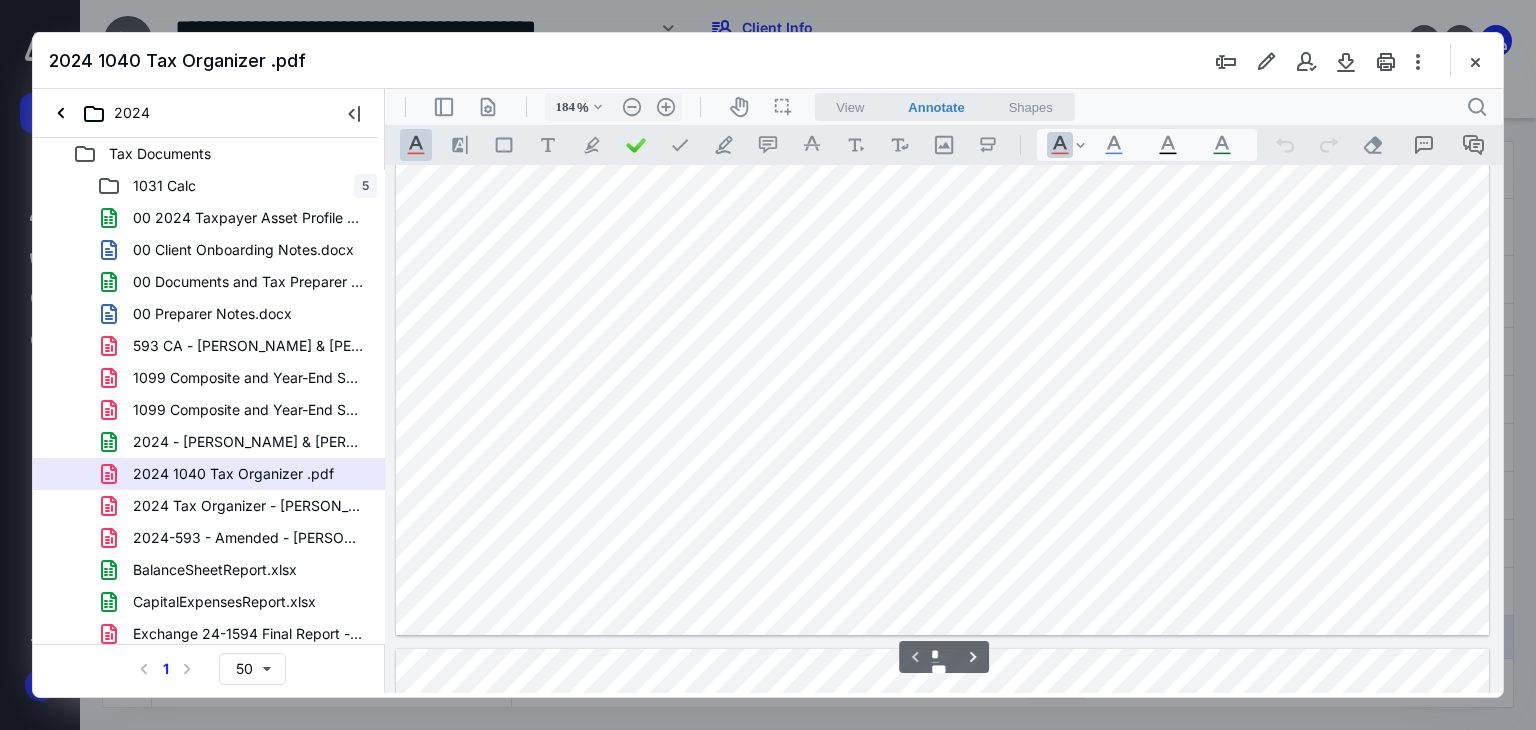 scroll, scrollTop: 1086, scrollLeft: 0, axis: vertical 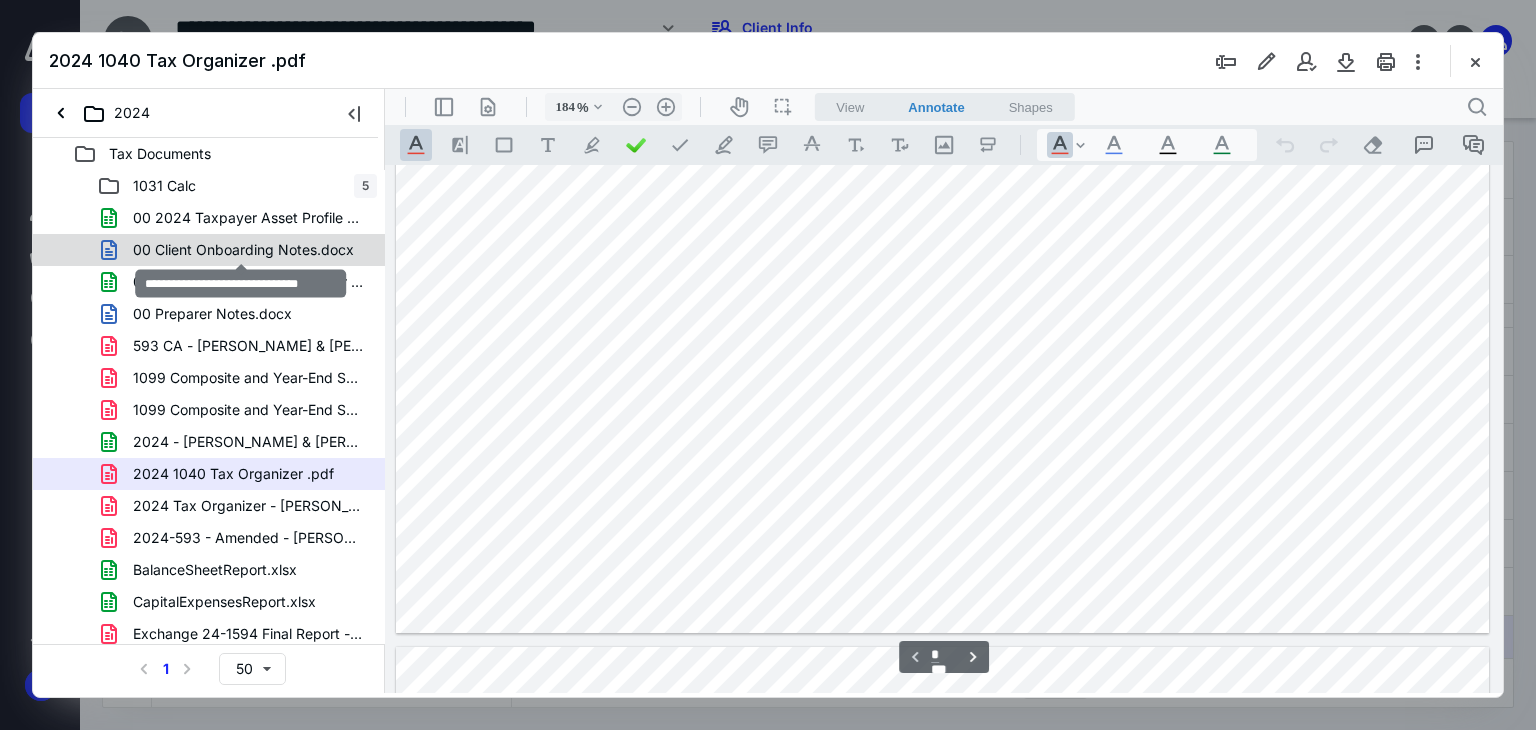 click on "00 Client Onboarding Notes.docx" at bounding box center [243, 250] 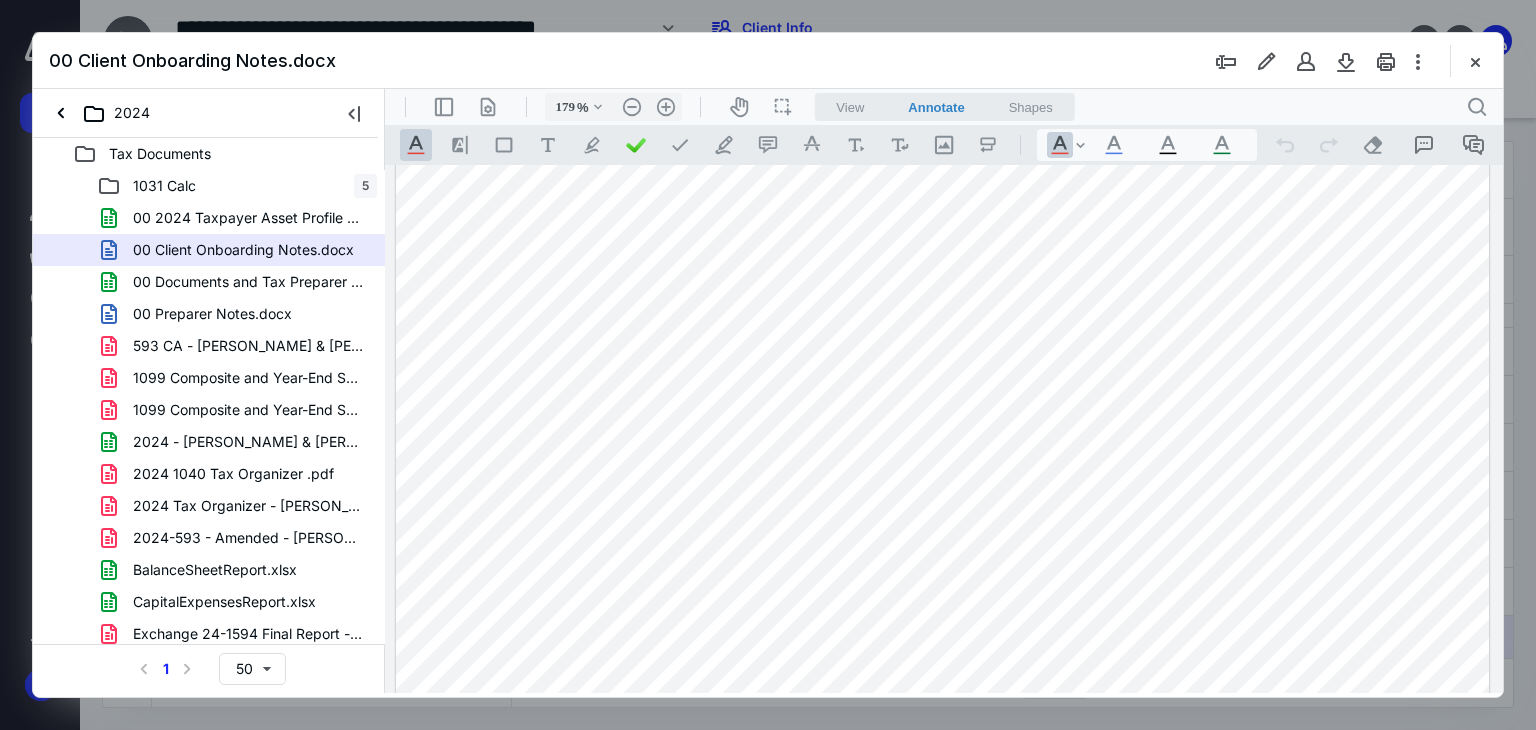 scroll, scrollTop: 80, scrollLeft: 0, axis: vertical 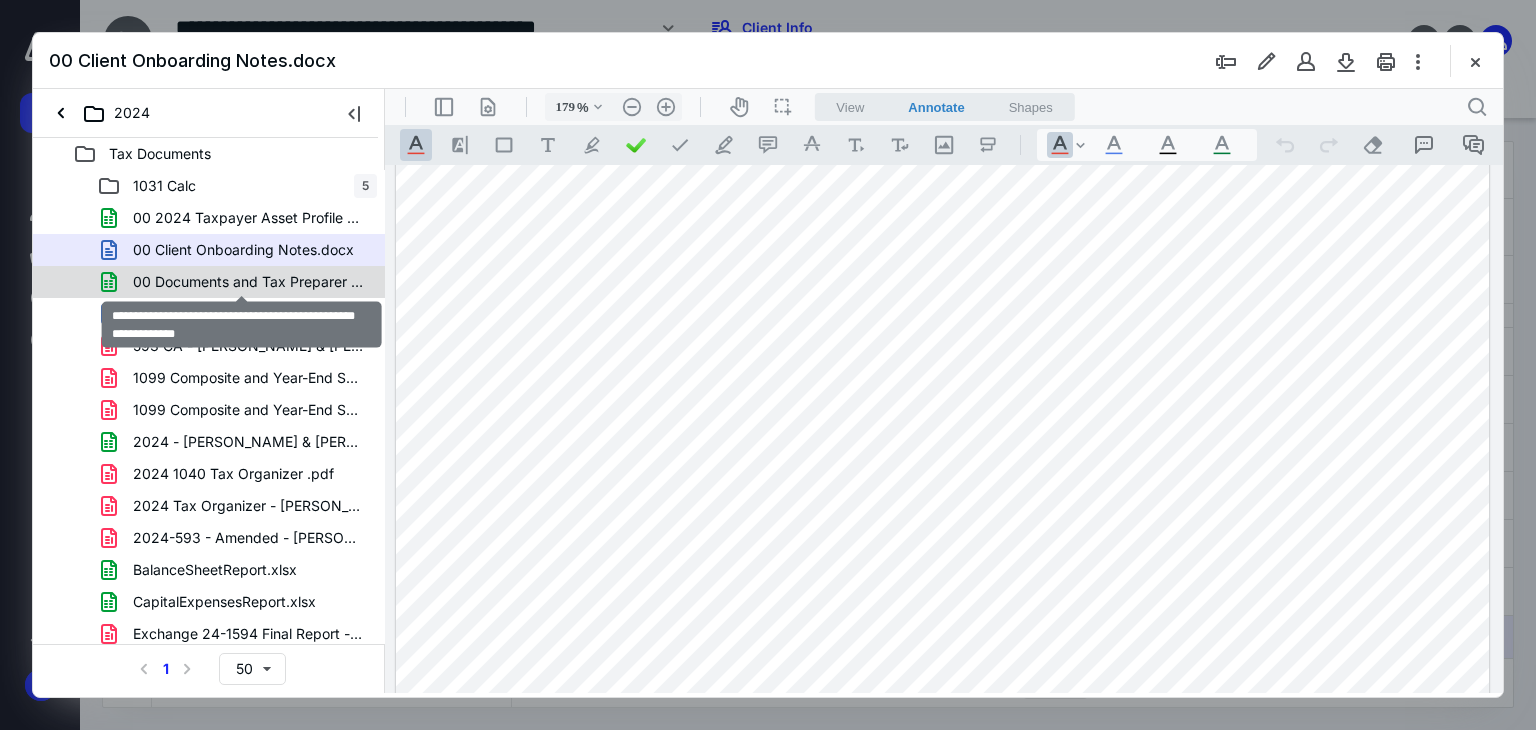 click on "00 Documents and Tax Preparer Checklist - James & Sarah Ab.xlsx" at bounding box center (249, 282) 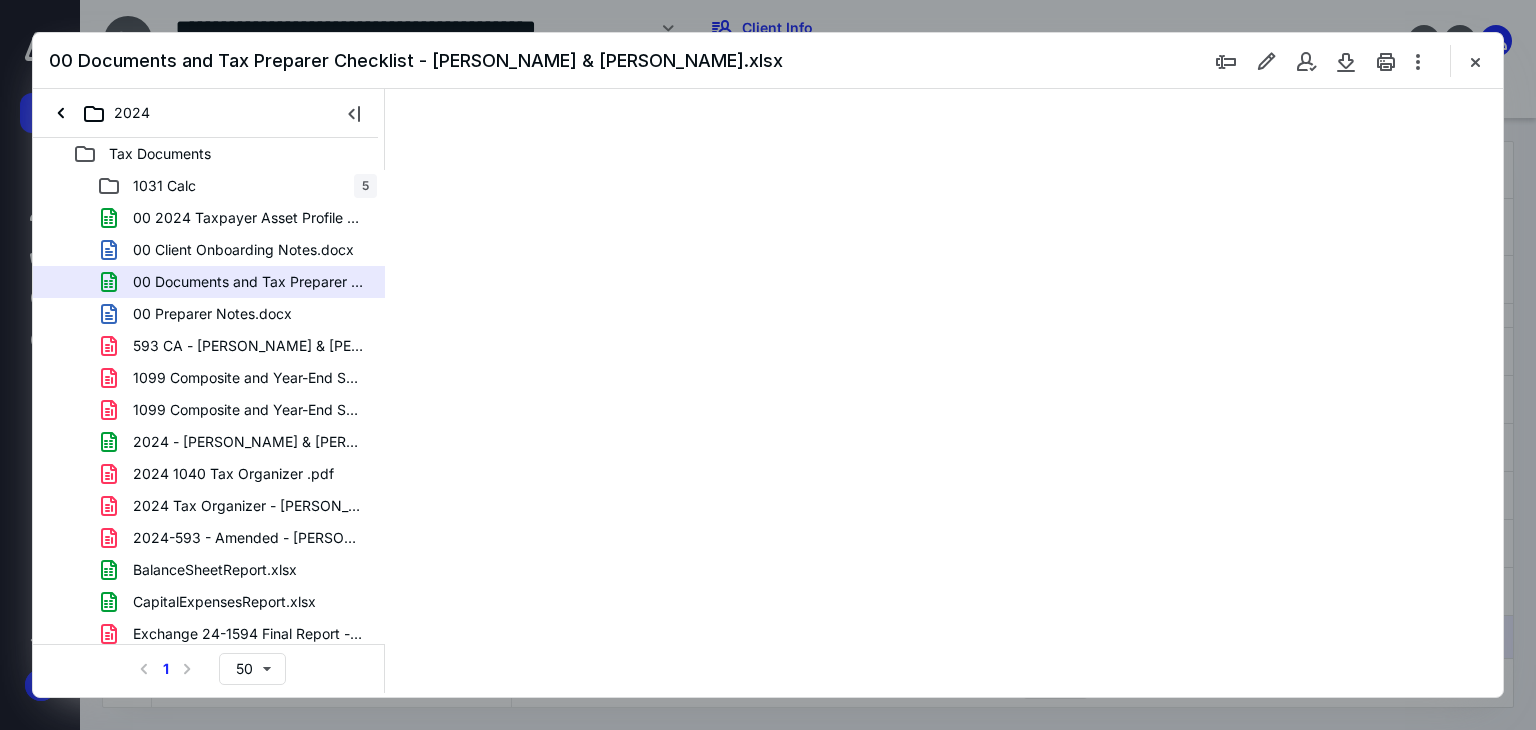 scroll, scrollTop: 0, scrollLeft: 0, axis: both 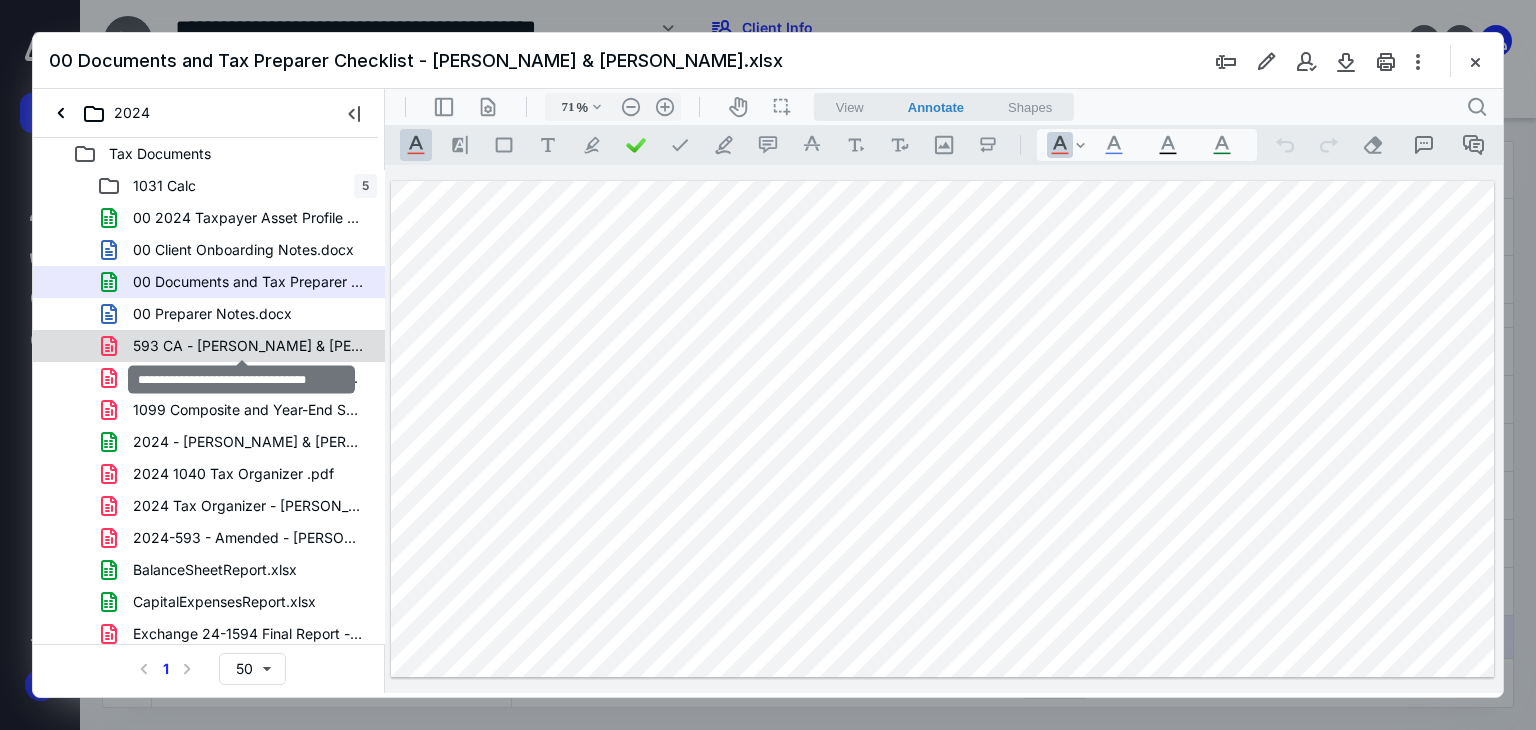 click on "593 CA - Abruzzese & Rogan (1).pdf" at bounding box center (249, 346) 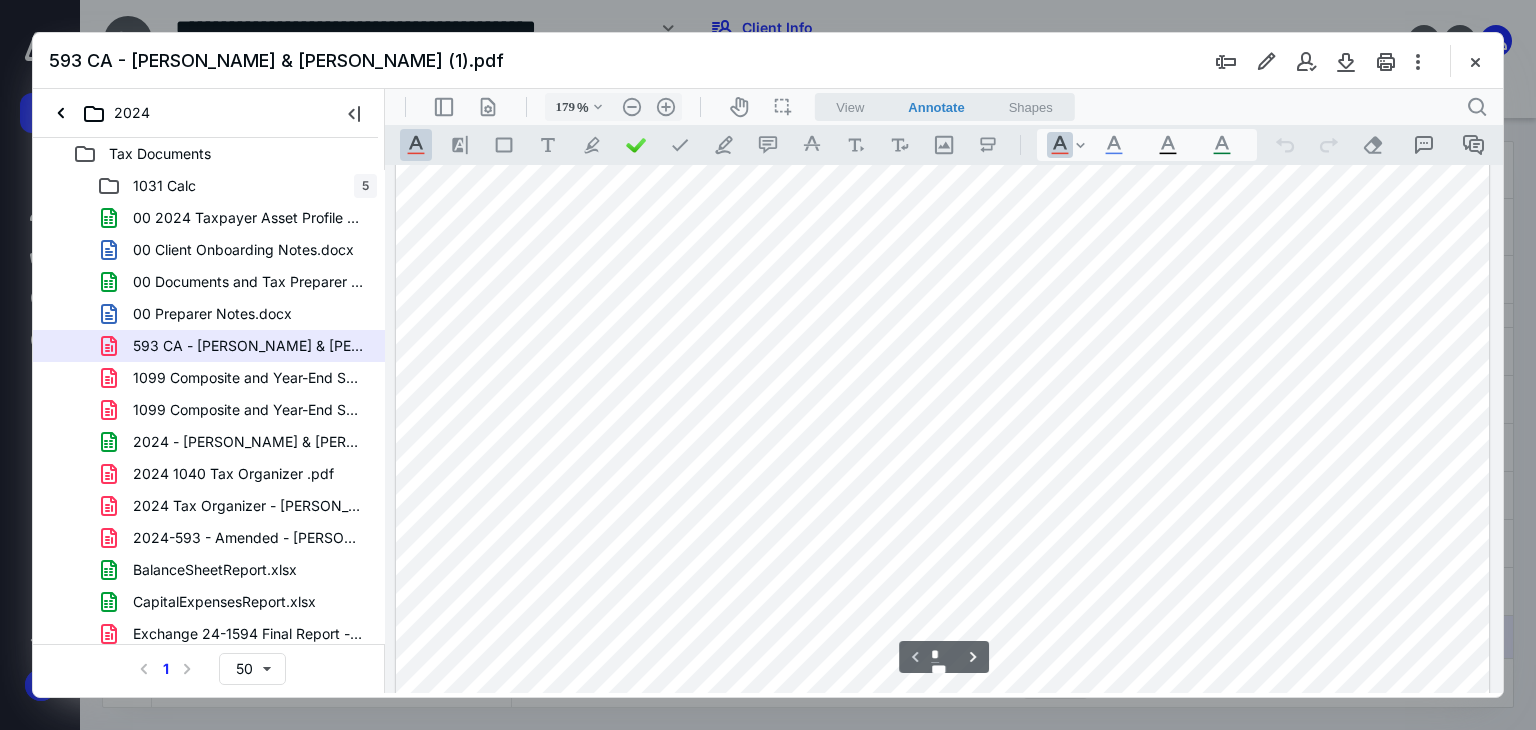 scroll, scrollTop: 536, scrollLeft: 0, axis: vertical 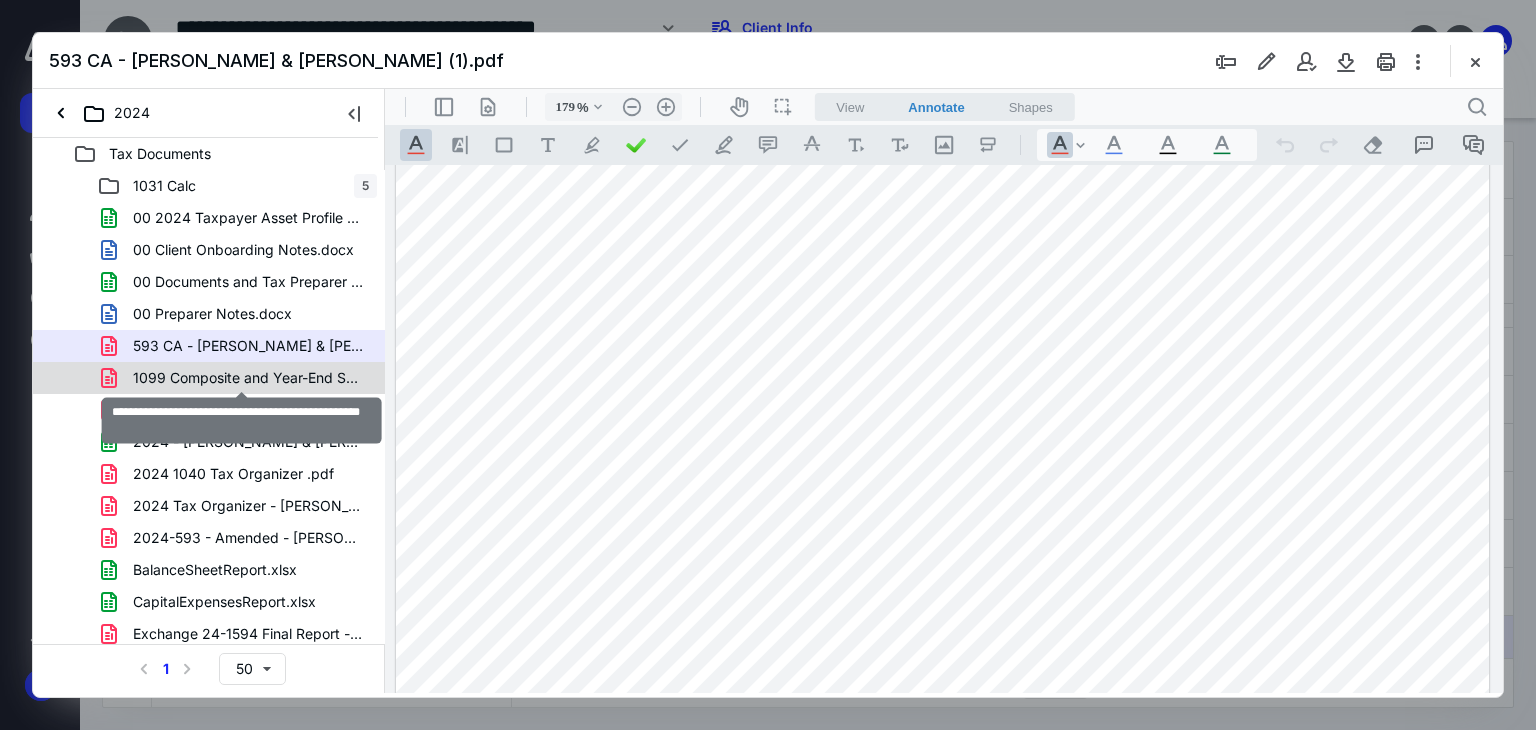 click on "1099 Composite and Year-End Summary - 2024_170.pdf" at bounding box center [249, 378] 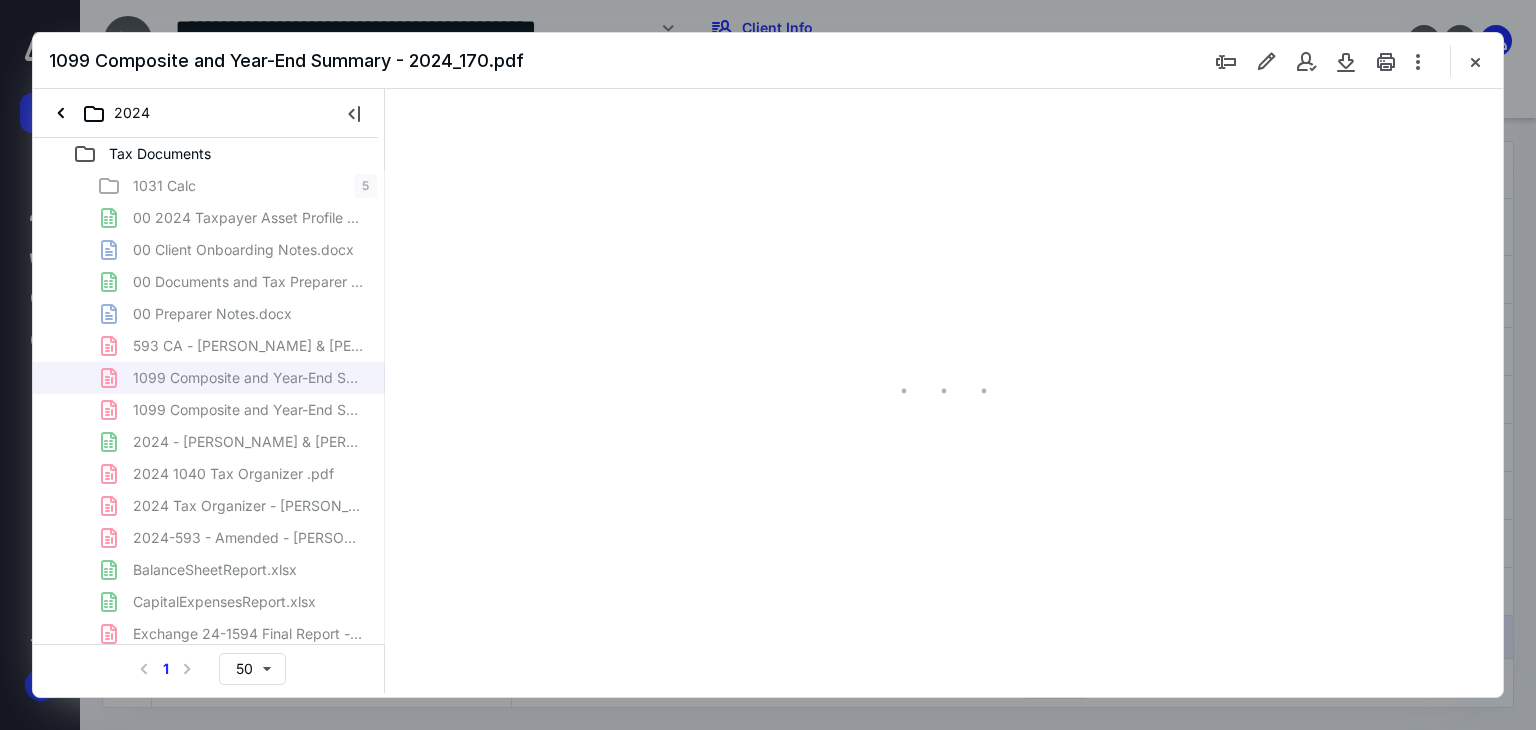 type on "139" 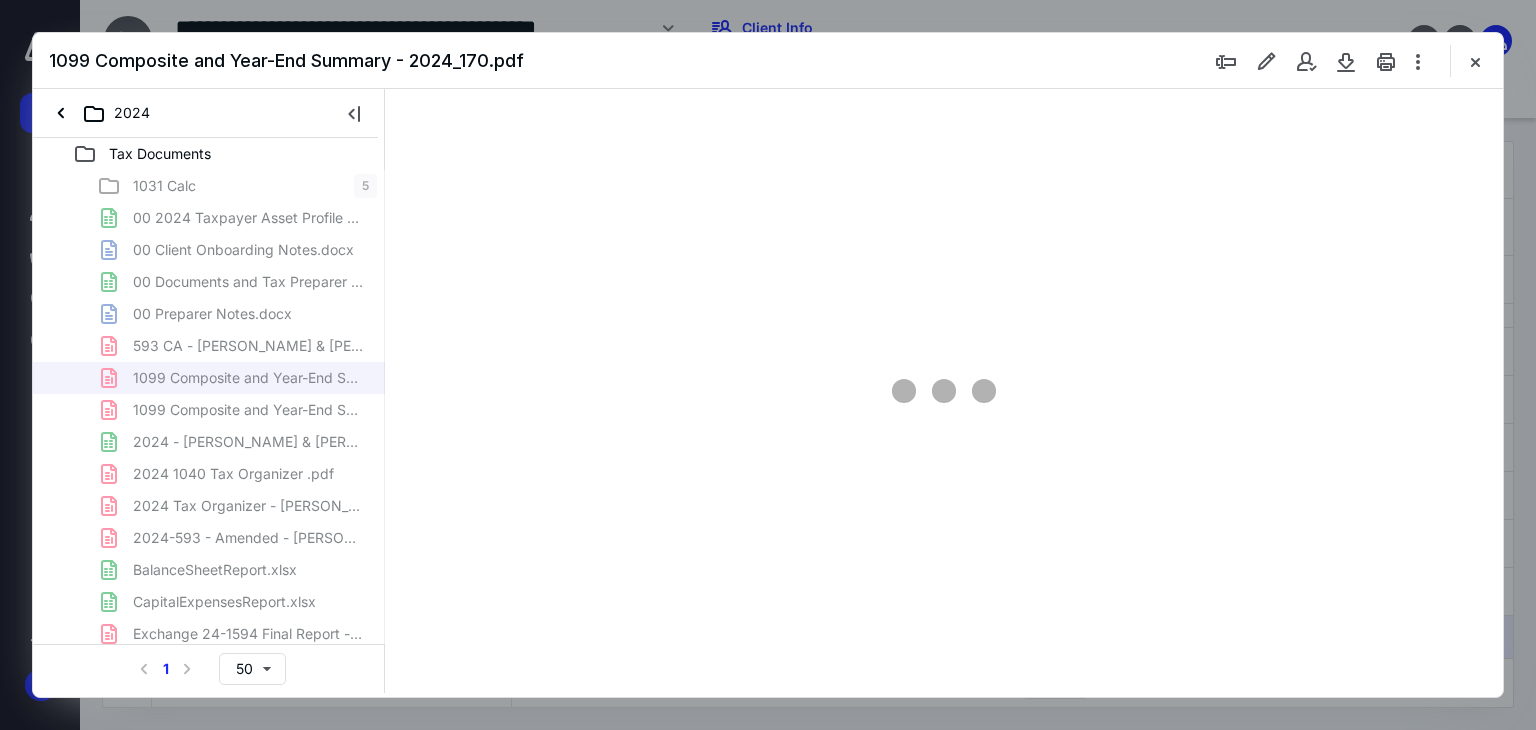 scroll, scrollTop: 82, scrollLeft: 0, axis: vertical 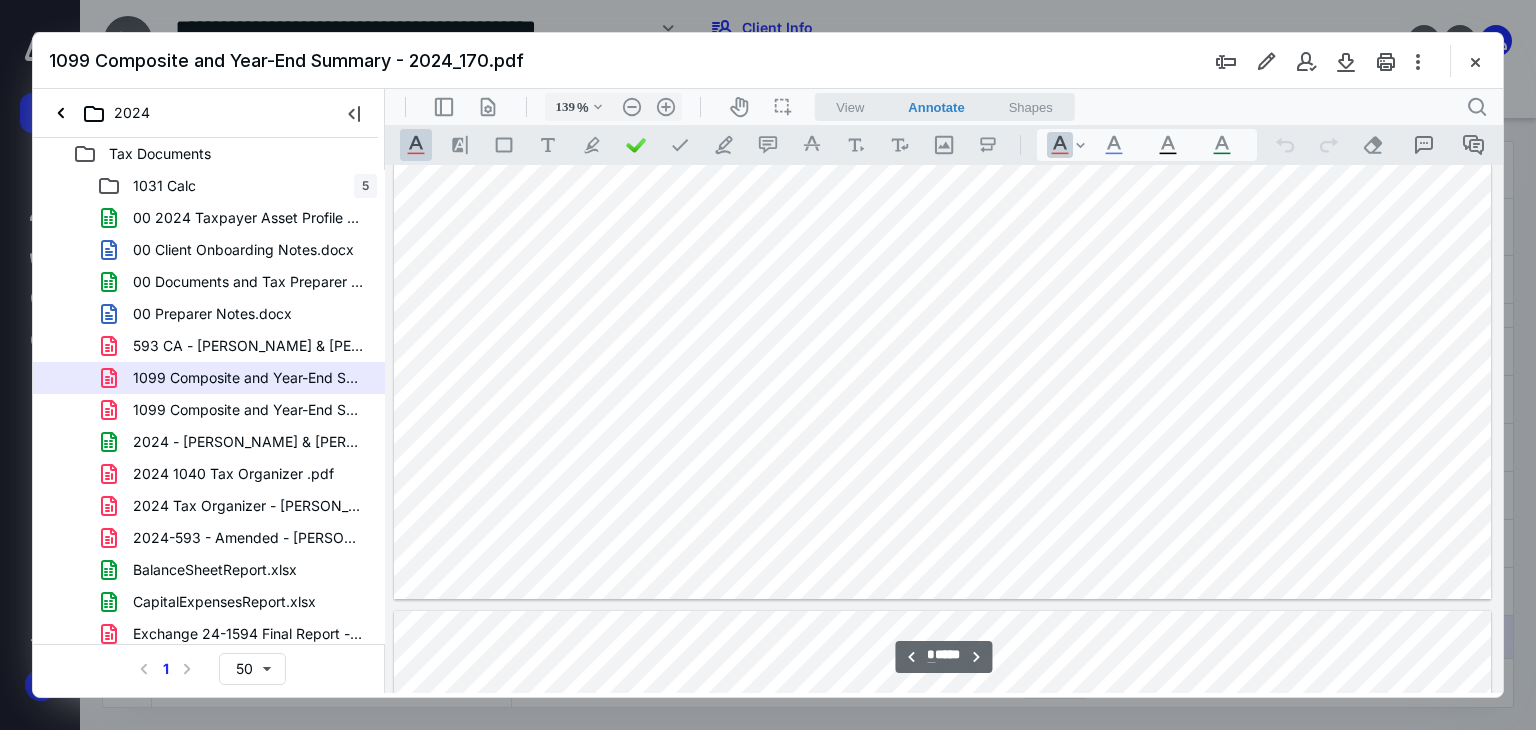 type on "*" 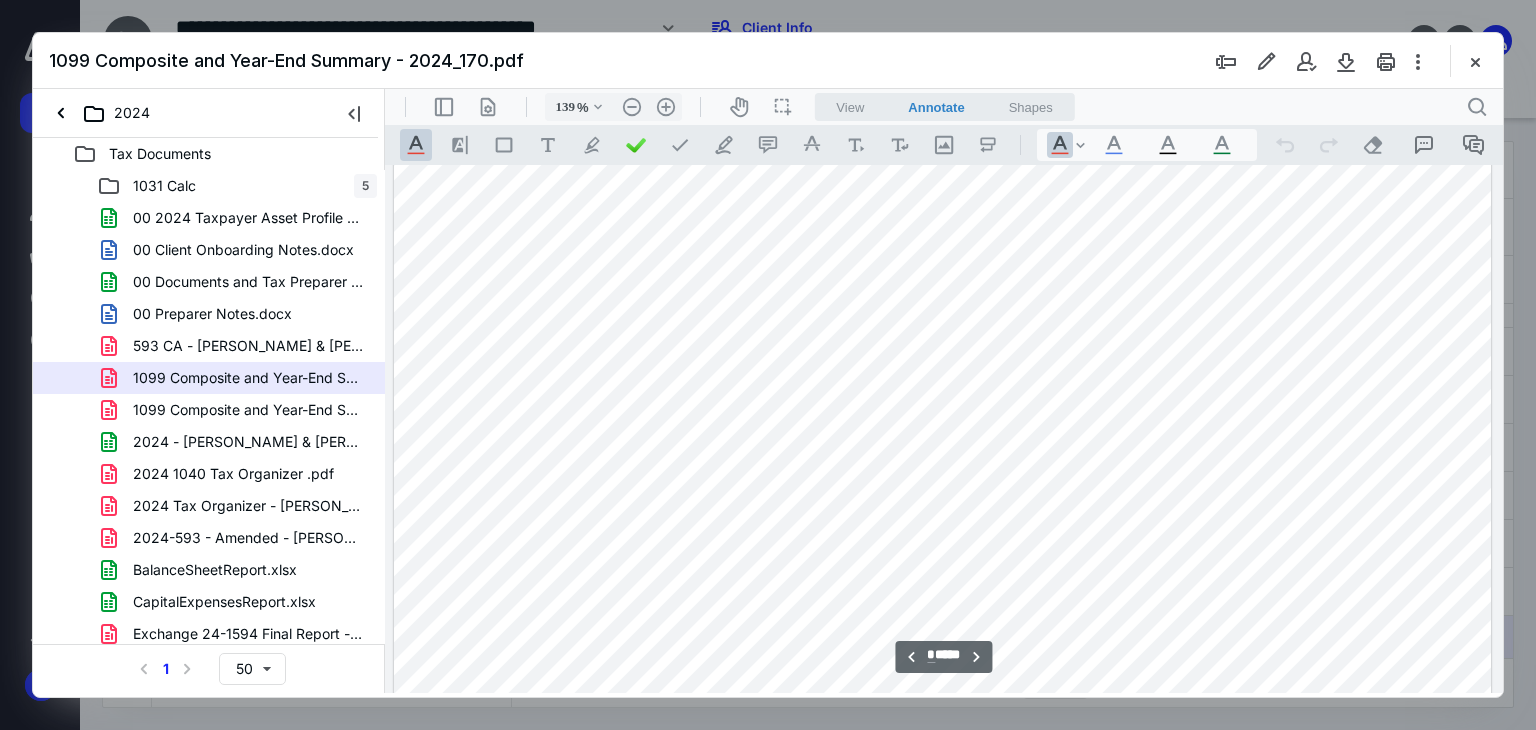 scroll, scrollTop: 7179, scrollLeft: 0, axis: vertical 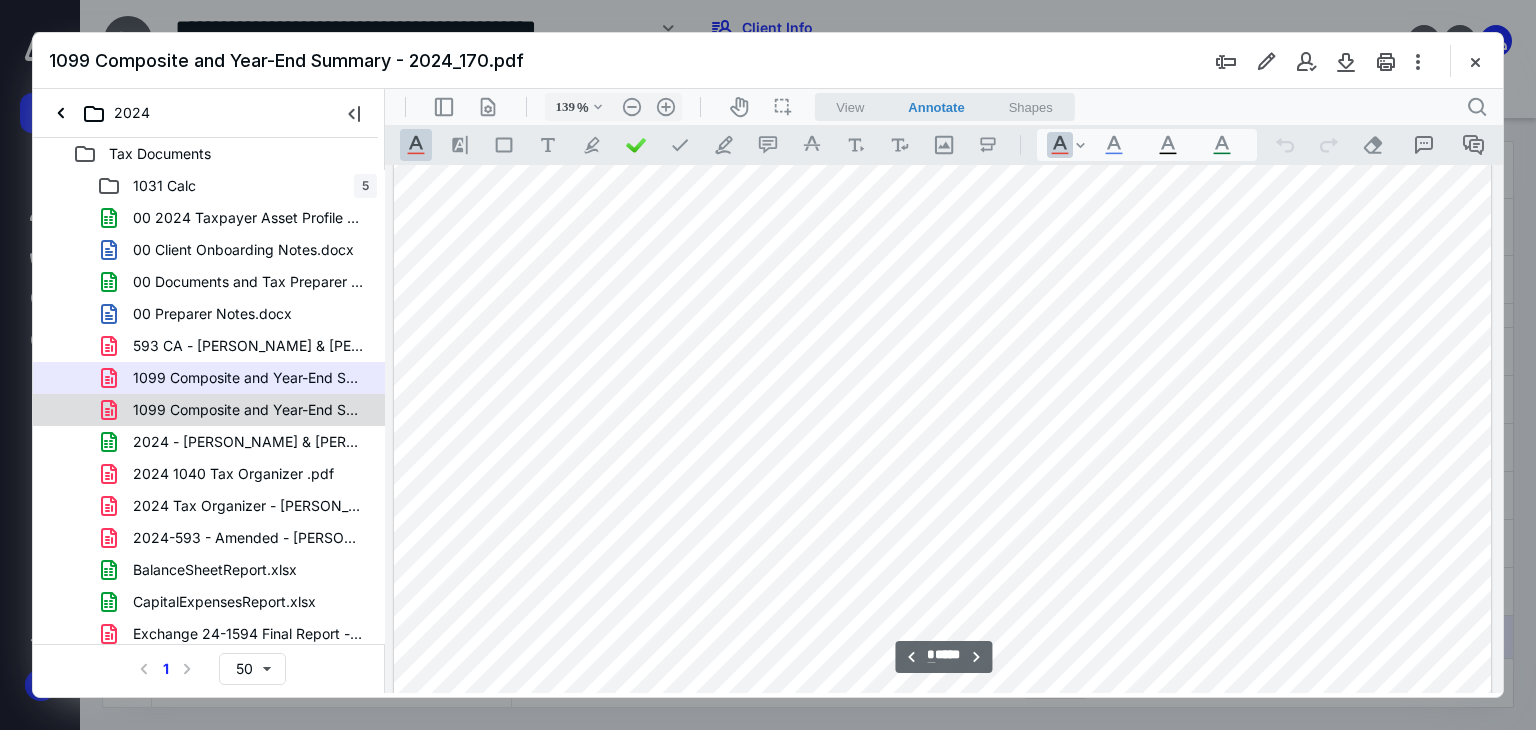 click on "1099 Composite and Year-End Summary - 2024_Henry Custodial.pdf" at bounding box center [209, 410] 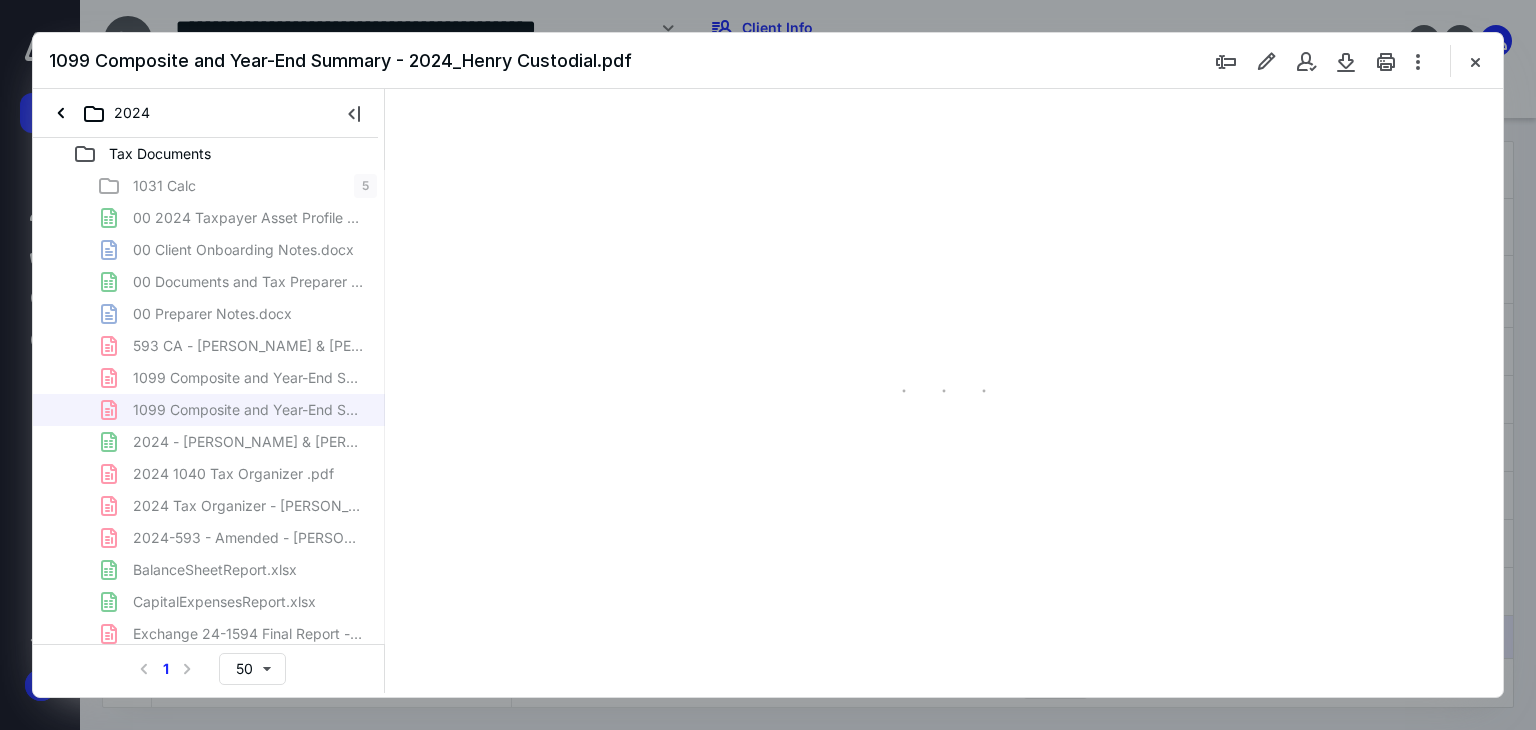 type on "139" 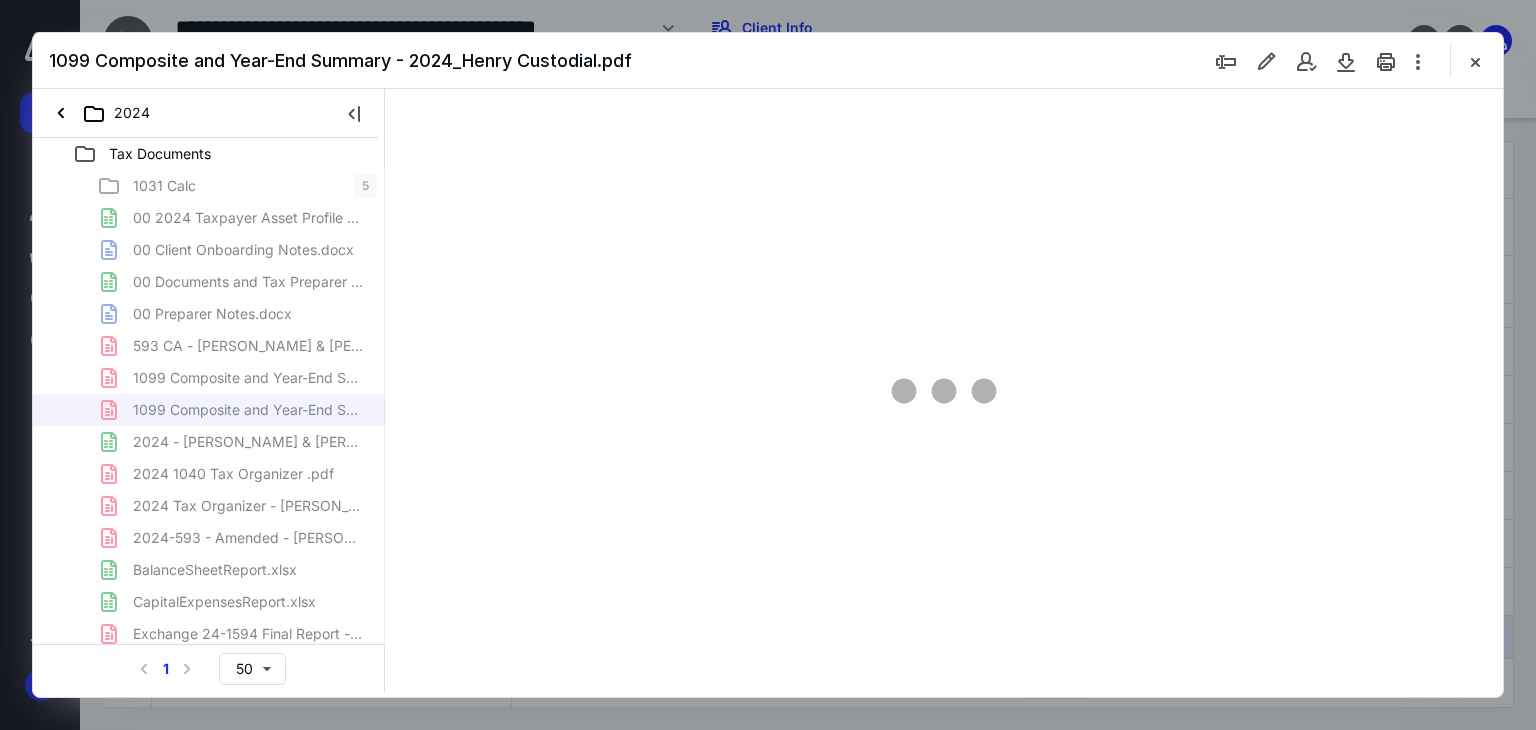 scroll, scrollTop: 82, scrollLeft: 0, axis: vertical 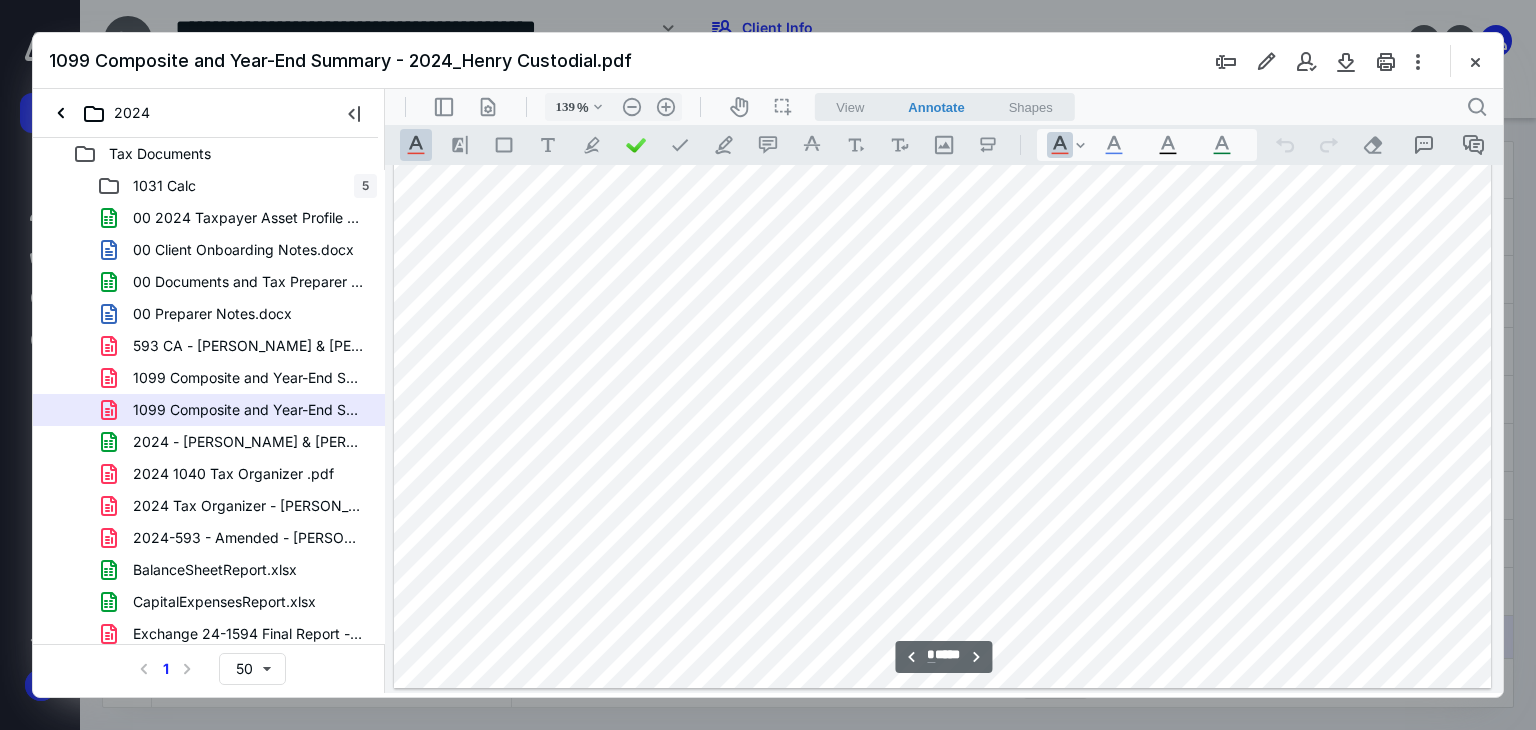 type on "*" 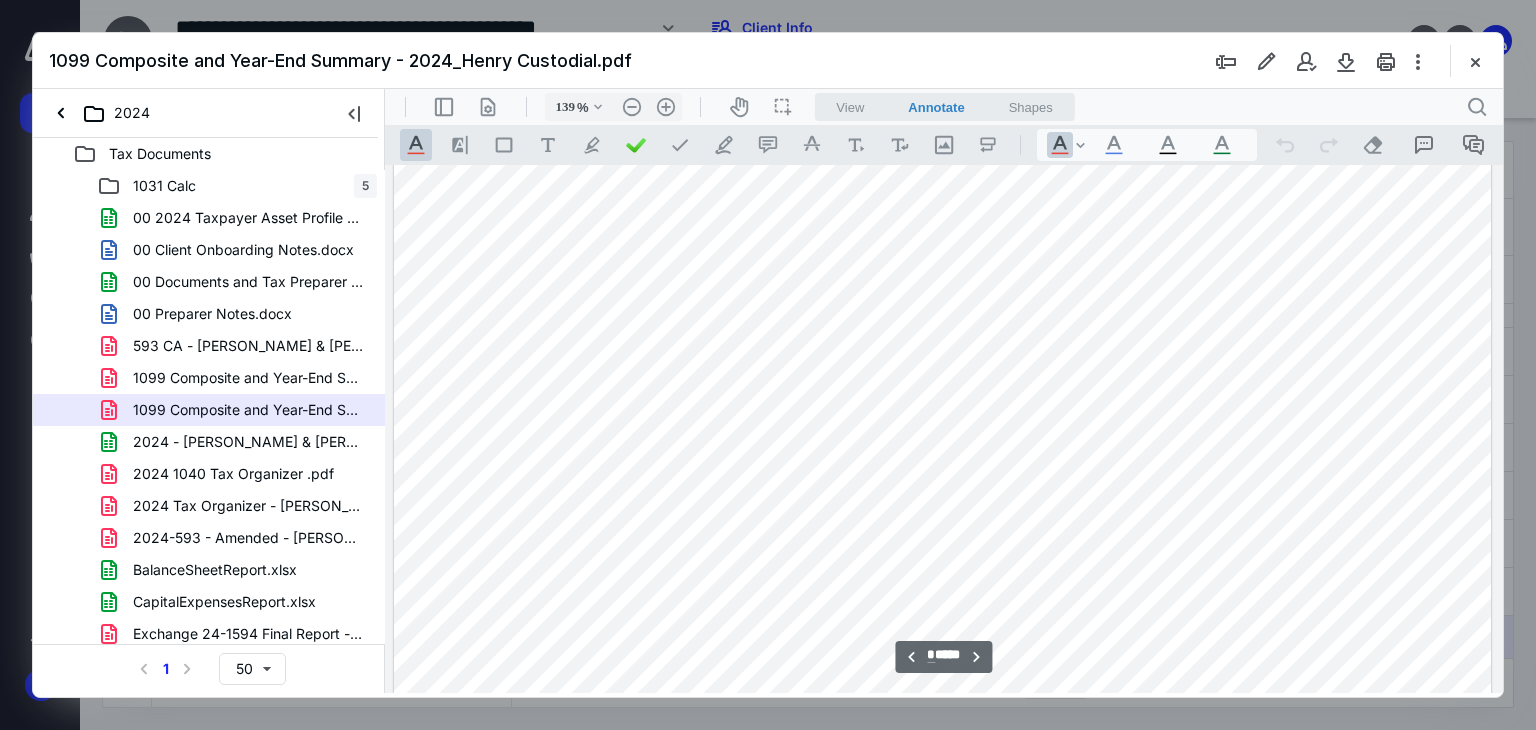 scroll, scrollTop: 1716, scrollLeft: 0, axis: vertical 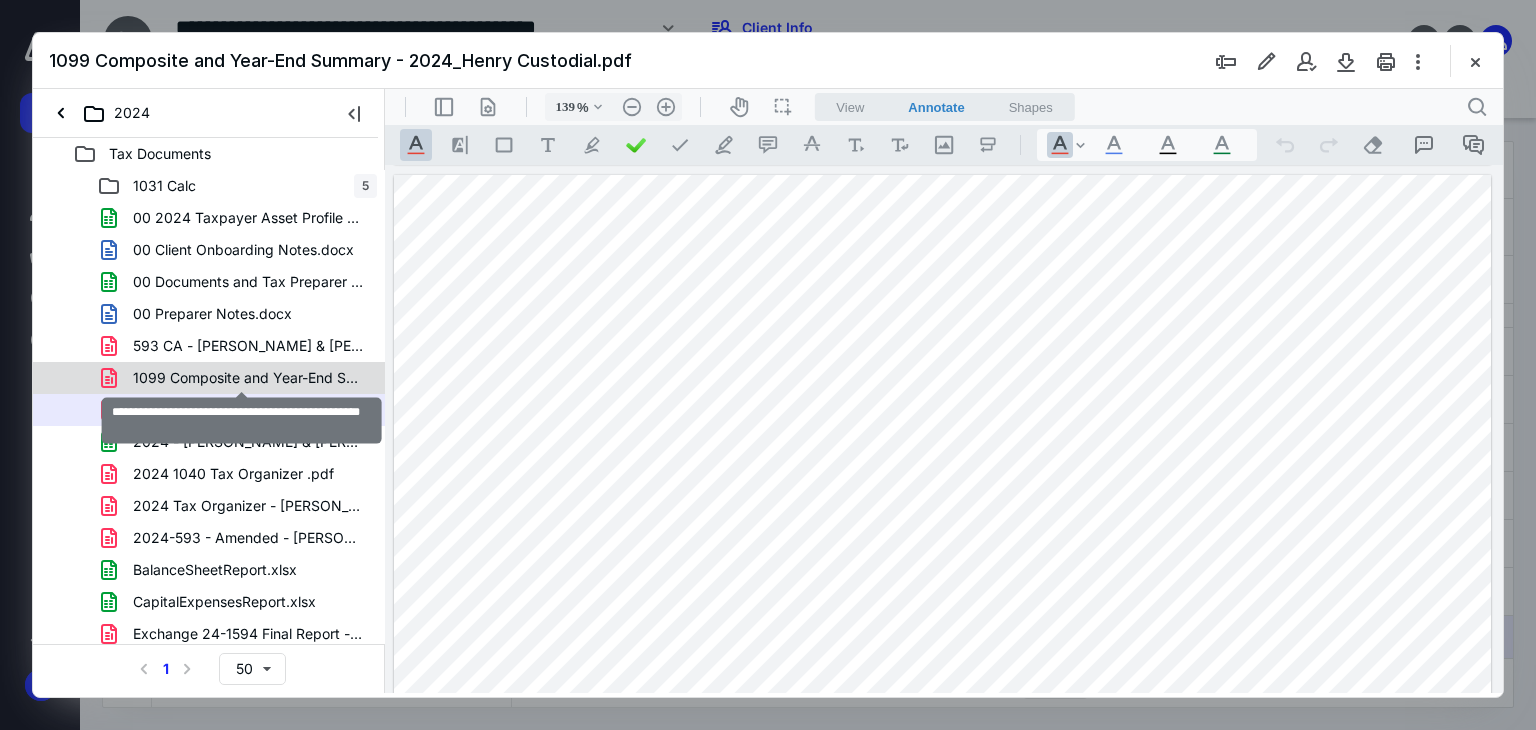 click on "1099 Composite and Year-End Summary - 2024_170.pdf" at bounding box center (249, 378) 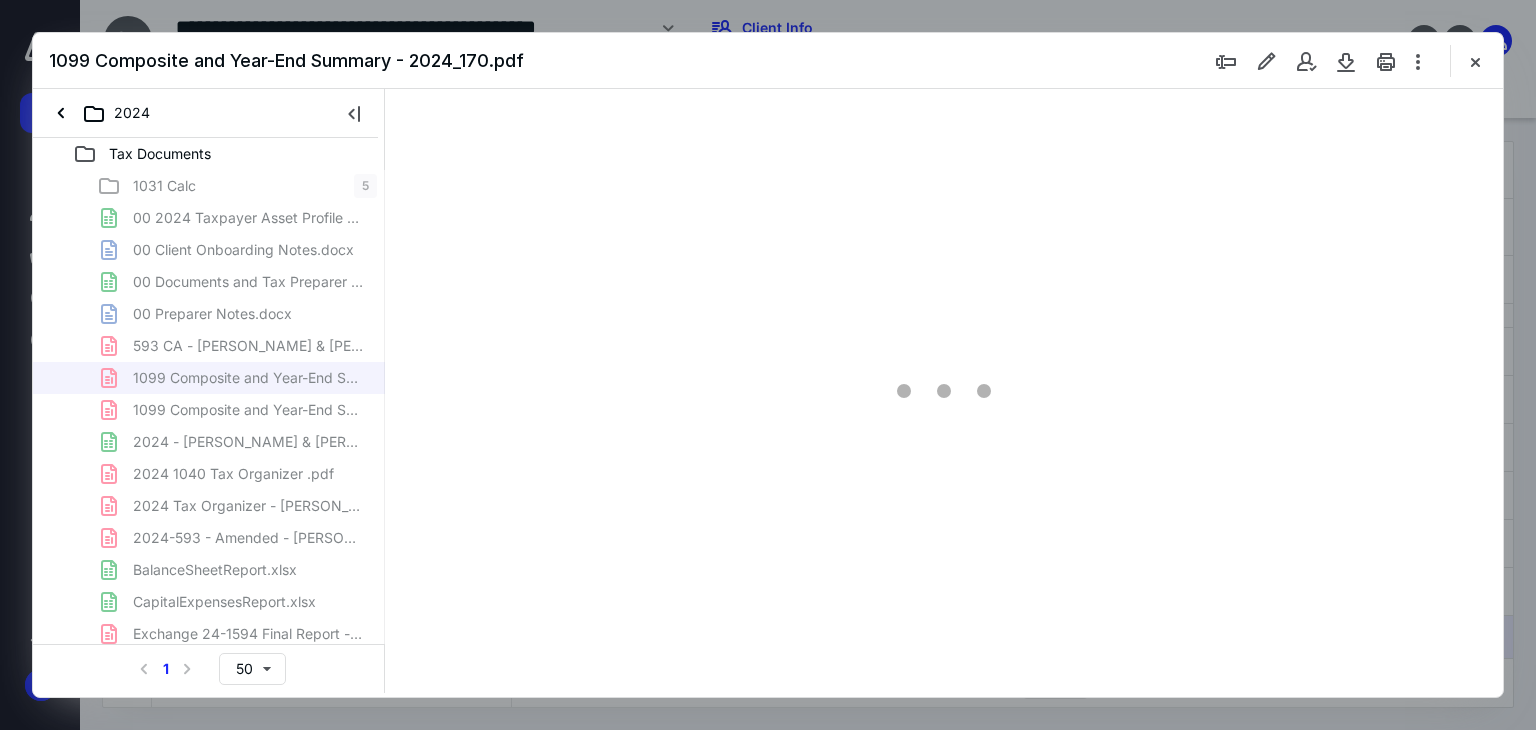 type on "139" 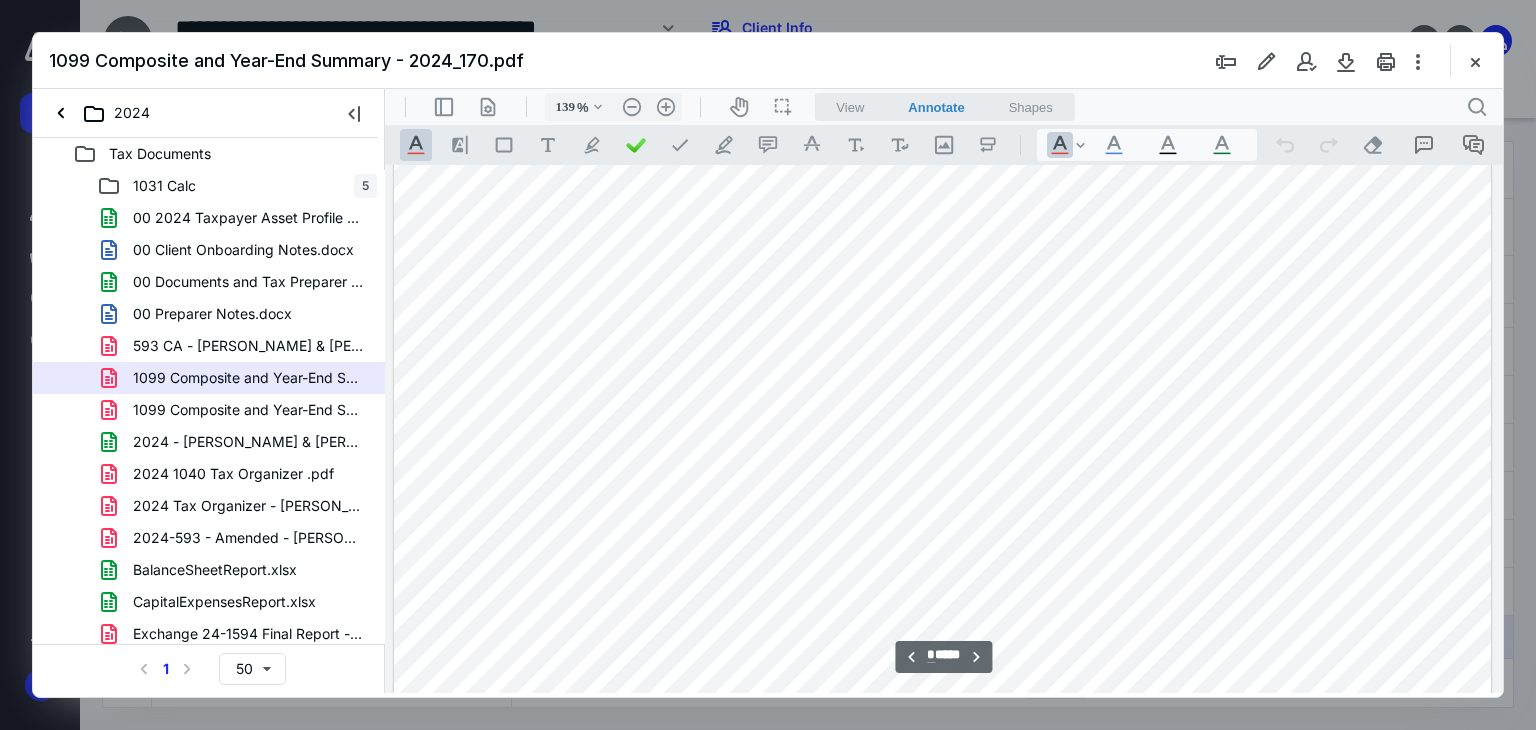 scroll, scrollTop: 3574, scrollLeft: 0, axis: vertical 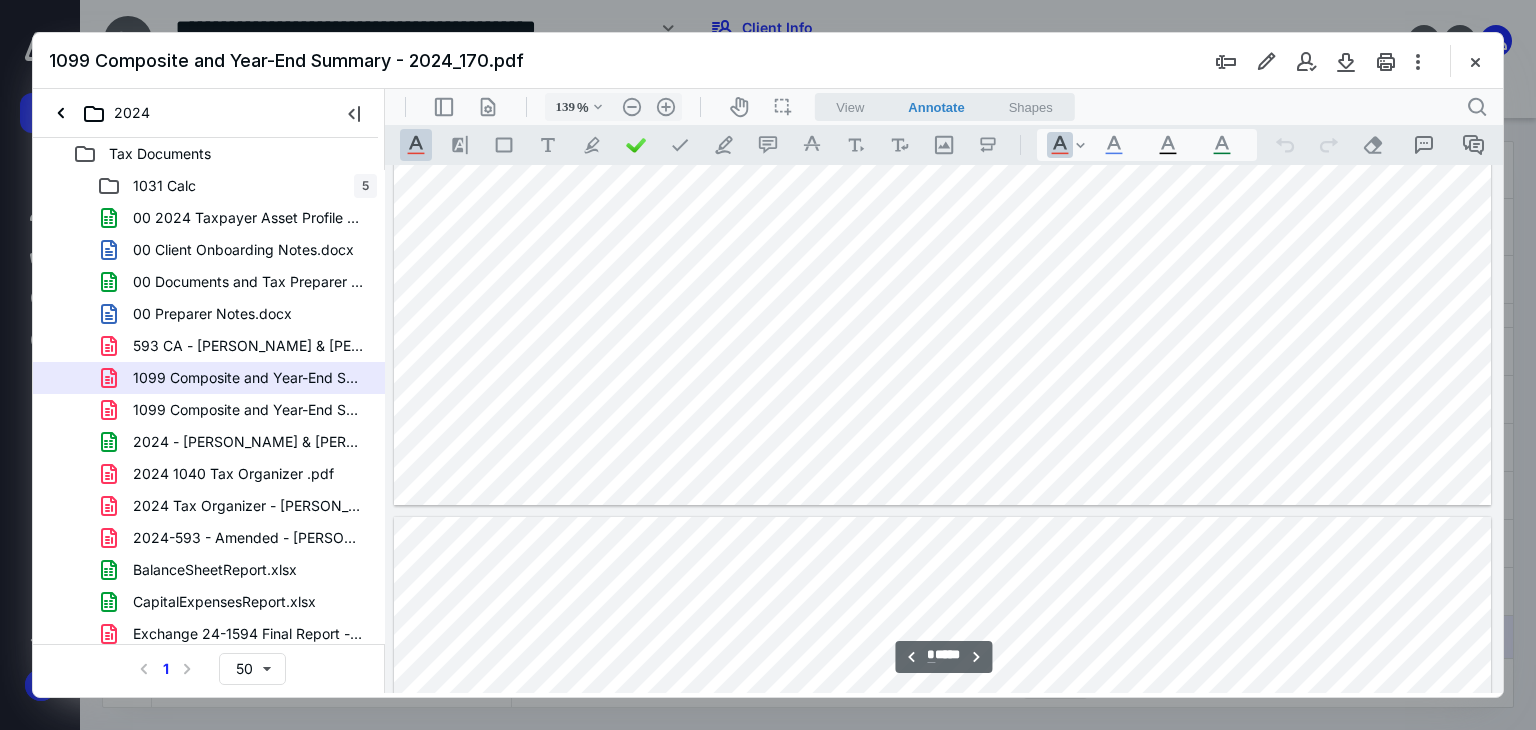type on "*" 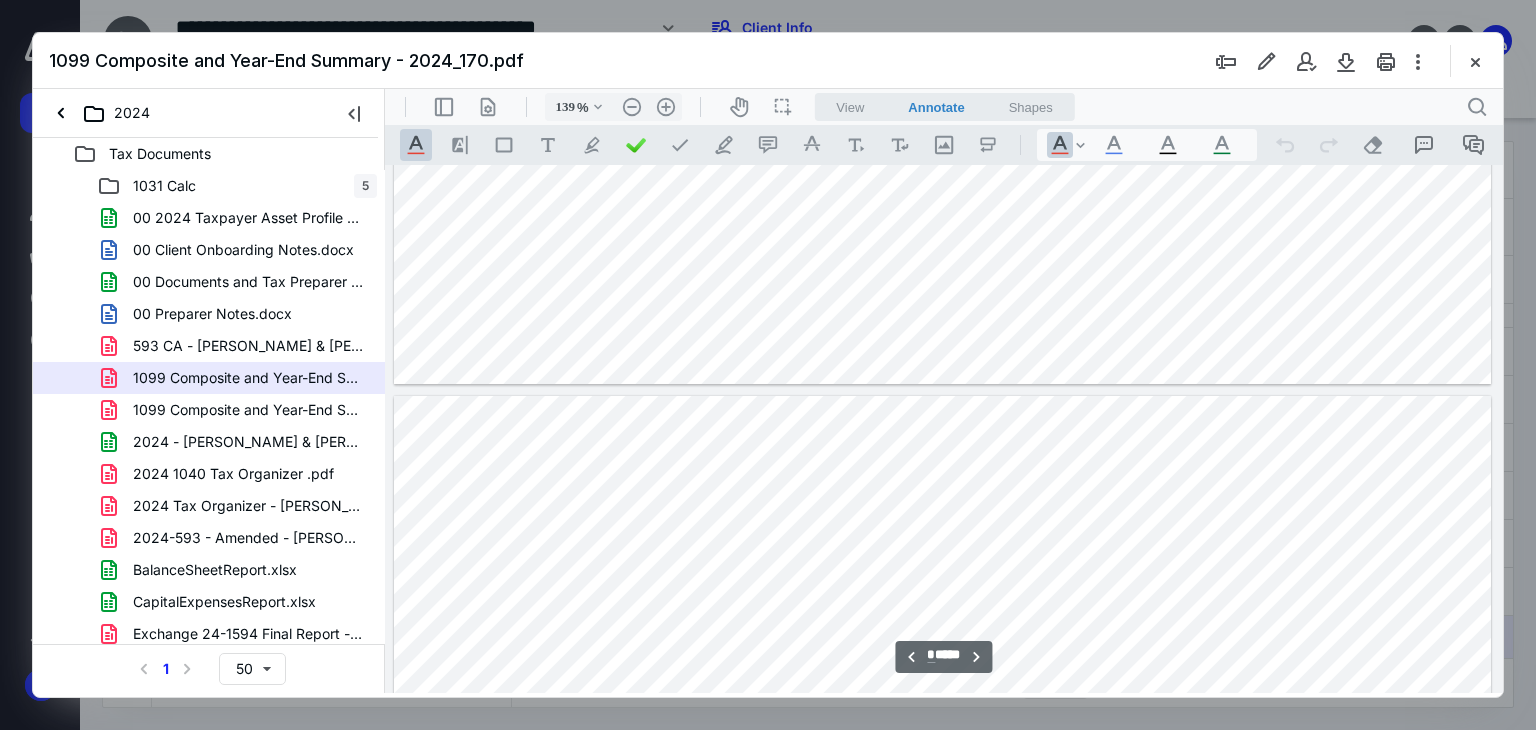 scroll, scrollTop: 4076, scrollLeft: 0, axis: vertical 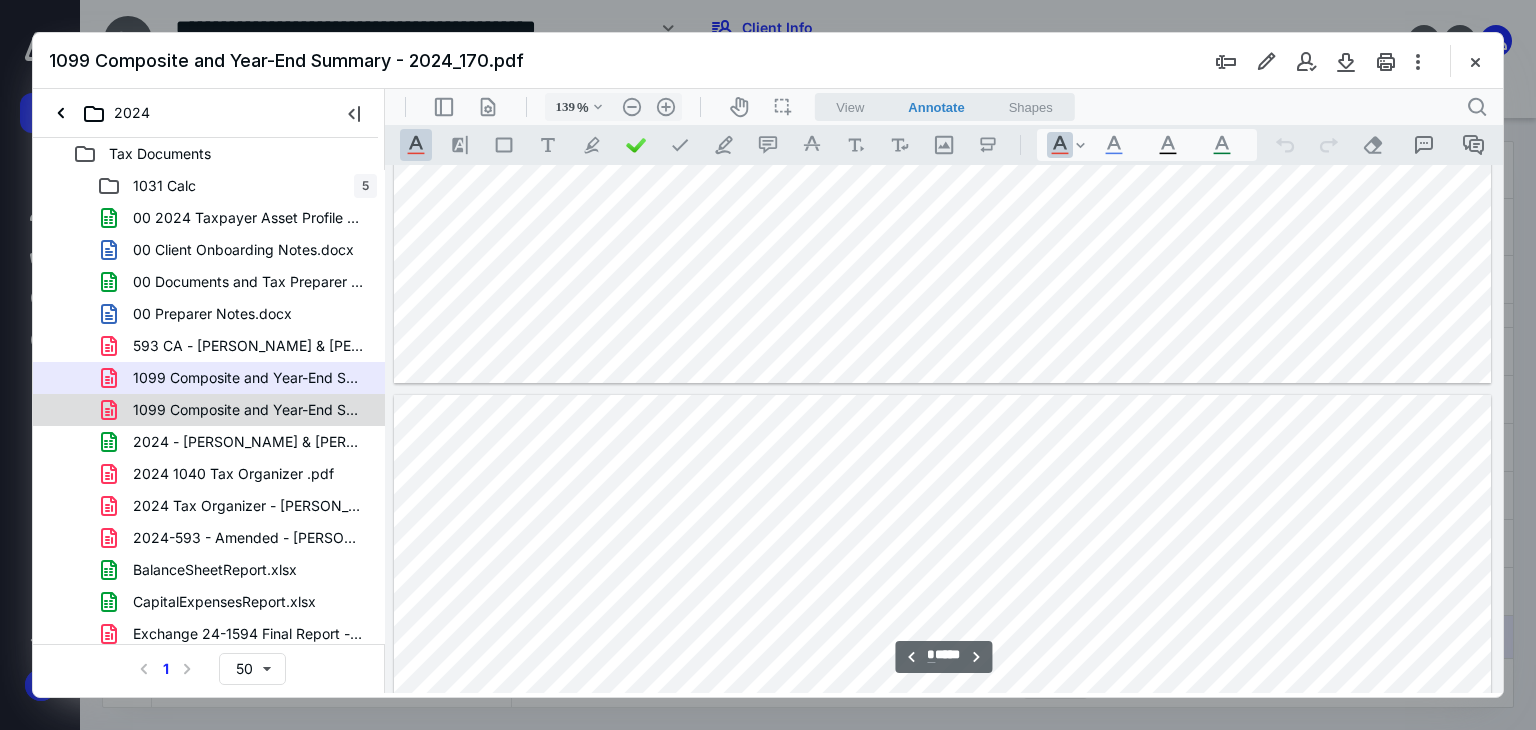 click on "1099 Composite and Year-End Summary - 2024_Henry Custodial.pdf" at bounding box center (209, 410) 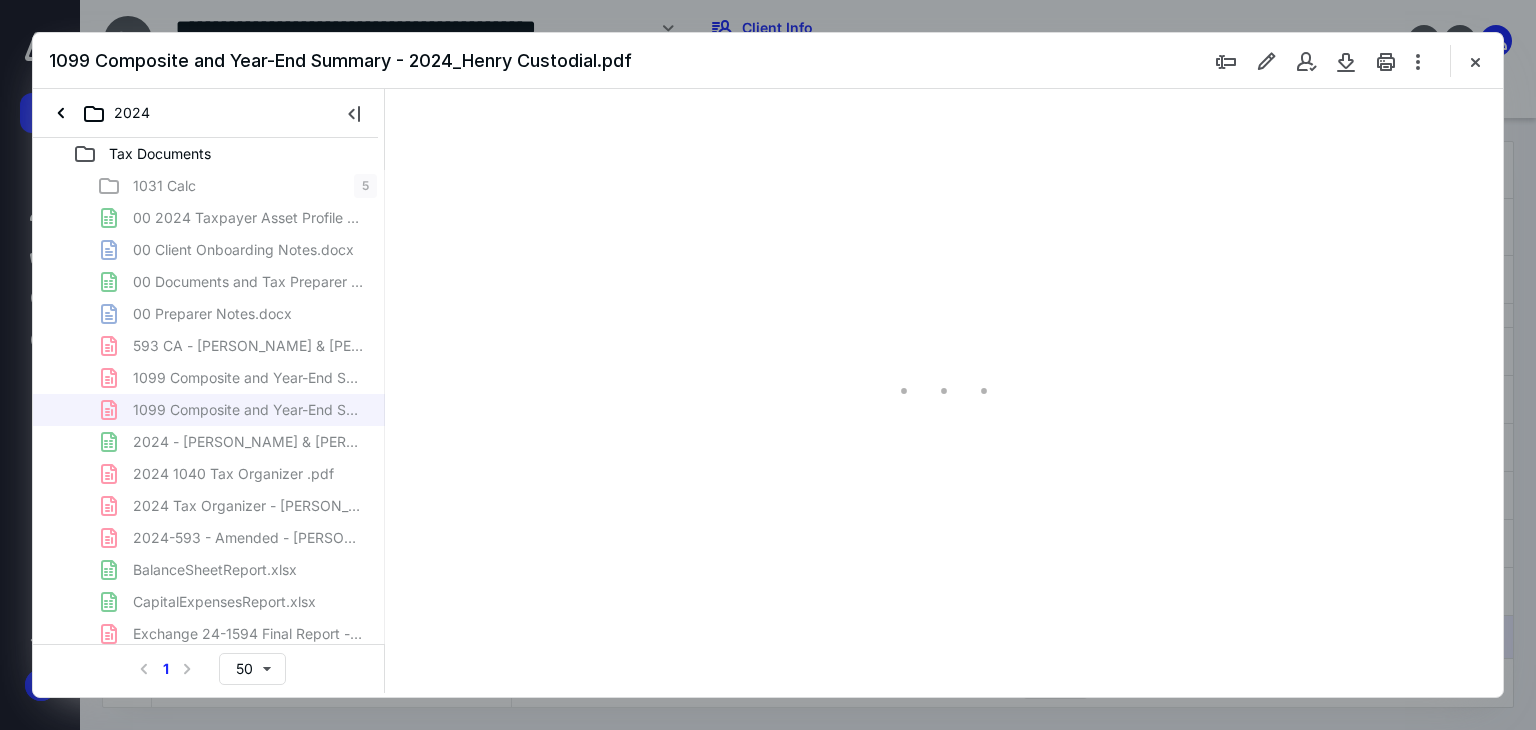 type on "139" 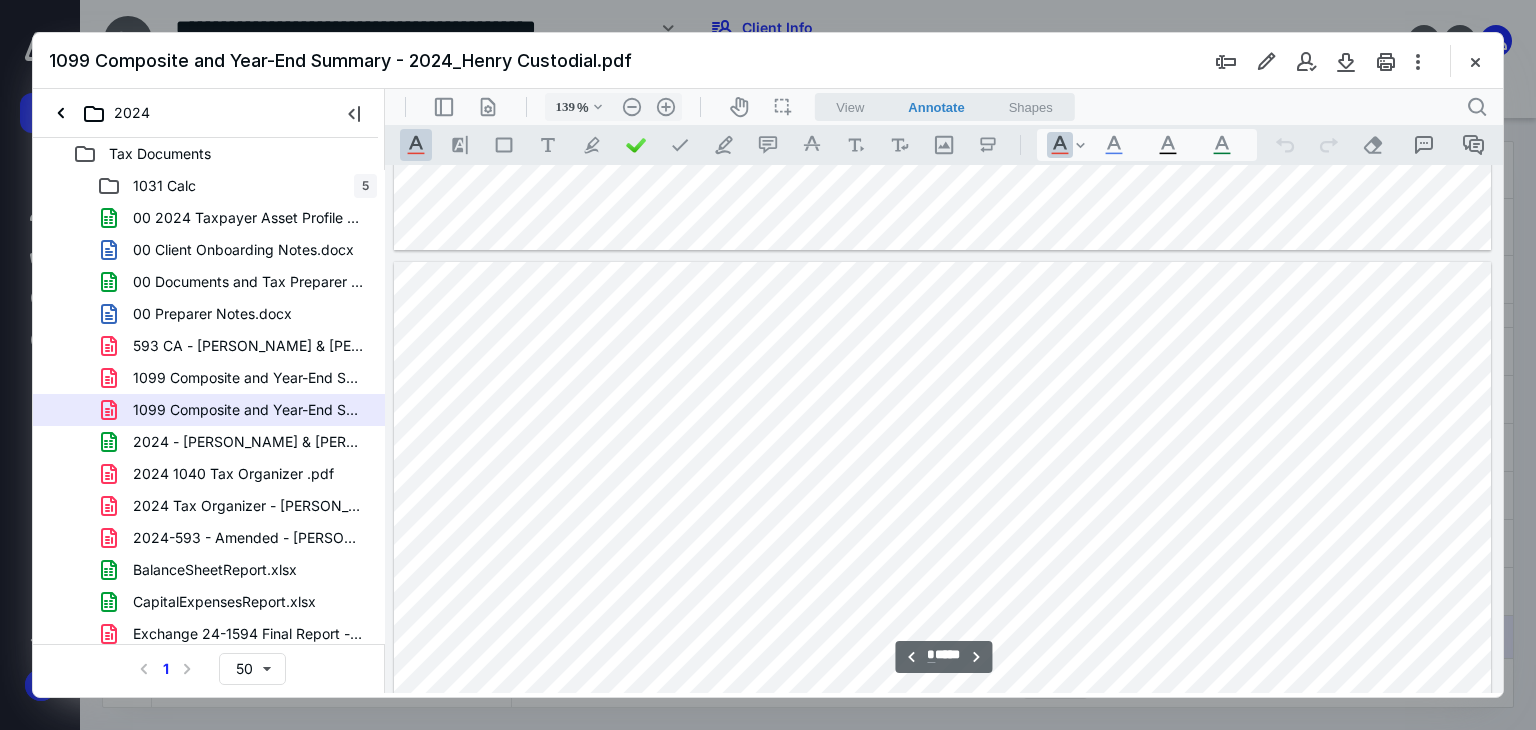 scroll, scrollTop: 3348, scrollLeft: 0, axis: vertical 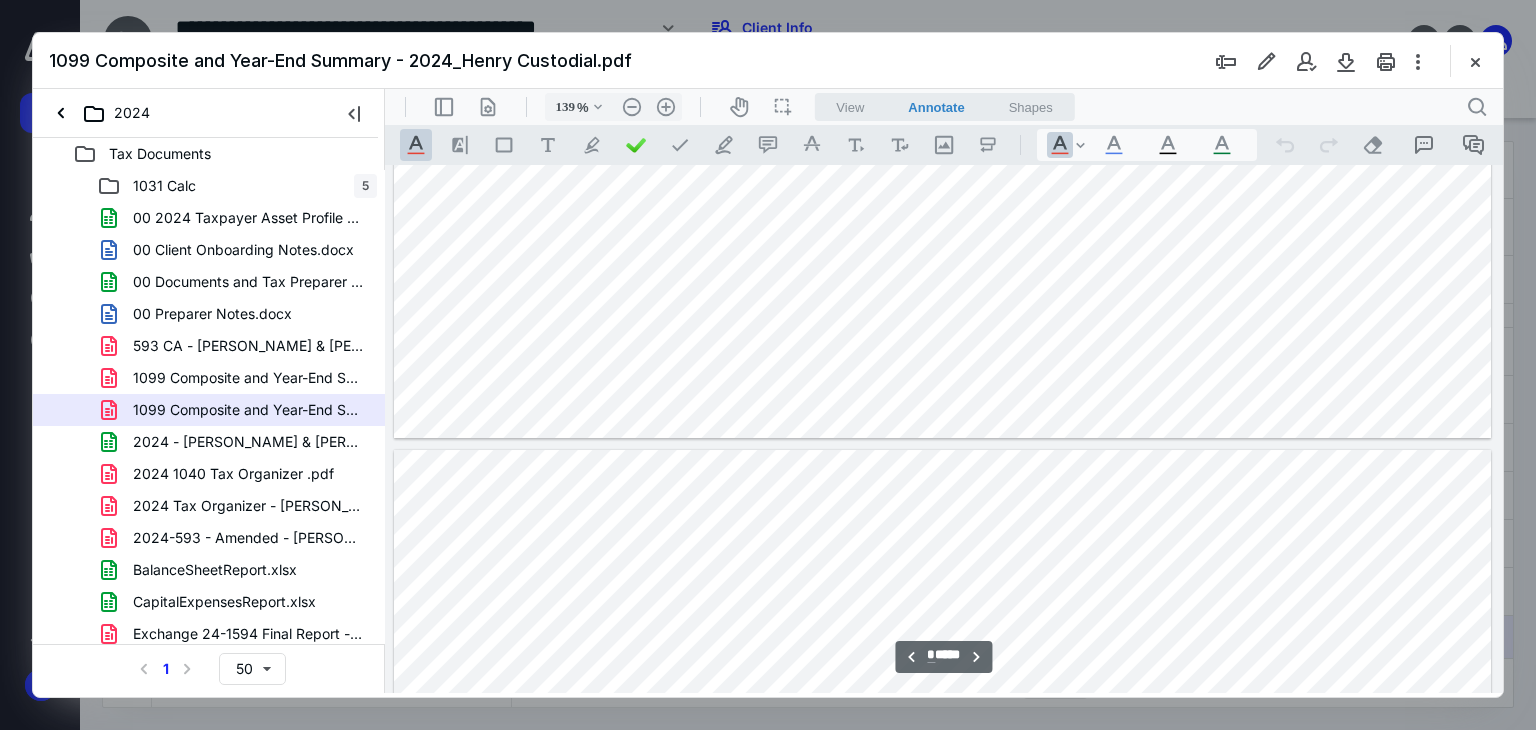 type on "*" 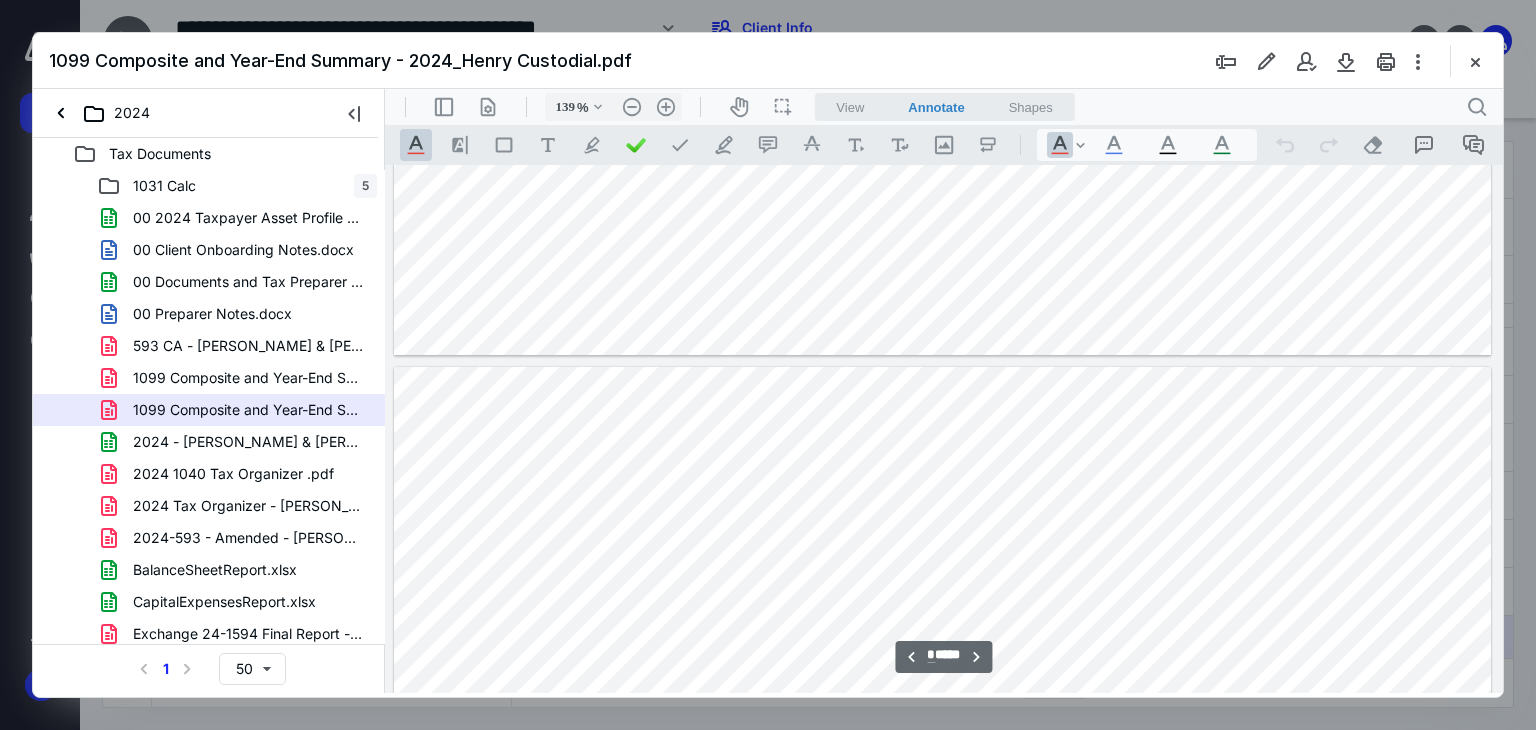 scroll, scrollTop: 1523, scrollLeft: 0, axis: vertical 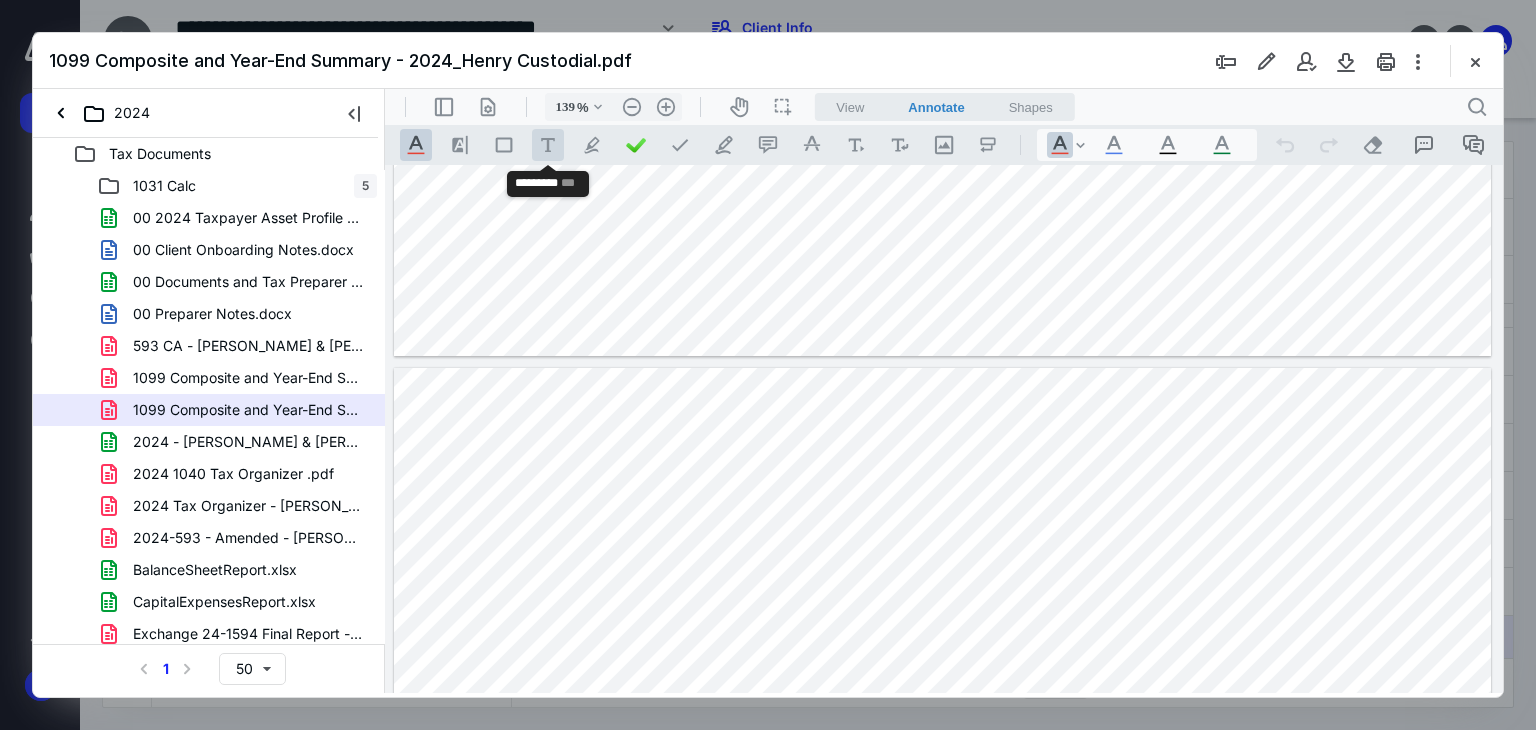 click on ".cls-1{fill:#abb0c4;} icon - tool - text - free text" at bounding box center (548, 145) 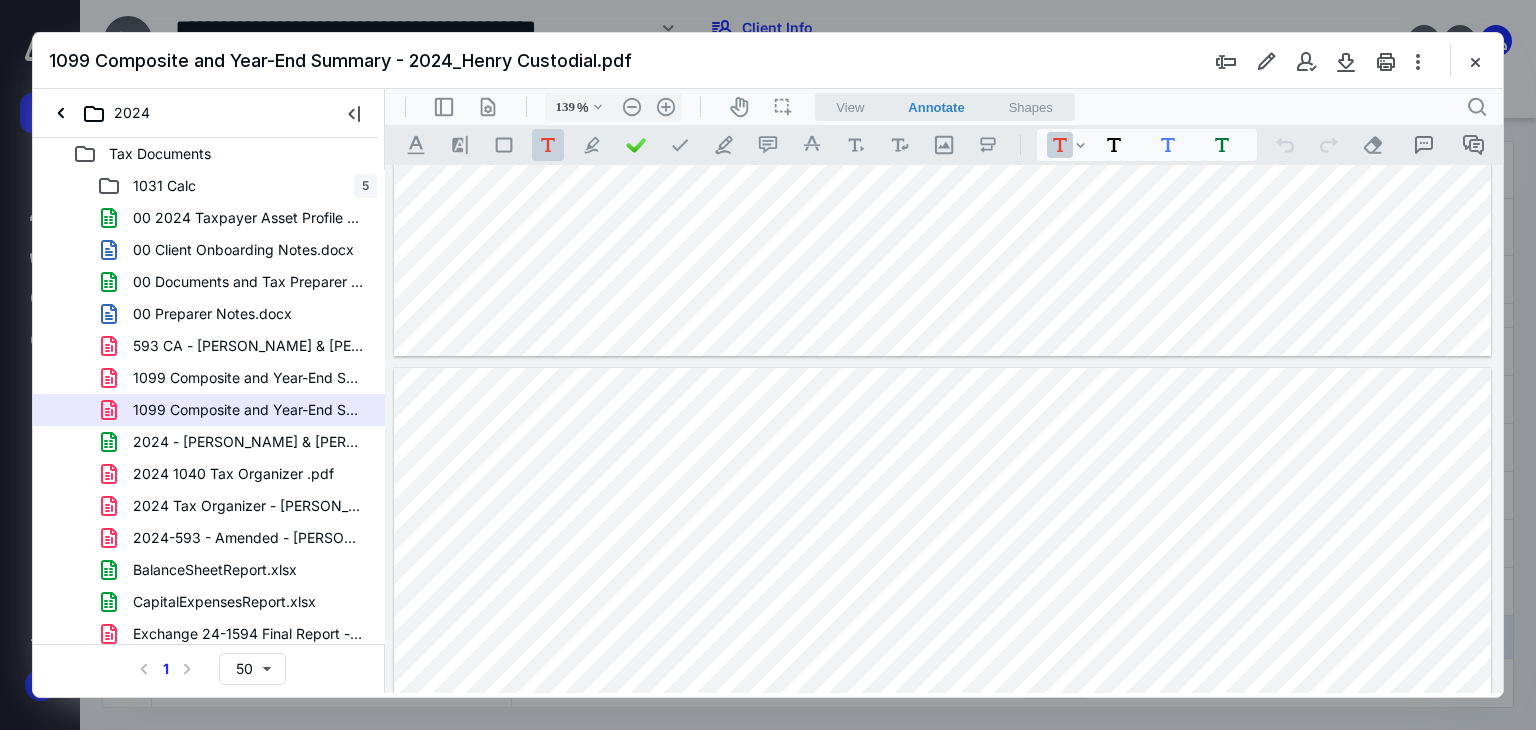 click at bounding box center [943, 792] 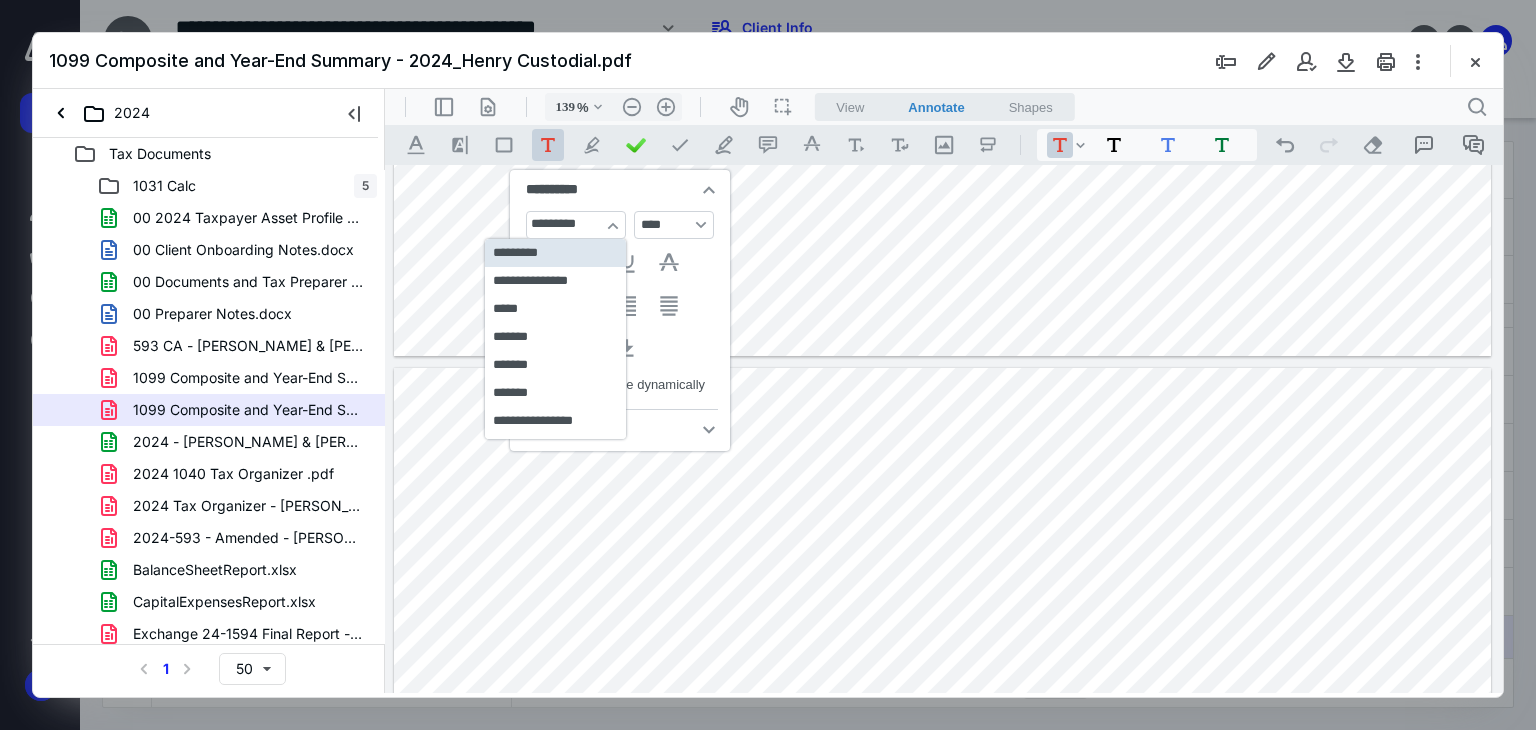 click on "**********" at bounding box center (576, 225) 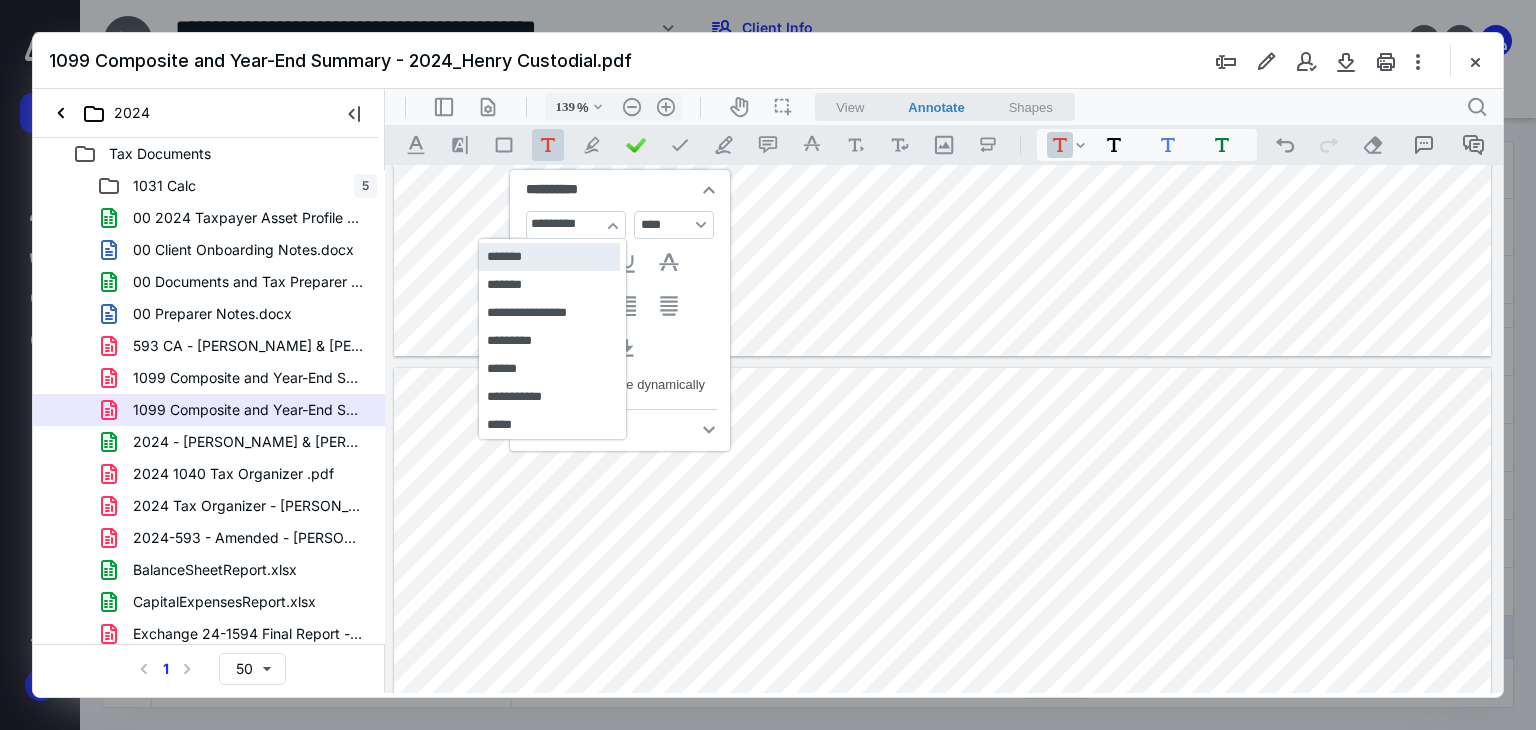 scroll, scrollTop: 0, scrollLeft: 0, axis: both 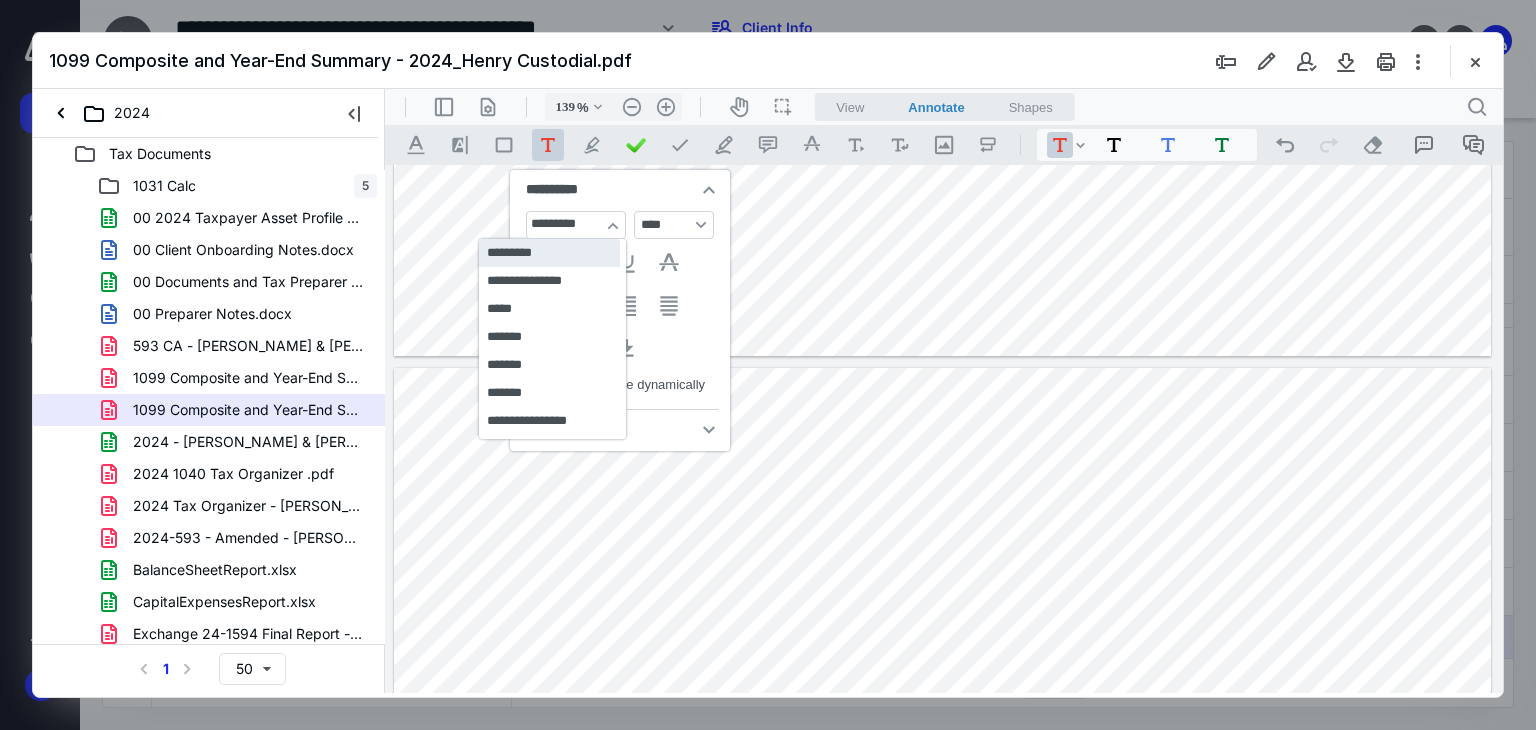 click on "*********" at bounding box center (549, 253) 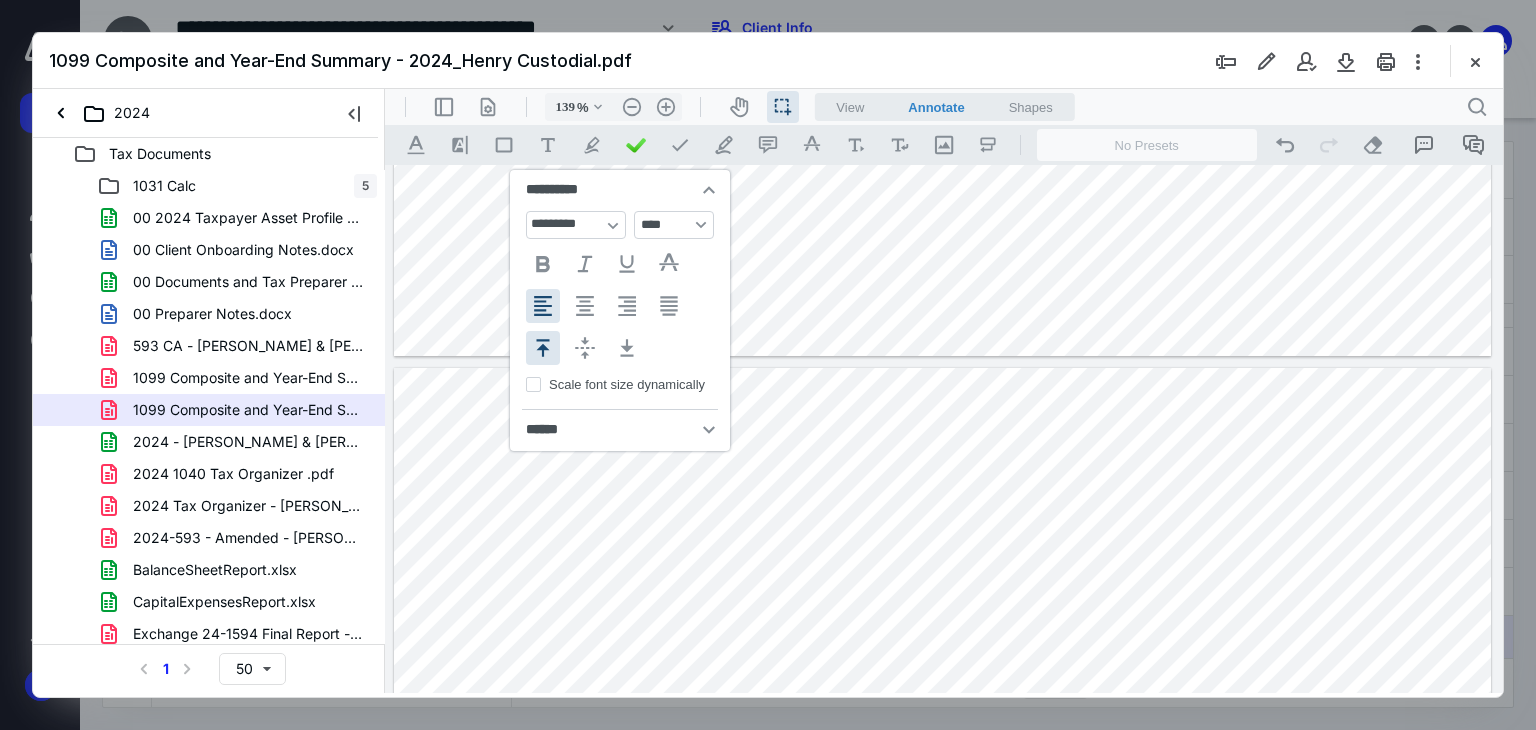 click on "**********" at bounding box center [620, 430] 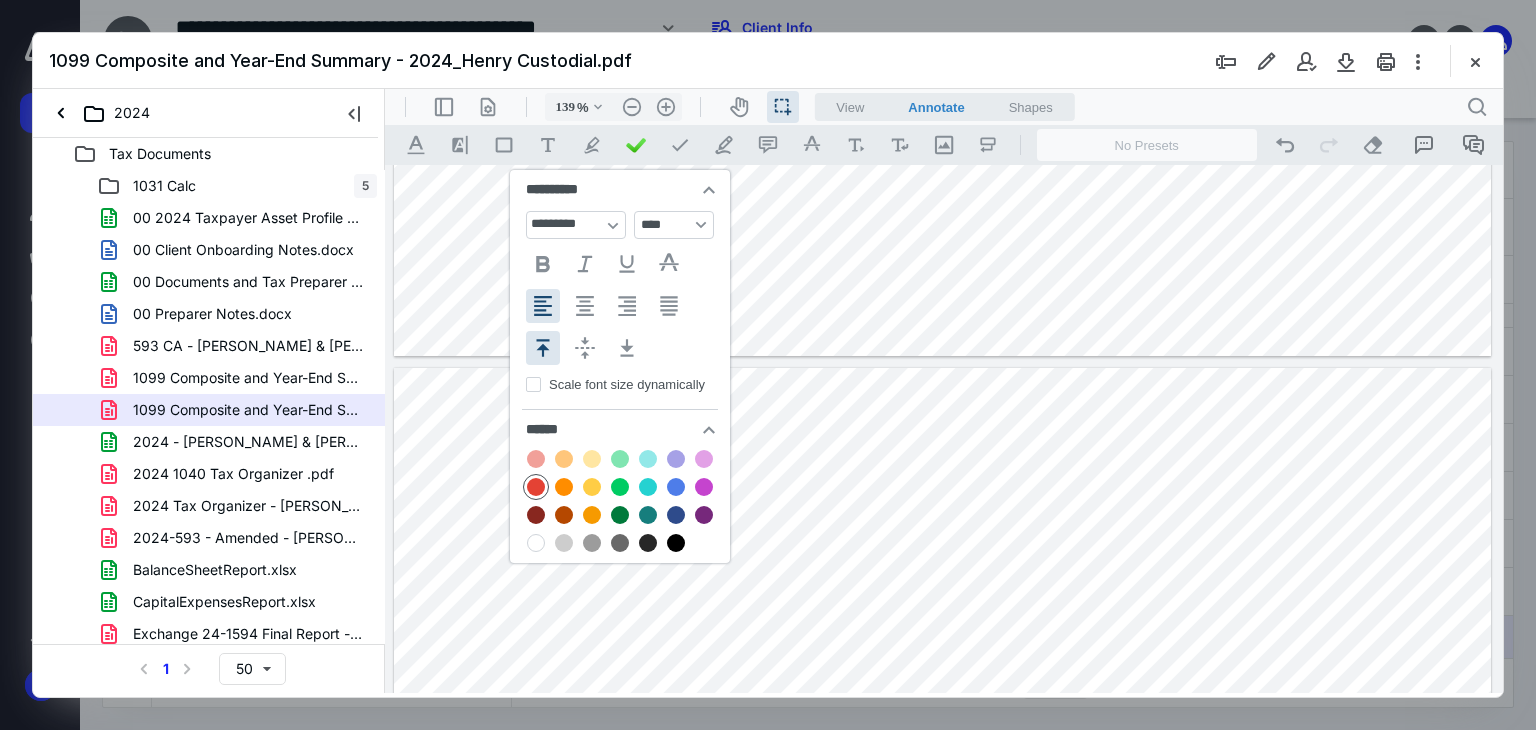 click on "**********" at bounding box center [620, 430] 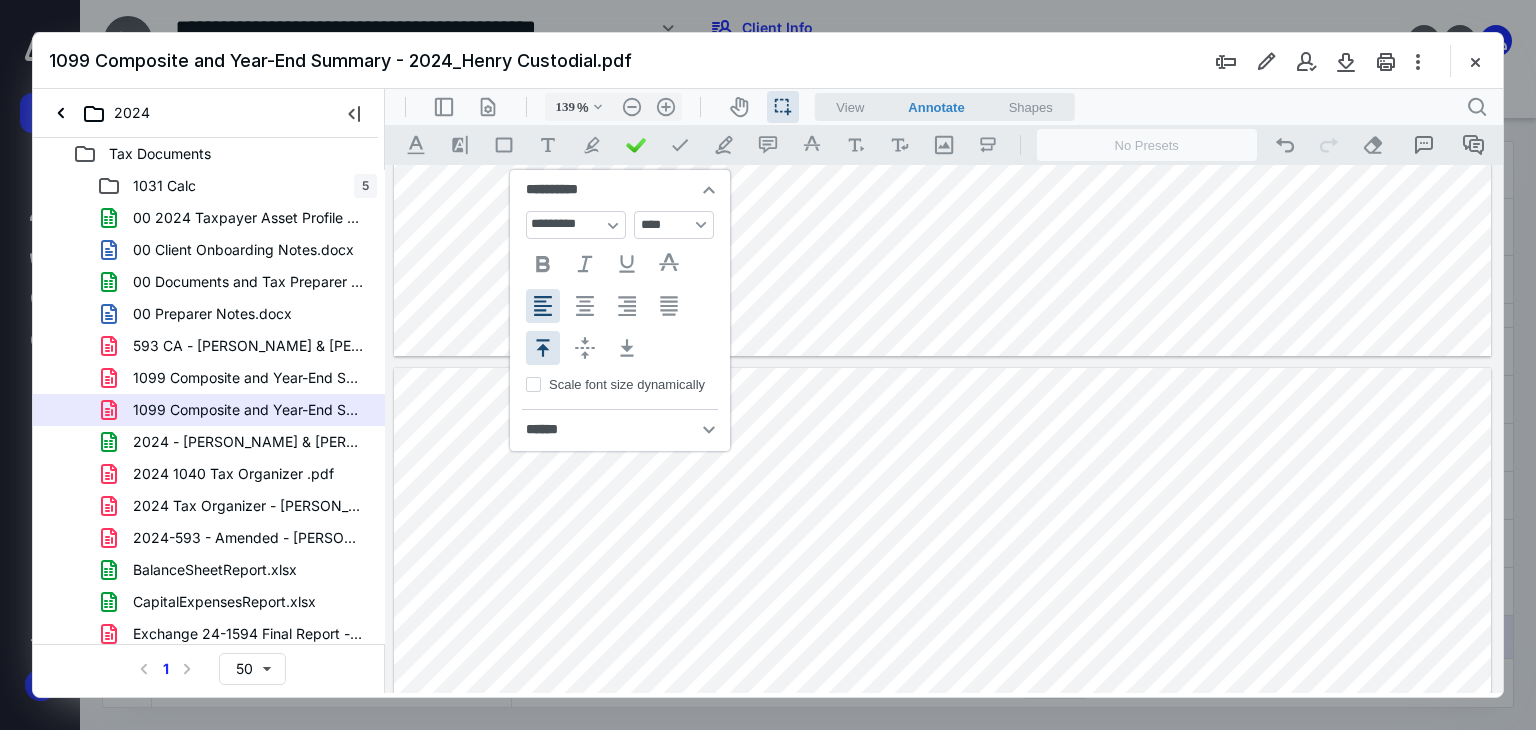 click on "**********" at bounding box center [620, 190] 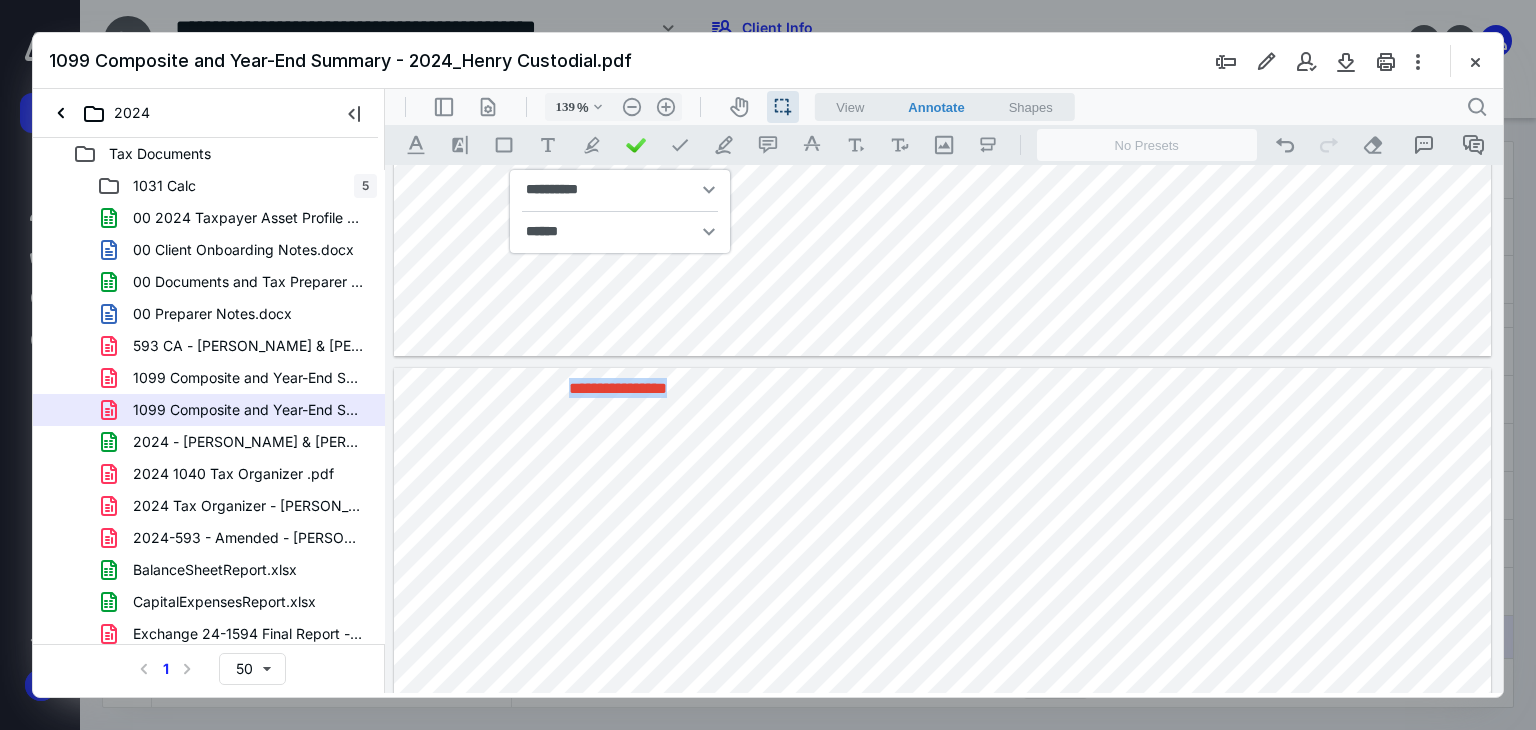 click on "**********" at bounding box center [620, 190] 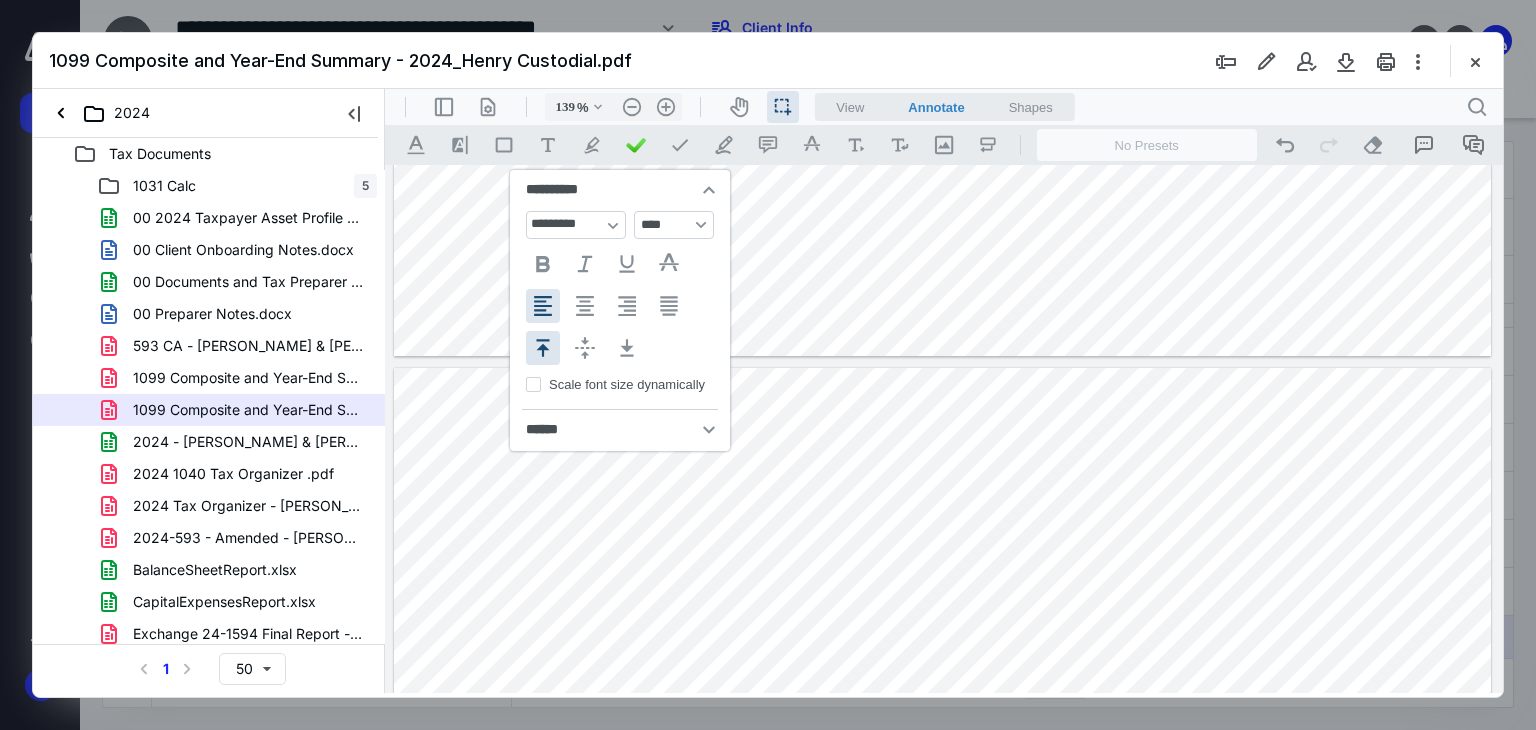 click on "**********" at bounding box center (620, 190) 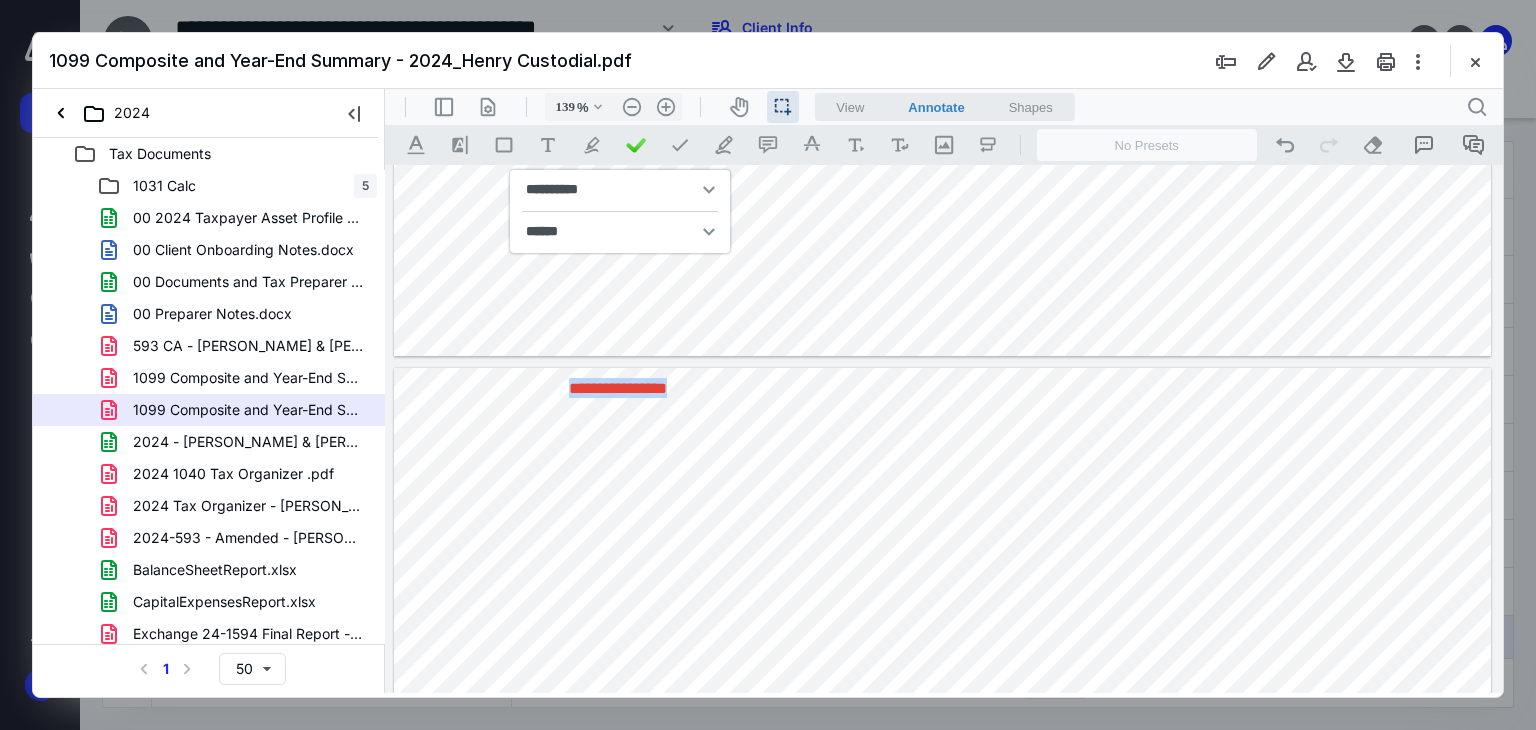 click on "**********" at bounding box center [617, 388] 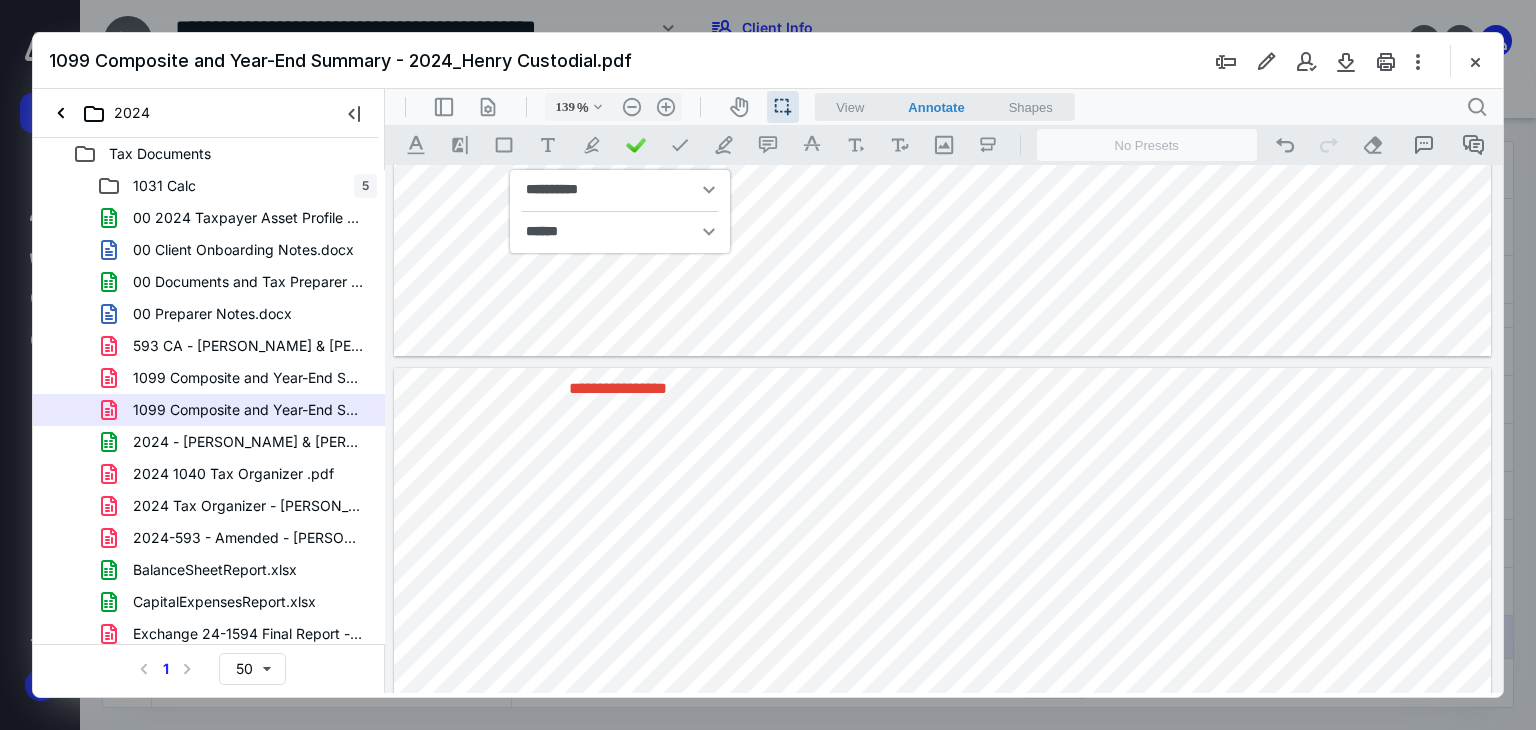 click on "**********" at bounding box center [617, 388] 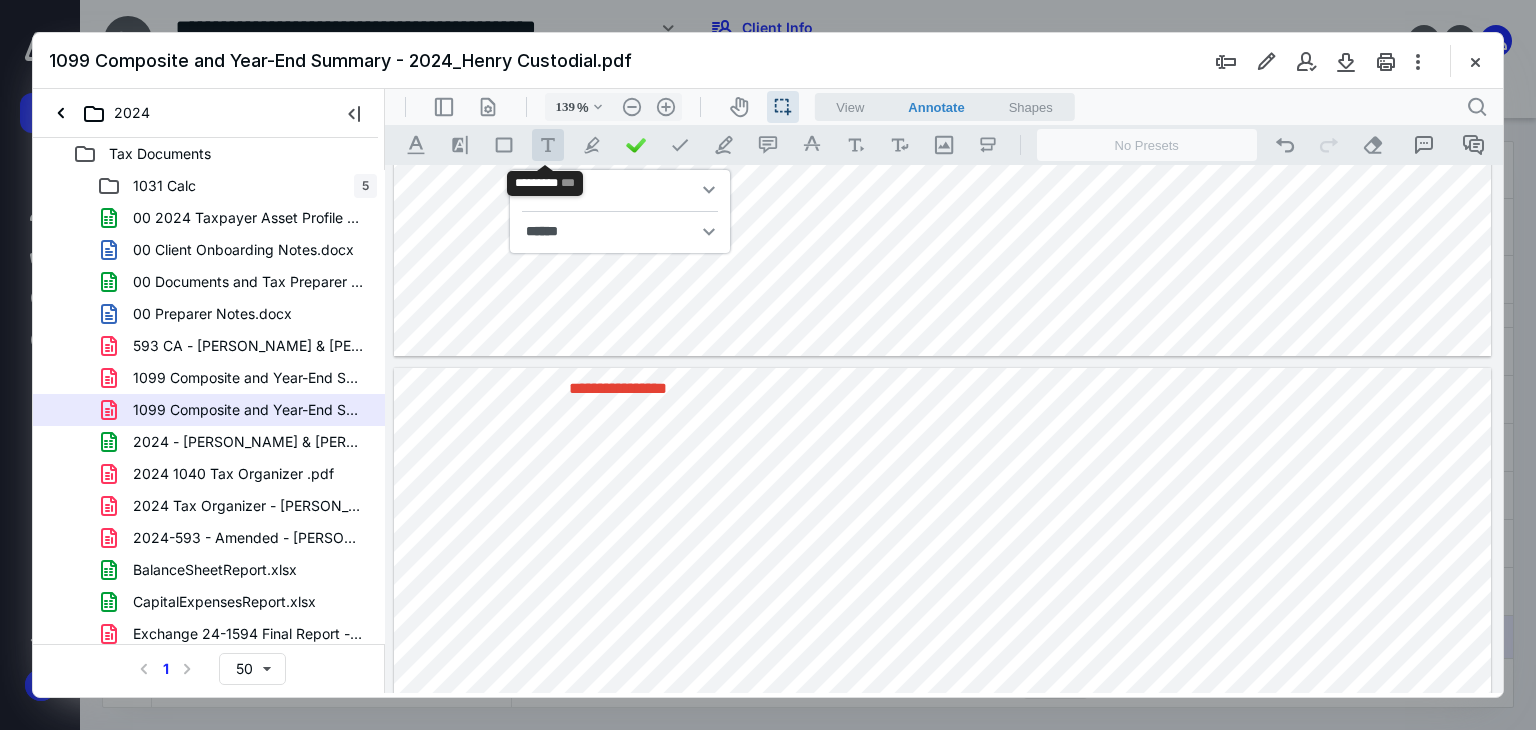 click on ".cls-1{fill:#abb0c4;} icon - tool - text - free text" at bounding box center (548, 145) 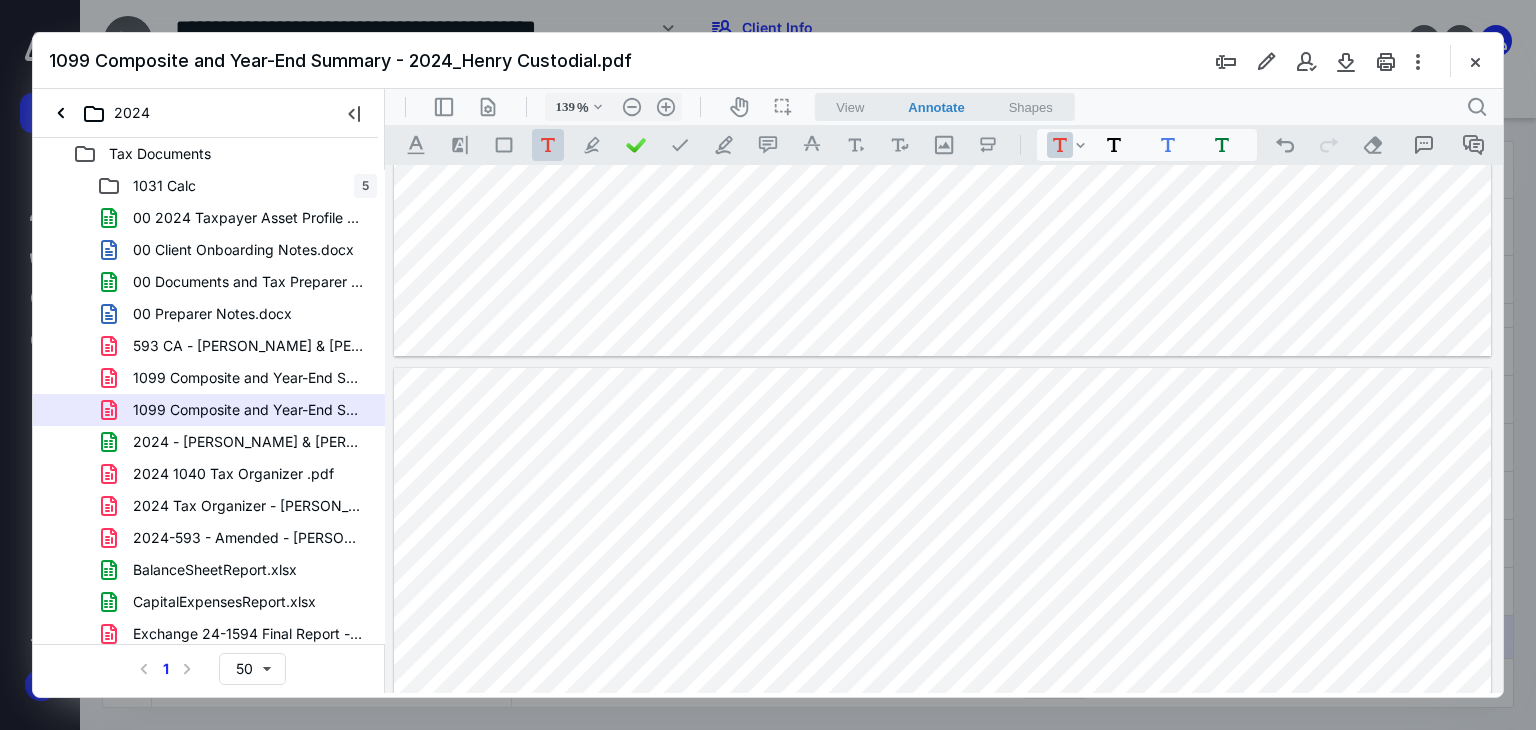 click on "**********" at bounding box center [943, 792] 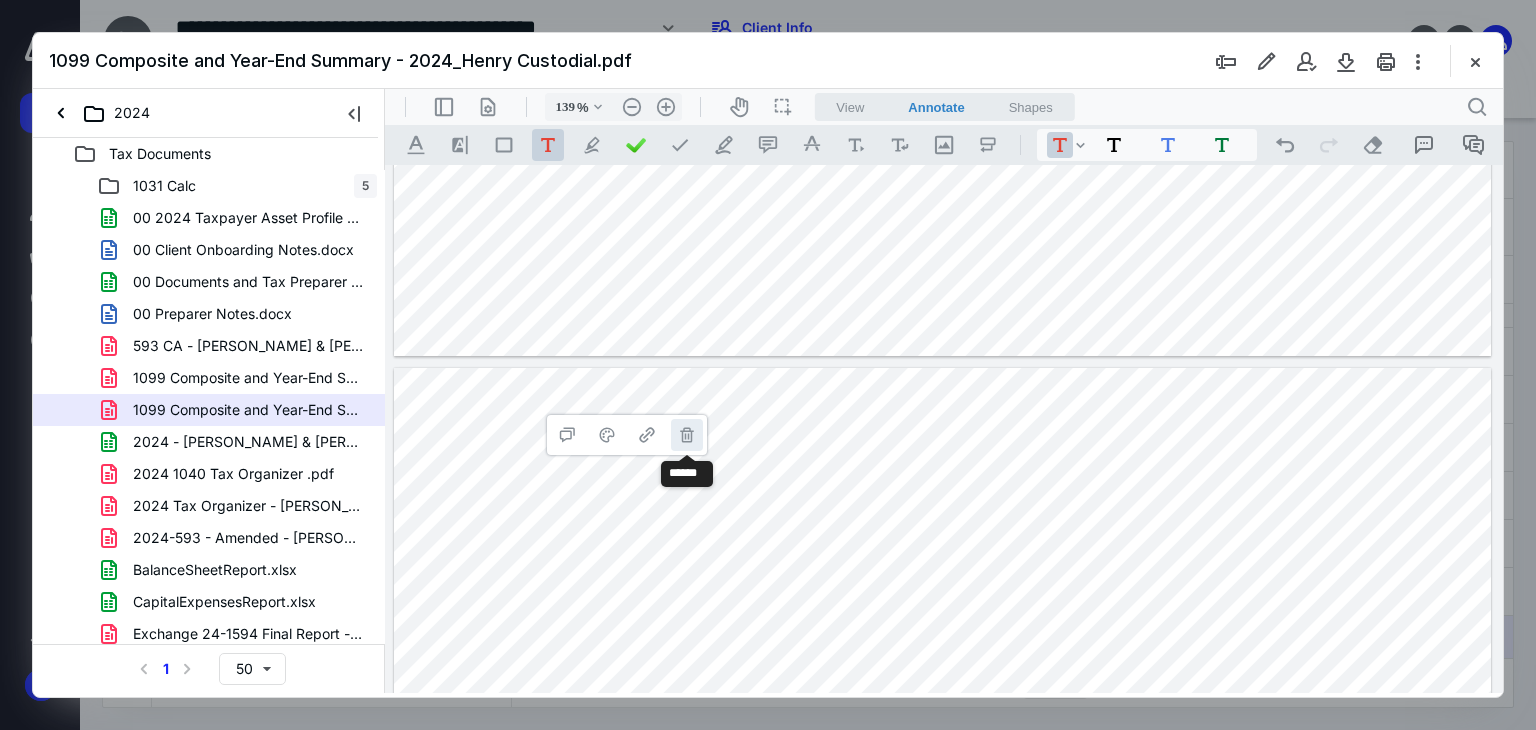 click on "**********" at bounding box center (687, 435) 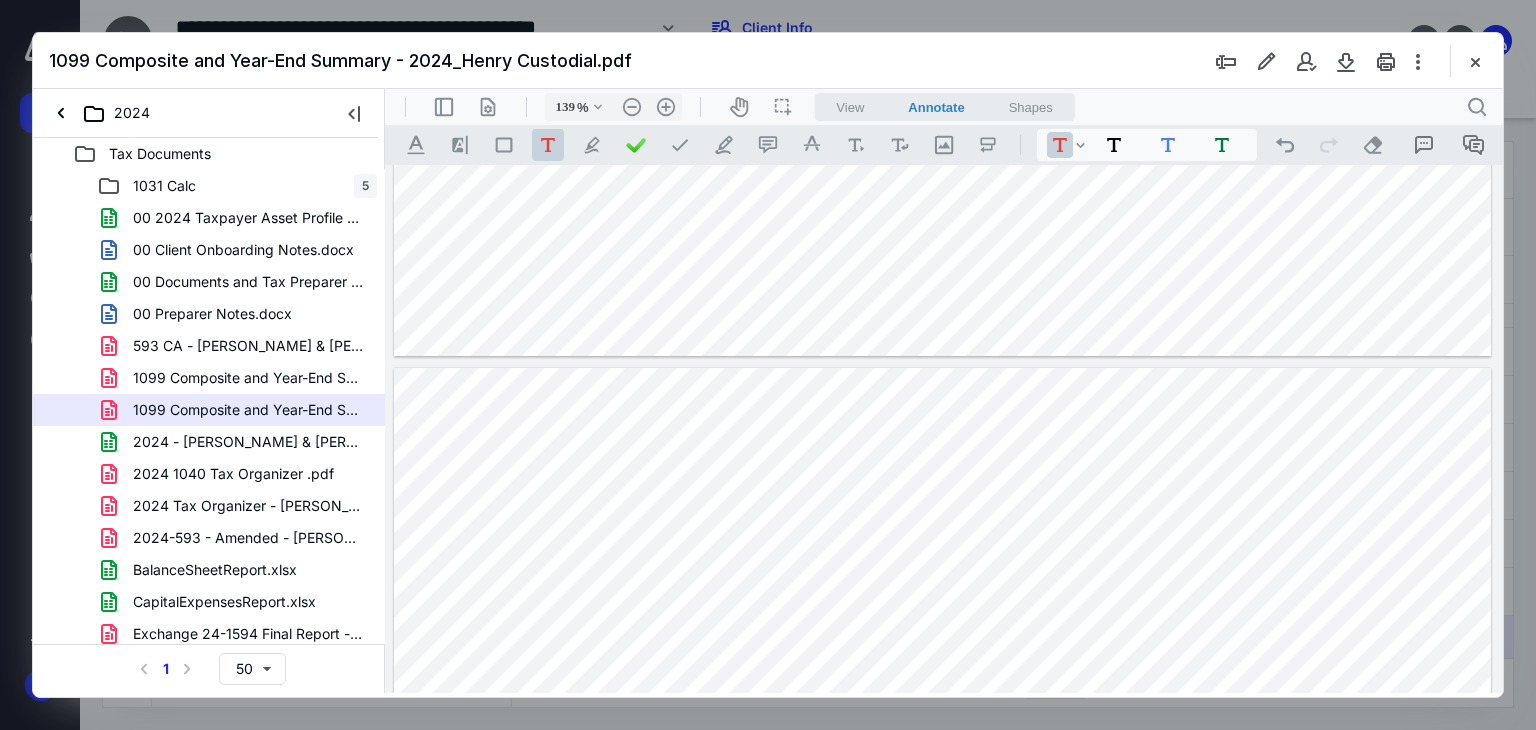click at bounding box center (943, 792) 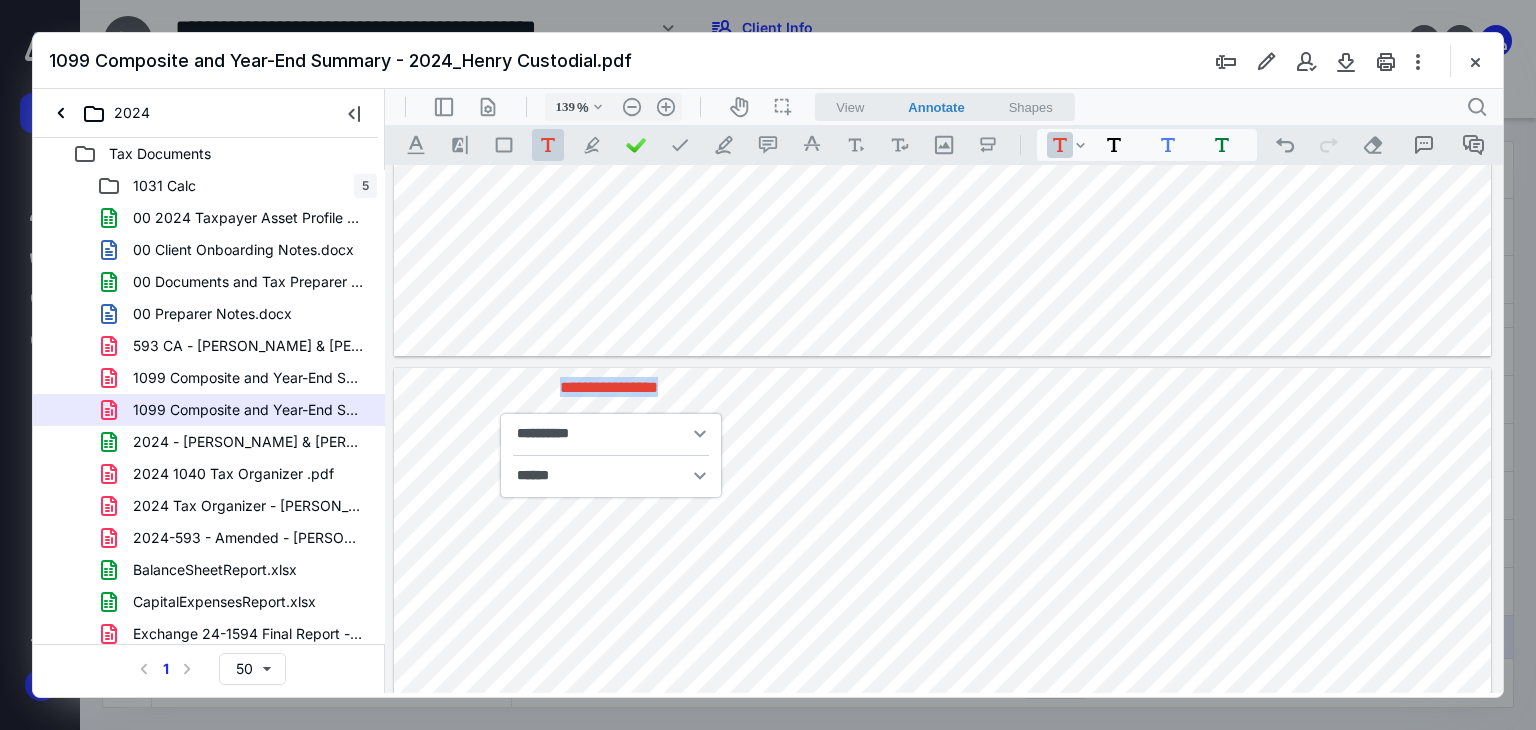 type 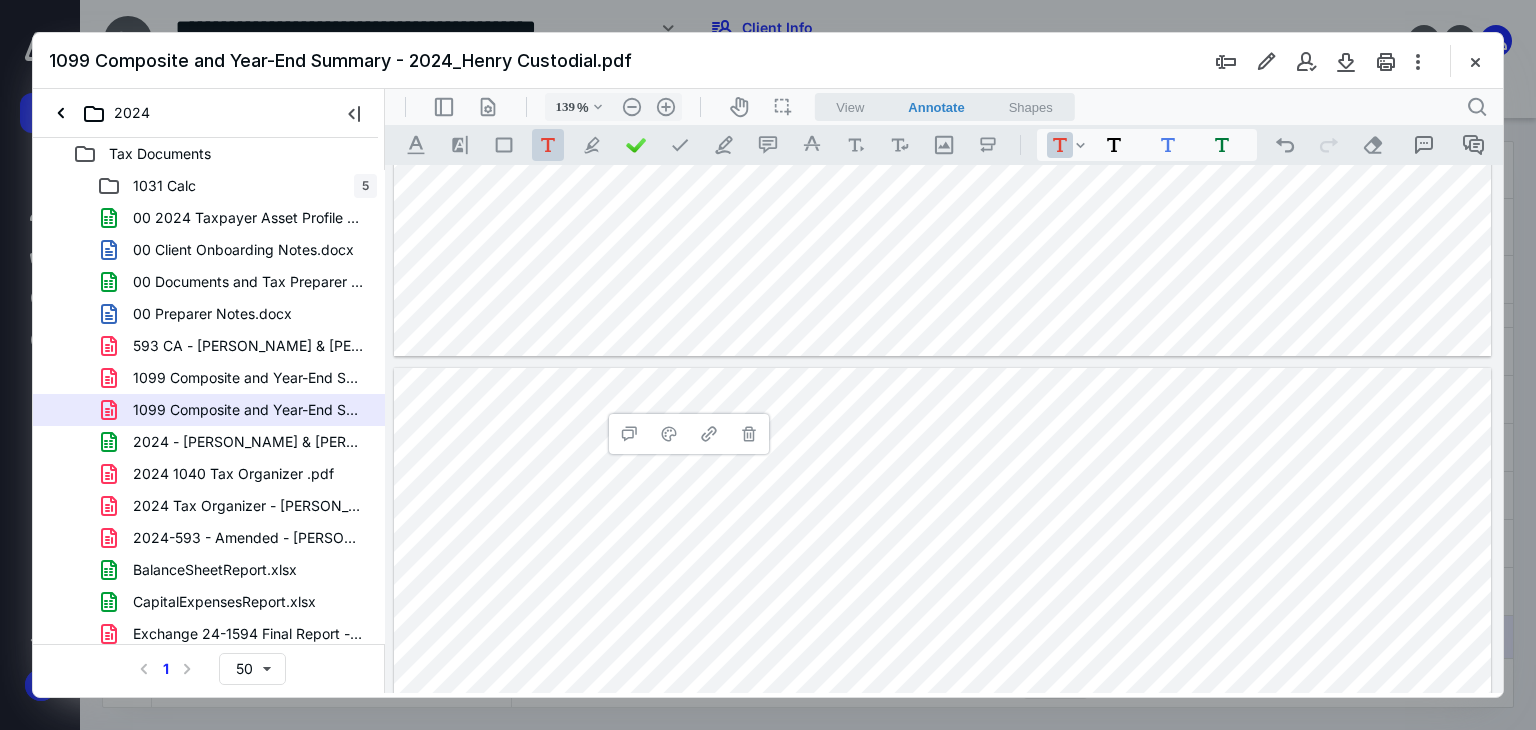 click on "**********" at bounding box center [943, 792] 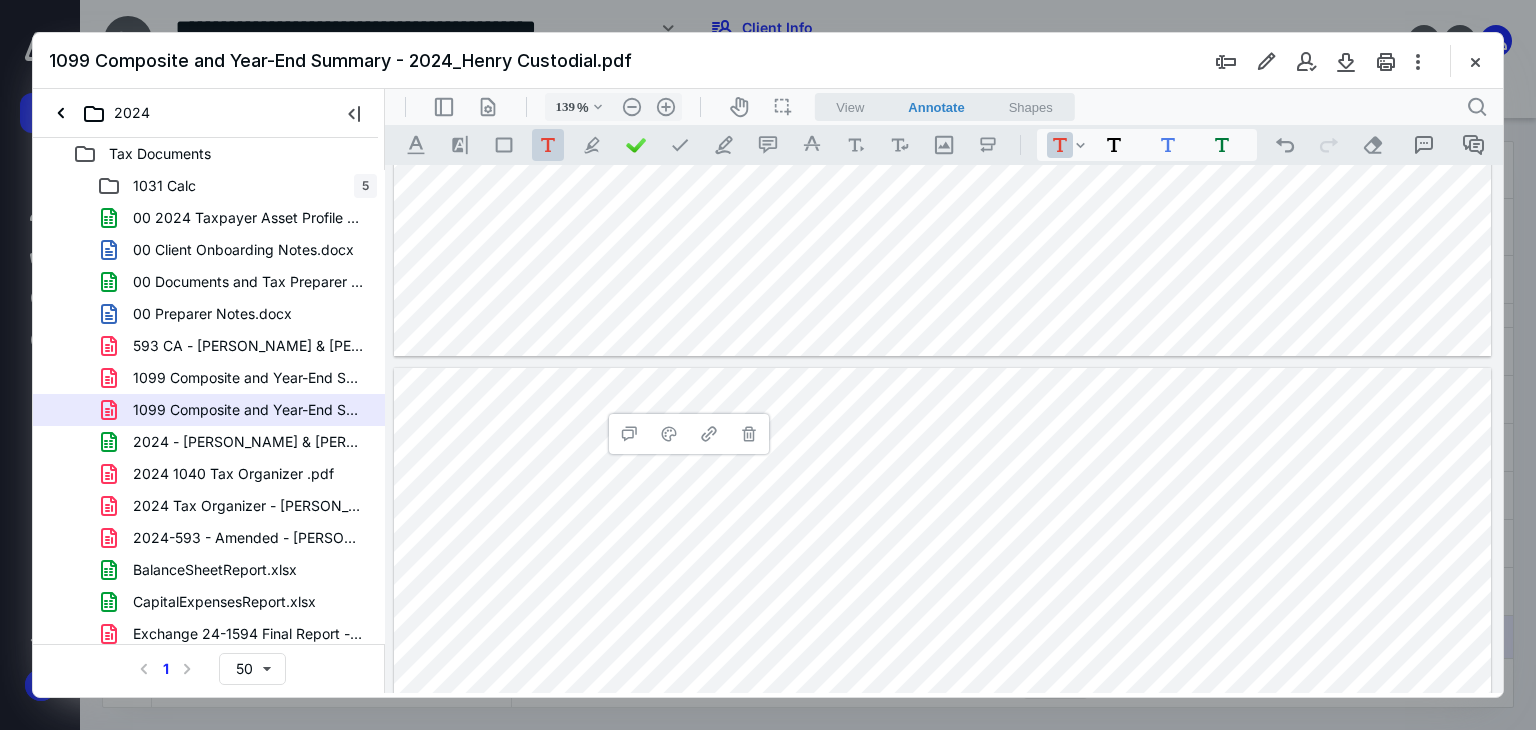 click on "**********" at bounding box center (943, 792) 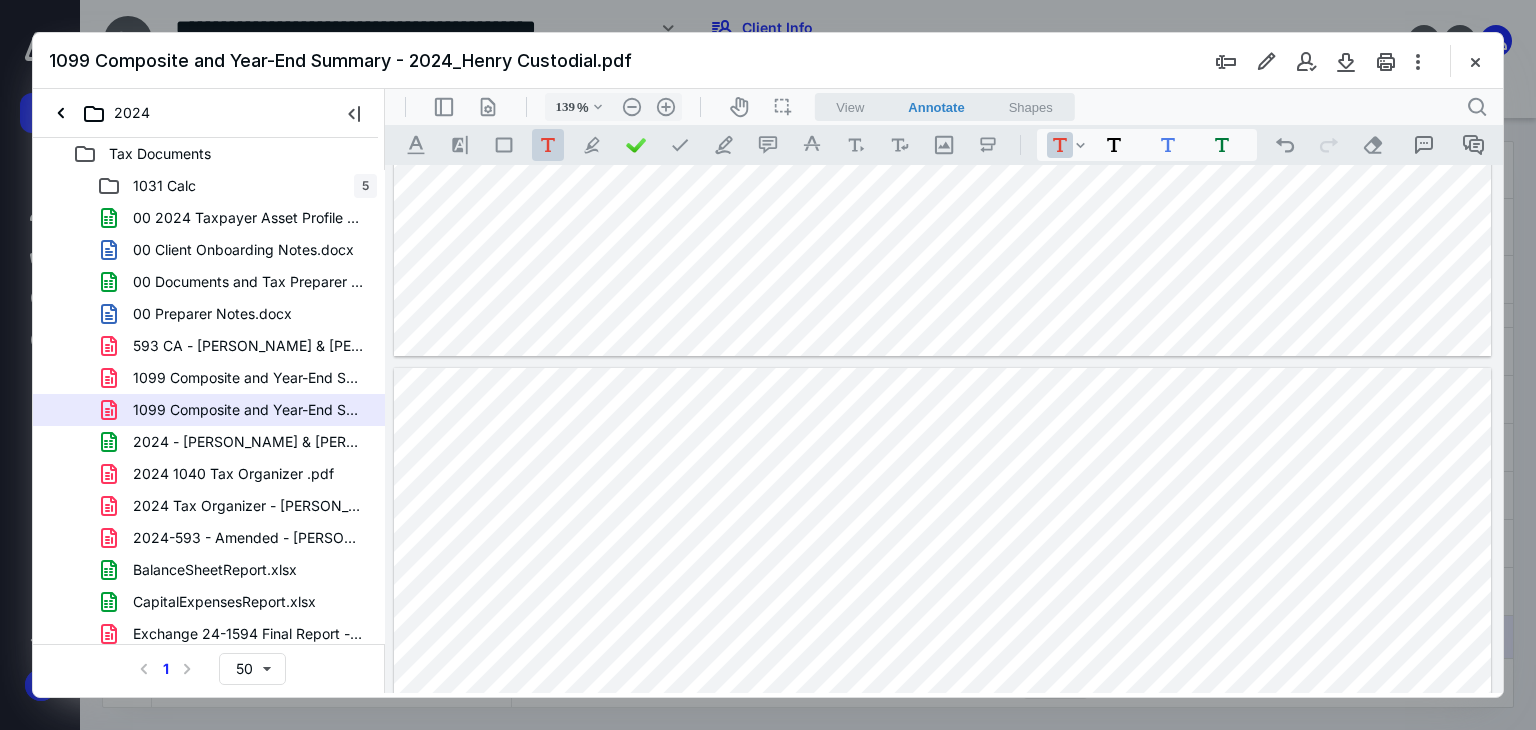 click on "**********" at bounding box center [943, 792] 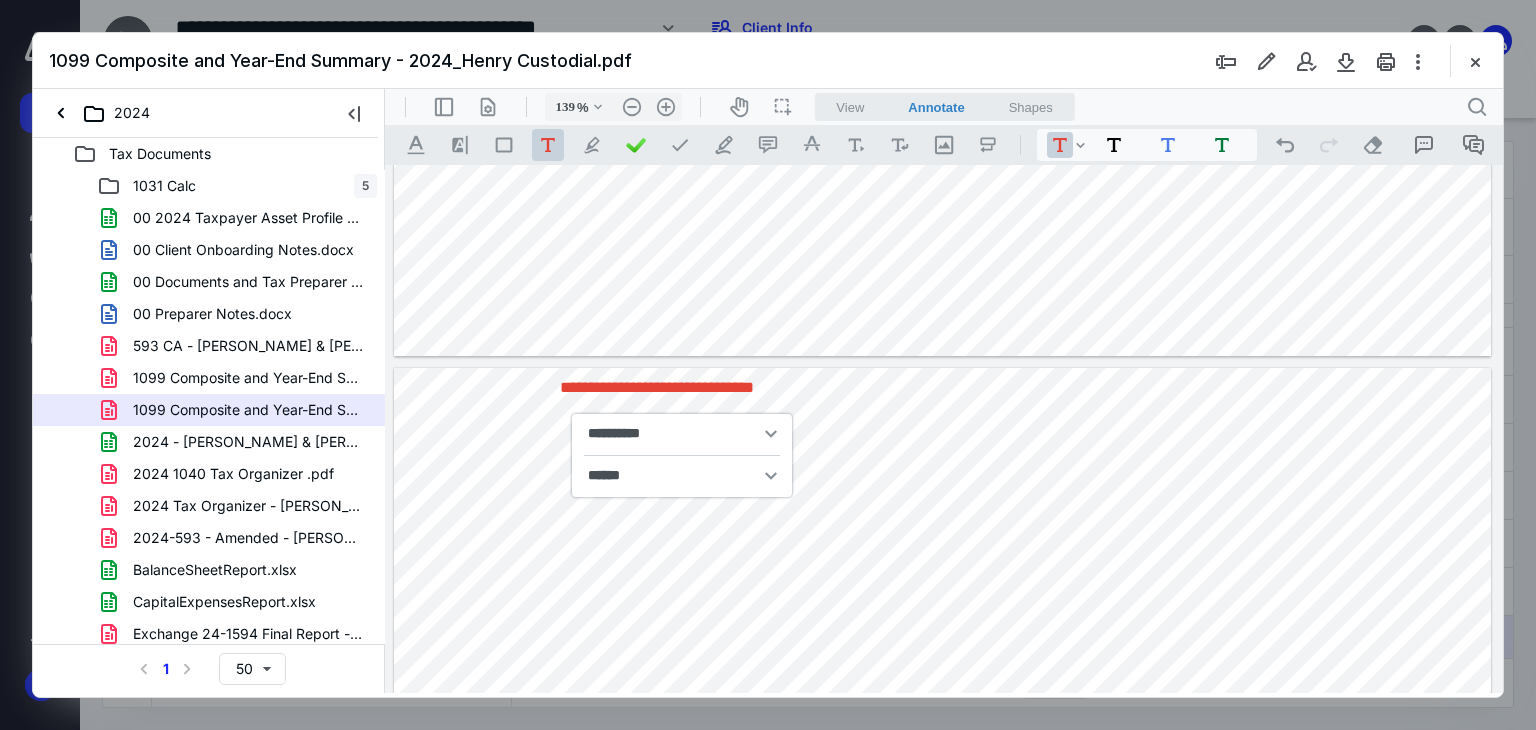 click on "1099 Composite and Year-End Summary - 2024_Henry Custodial.pdf" at bounding box center [768, 61] 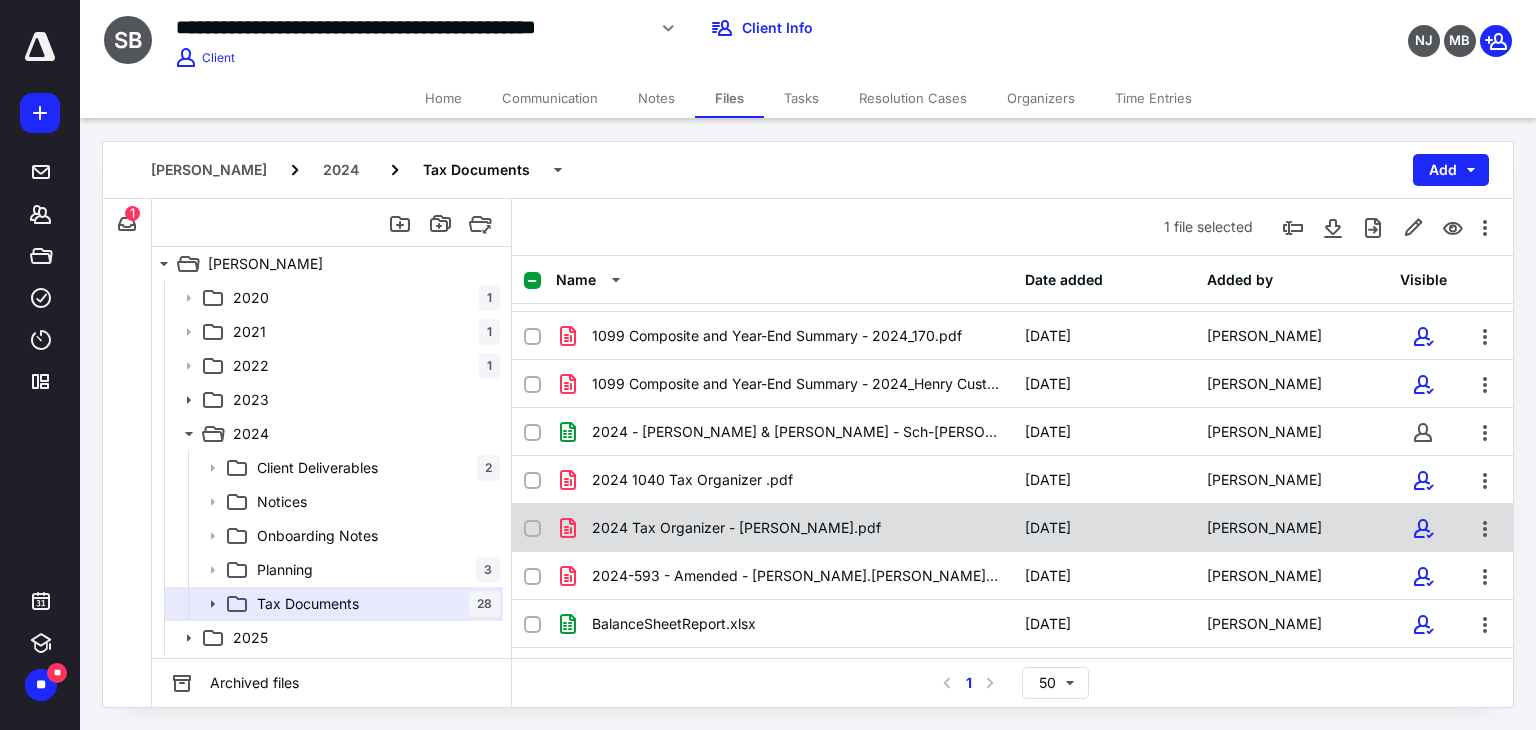 scroll, scrollTop: 271, scrollLeft: 0, axis: vertical 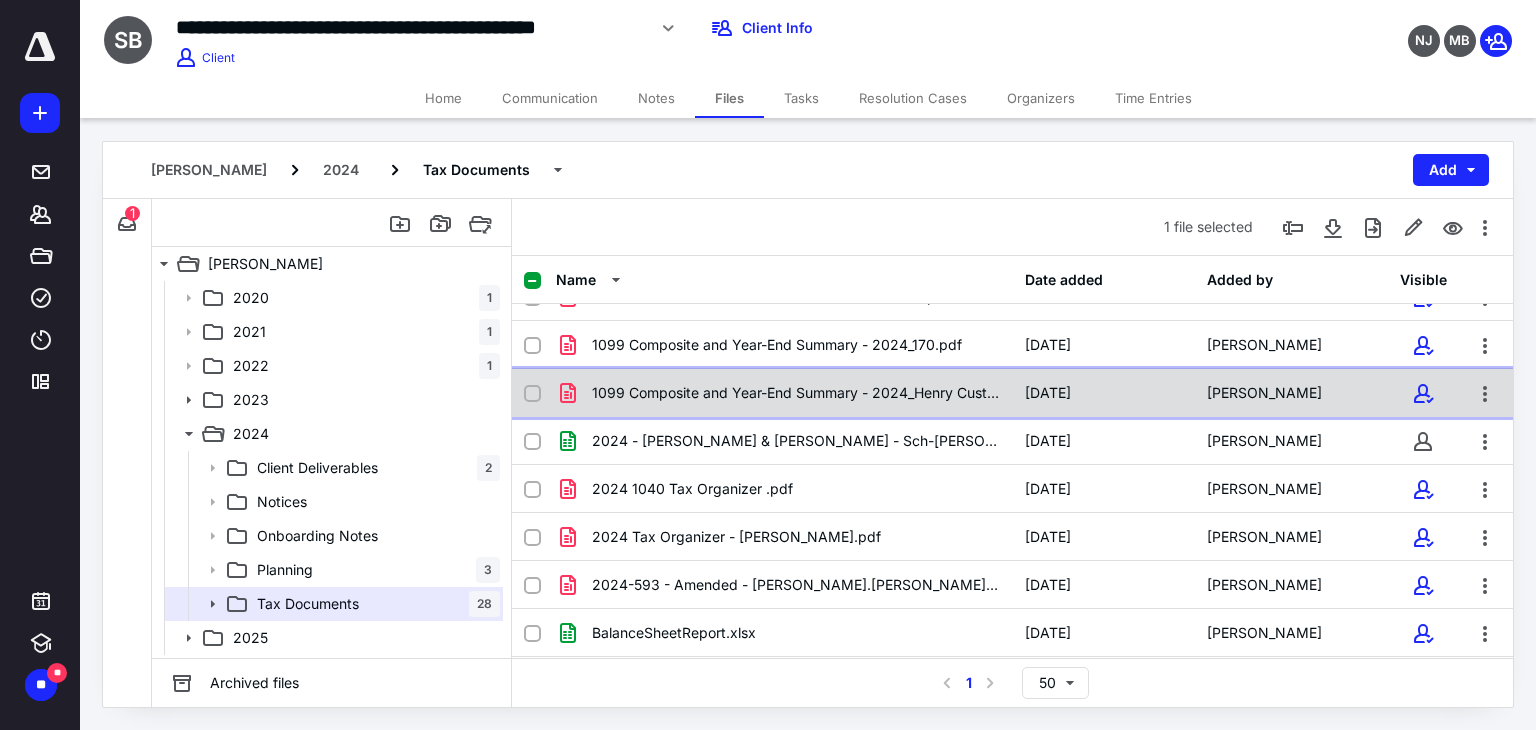 click on "1099 Composite and Year-End Summary - 2024_Henry Custodial.pdf 7/7/2025 Sarah Abruzzese" at bounding box center (1012, 393) 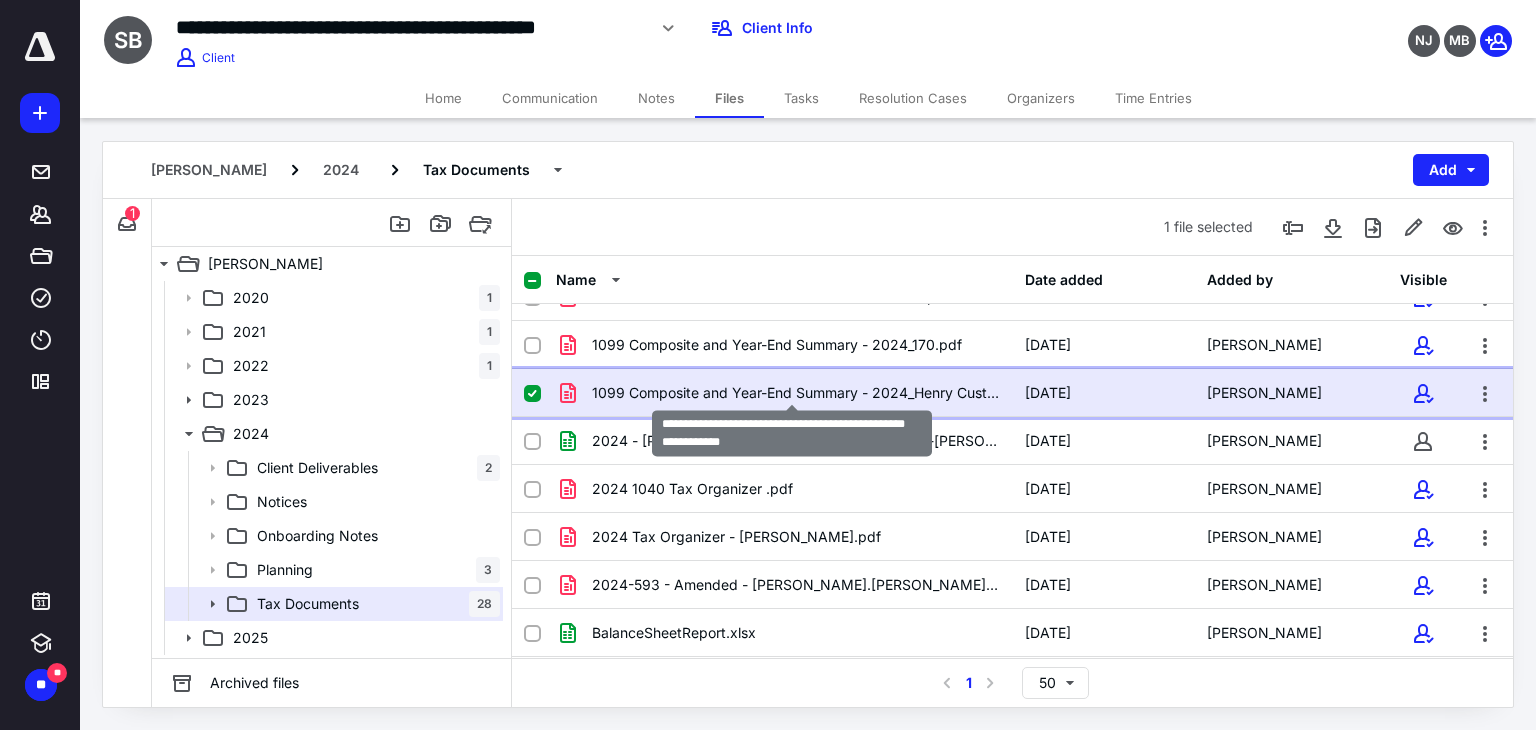 click on "1099 Composite and Year-End Summary - 2024_Henry Custodial.pdf" at bounding box center (796, 393) 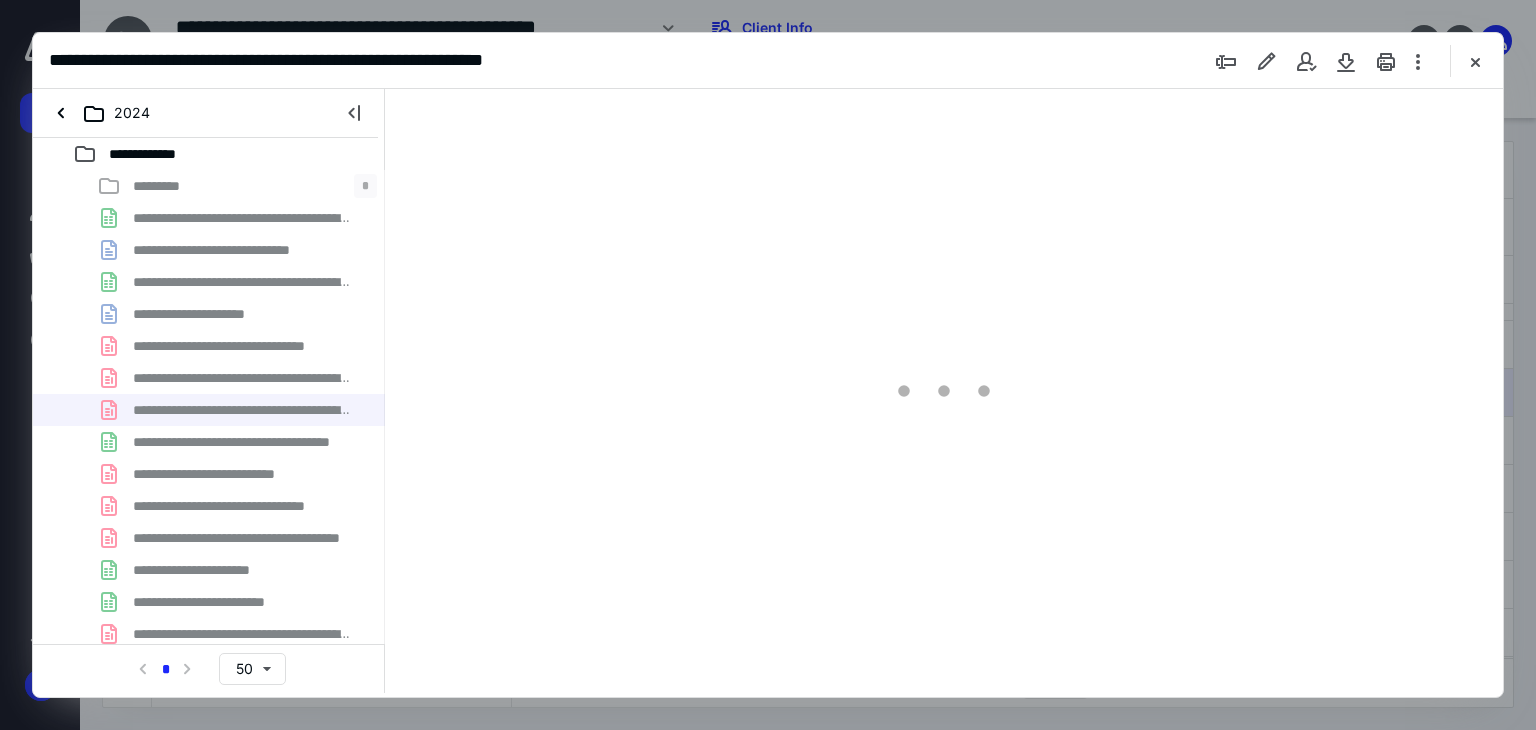 scroll, scrollTop: 0, scrollLeft: 0, axis: both 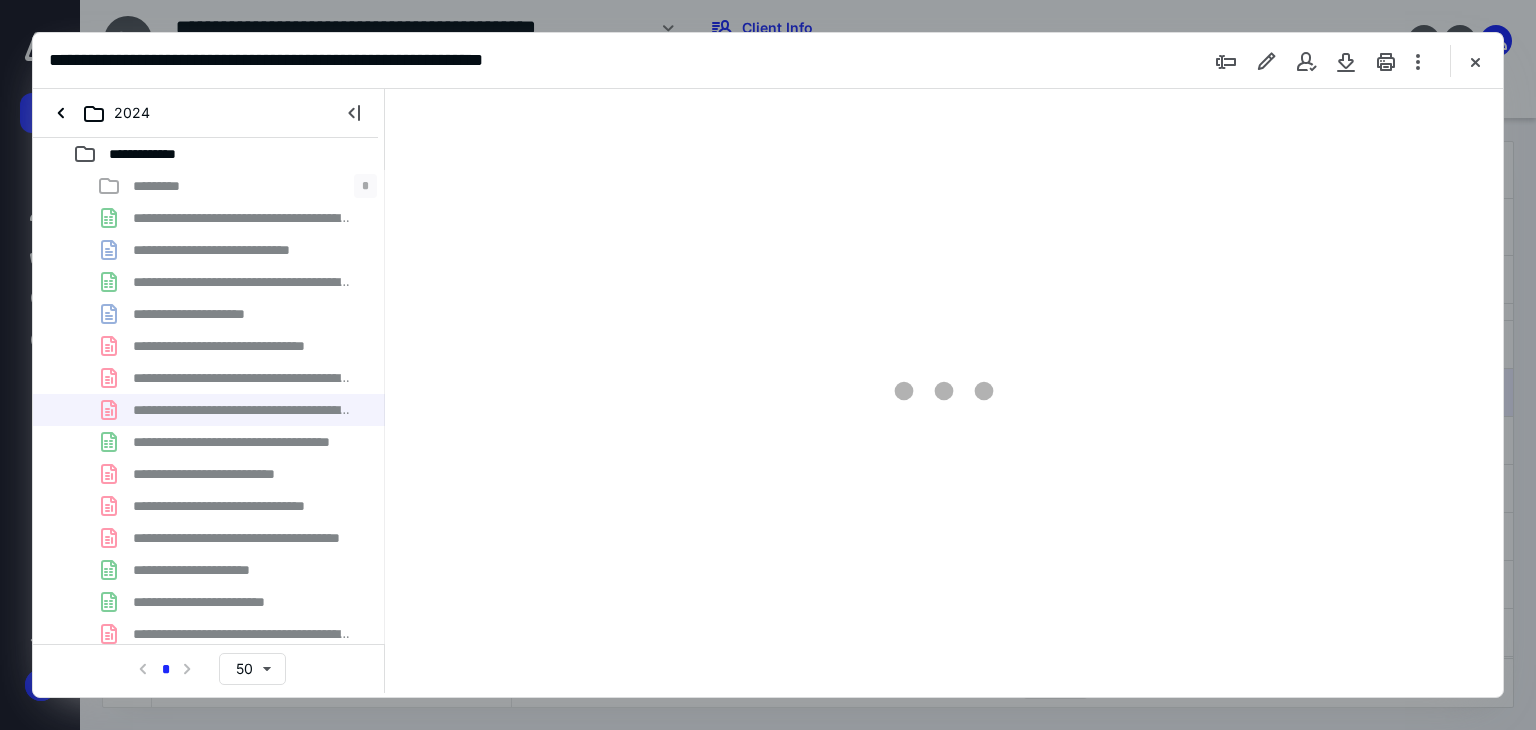type on "139" 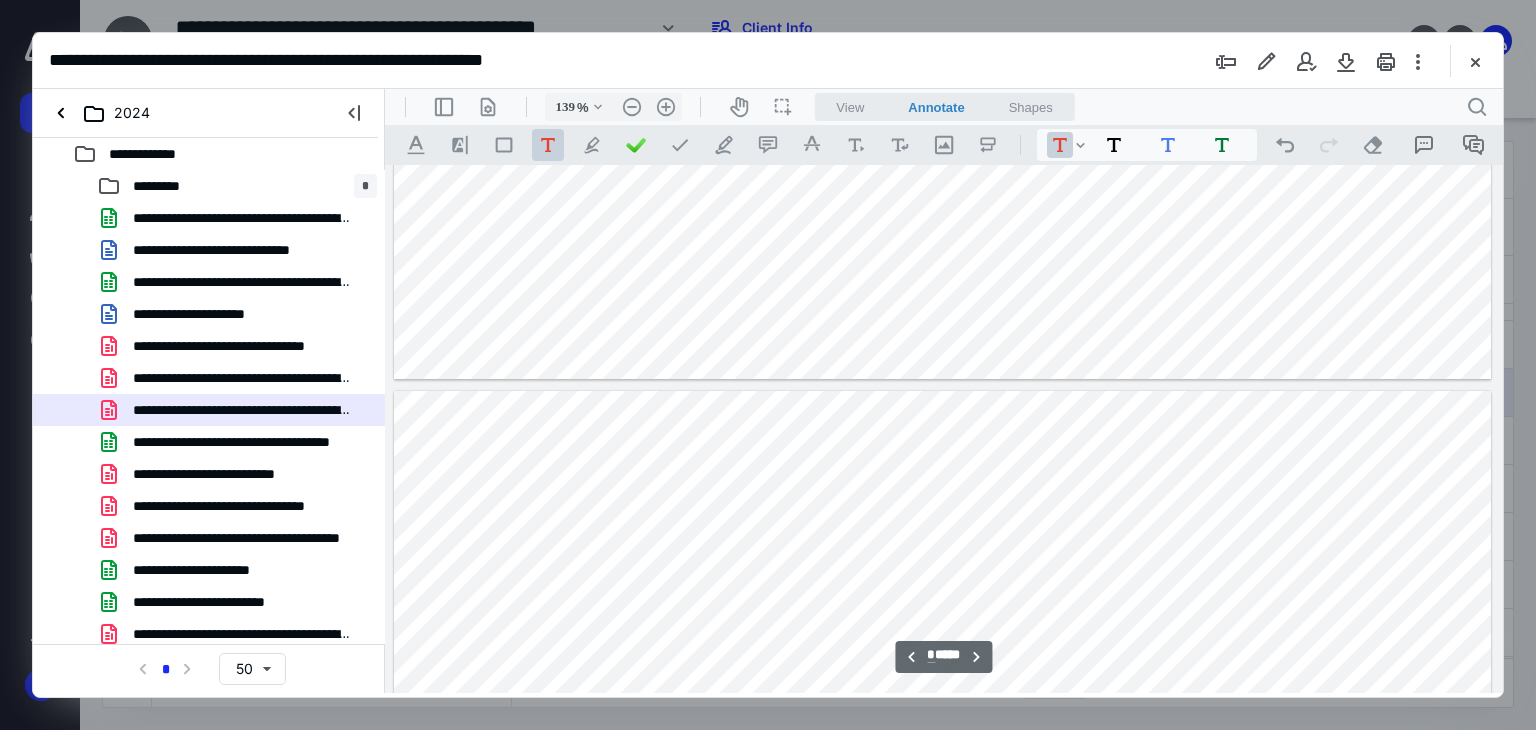 scroll, scrollTop: 1529, scrollLeft: 0, axis: vertical 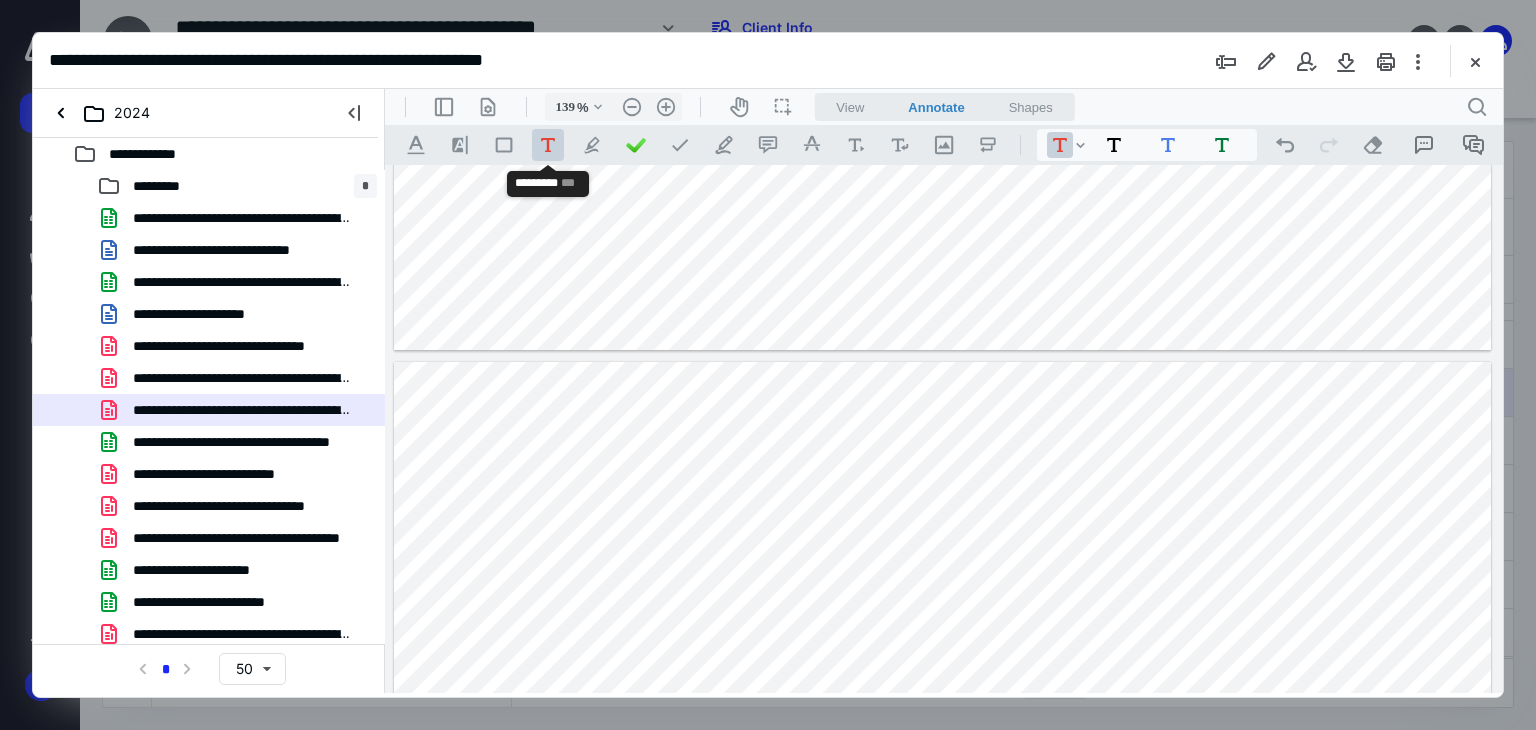 click on ".cls-1{fill:#abb0c4;} icon - tool - text - free text" at bounding box center (548, 145) 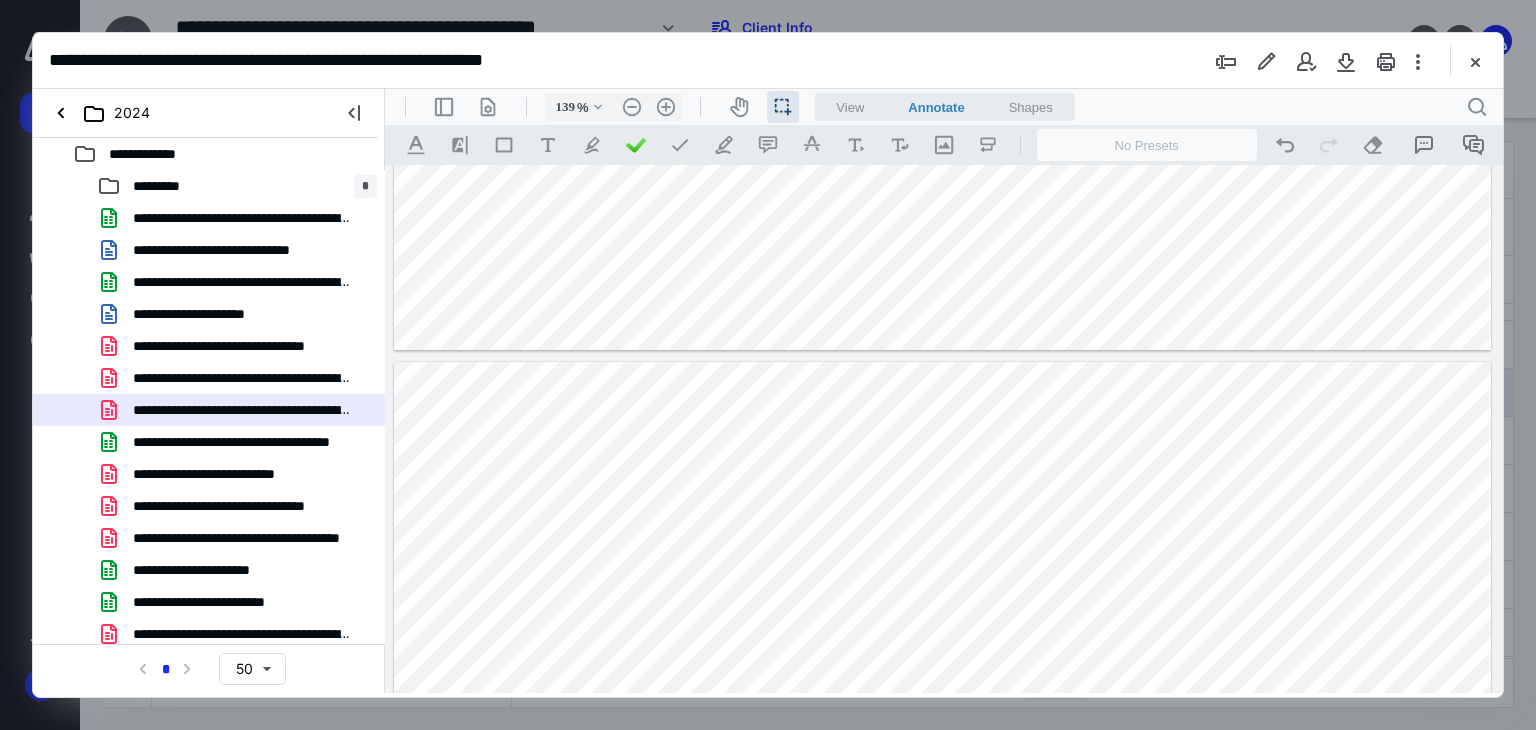 click at bounding box center [943, 786] 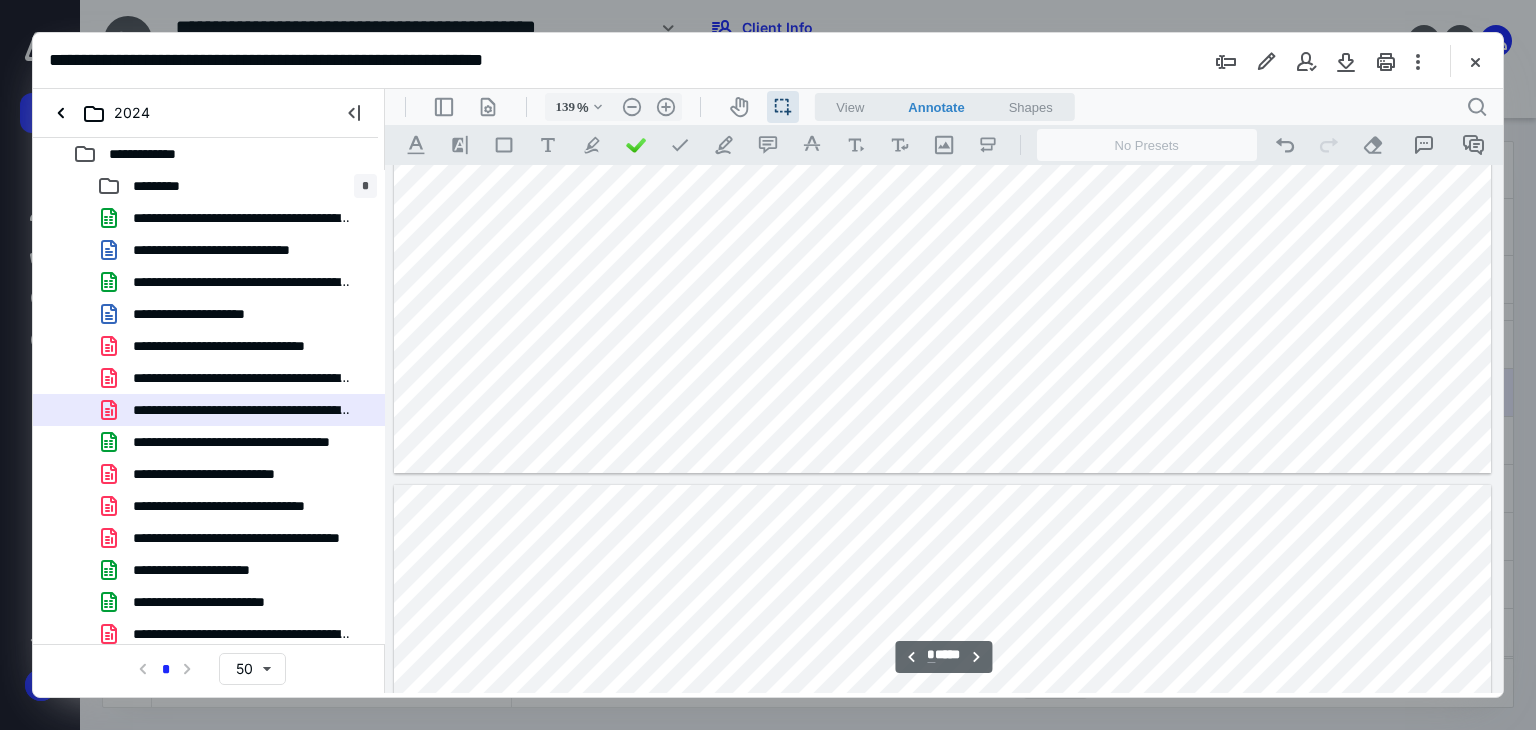 type on "*" 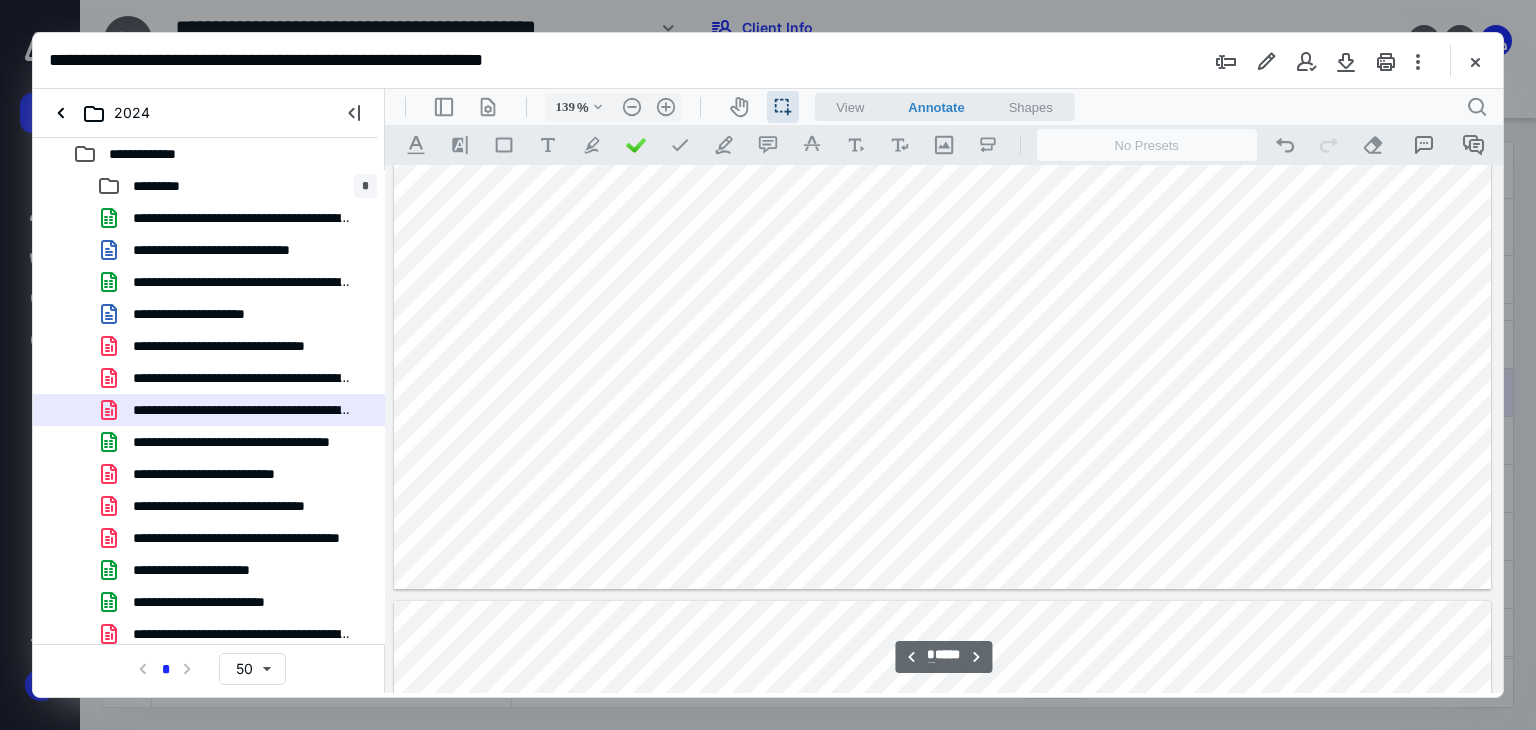 scroll, scrollTop: 3015, scrollLeft: 0, axis: vertical 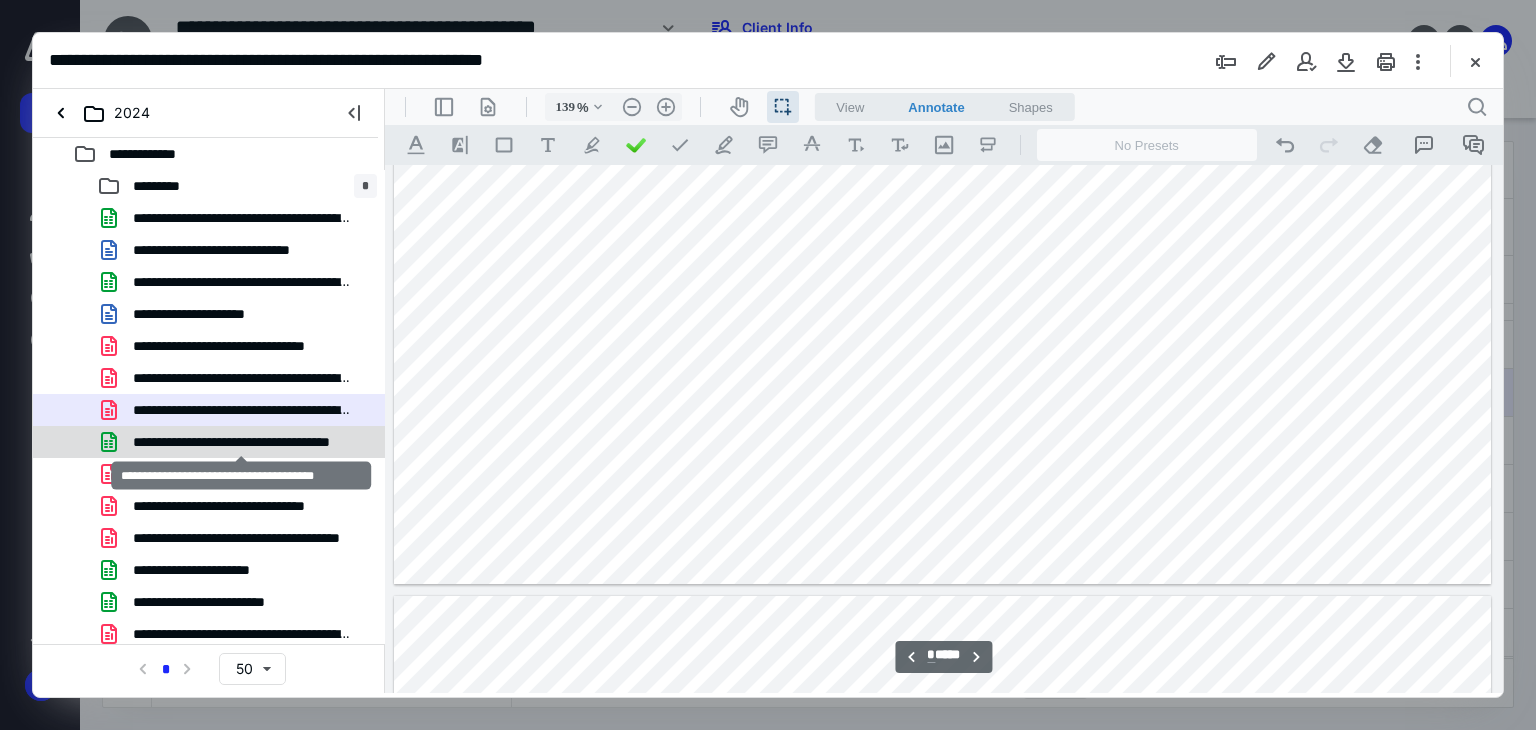 click on "**********" at bounding box center [241, 442] 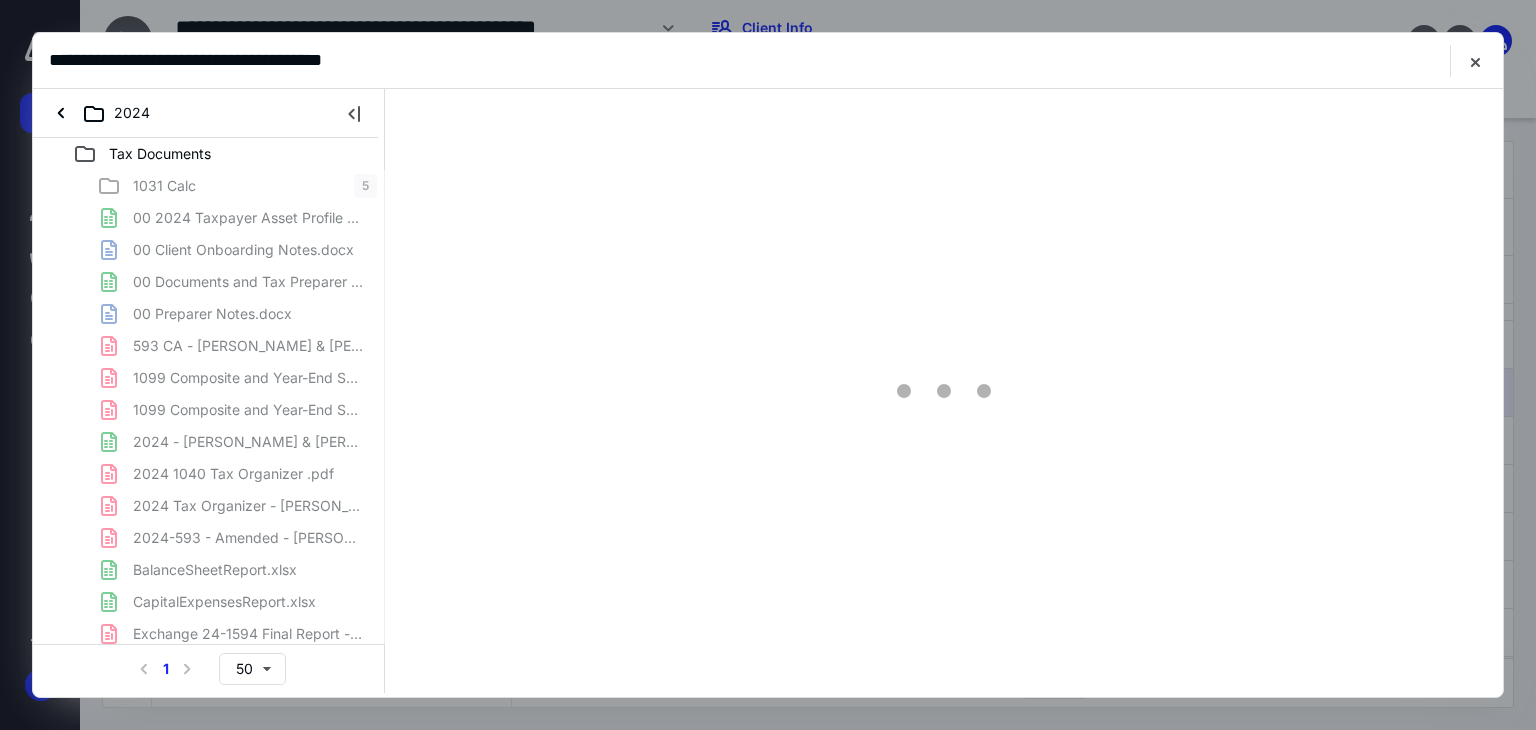 scroll, scrollTop: 0, scrollLeft: 0, axis: both 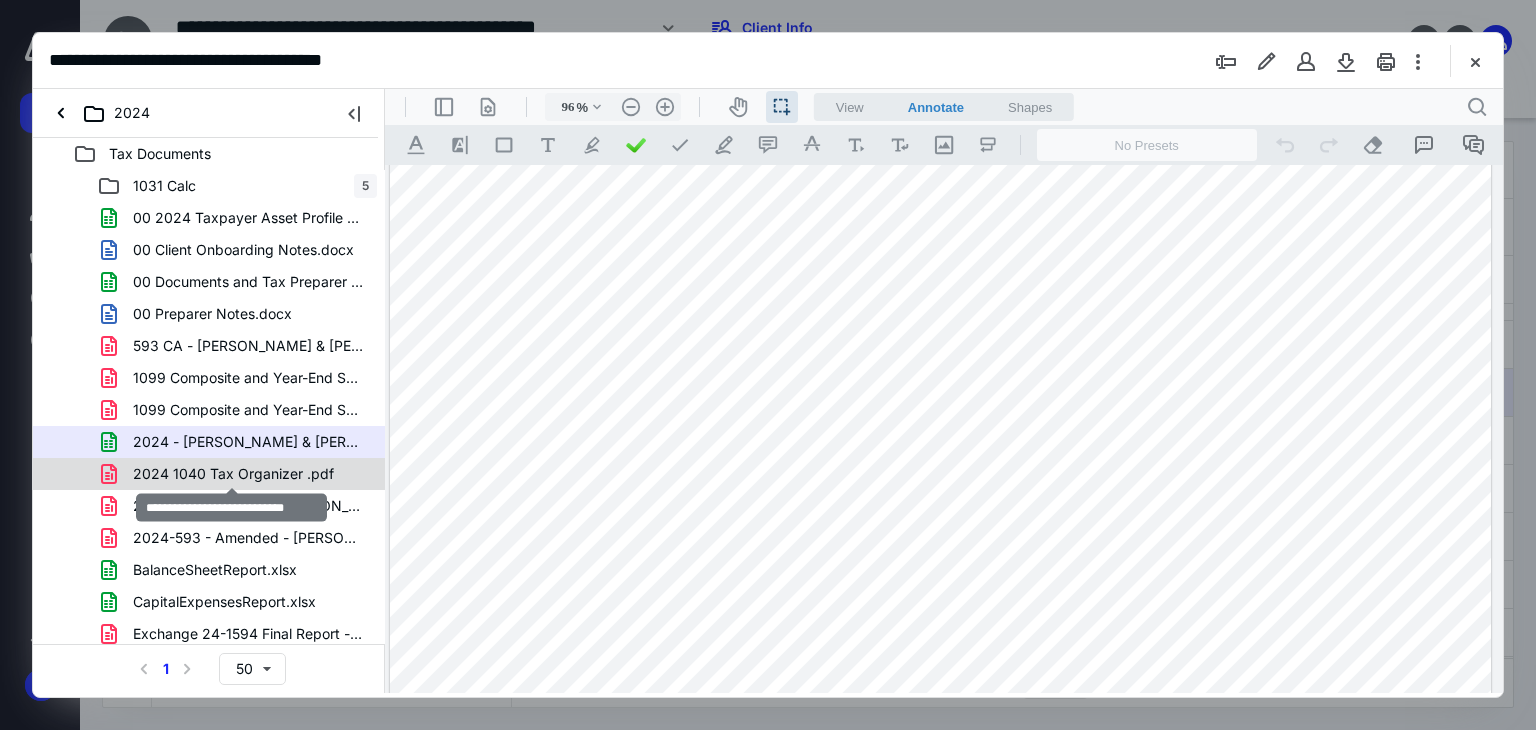 click on "2024 1040 Tax Organizer .pdf" at bounding box center (233, 474) 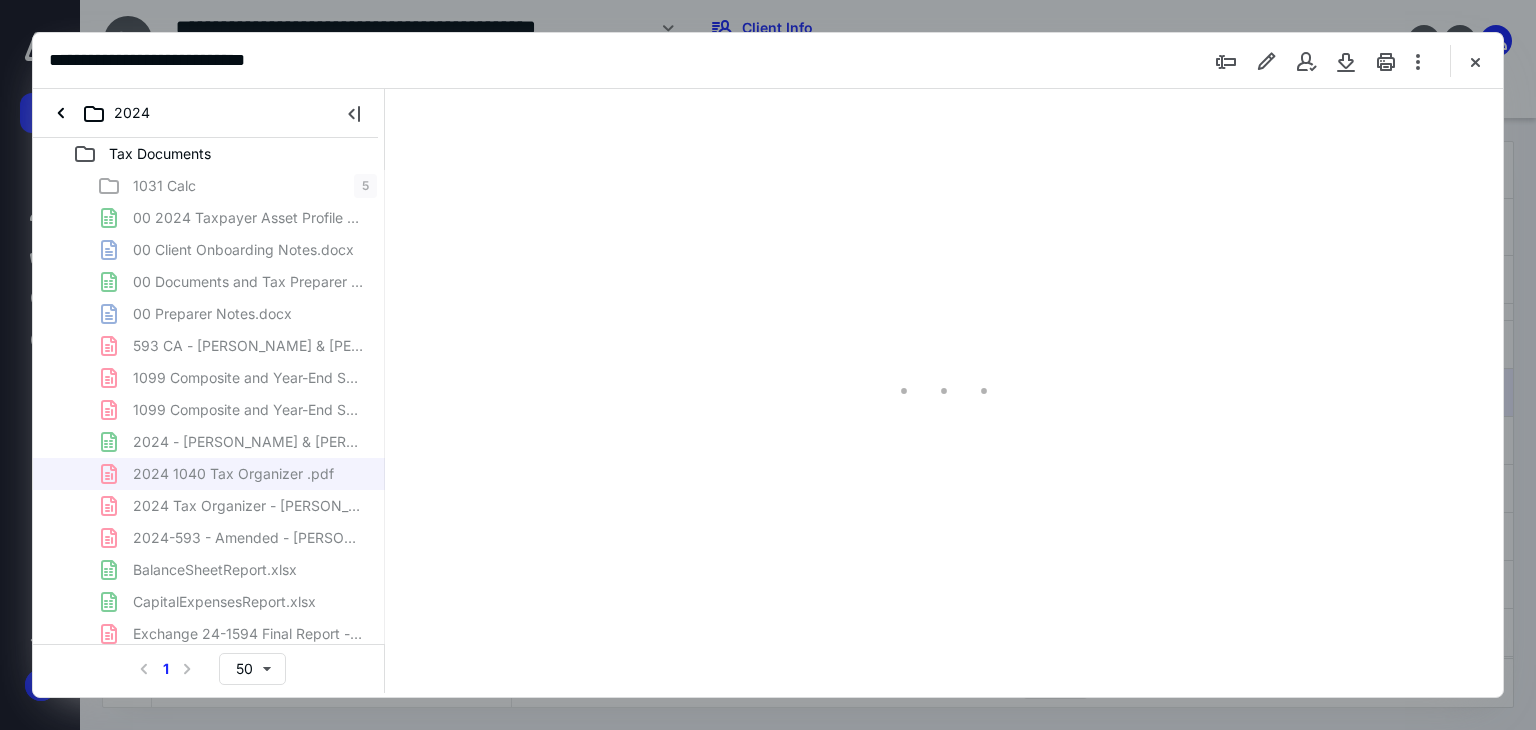 type on "184" 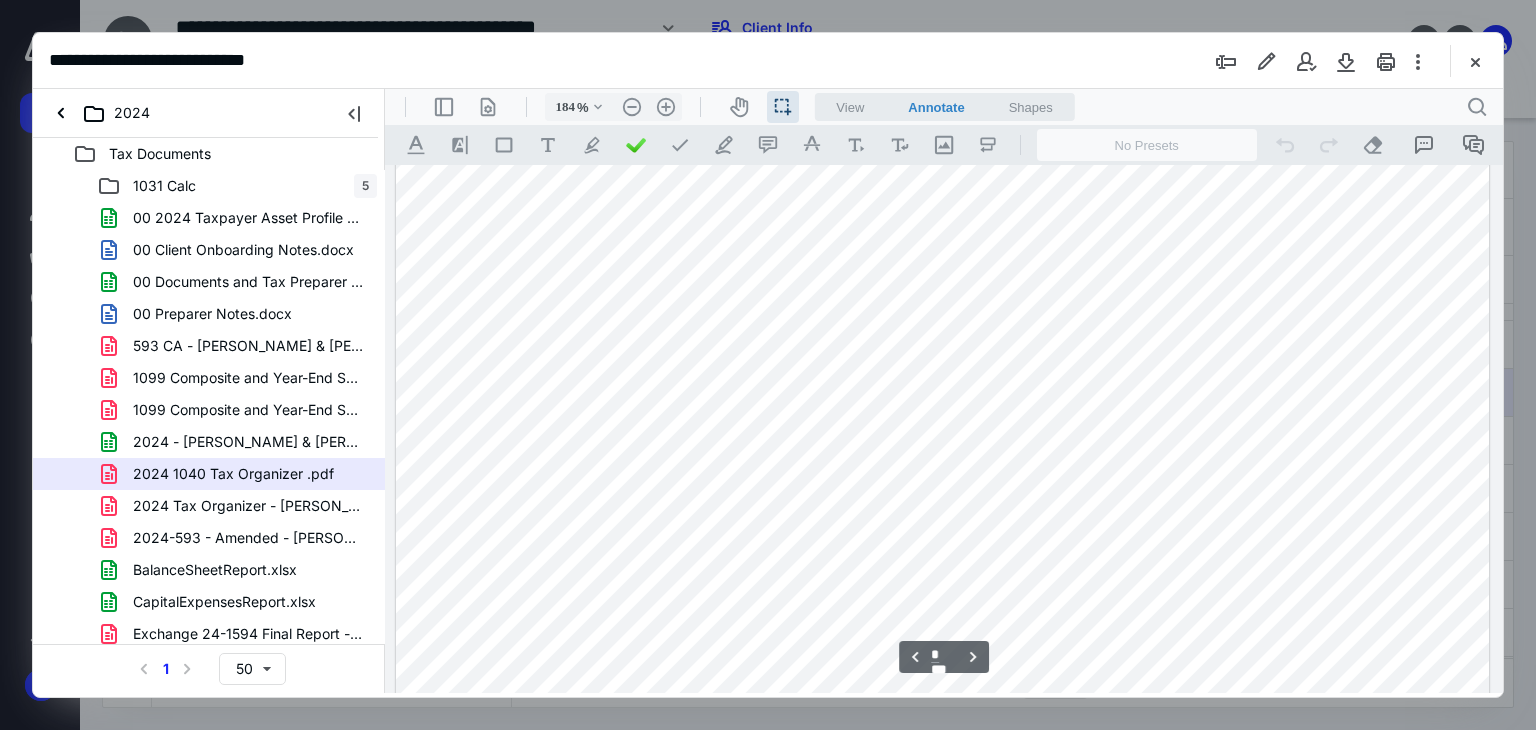 scroll, scrollTop: 2243, scrollLeft: 0, axis: vertical 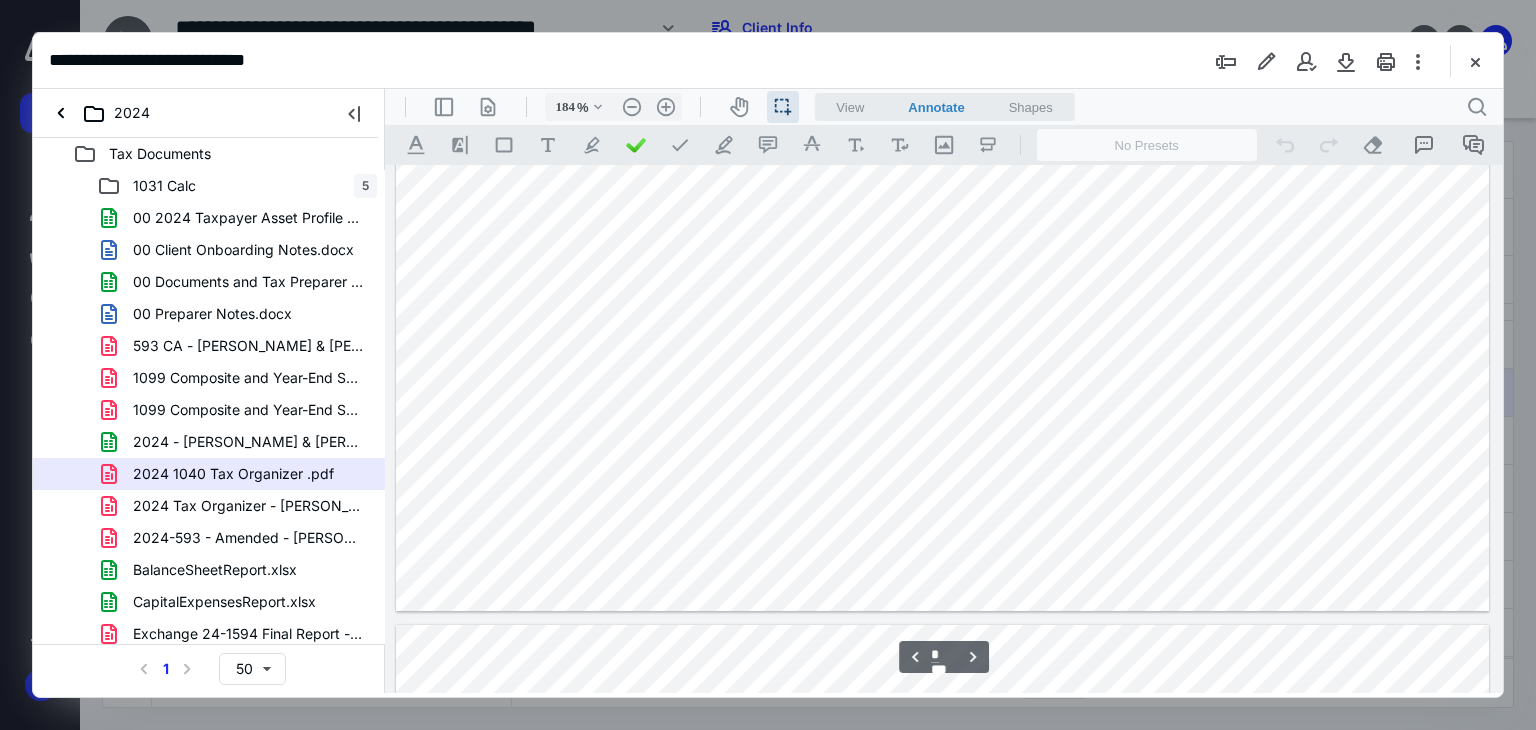 type on "*" 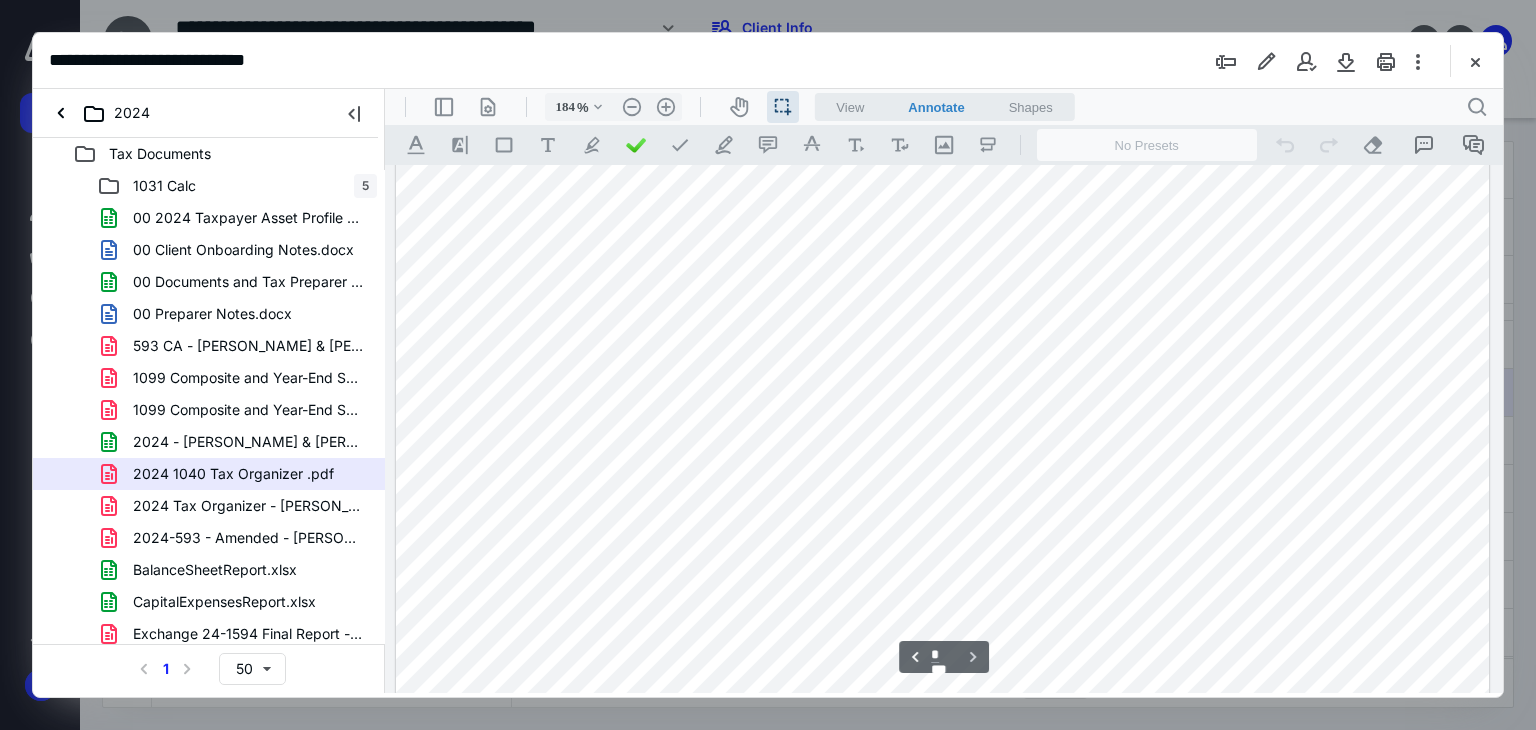 scroll, scrollTop: 11960, scrollLeft: 0, axis: vertical 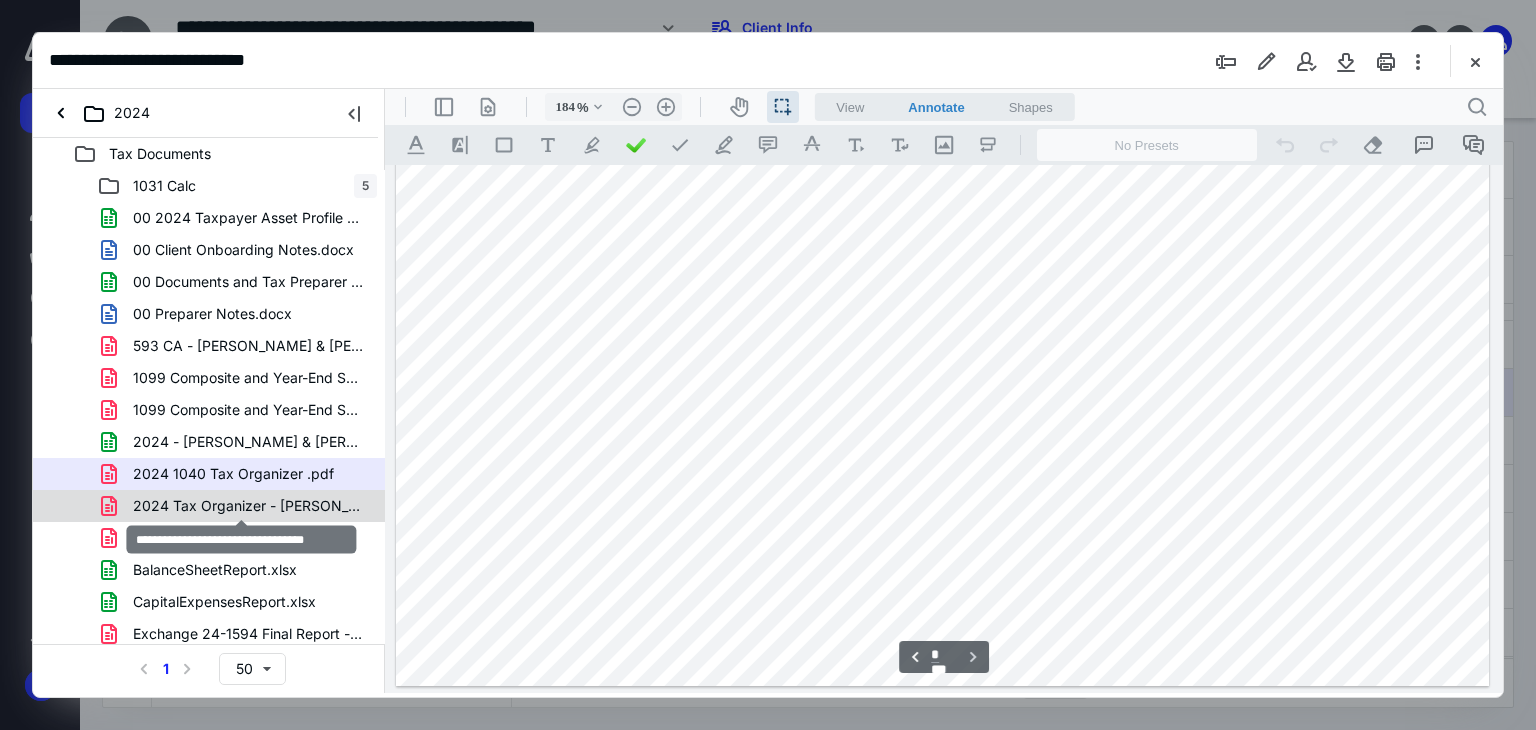 click on "2024 Tax Organizer - Abruzzese.pdf" at bounding box center [249, 506] 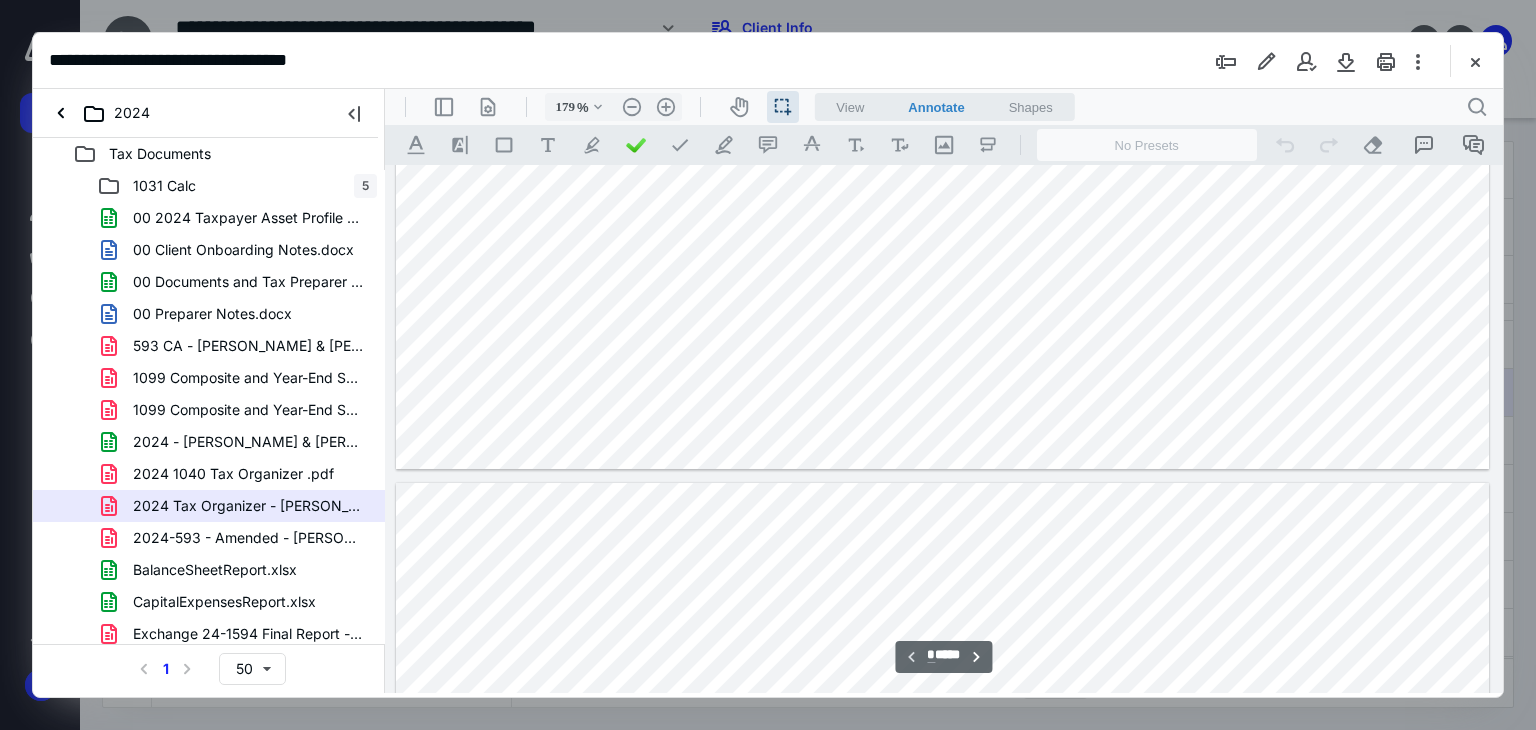 scroll, scrollTop: 1119, scrollLeft: 0, axis: vertical 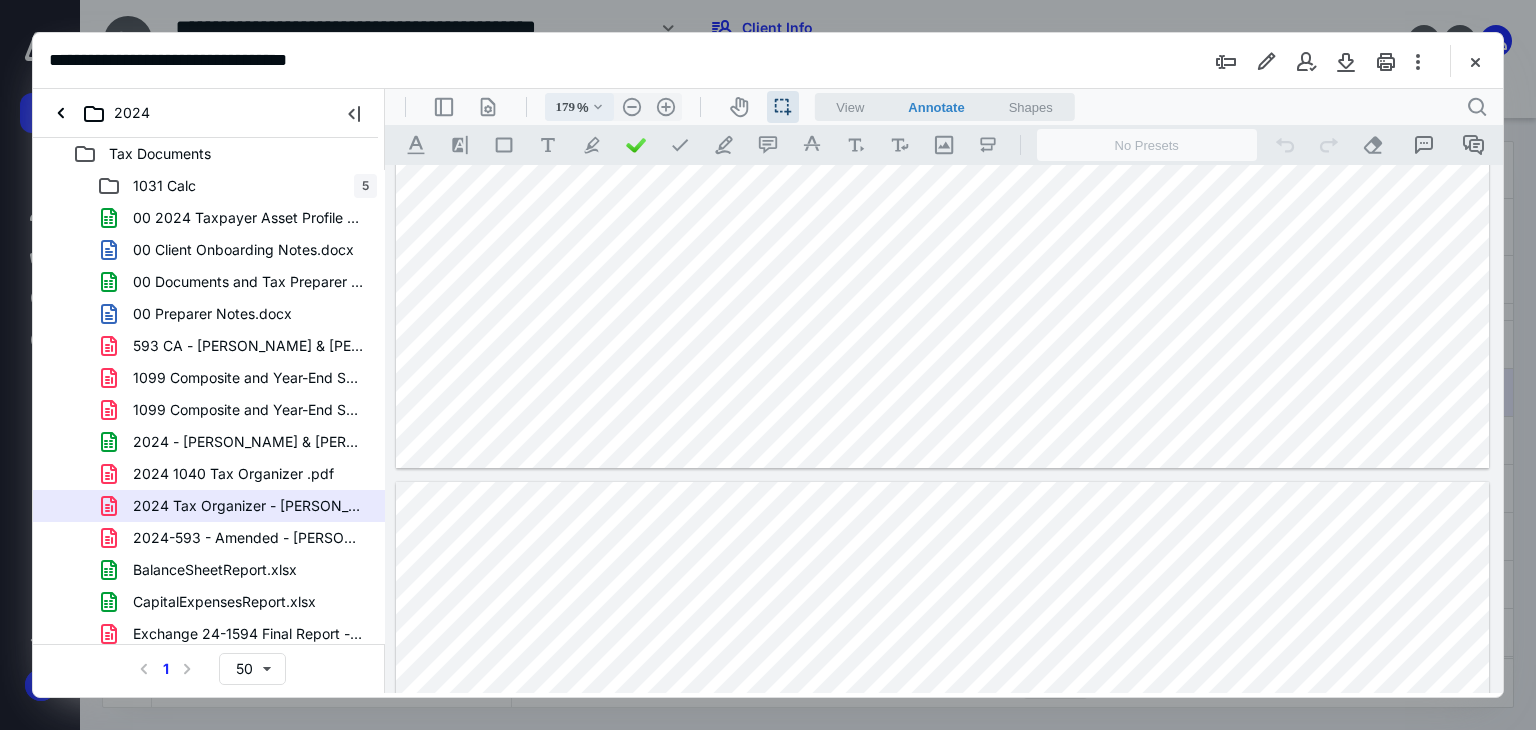 click on "179" at bounding box center (561, 107) 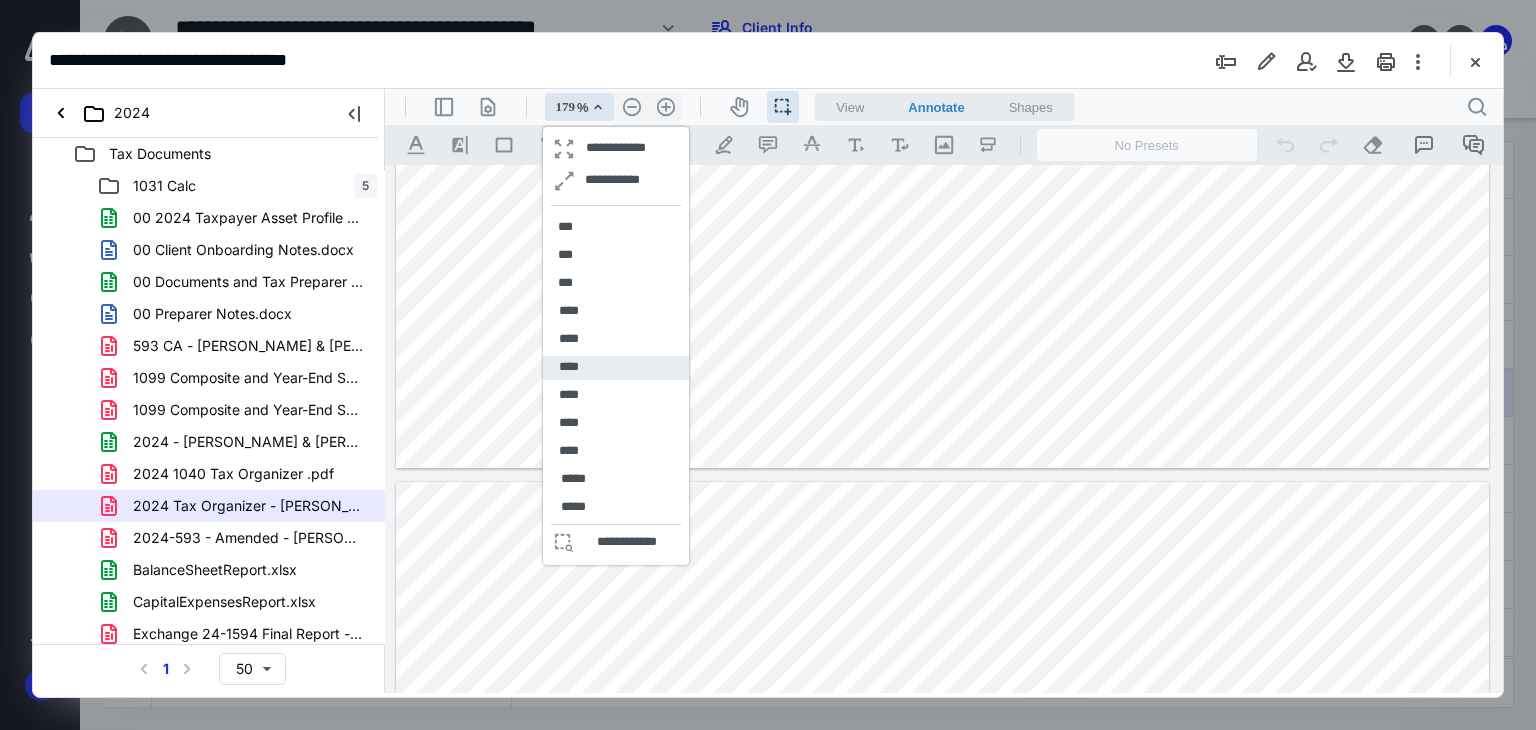 click on "****" at bounding box center (616, 368) 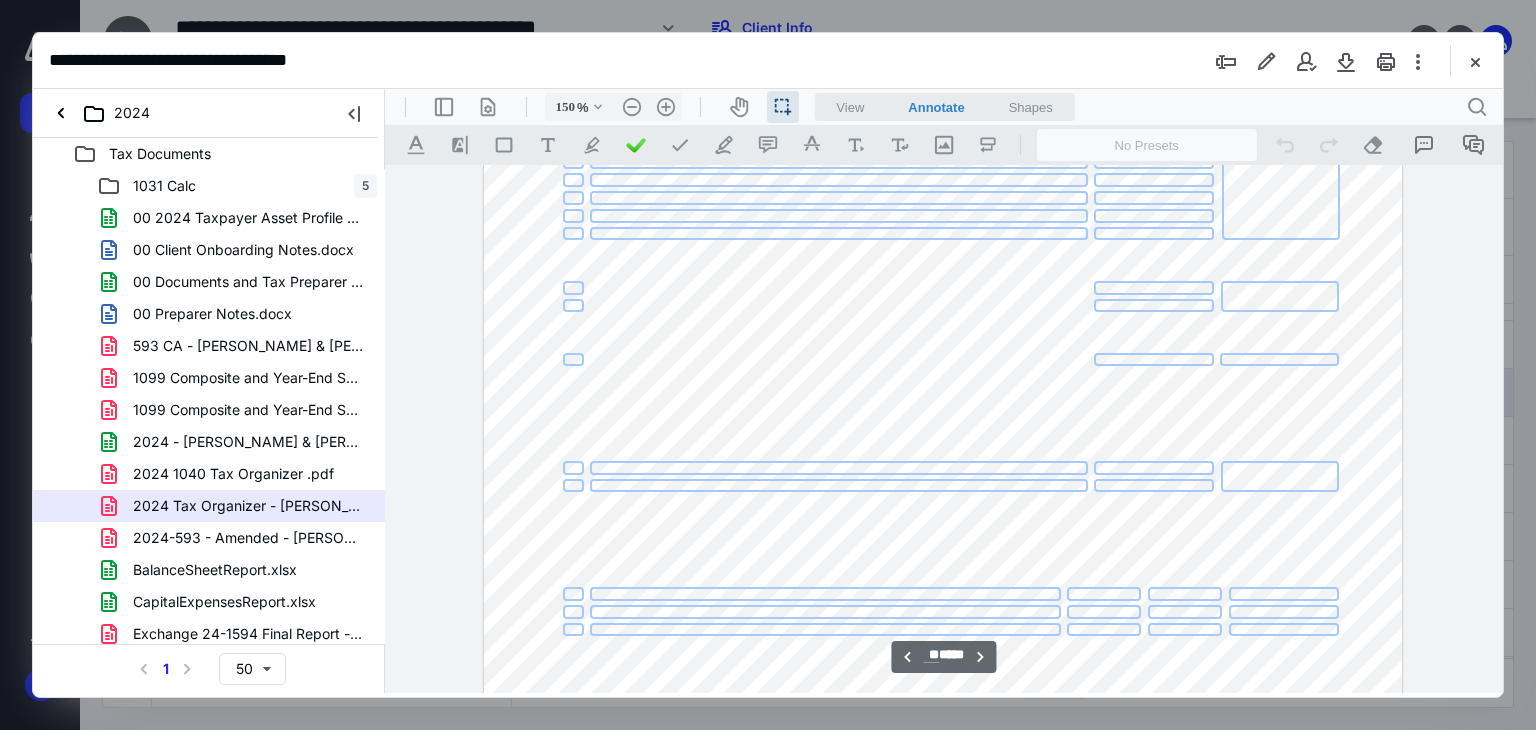 scroll, scrollTop: 30362, scrollLeft: 0, axis: vertical 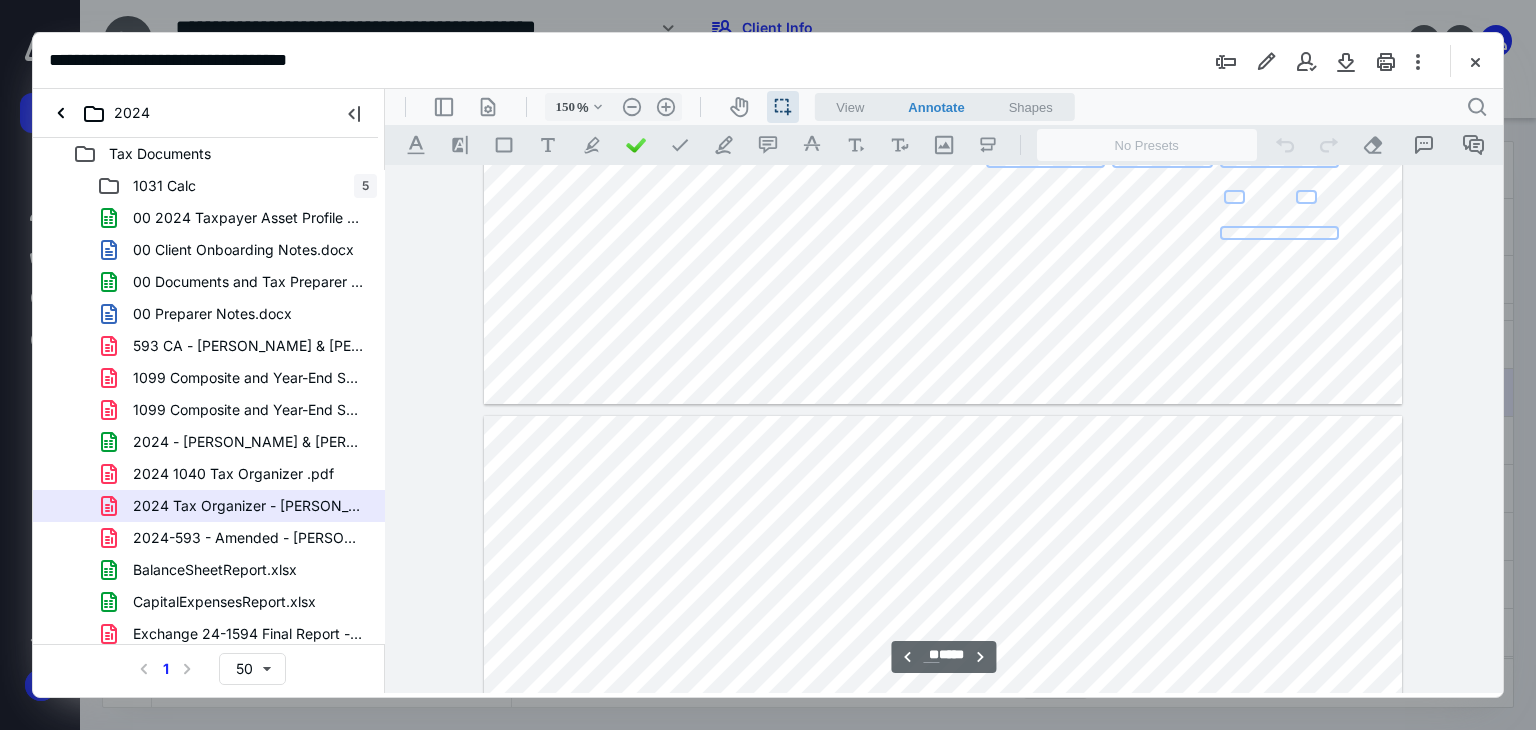 type on "**" 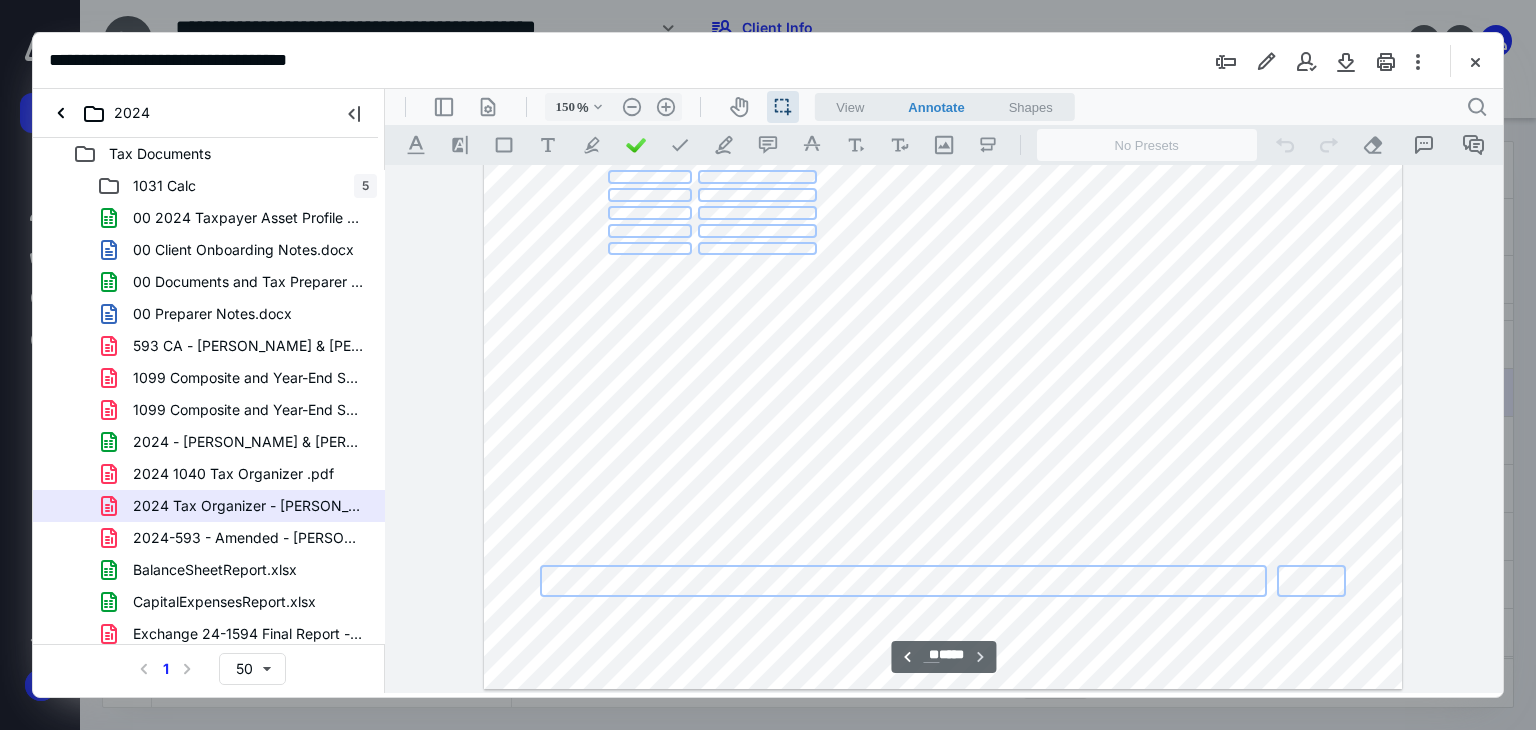 scroll, scrollTop: 34272, scrollLeft: 0, axis: vertical 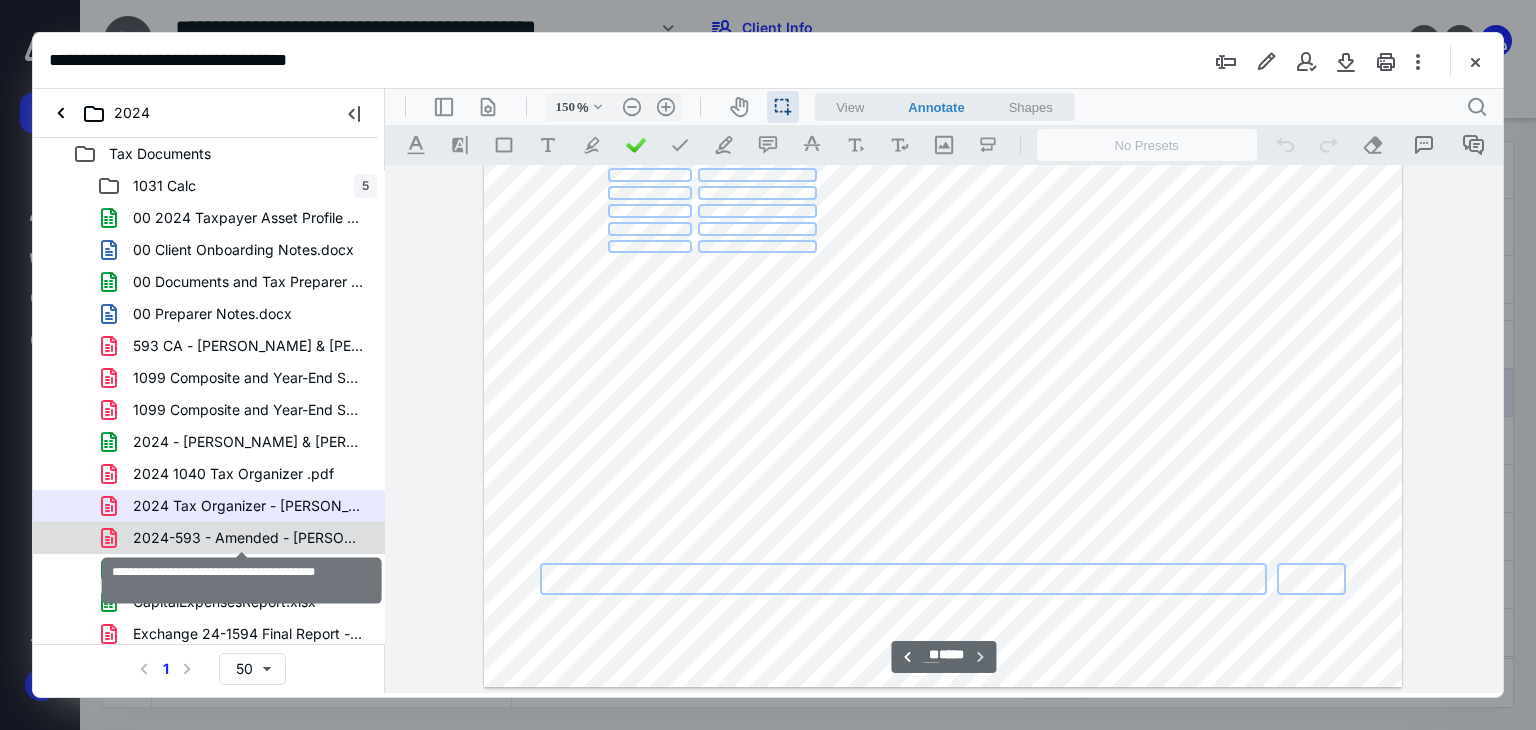 click on "2024-593 - Amended - Rogan.Abruzzese..pdf" at bounding box center (249, 538) 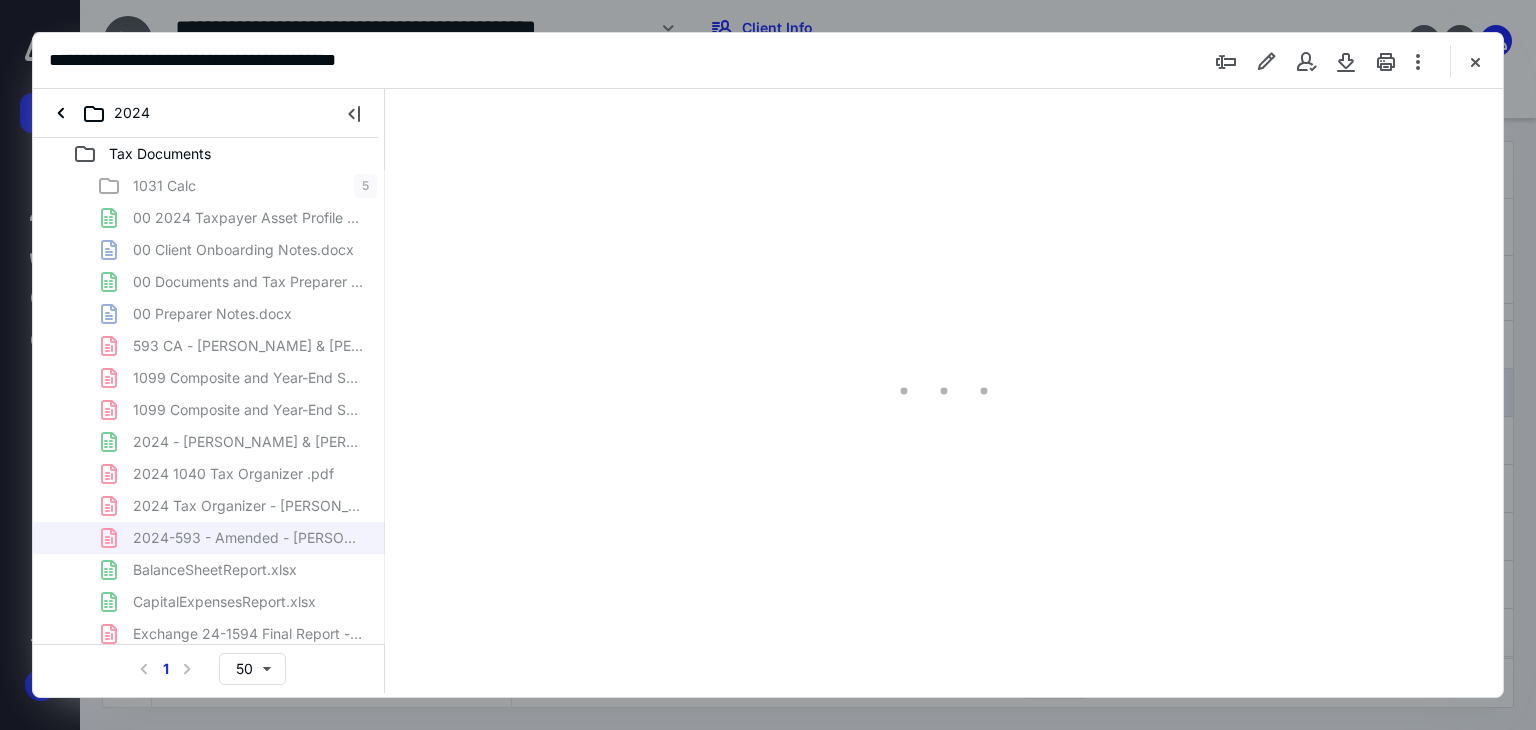 type on "179" 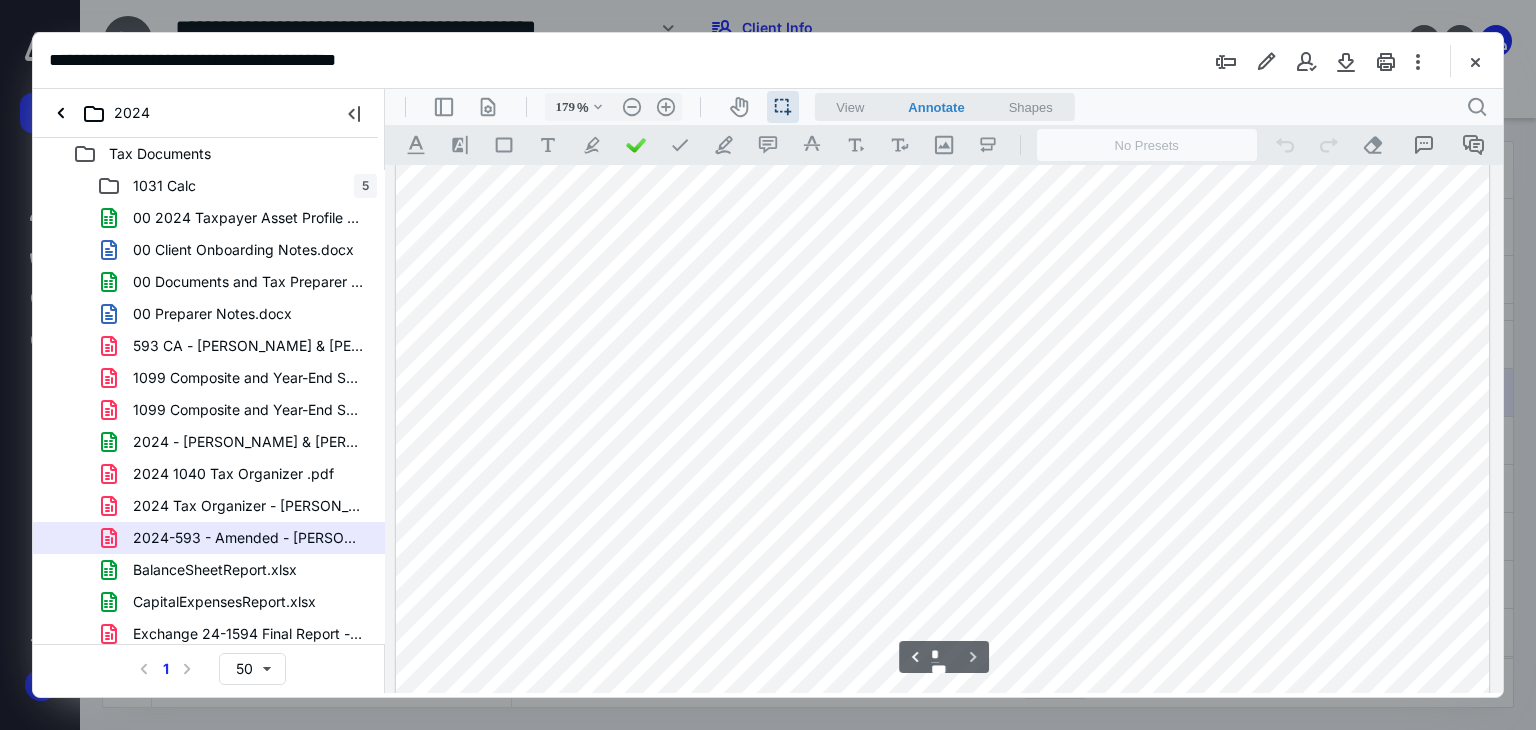 scroll, scrollTop: 3232, scrollLeft: 0, axis: vertical 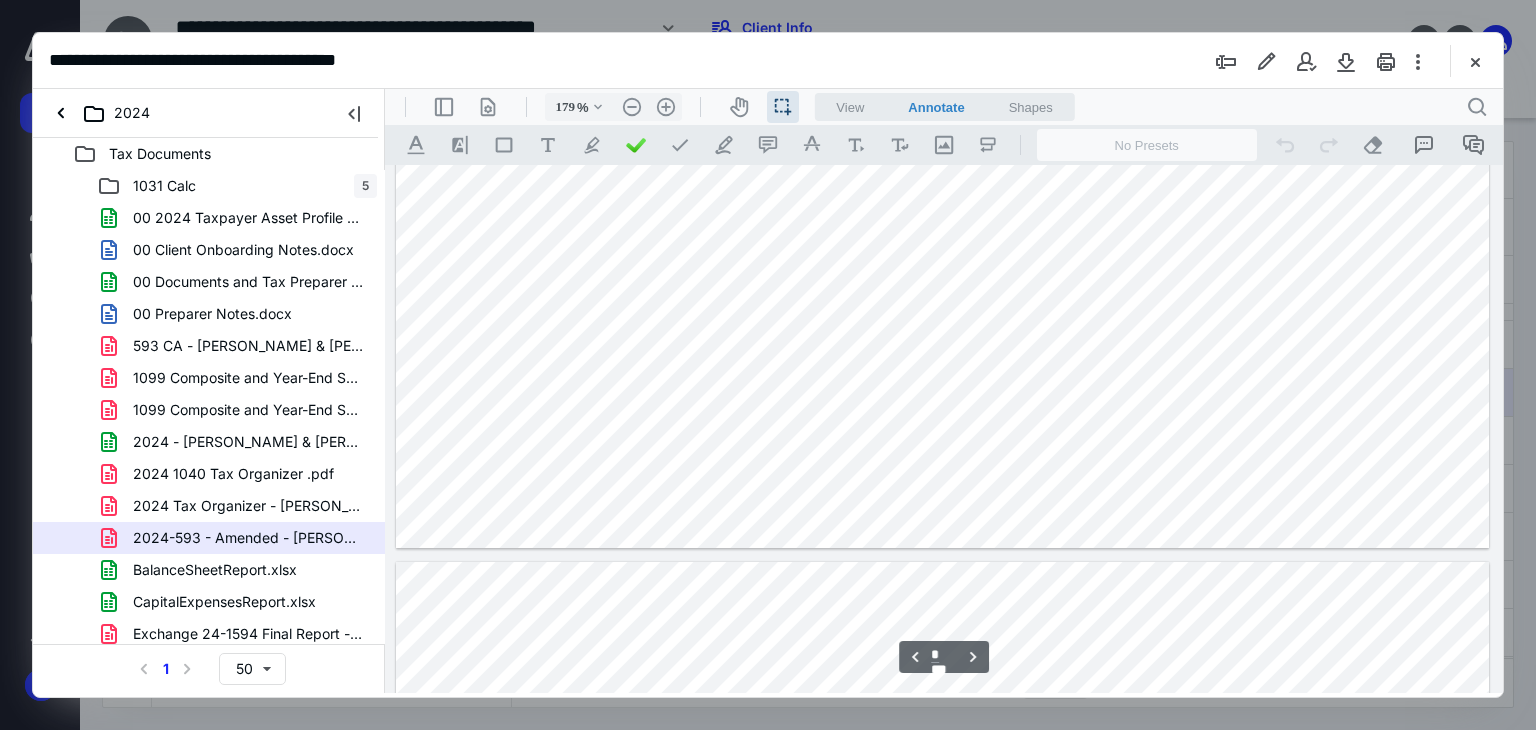 type on "*" 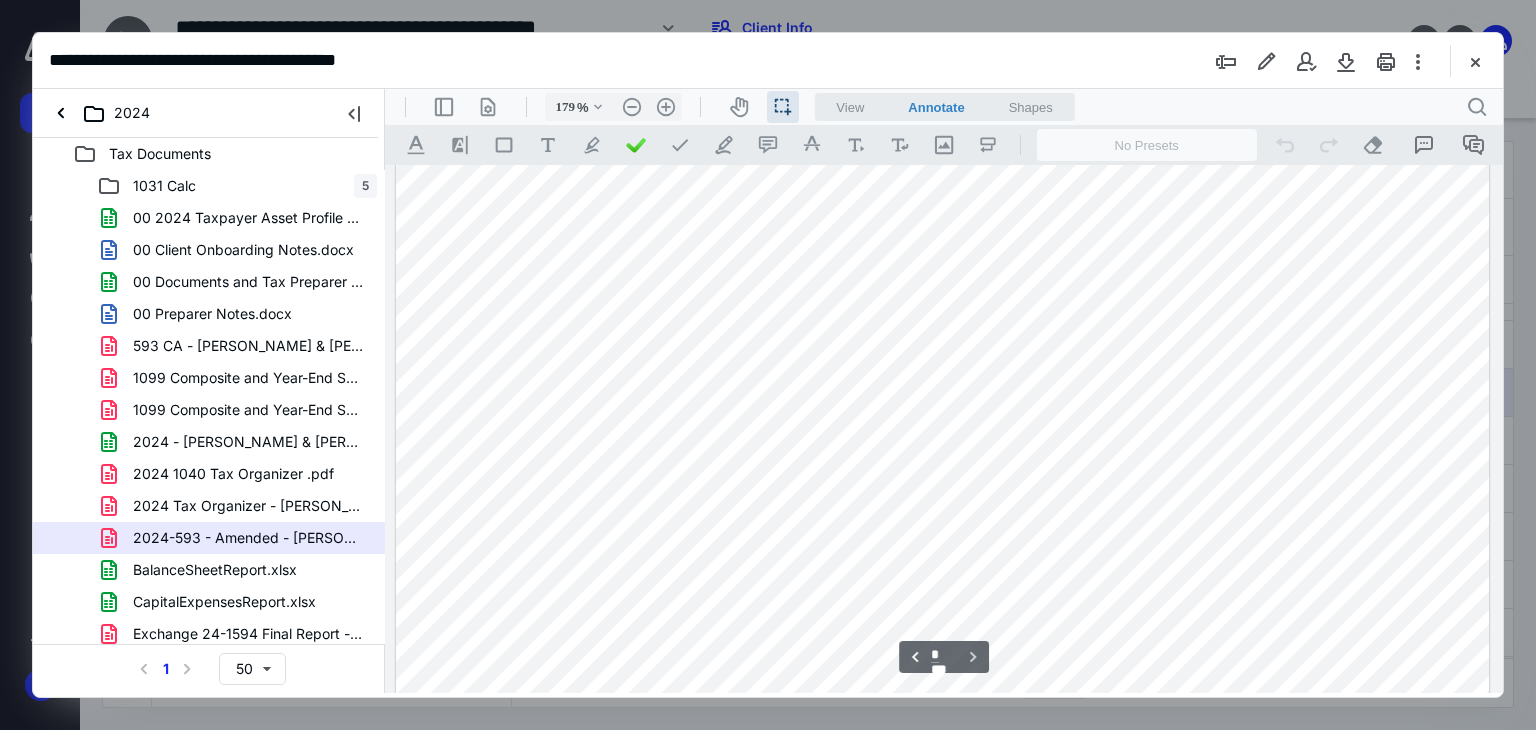 scroll, scrollTop: 3658, scrollLeft: 0, axis: vertical 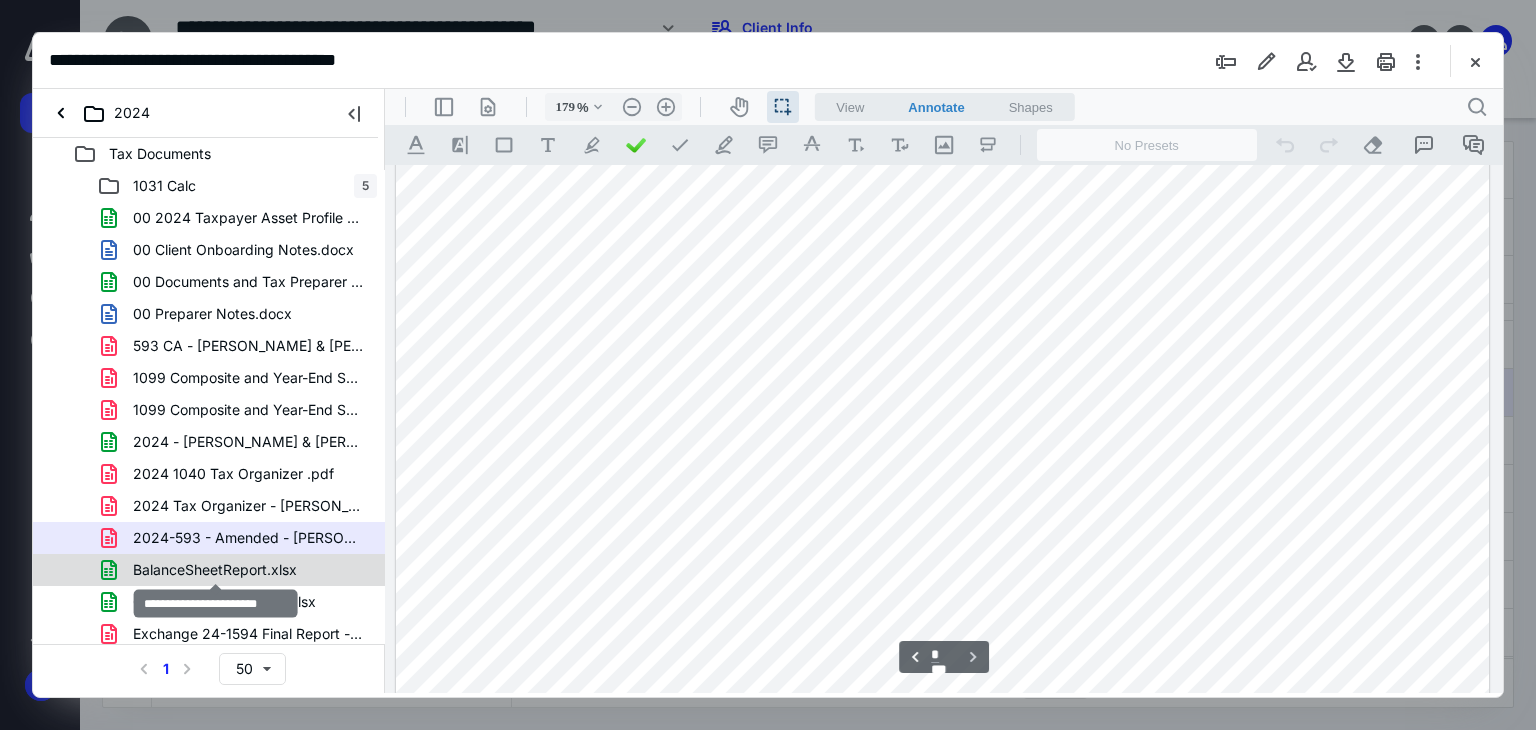 click on "BalanceSheetReport.xlsx" at bounding box center [215, 570] 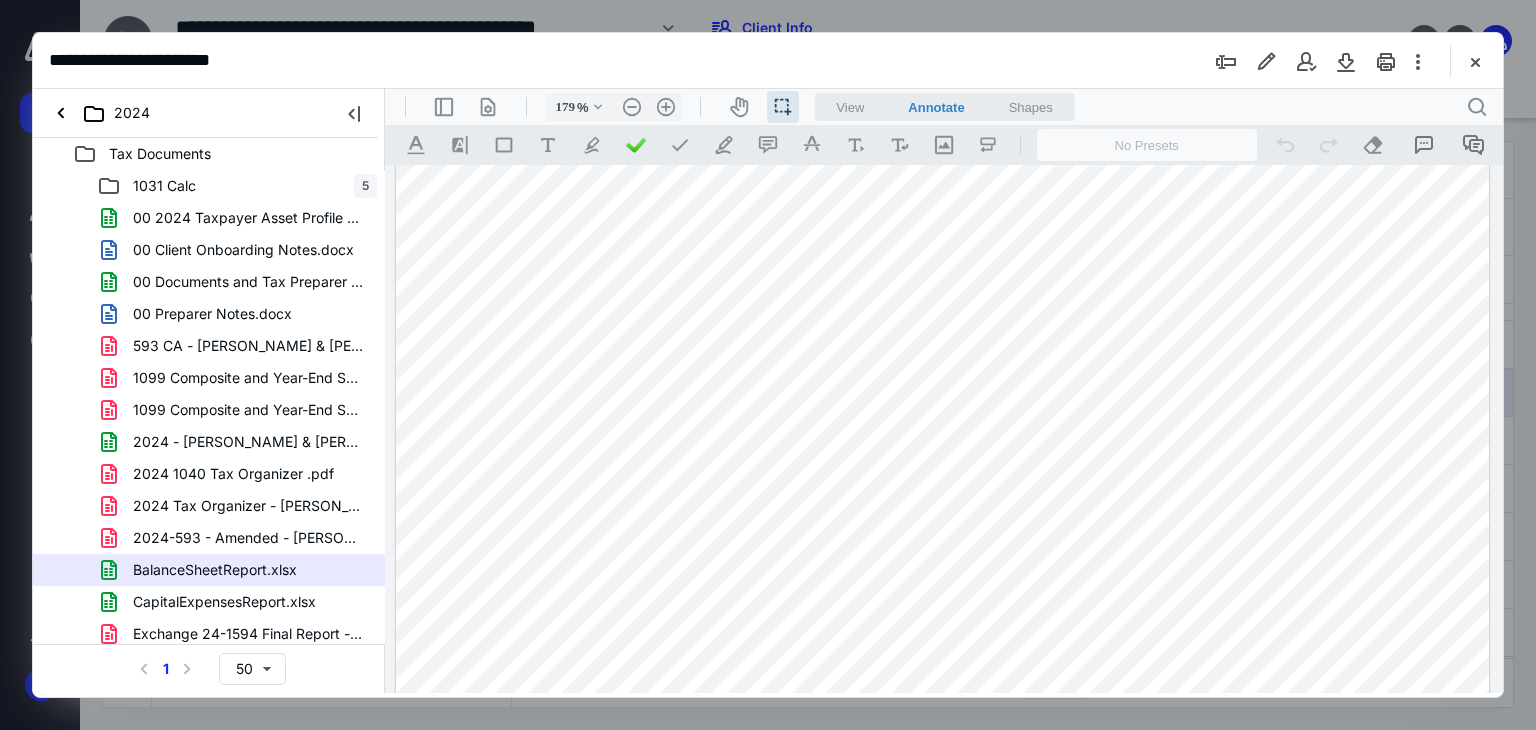scroll, scrollTop: 548, scrollLeft: 0, axis: vertical 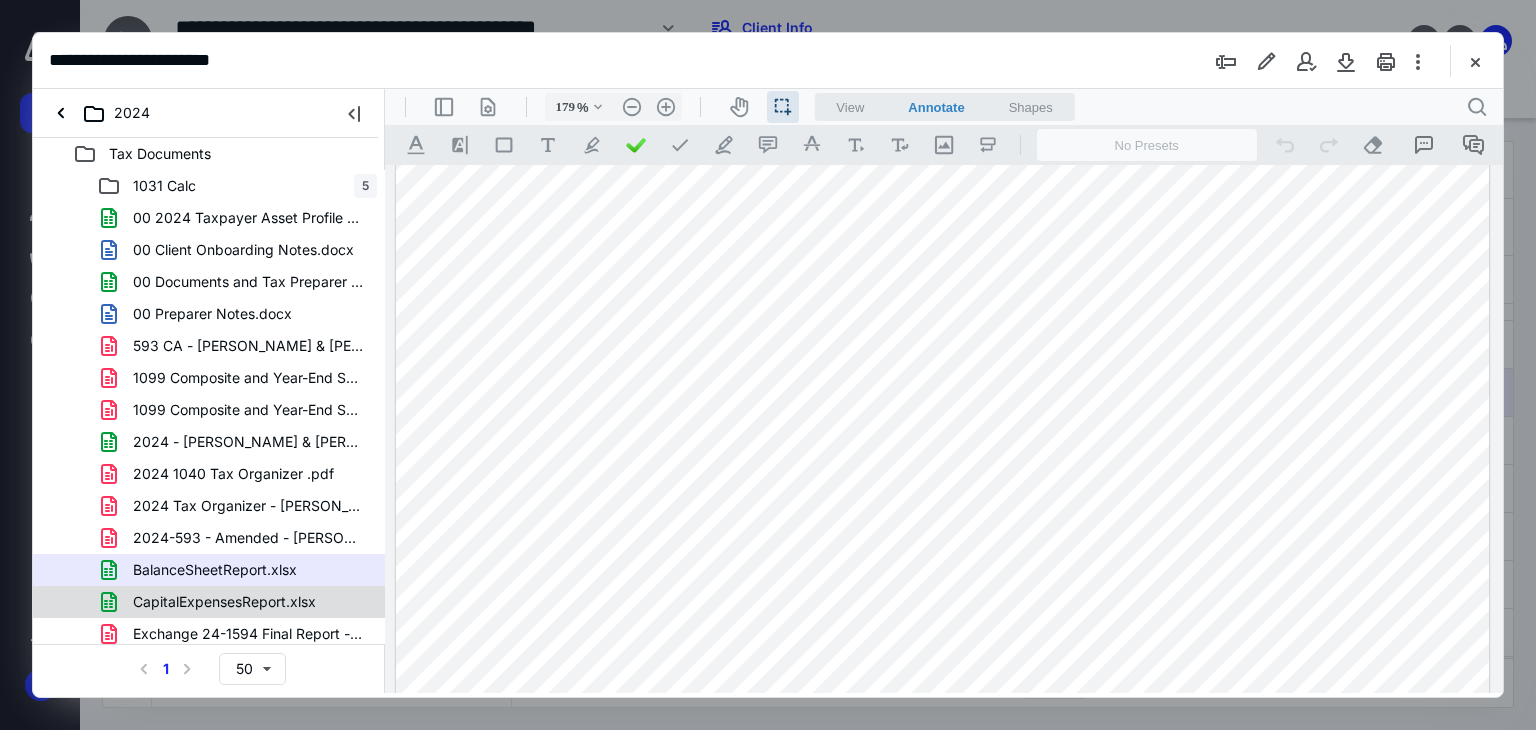 click on "CapitalExpensesReport.xlsx" at bounding box center (209, 602) 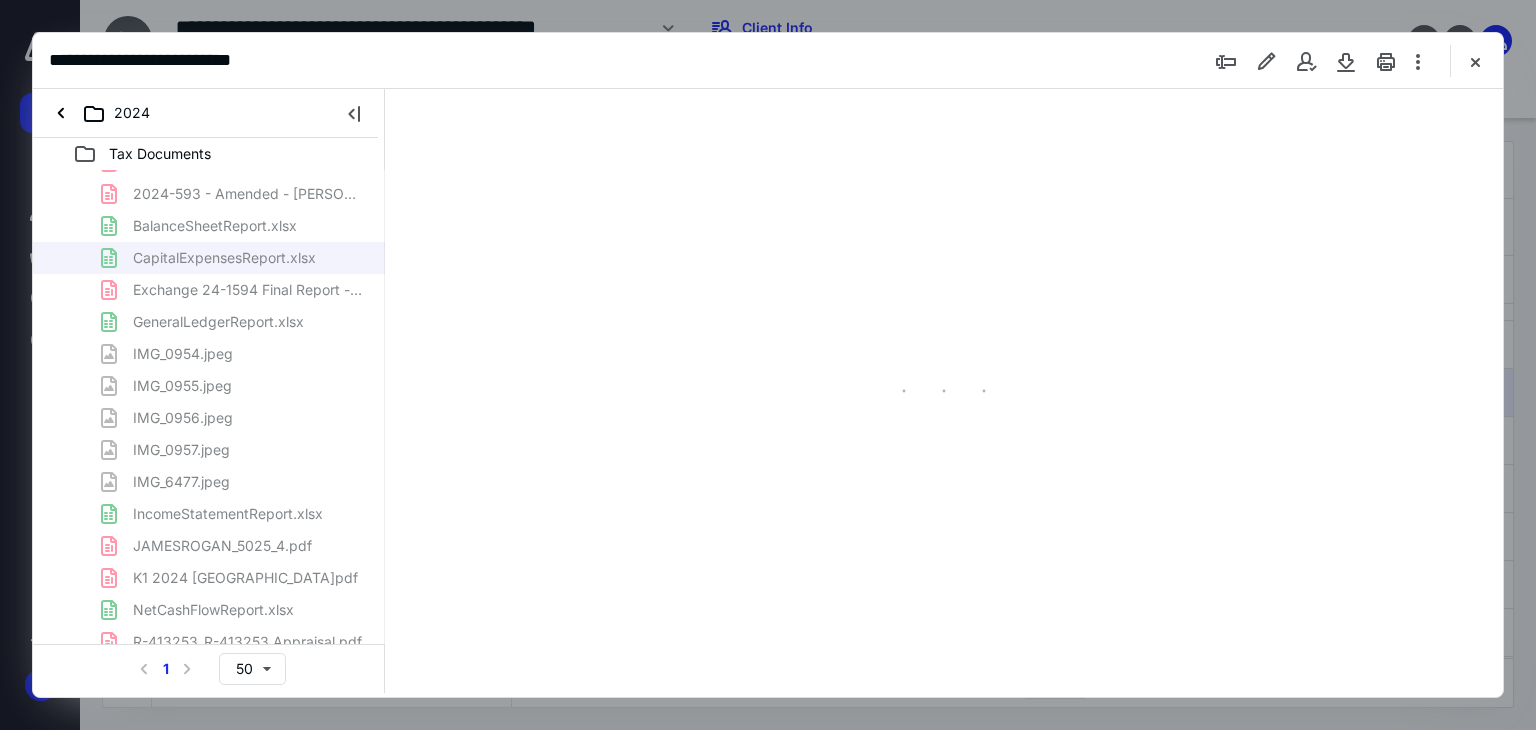 scroll, scrollTop: 358, scrollLeft: 0, axis: vertical 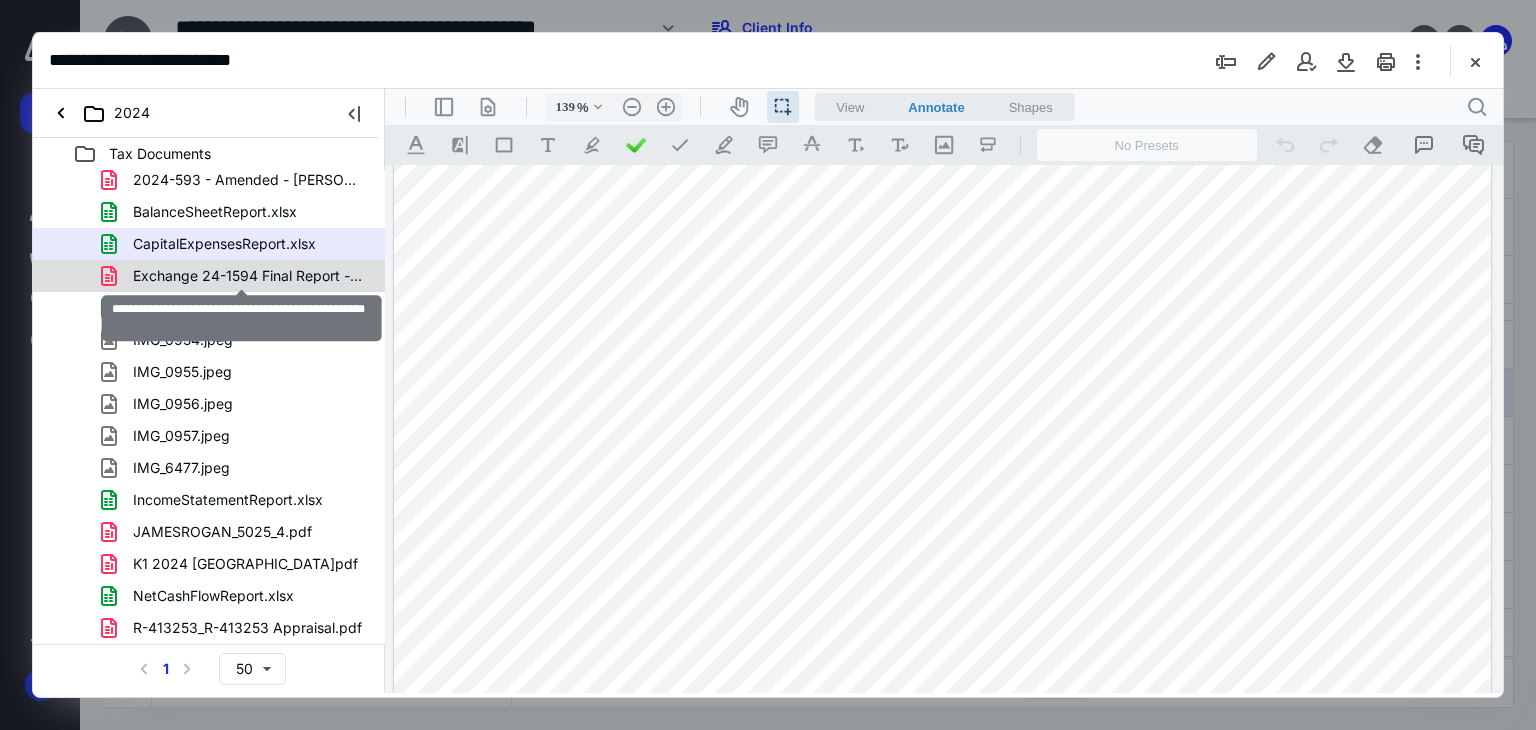 click on "Exchange 24-1594 Final Report - Abruzzese.Rogan.pdf" at bounding box center (249, 276) 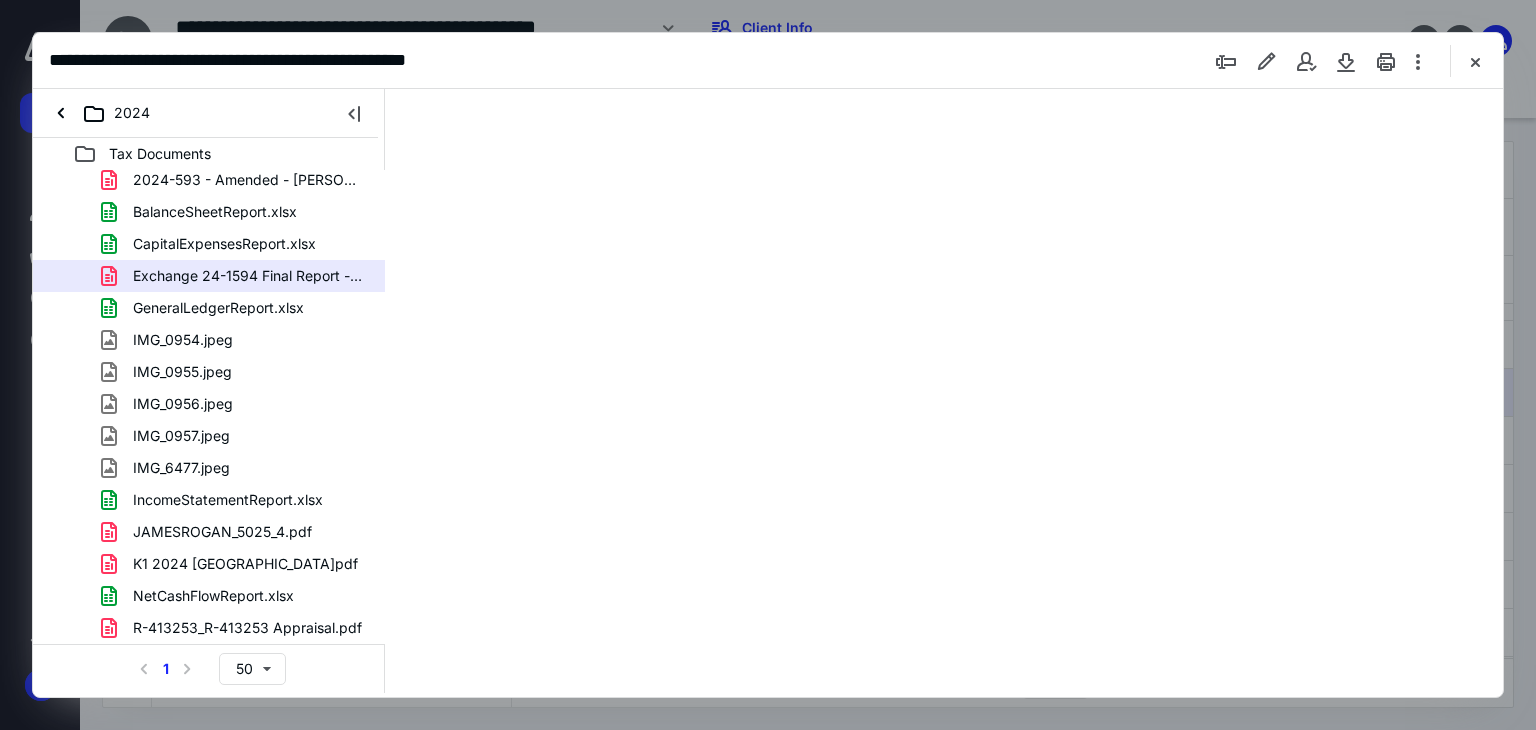 type on "184" 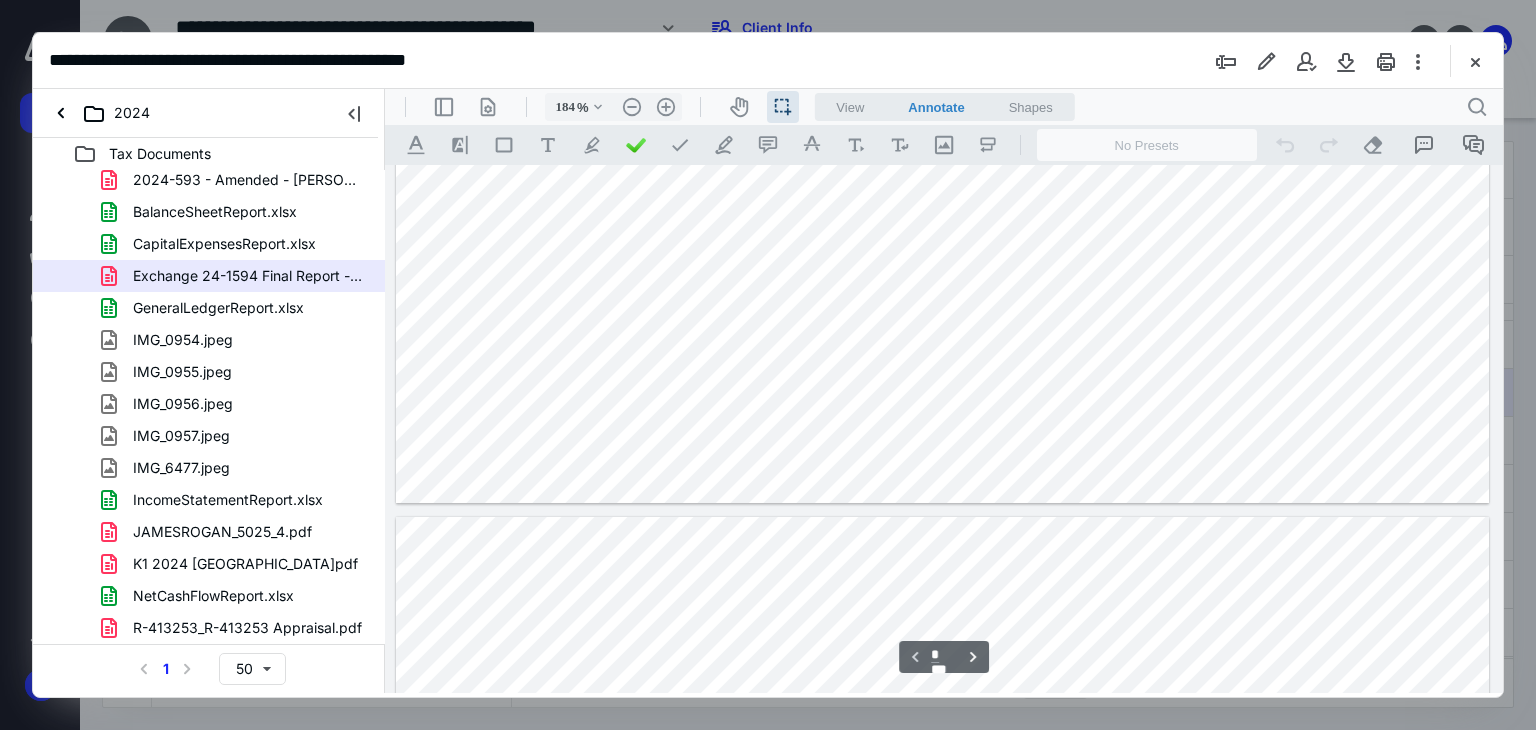 scroll, scrollTop: 1223, scrollLeft: 0, axis: vertical 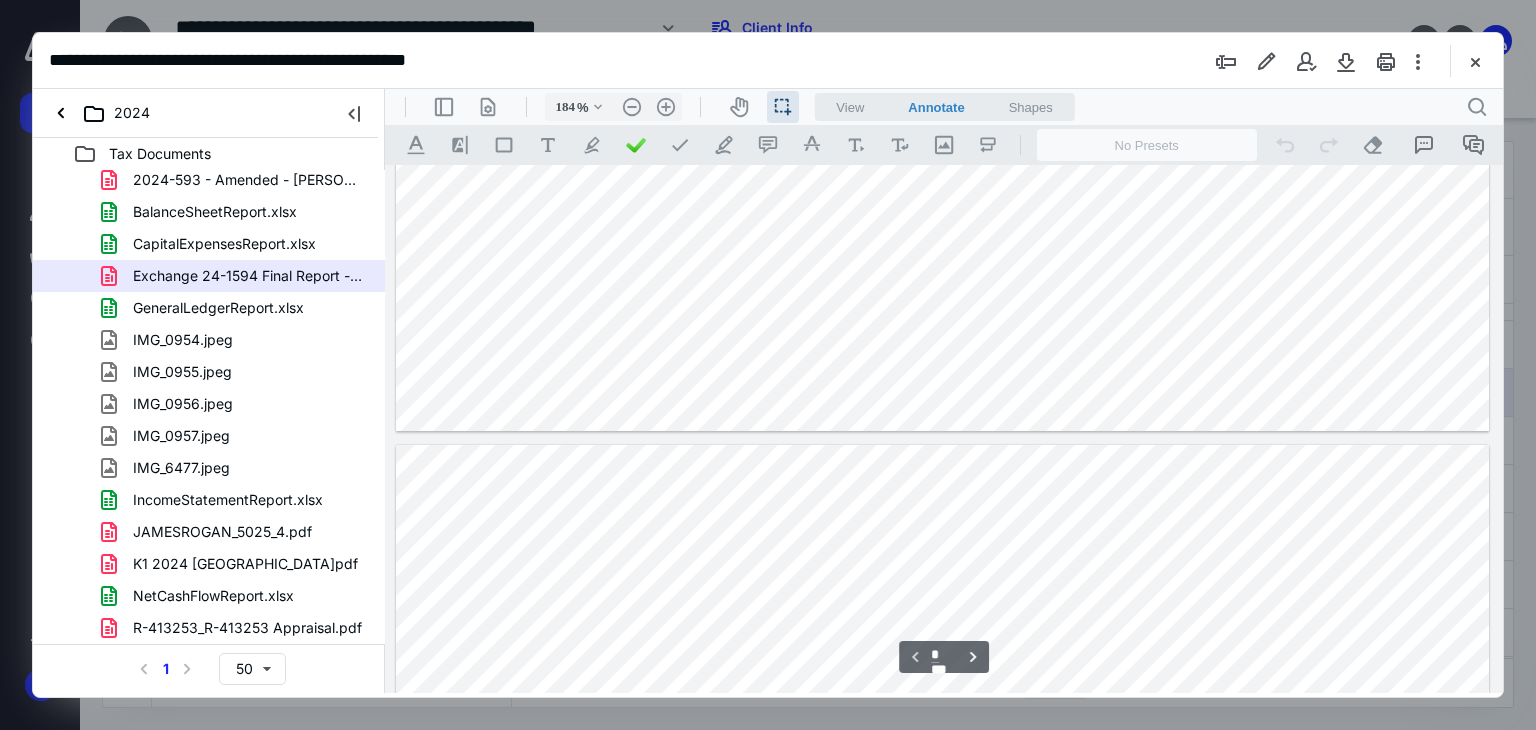 type on "*" 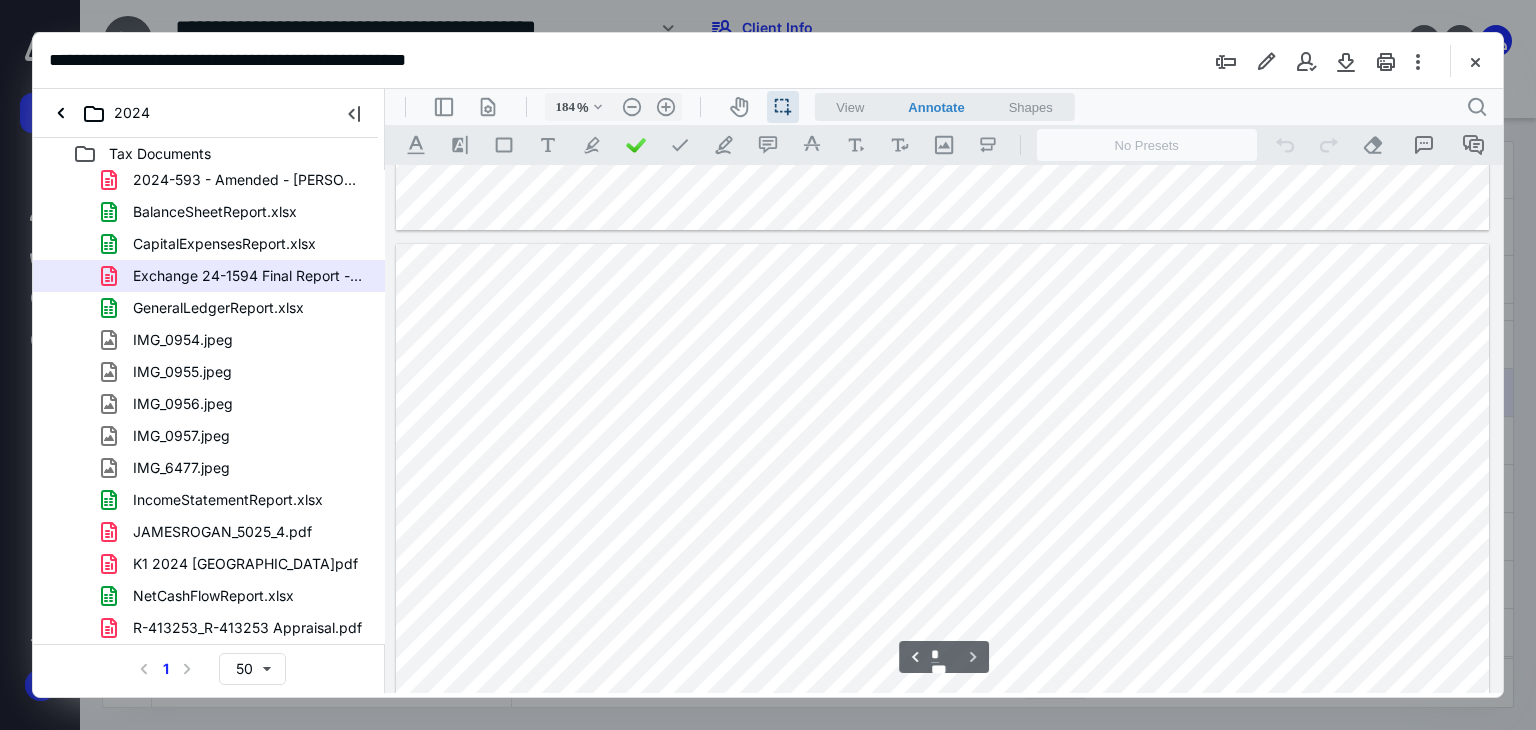 scroll, scrollTop: 1488, scrollLeft: 0, axis: vertical 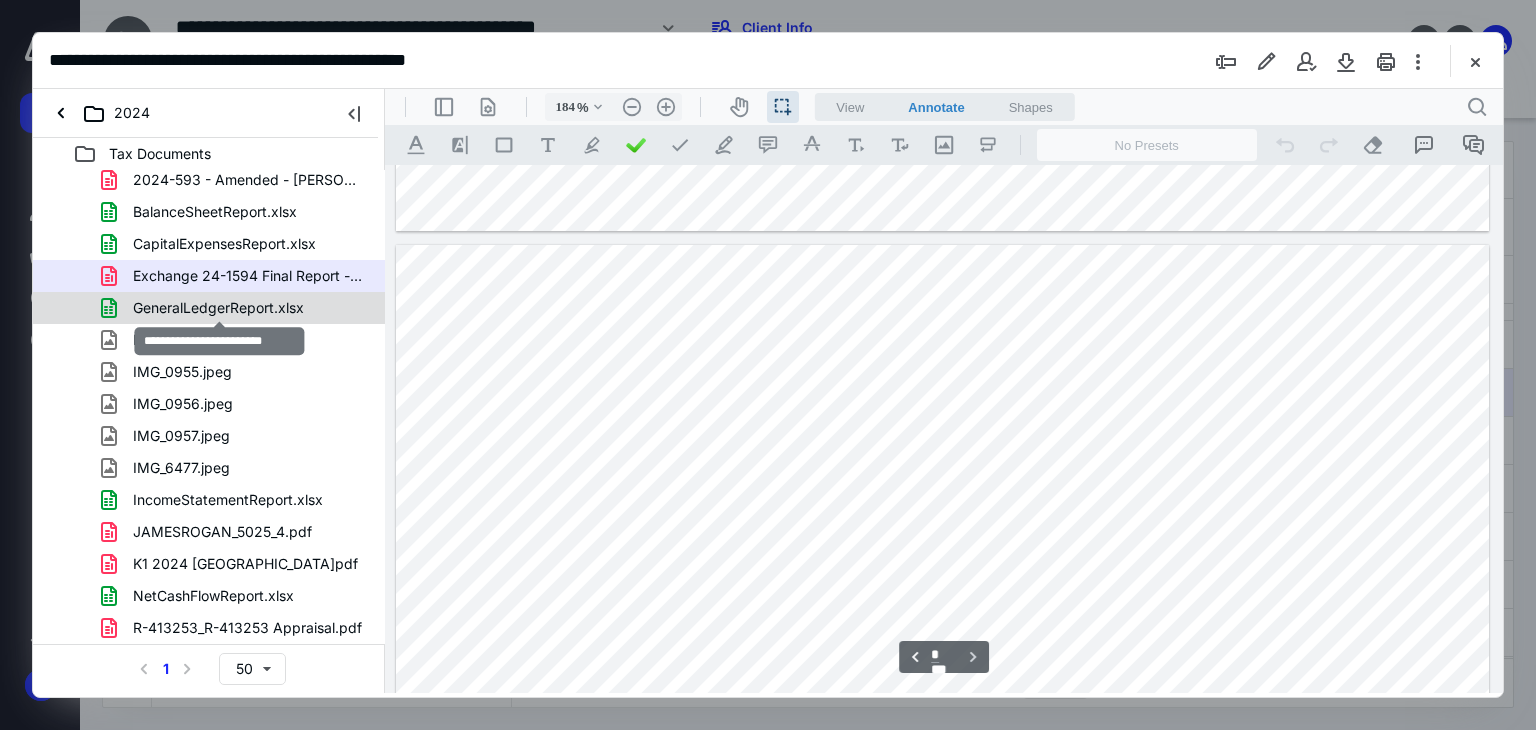 click on "GeneralLedgerReport.xlsx" at bounding box center [218, 308] 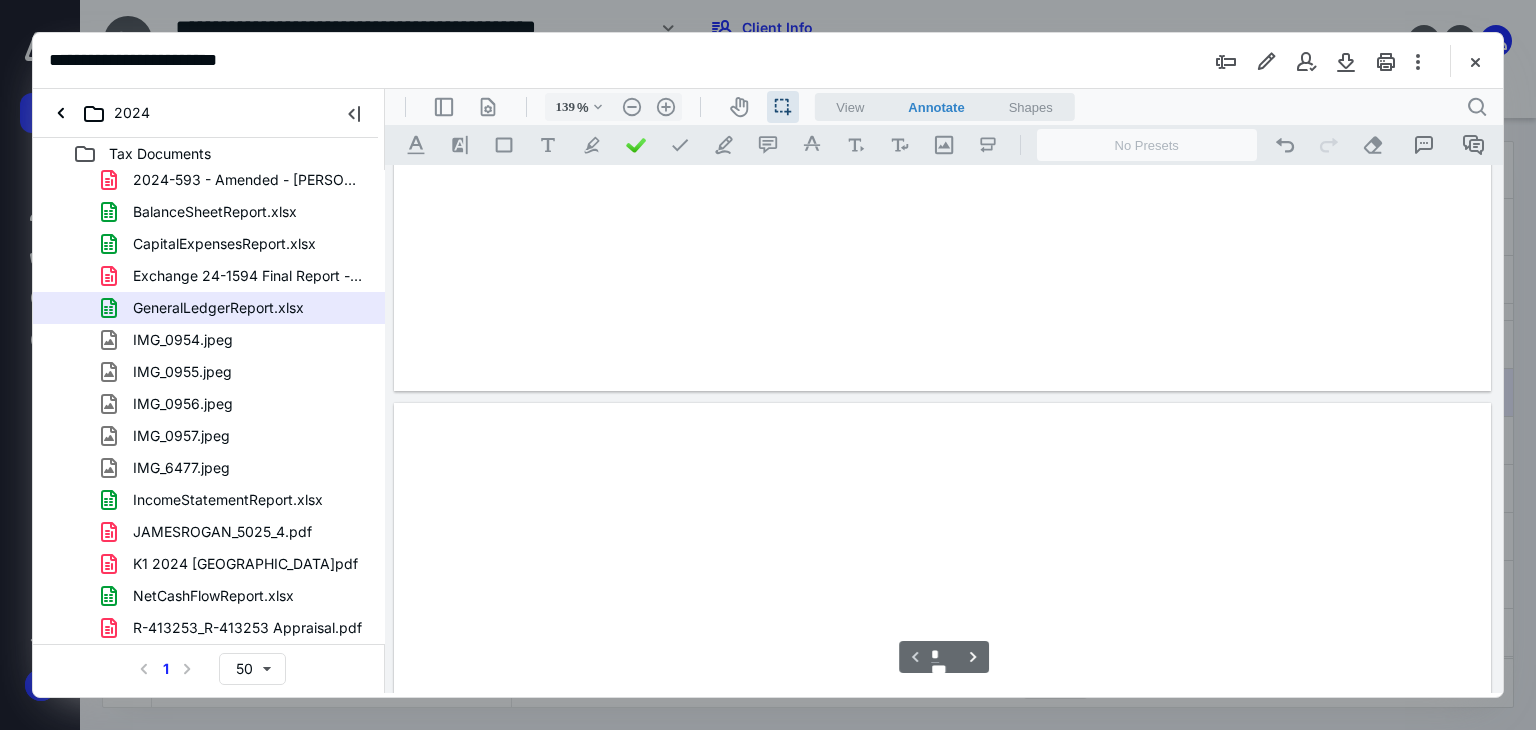 scroll, scrollTop: 82, scrollLeft: 0, axis: vertical 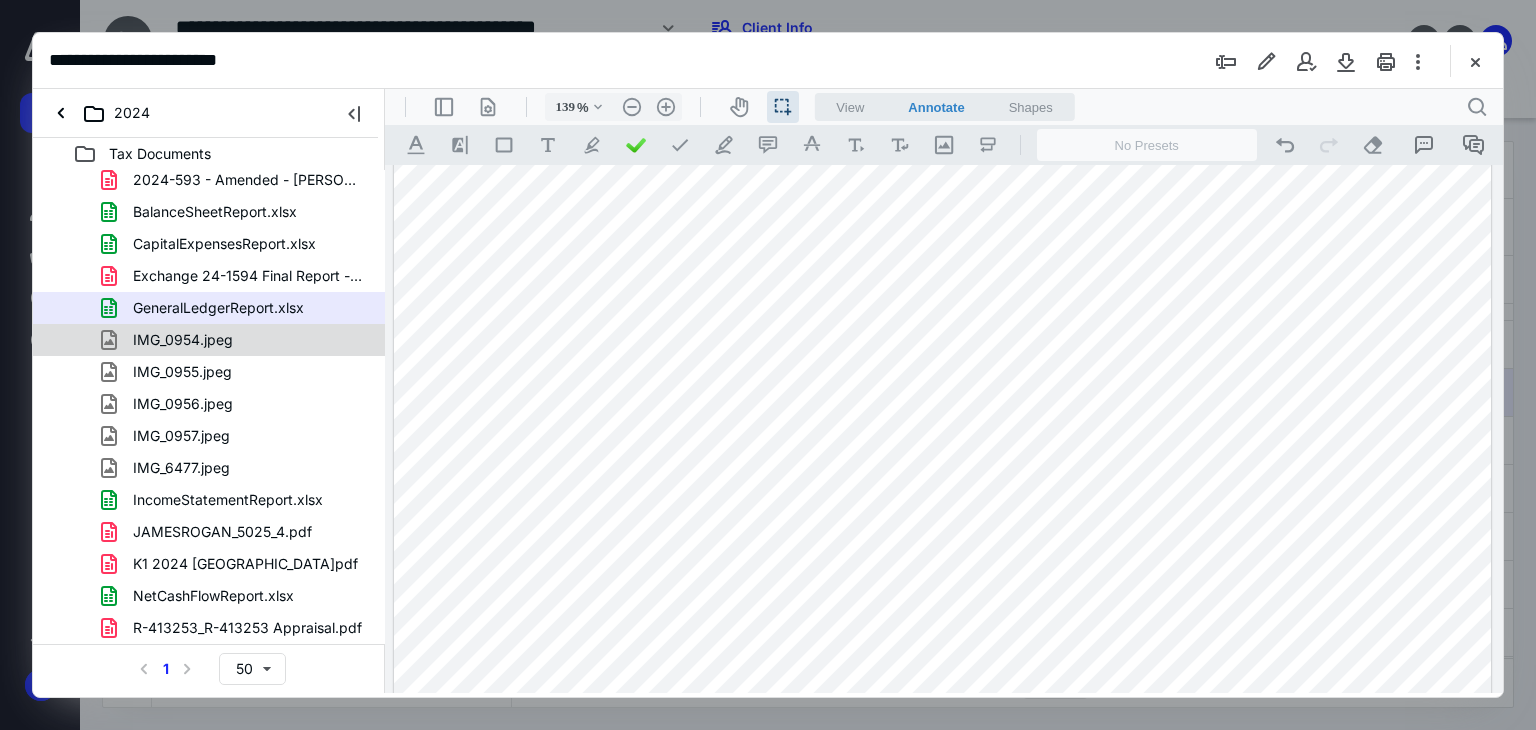 click on "IMG_0954.jpeg" at bounding box center (183, 340) 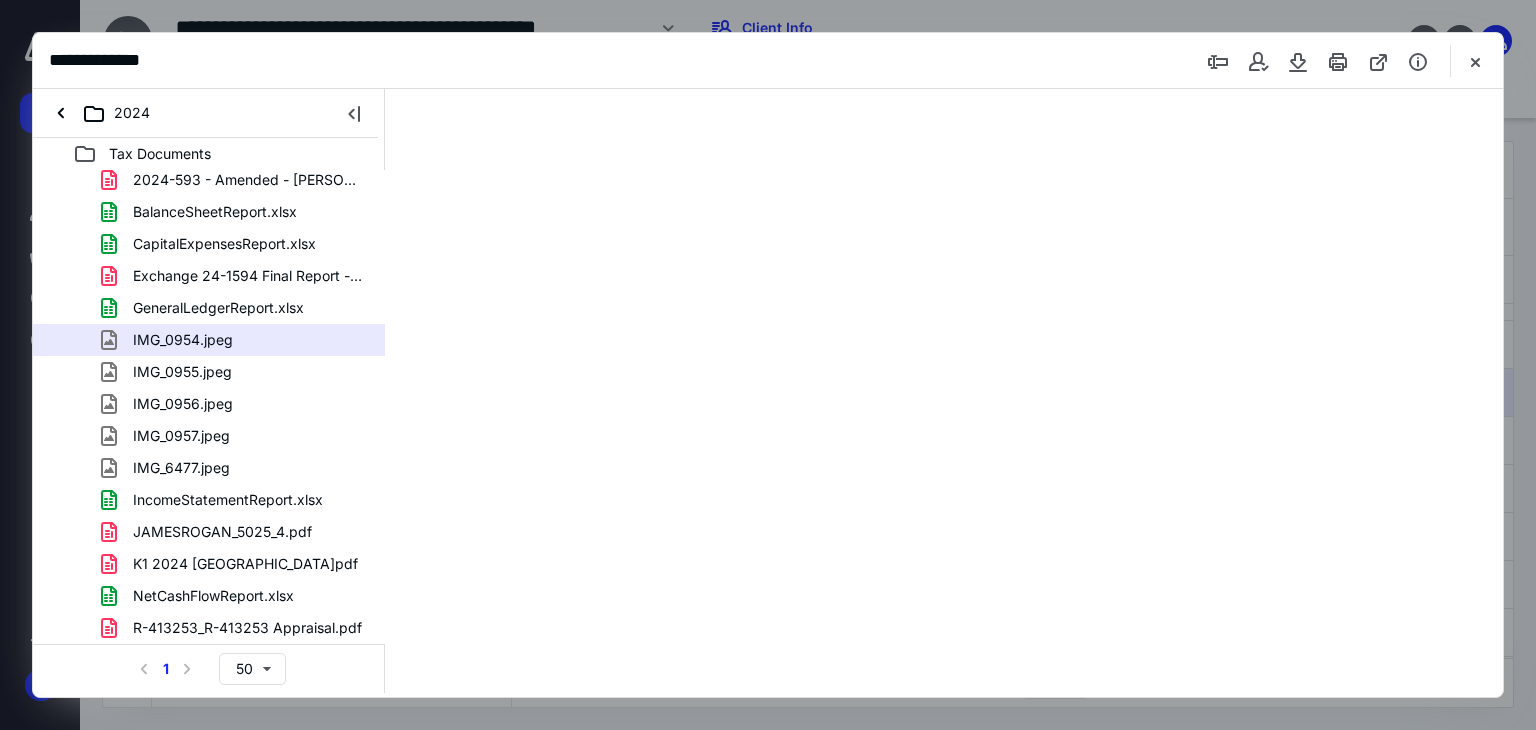scroll, scrollTop: 0, scrollLeft: 0, axis: both 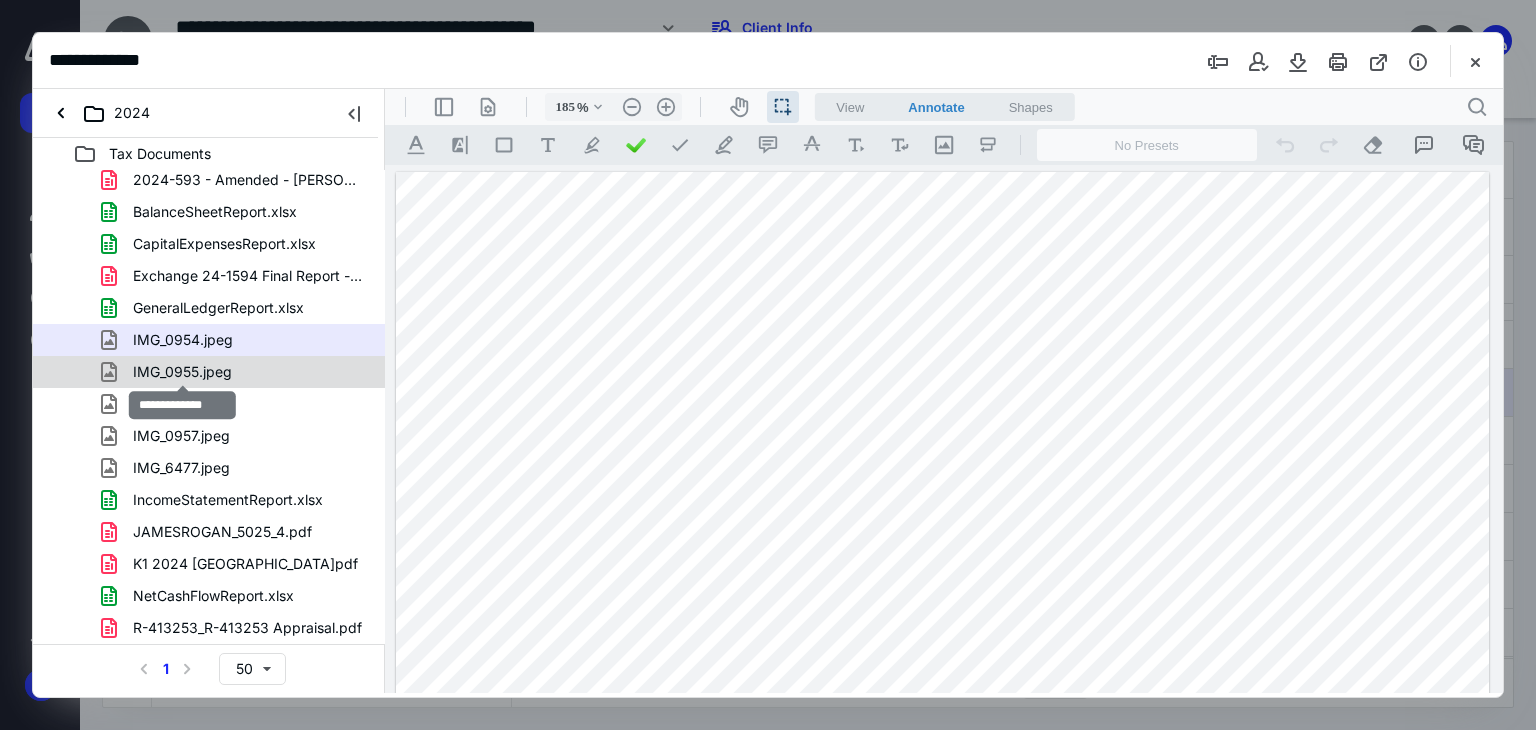click on "IMG_0955.jpeg" at bounding box center (182, 372) 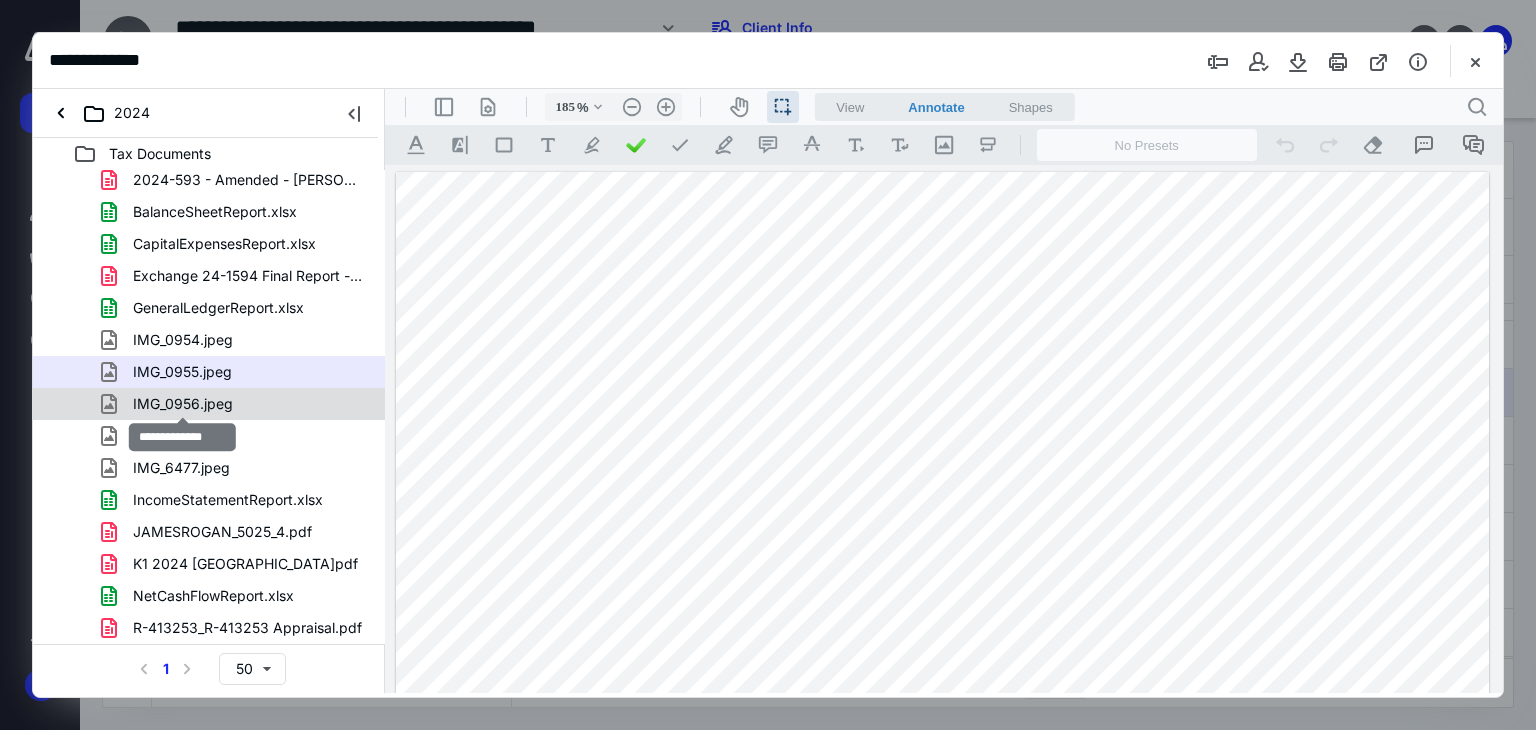 click on "IMG_0956.jpeg" at bounding box center [183, 404] 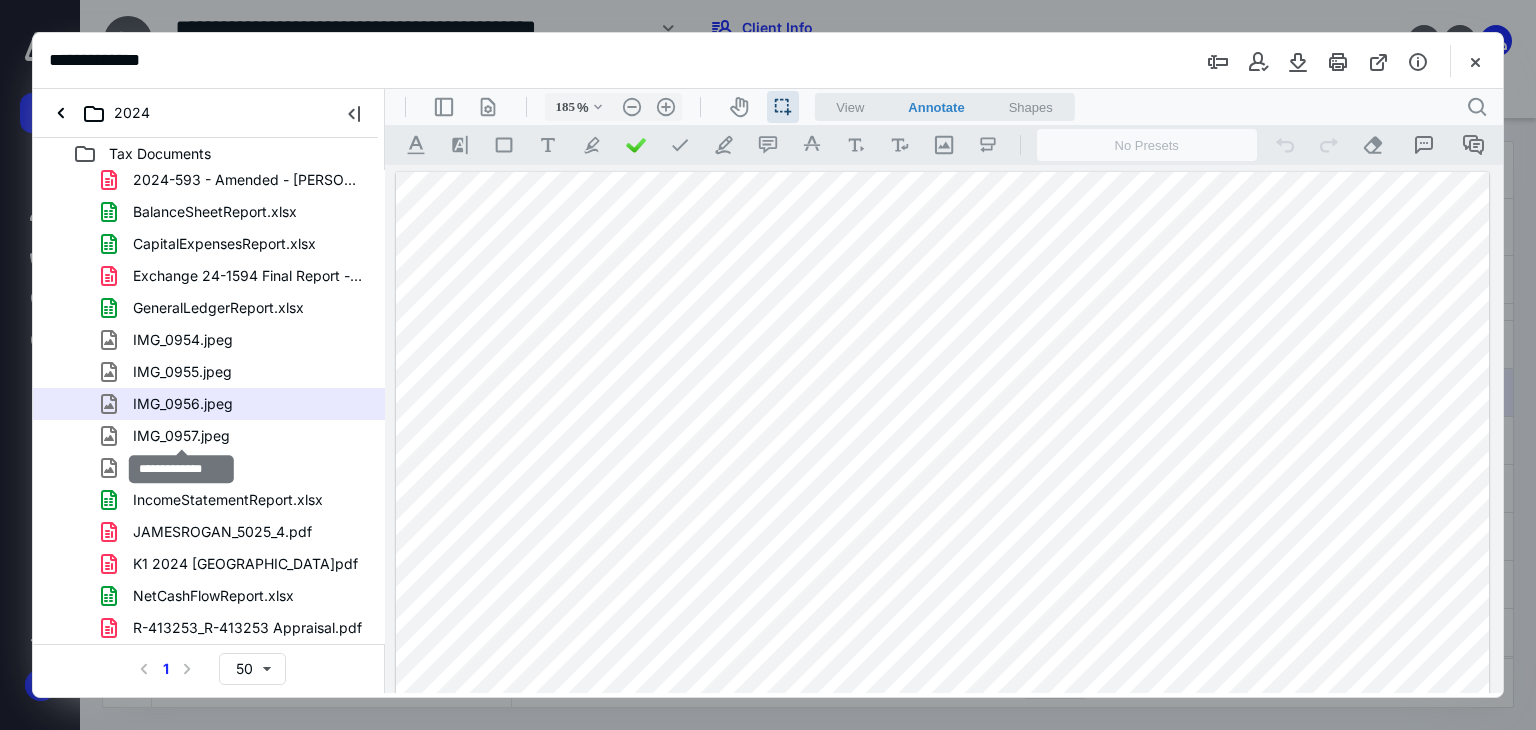click on "IMG_0957.jpeg" at bounding box center (181, 436) 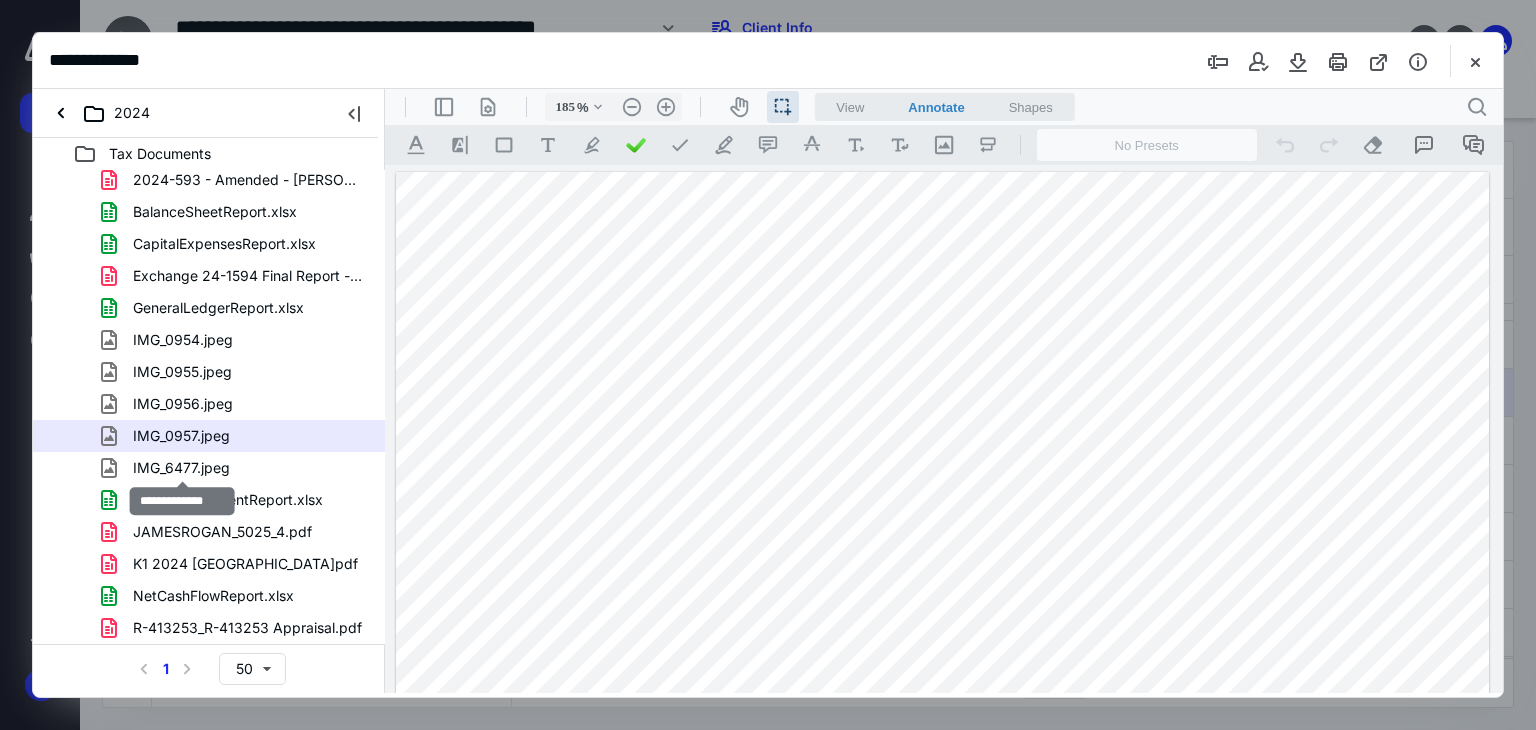 click on "IMG_6477.jpeg" at bounding box center [181, 468] 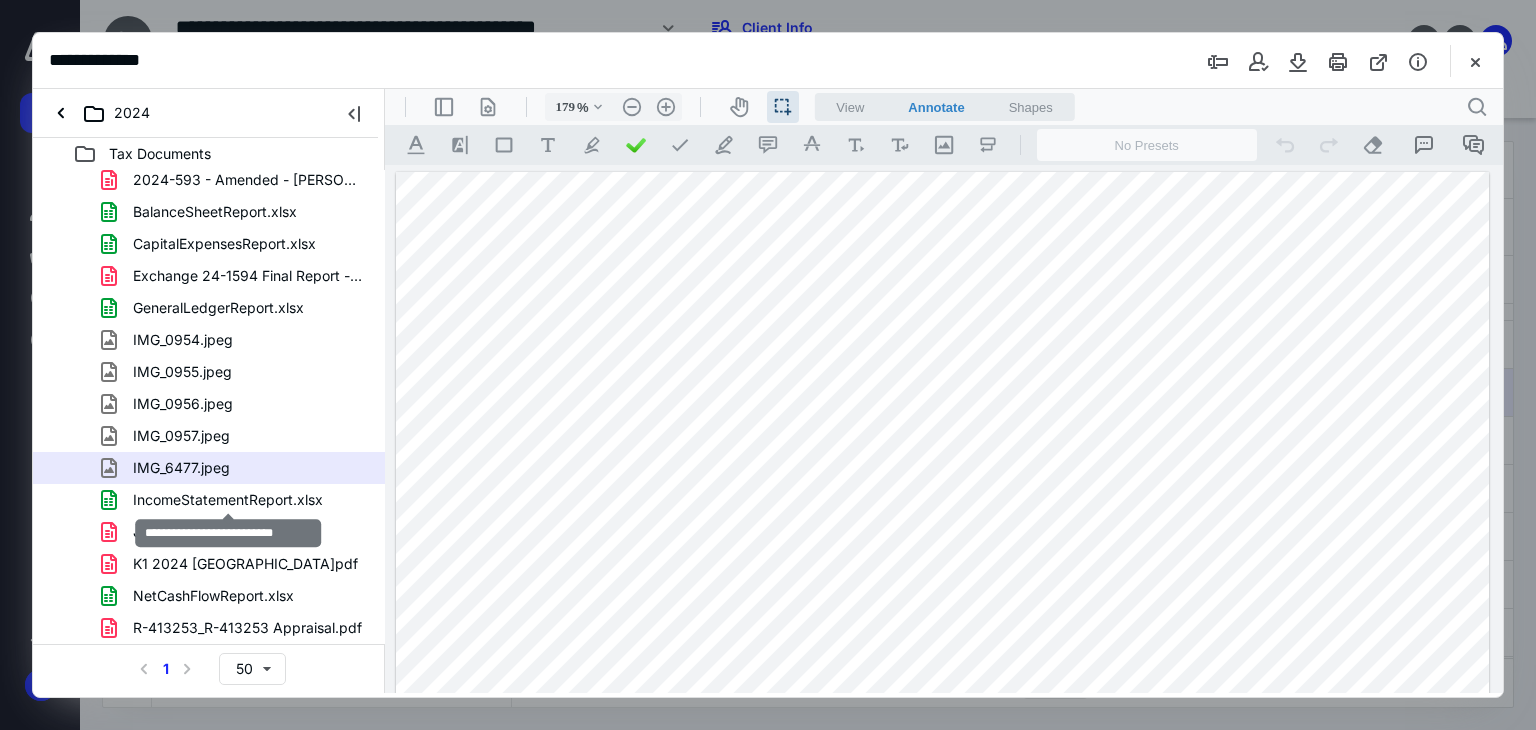 click on "IncomeStatementReport.xlsx" at bounding box center [228, 500] 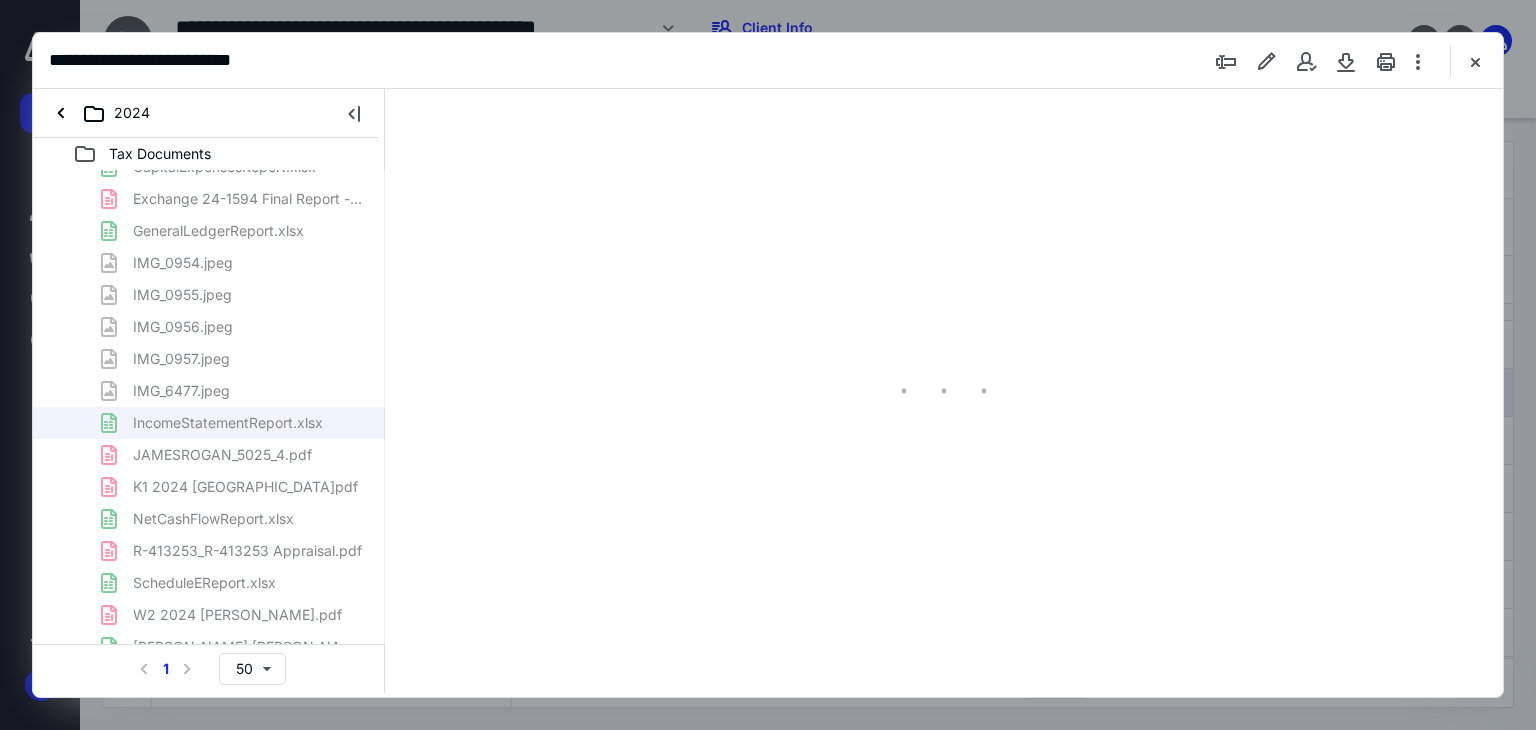 scroll, scrollTop: 438, scrollLeft: 0, axis: vertical 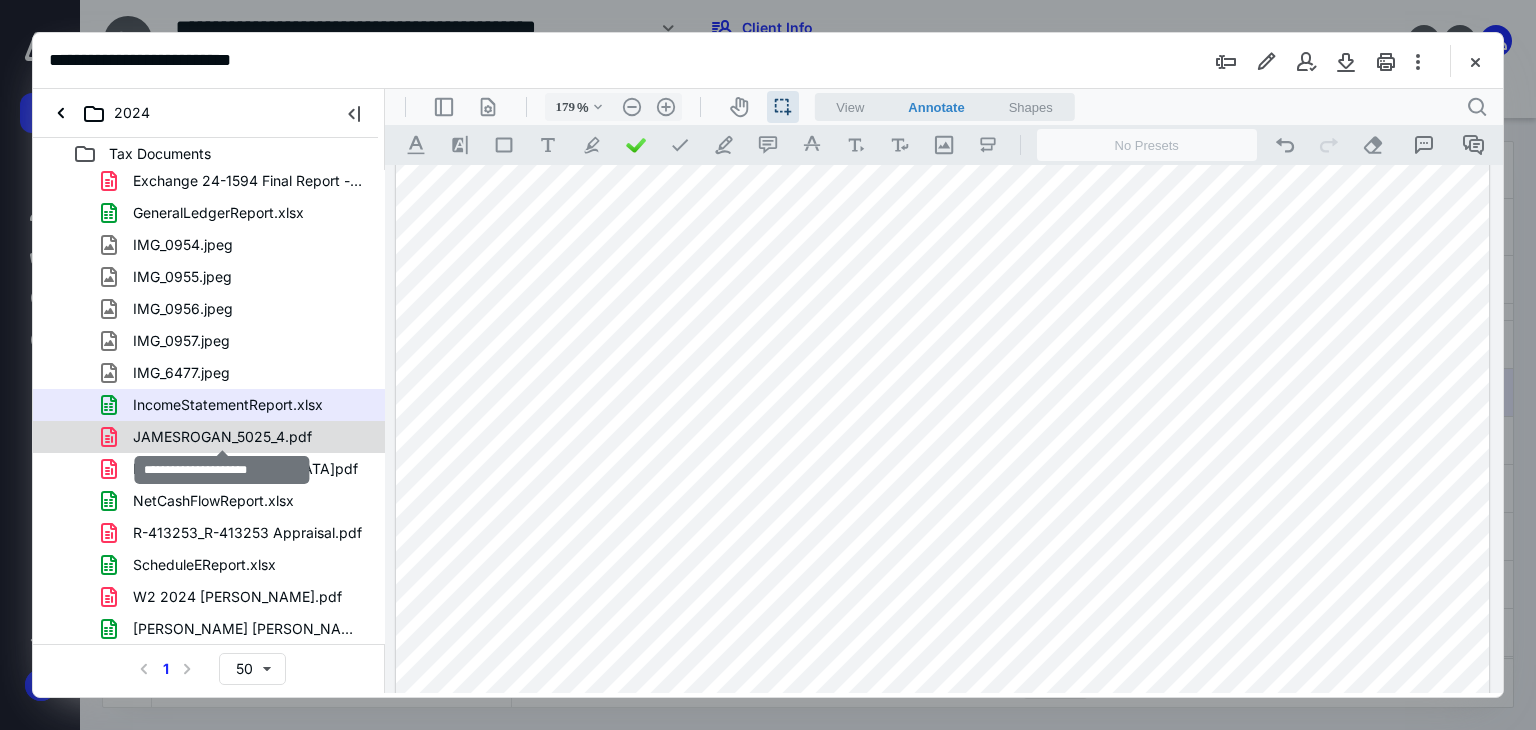 click on "JAMESROGAN_5025_4.pdf" at bounding box center [222, 437] 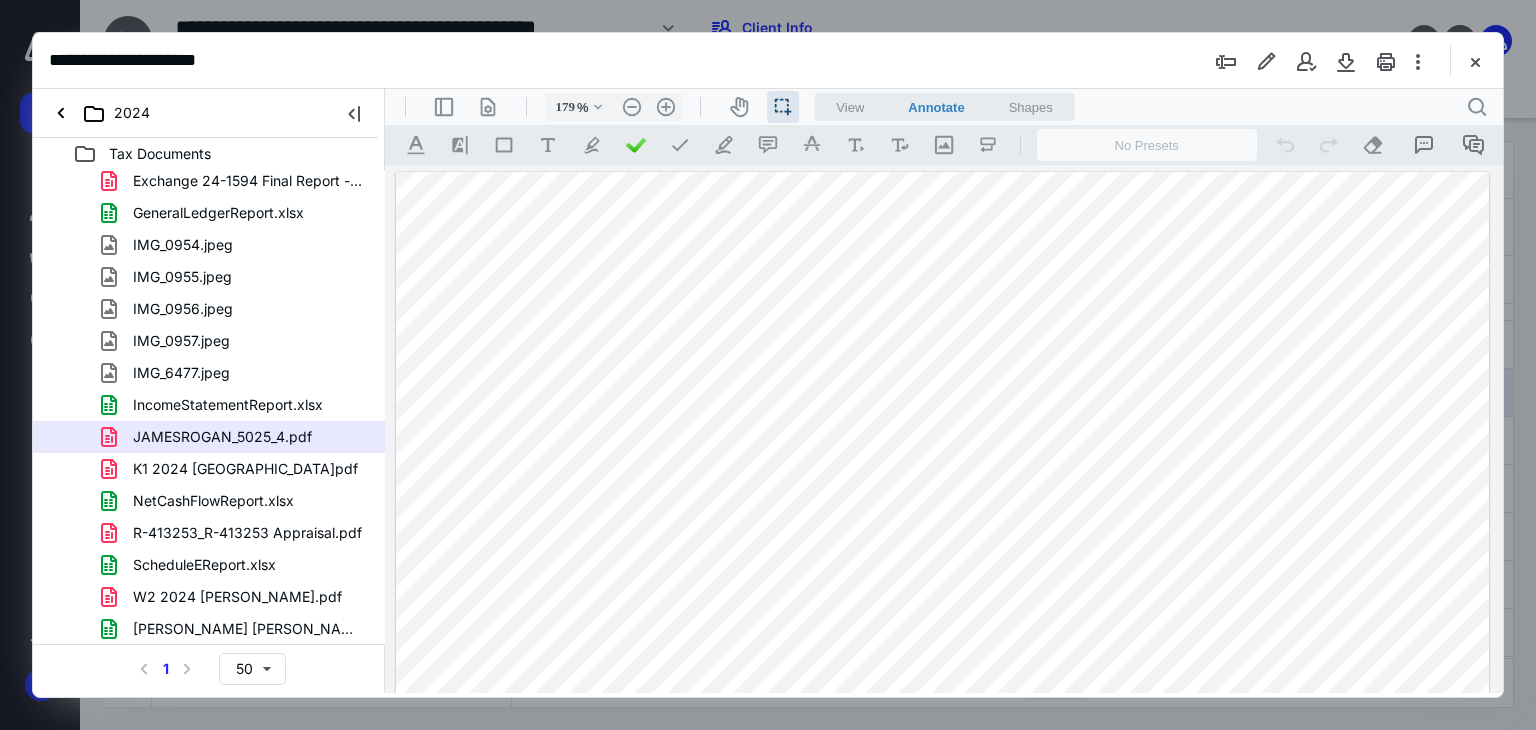 scroll, scrollTop: 100, scrollLeft: 0, axis: vertical 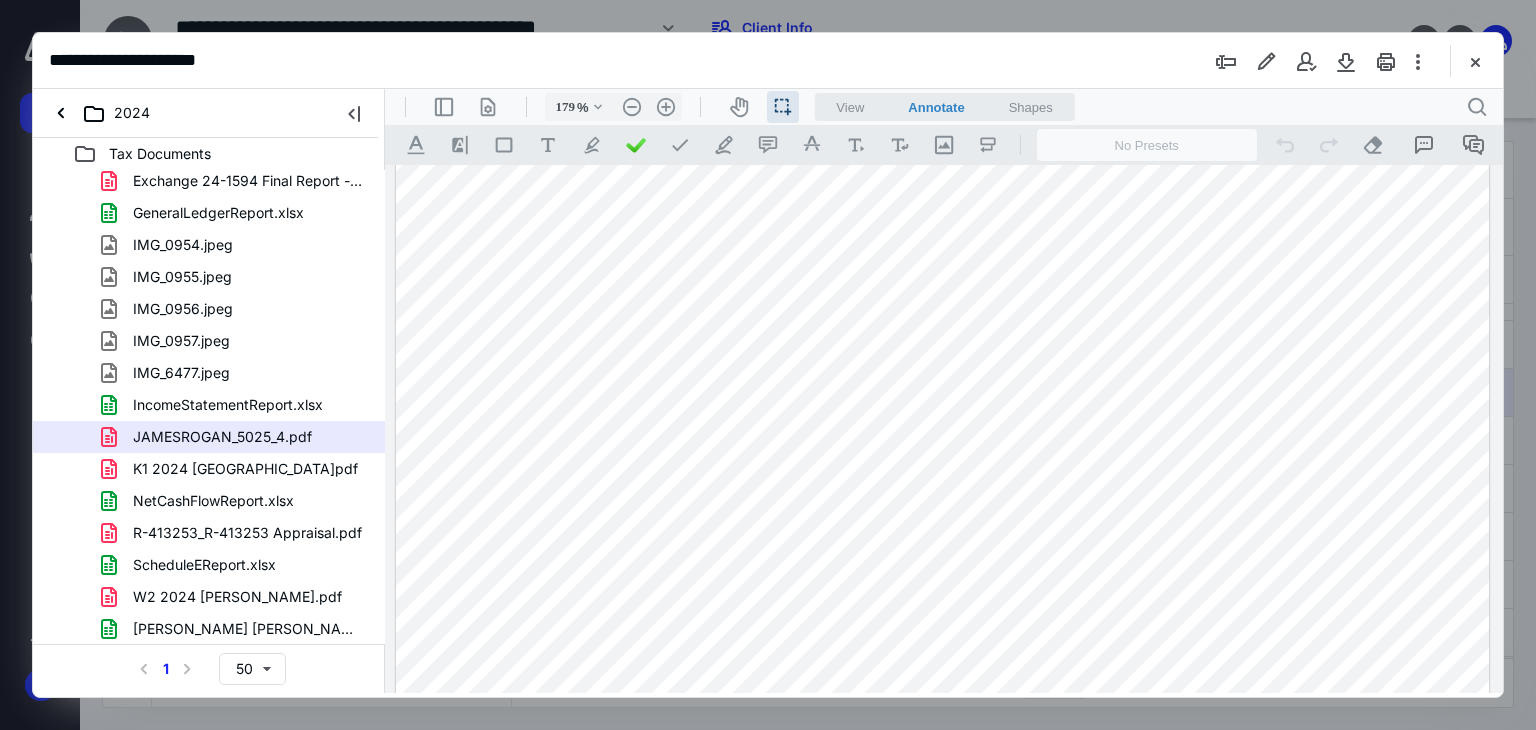 click on "K1 2024 New Heights.pdf" at bounding box center (245, 469) 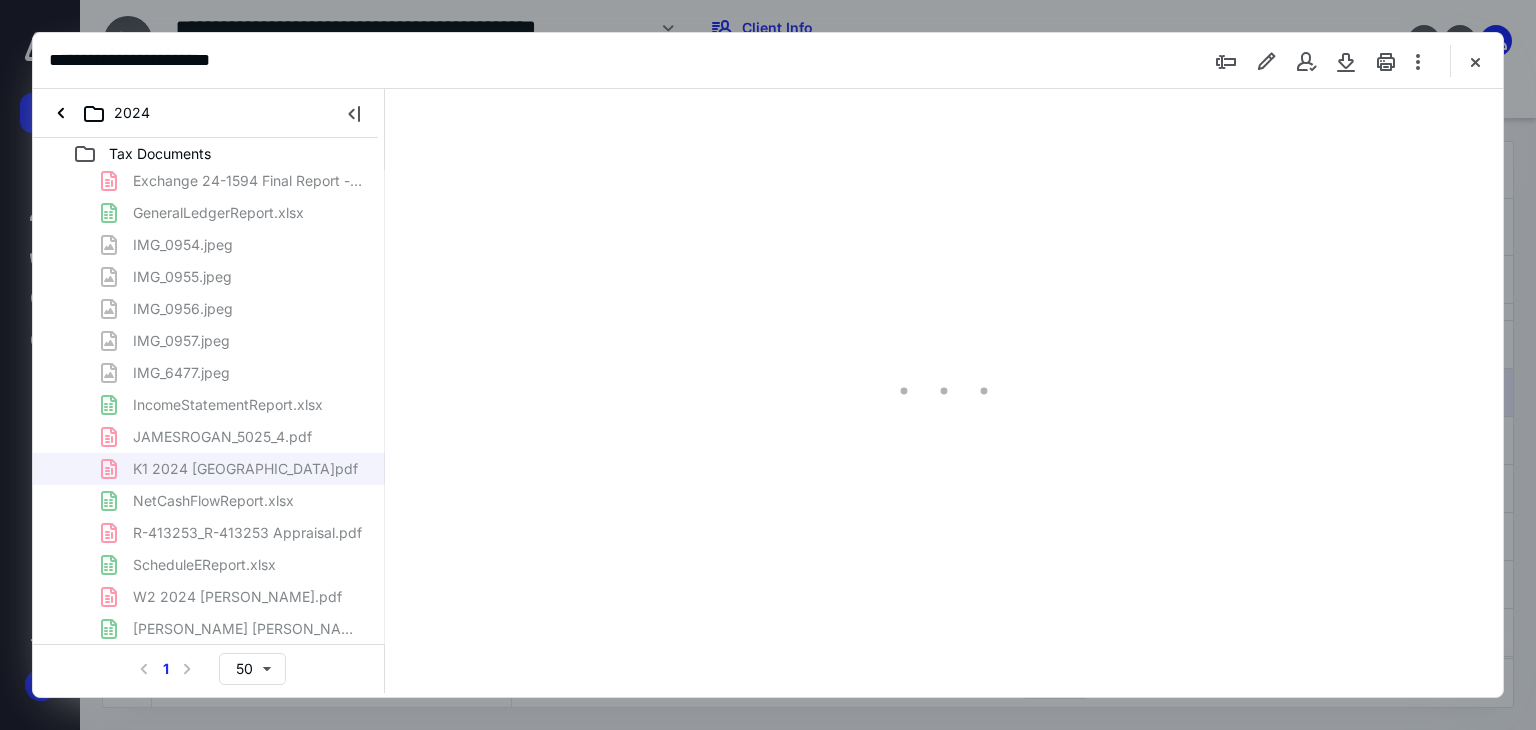 scroll, scrollTop: 83, scrollLeft: 0, axis: vertical 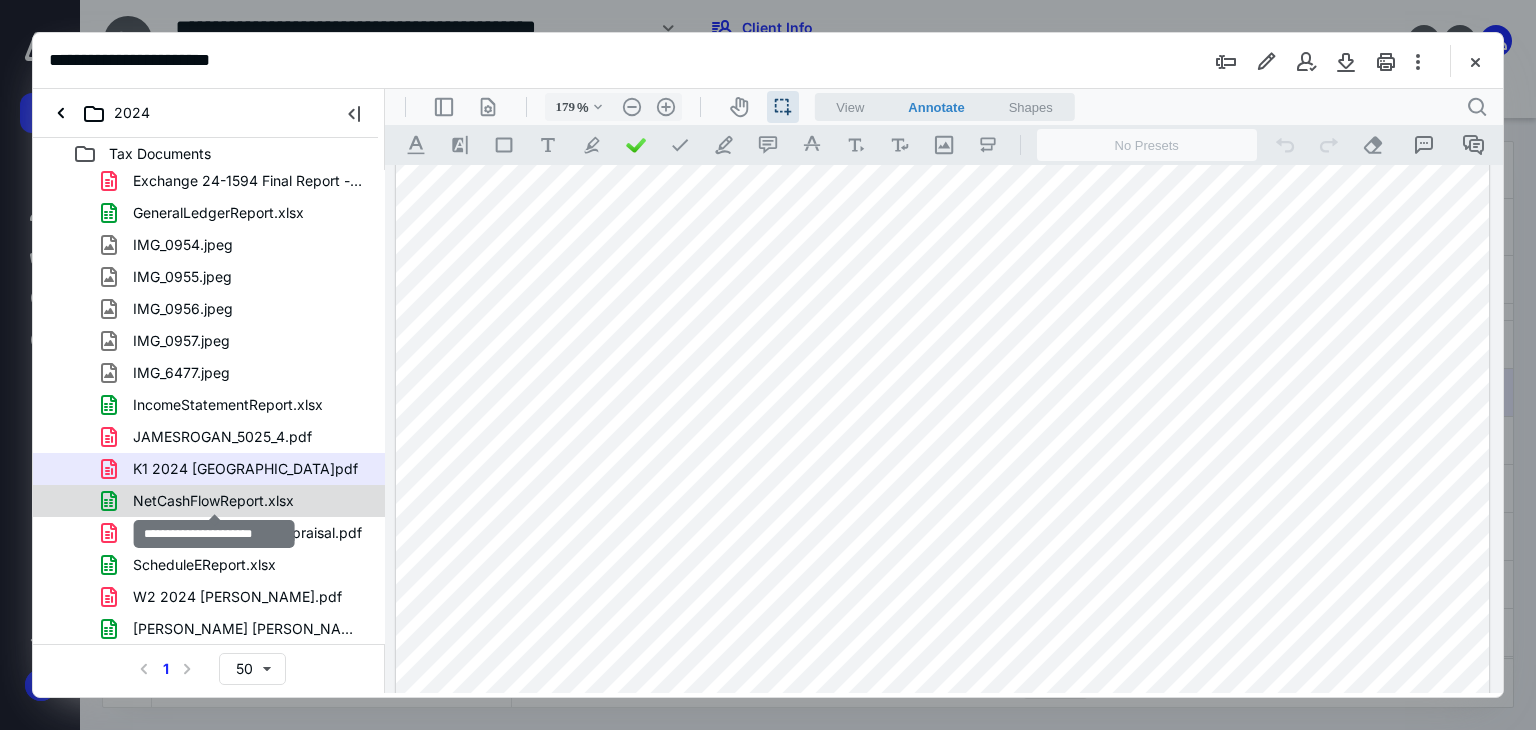 click on "NetCashFlowReport.xlsx" at bounding box center (213, 501) 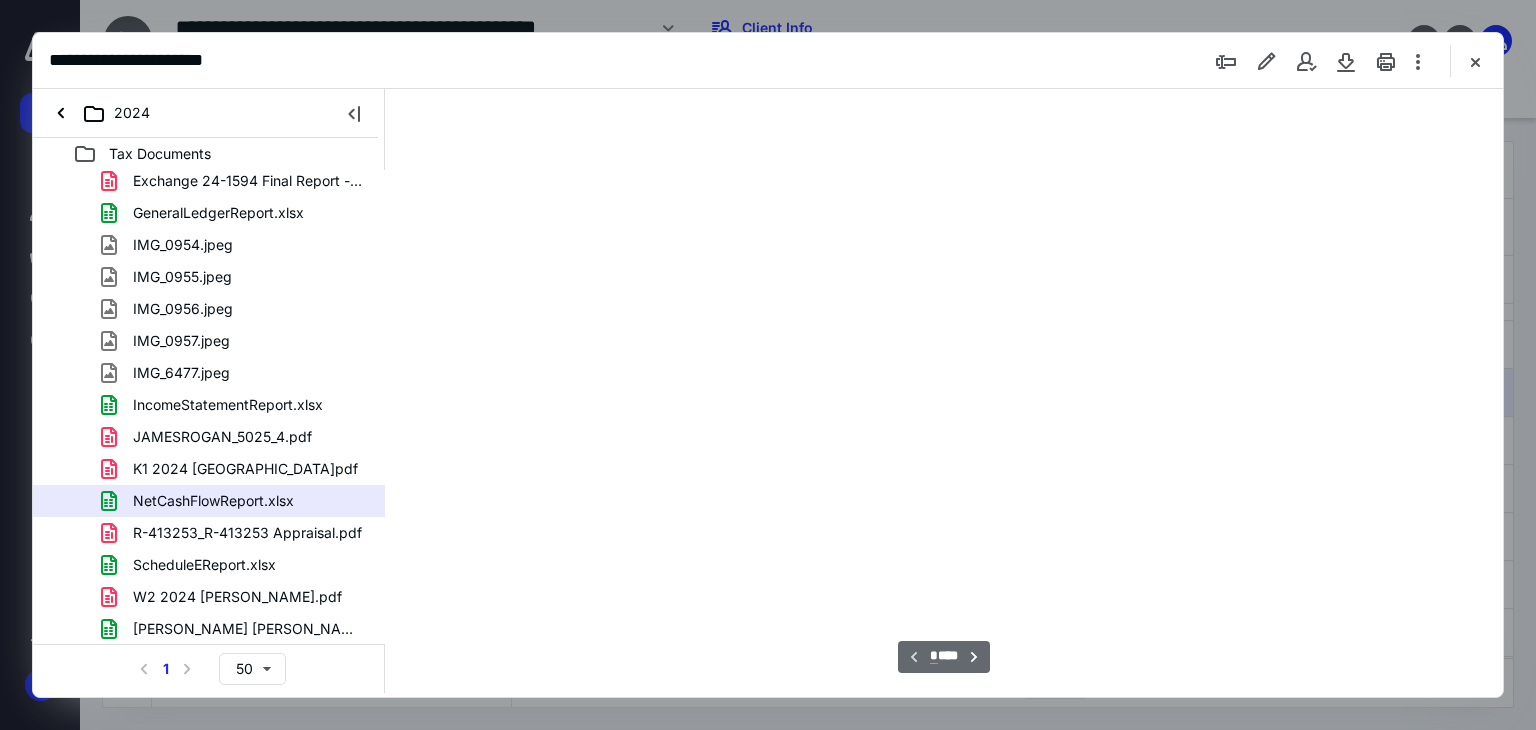 scroll, scrollTop: 83, scrollLeft: 0, axis: vertical 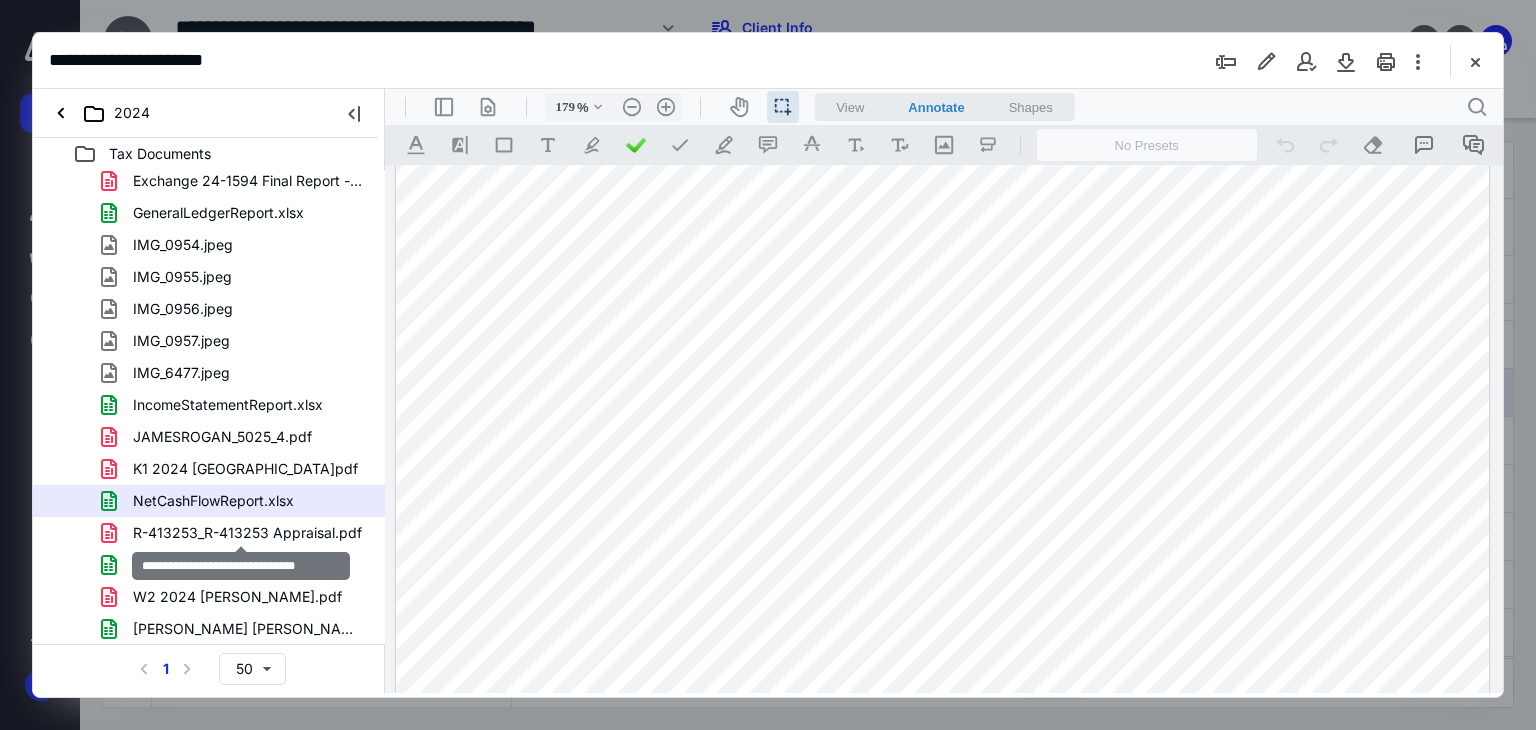 click on "R-413253_R-413253 Appraisal.pdf" at bounding box center (247, 533) 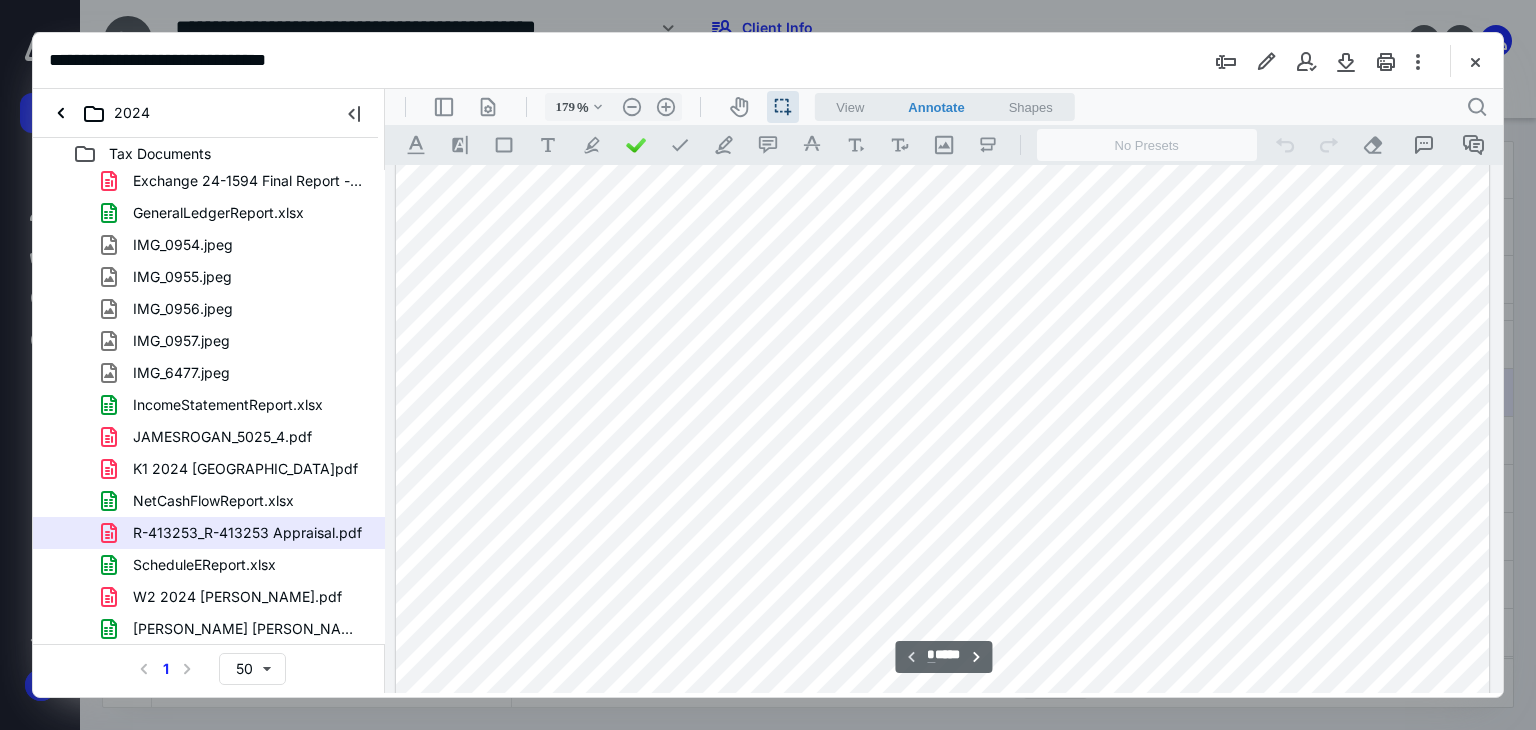 scroll, scrollTop: 1231, scrollLeft: 0, axis: vertical 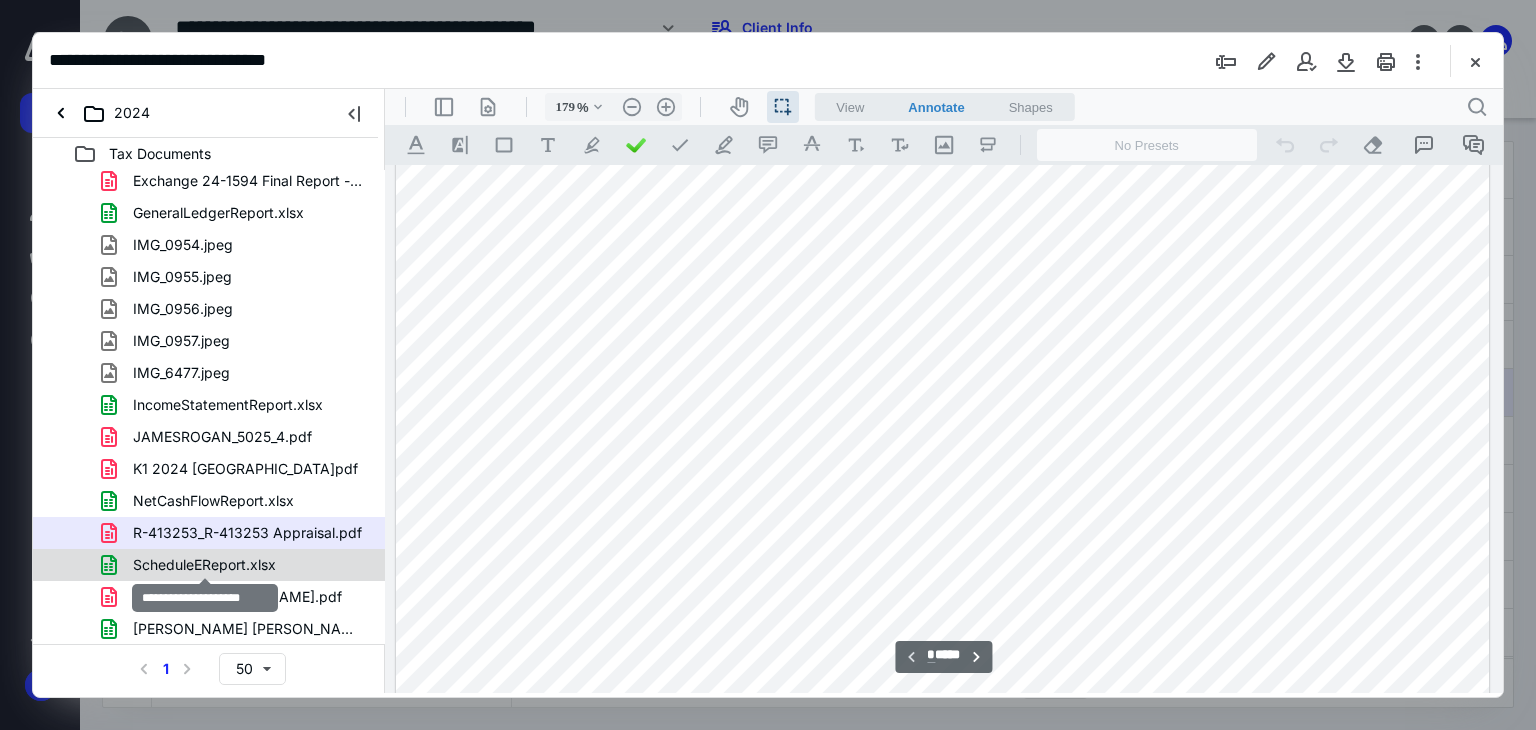 click on "ScheduleEReport.xlsx" at bounding box center (204, 565) 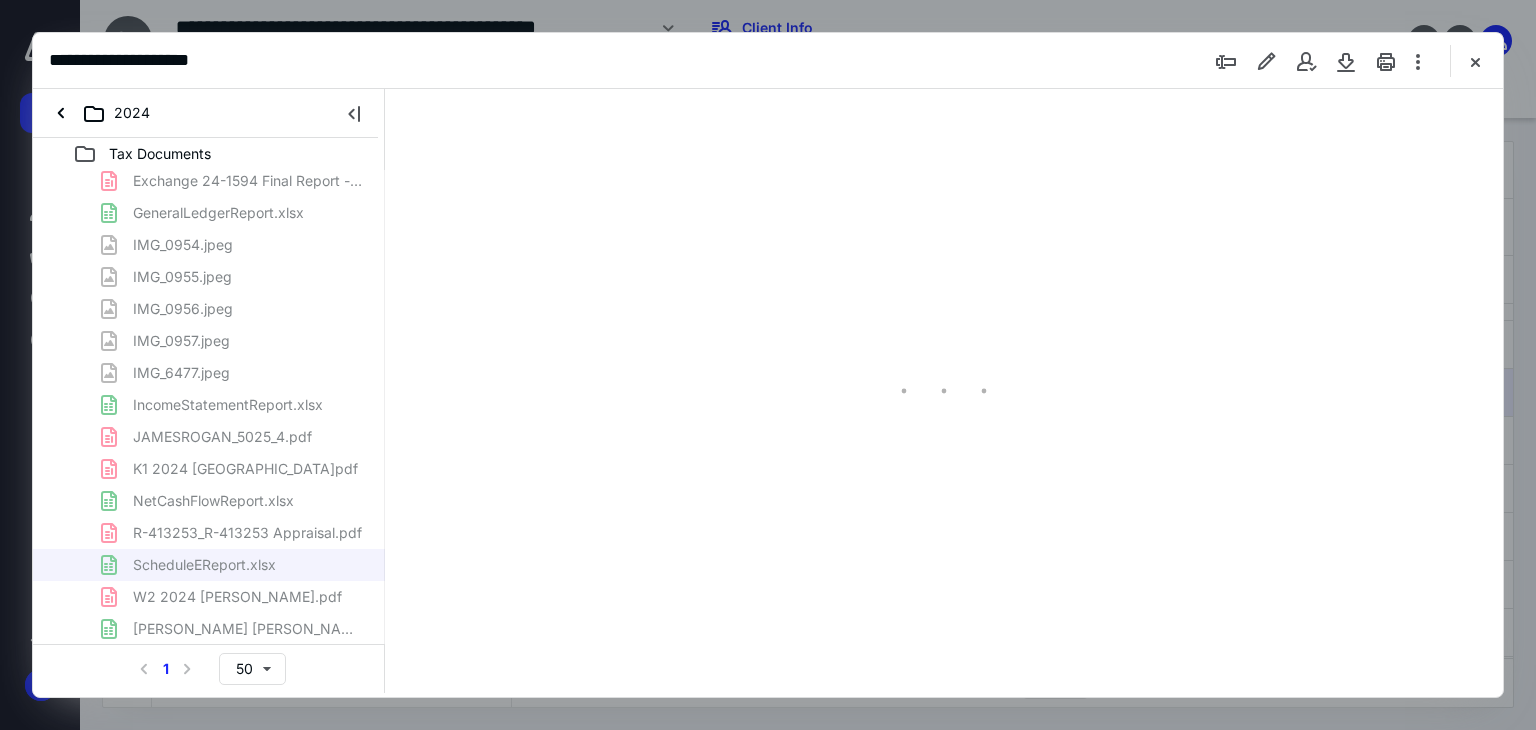 scroll, scrollTop: 82, scrollLeft: 0, axis: vertical 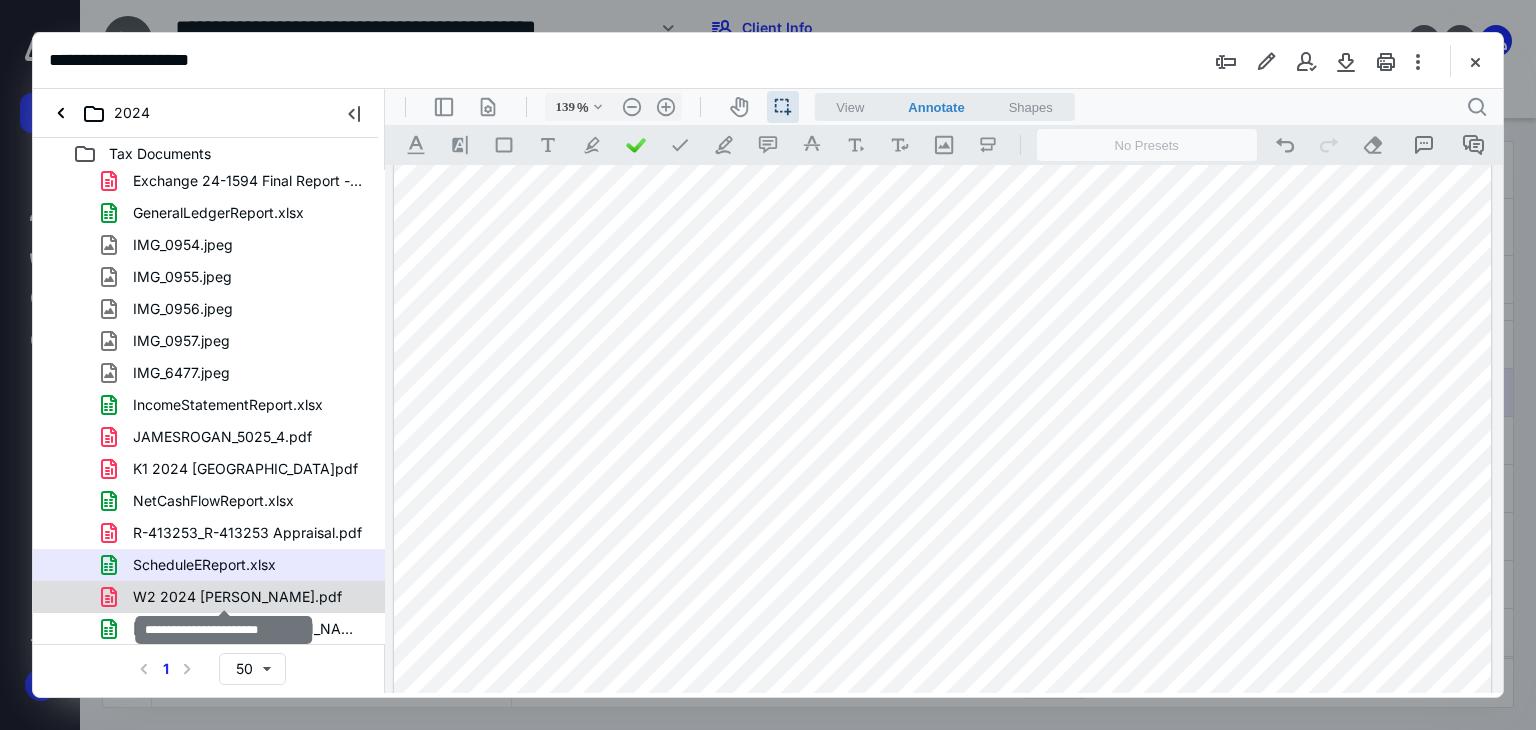 click on "W2 2024 James Rogan.pdf" at bounding box center (237, 597) 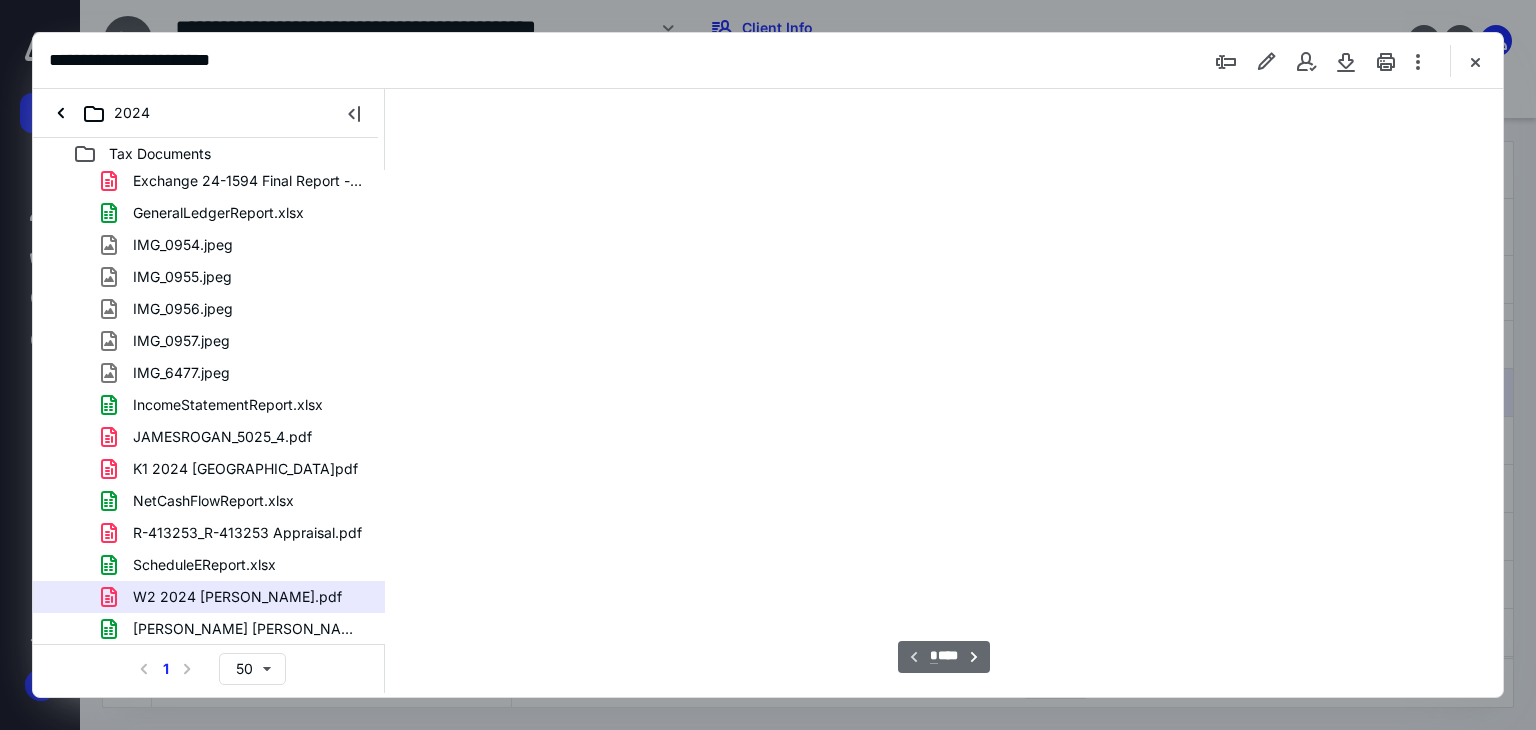 scroll, scrollTop: 83, scrollLeft: 0, axis: vertical 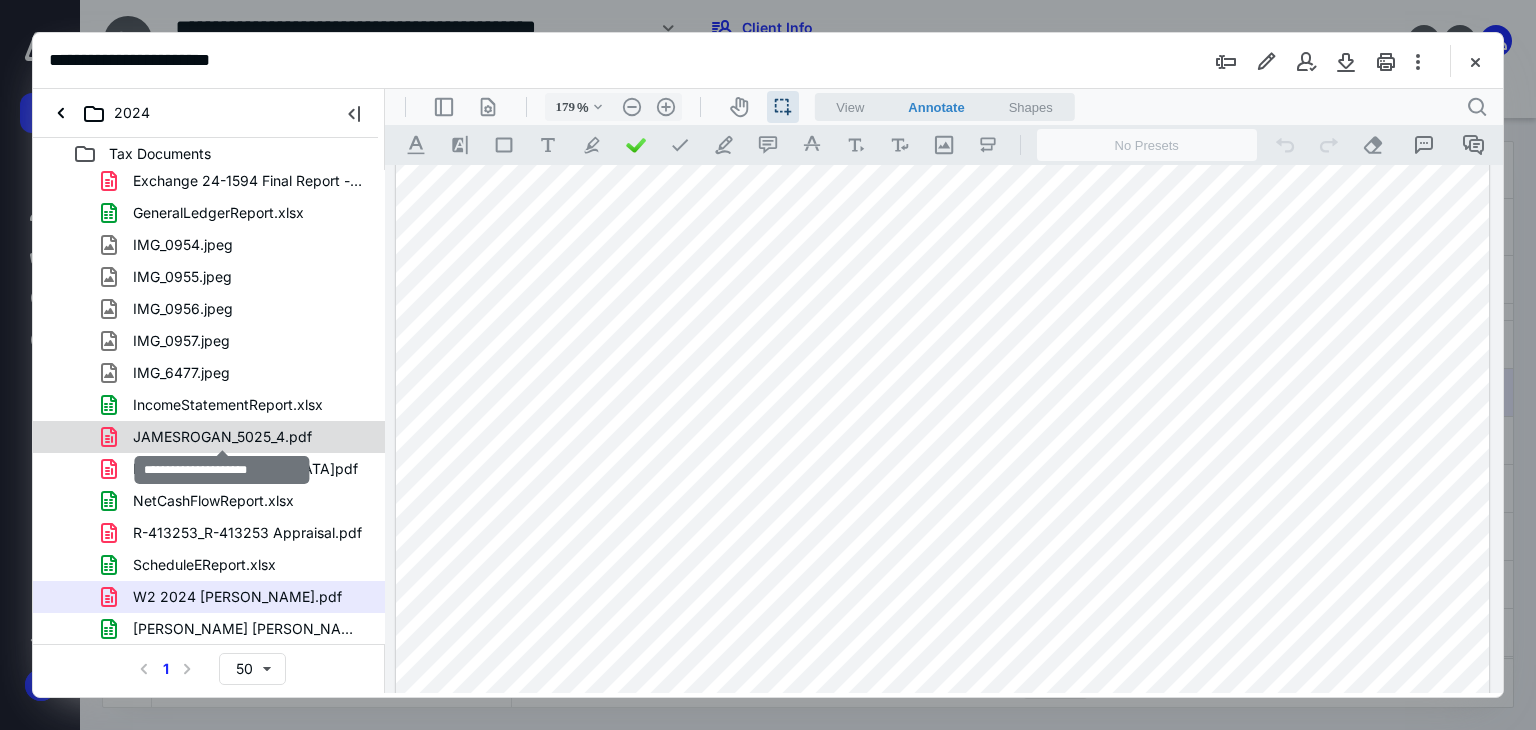 click on "JAMESROGAN_5025_4.pdf" at bounding box center [222, 437] 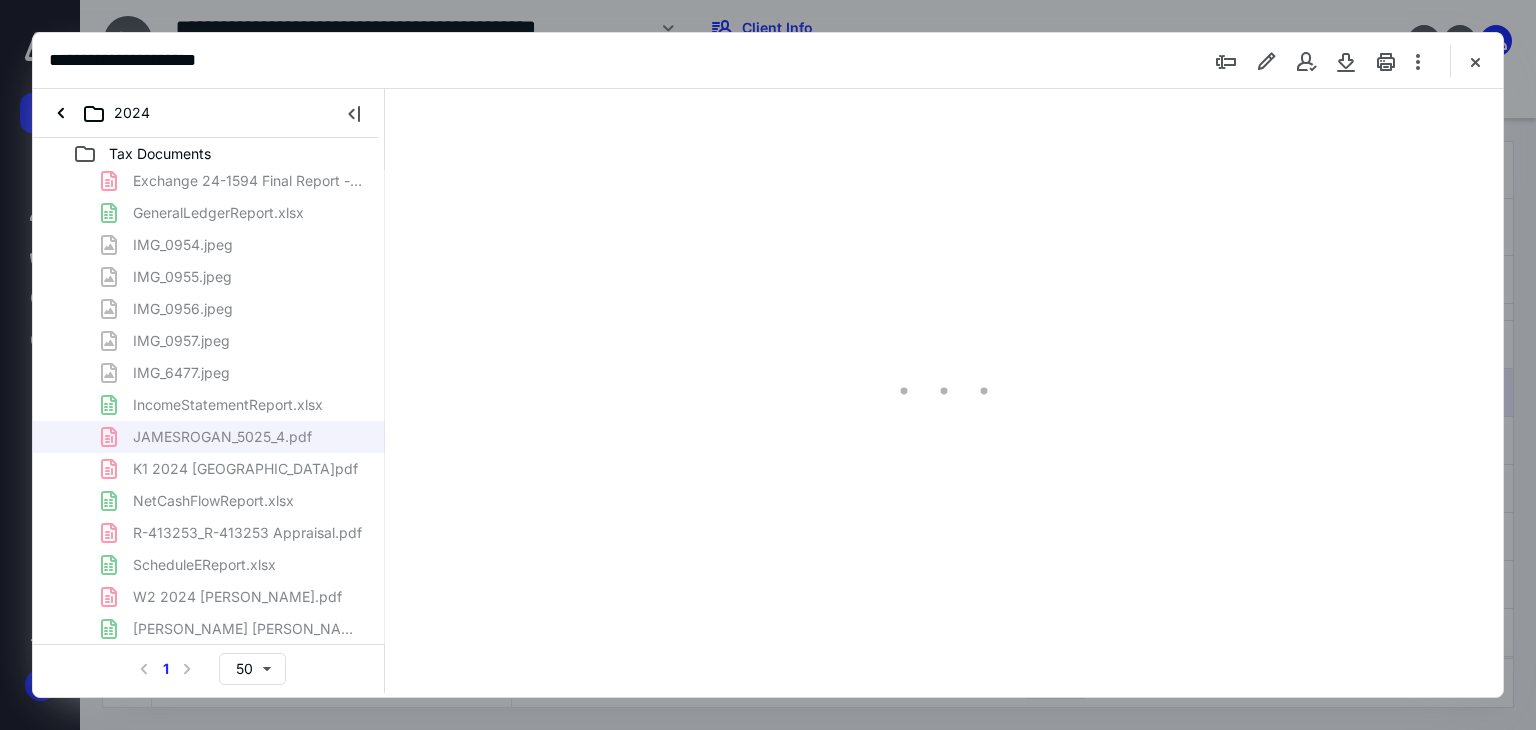 type on "179" 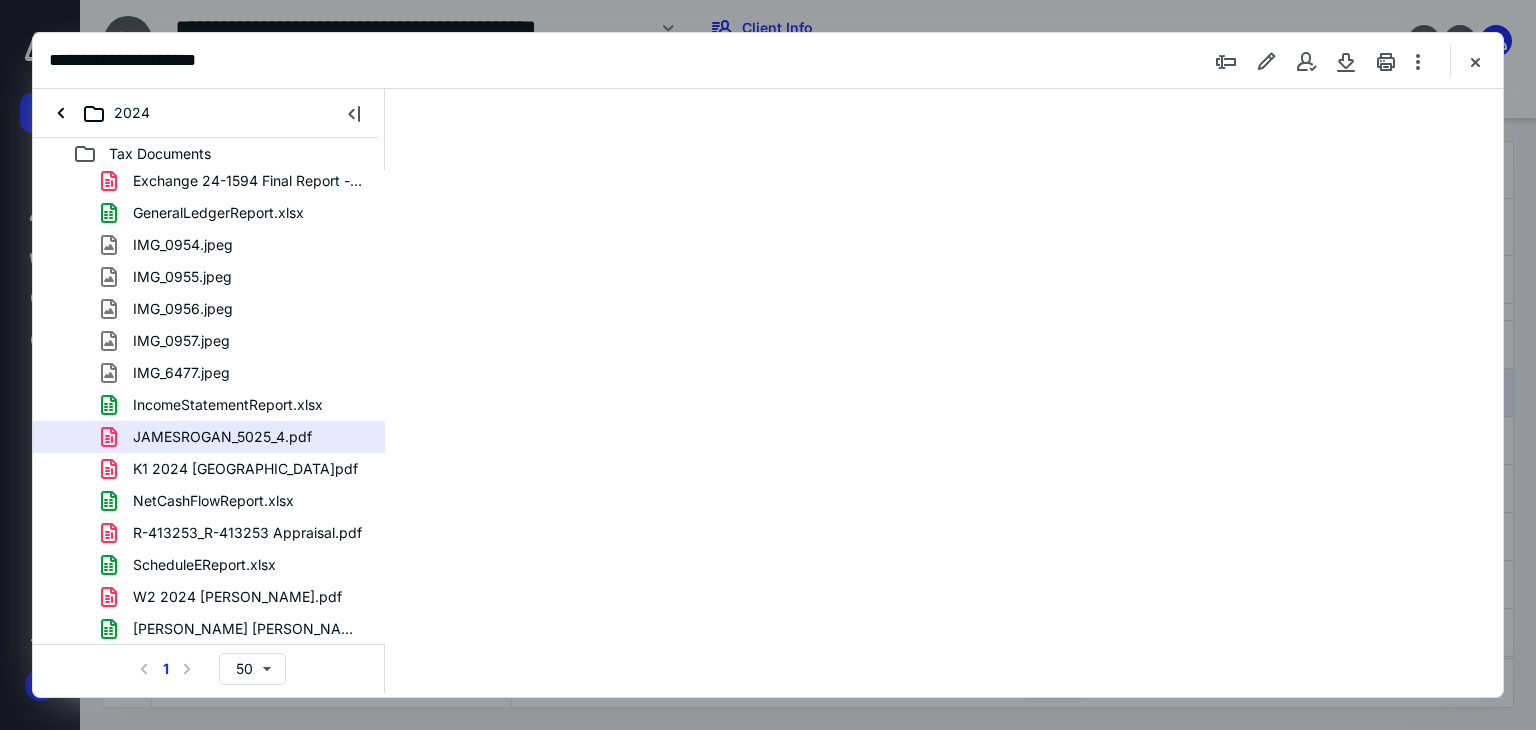 scroll, scrollTop: 0, scrollLeft: 0, axis: both 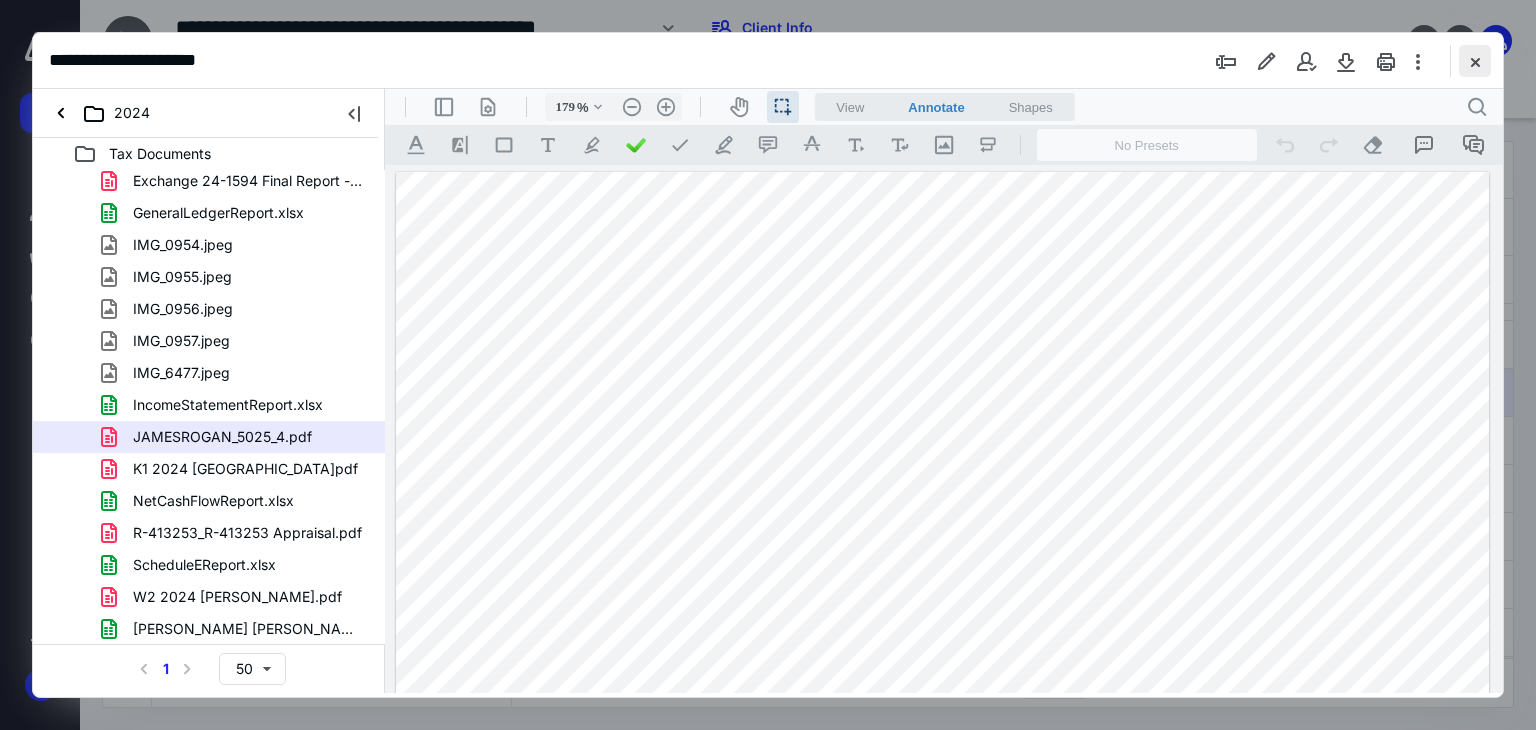 click at bounding box center (1475, 61) 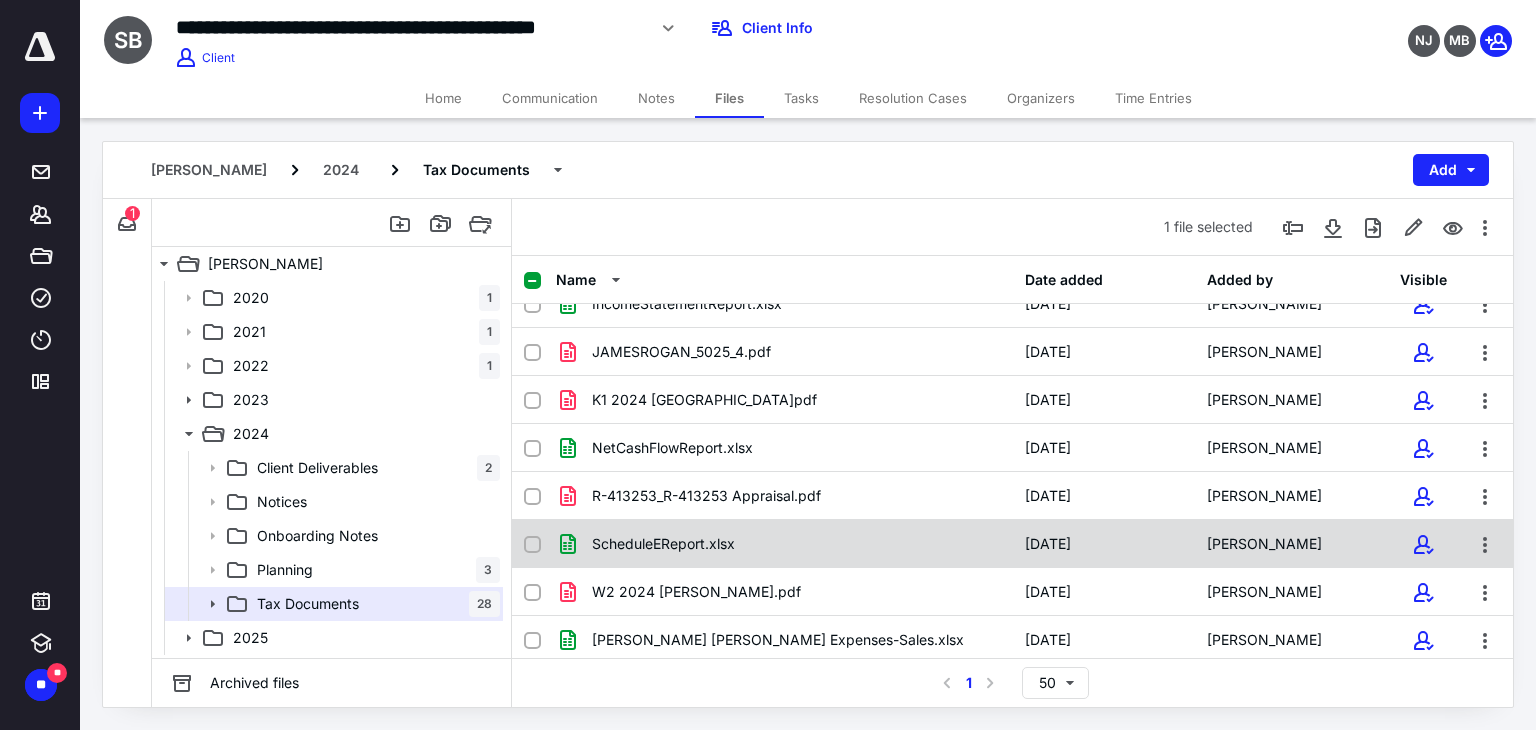 scroll, scrollTop: 1012, scrollLeft: 0, axis: vertical 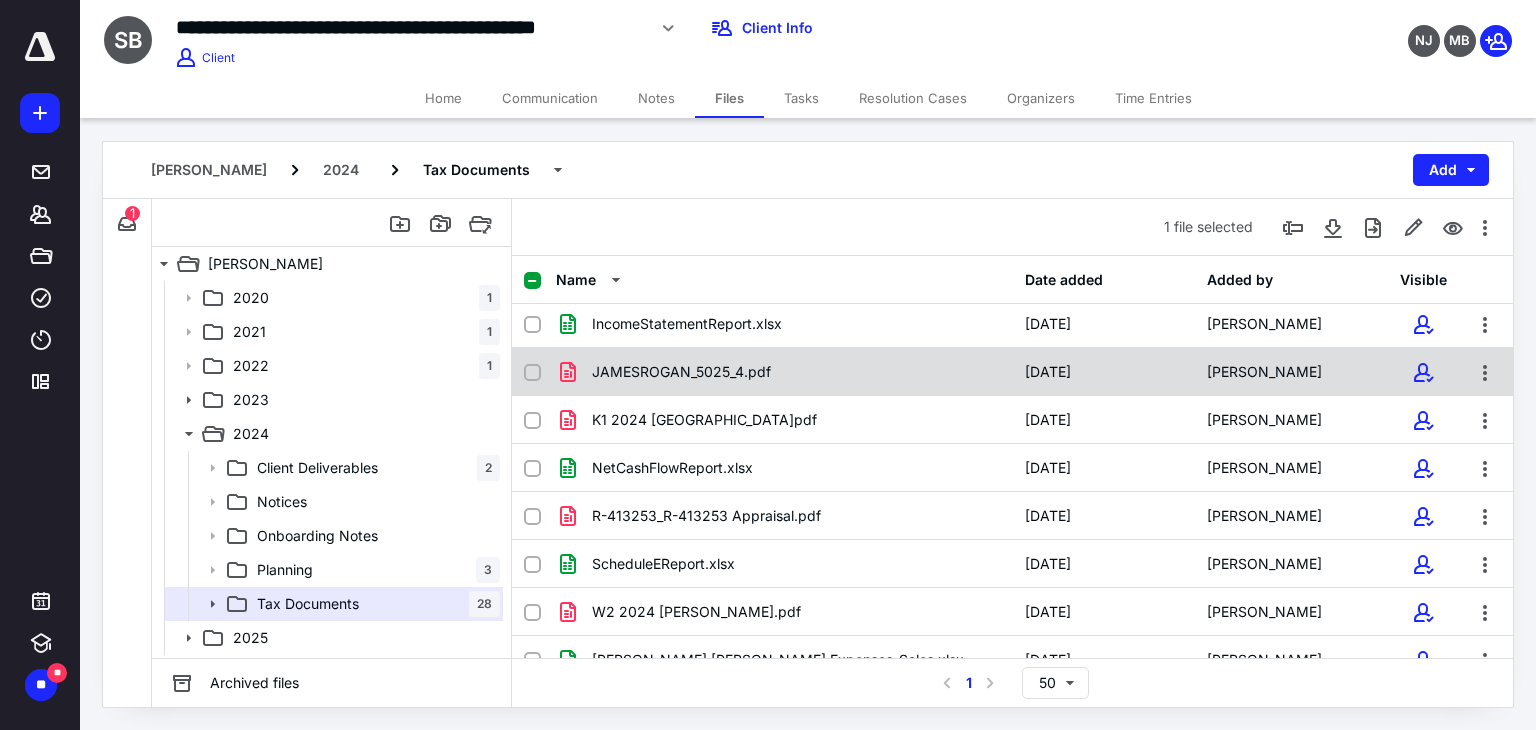 click on "JAMESROGAN_5025_4.pdf" at bounding box center (784, 372) 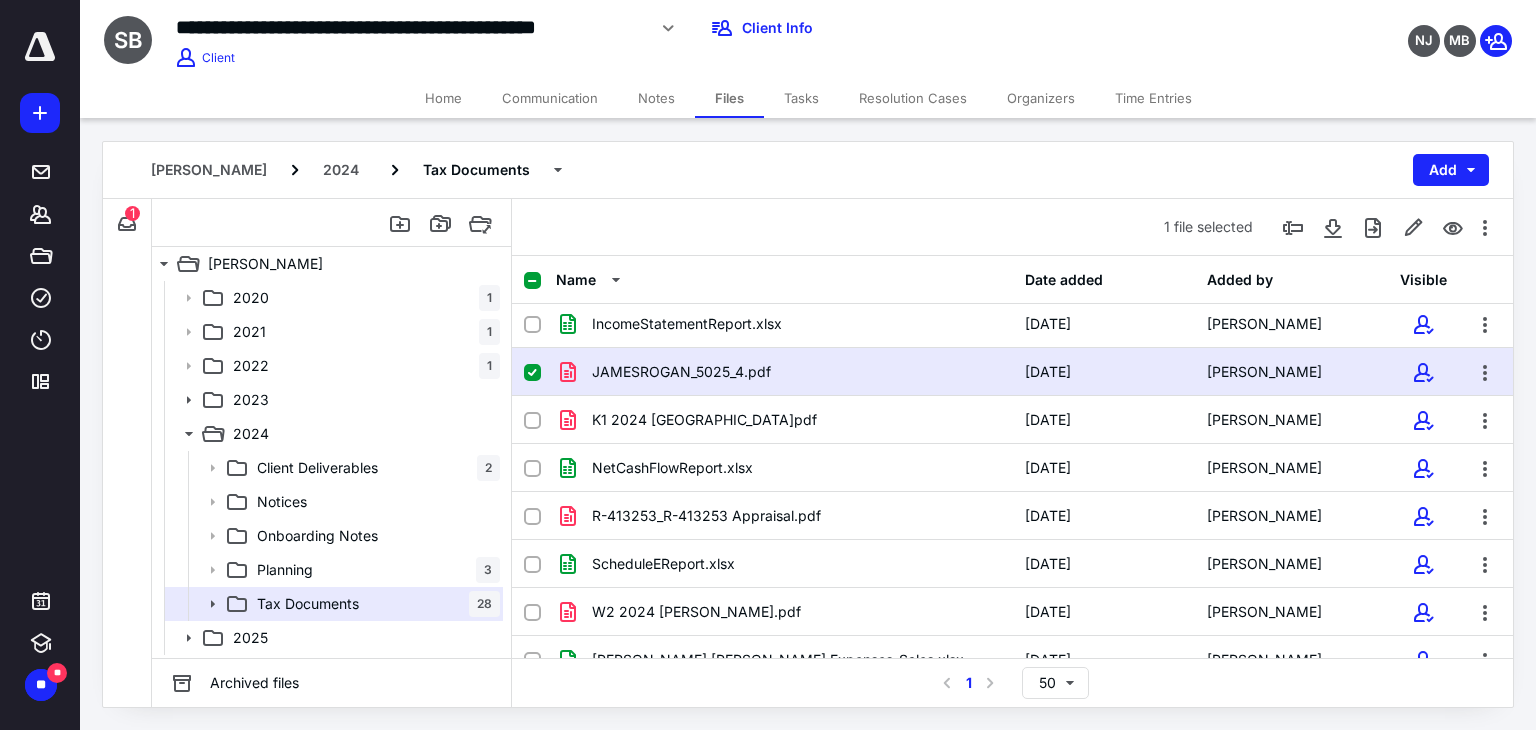 click on "JAMESROGAN_5025_4.pdf" at bounding box center [784, 372] 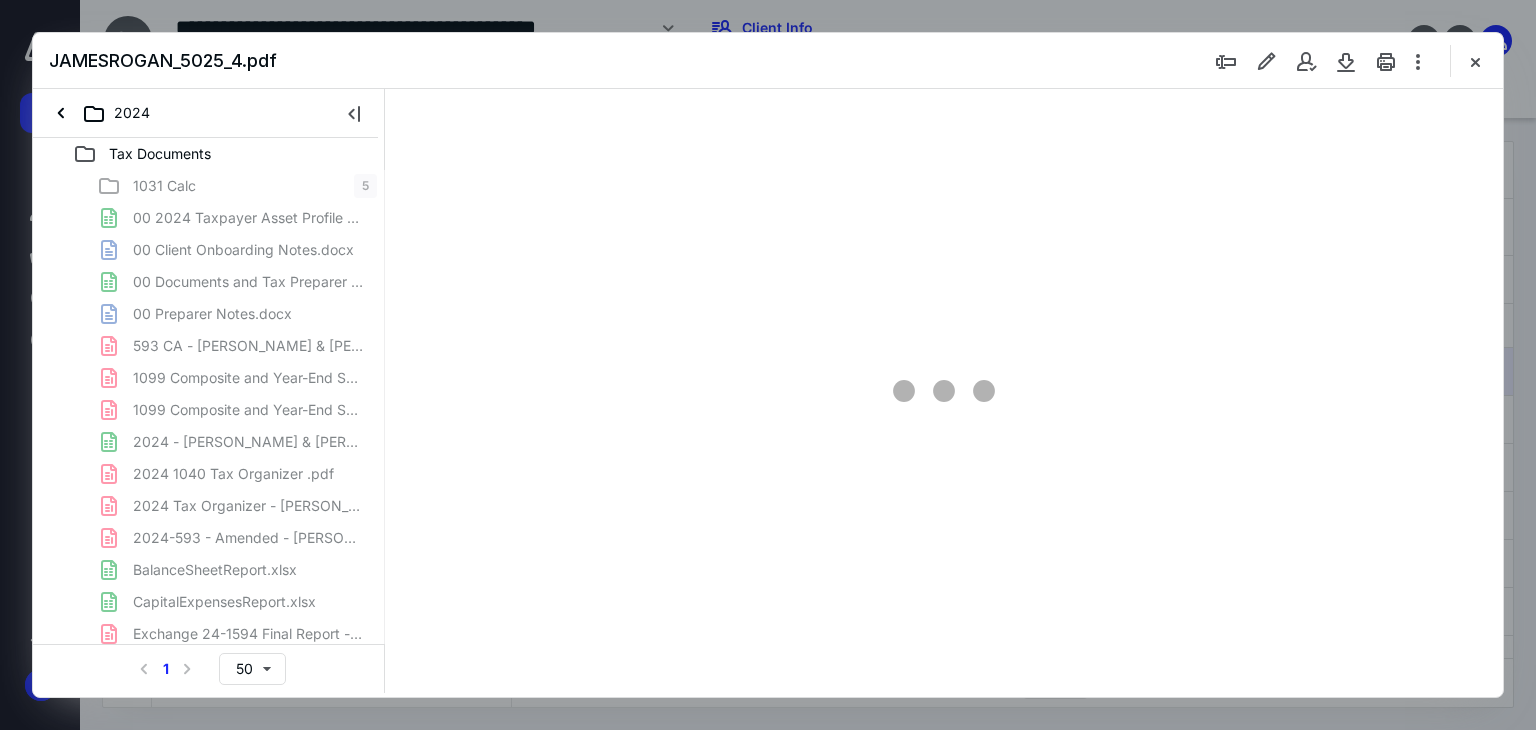 scroll, scrollTop: 0, scrollLeft: 0, axis: both 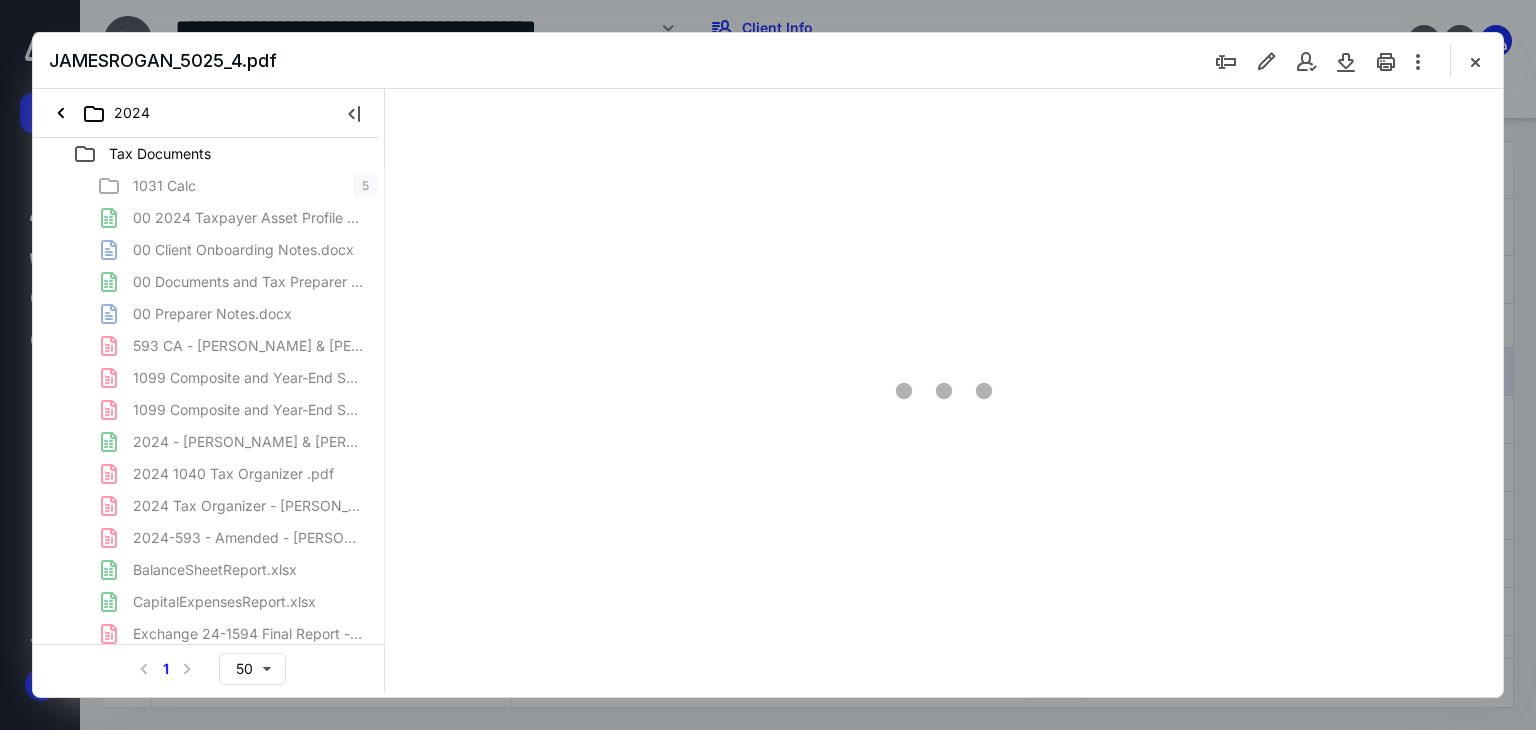 type on "179" 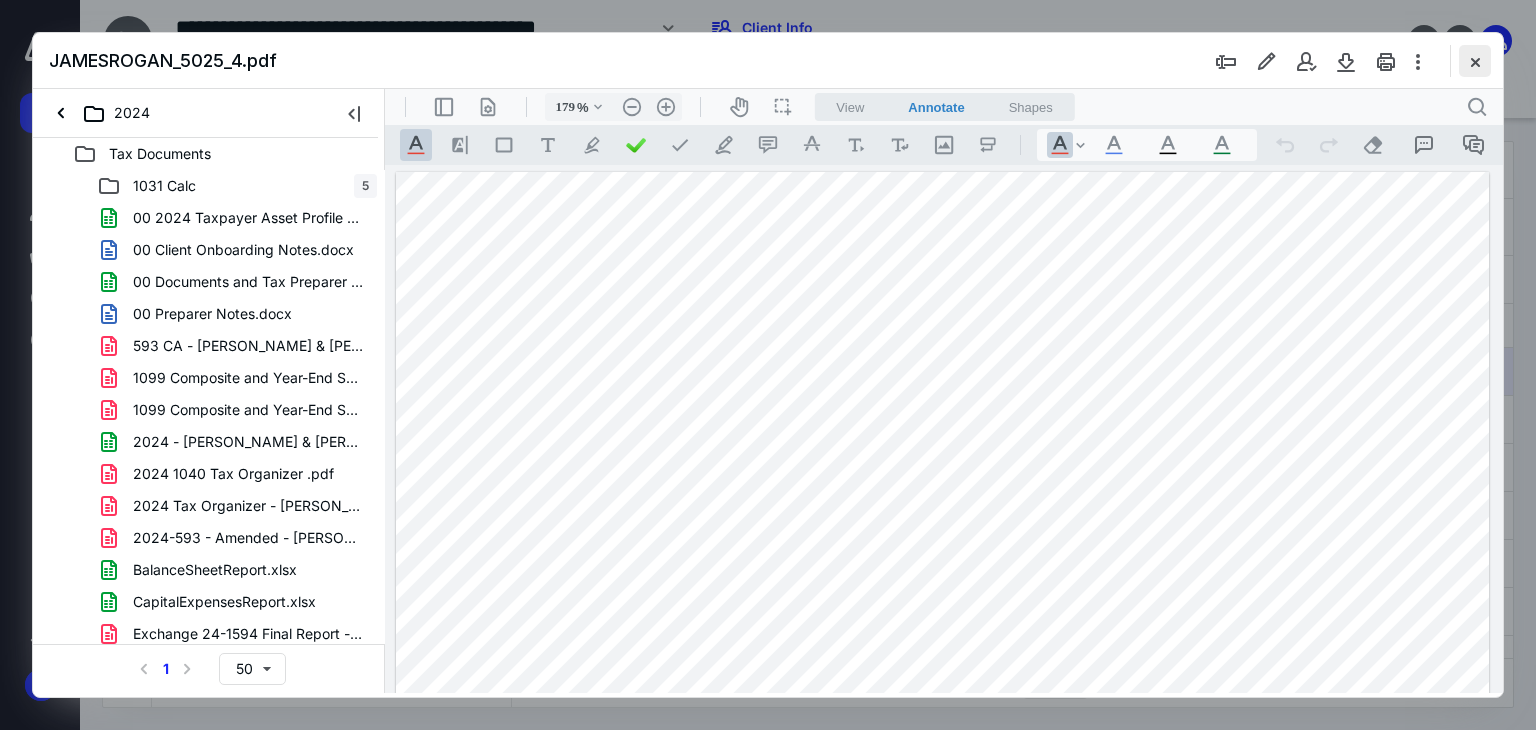 click at bounding box center (1475, 61) 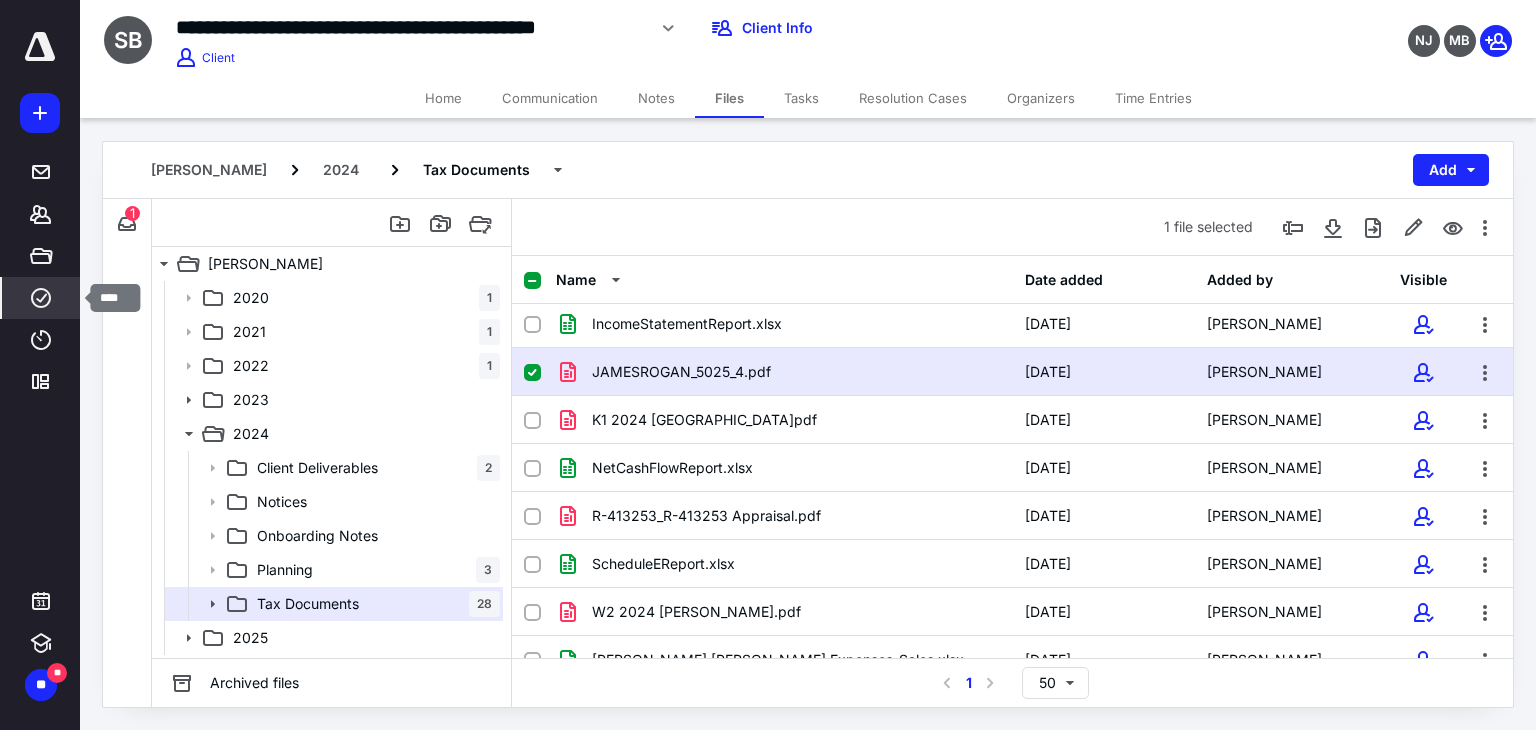 click 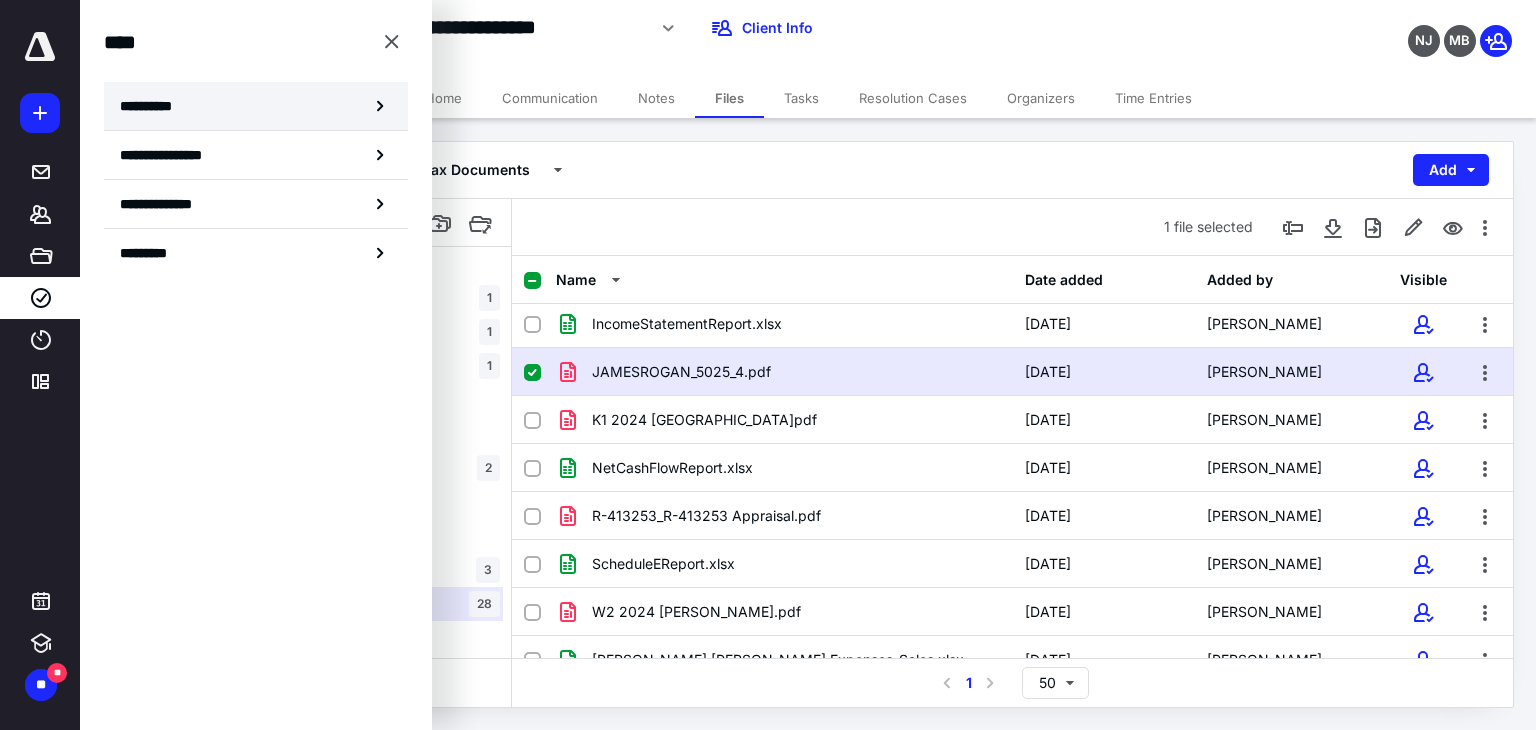 click on "**********" at bounding box center [256, 106] 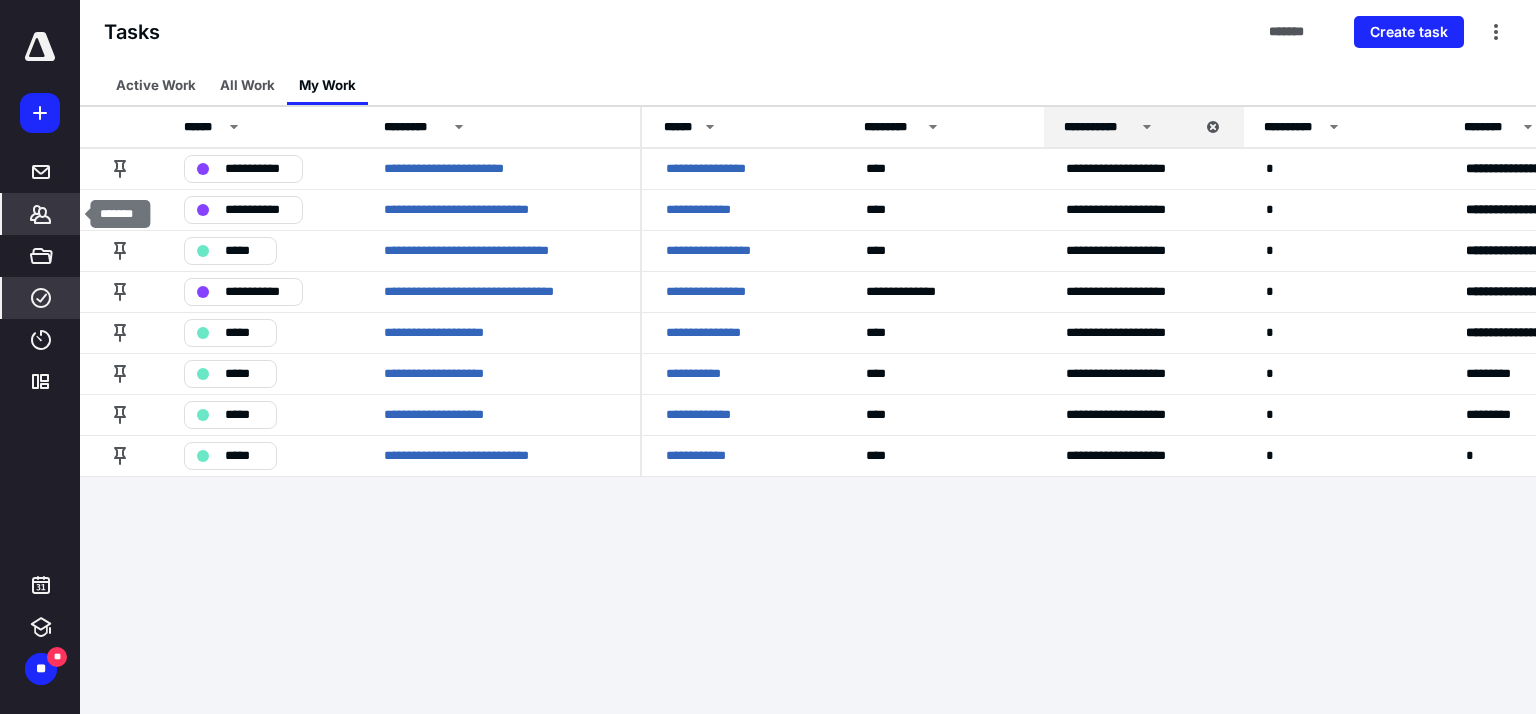 click on "*******" at bounding box center (41, 214) 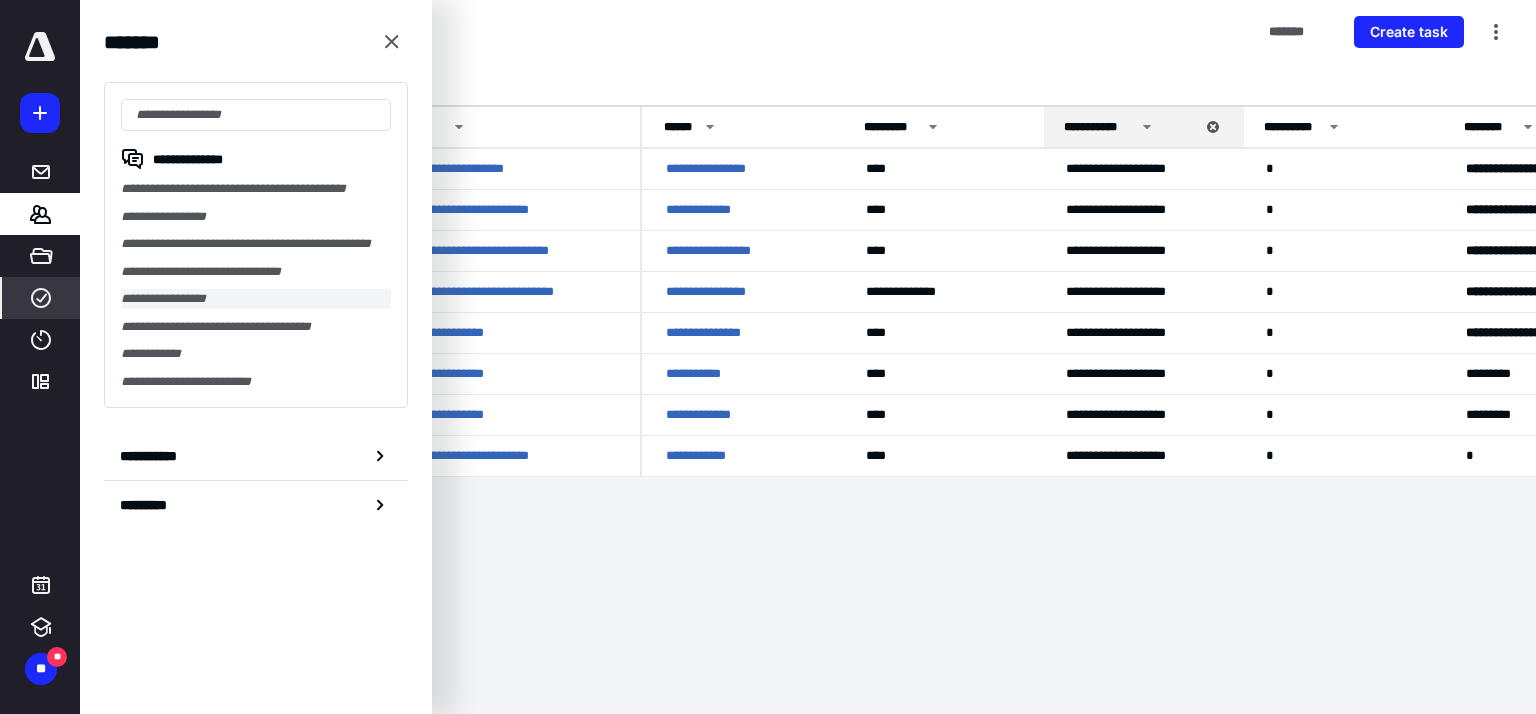 click on "**********" at bounding box center (256, 299) 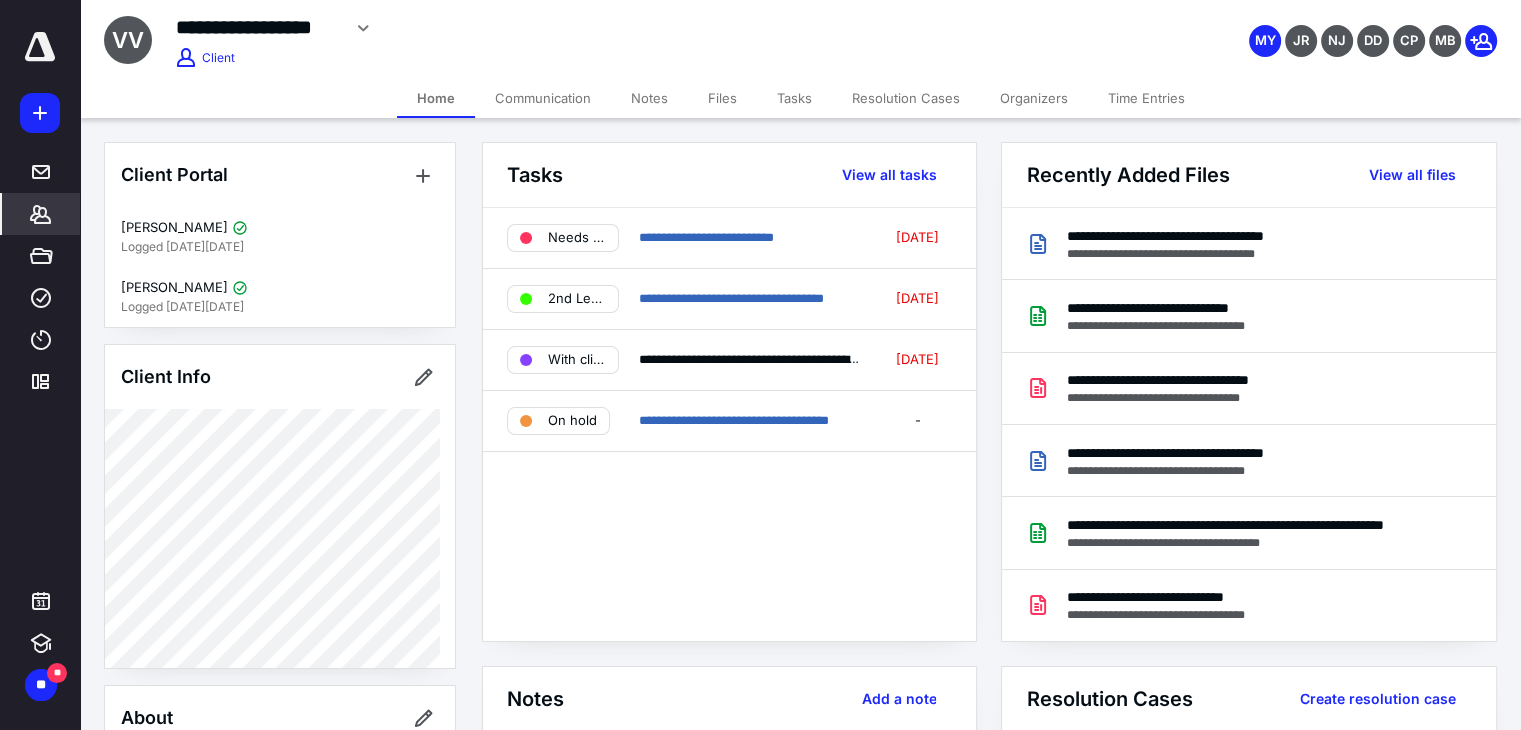 click on "Files" at bounding box center (722, 98) 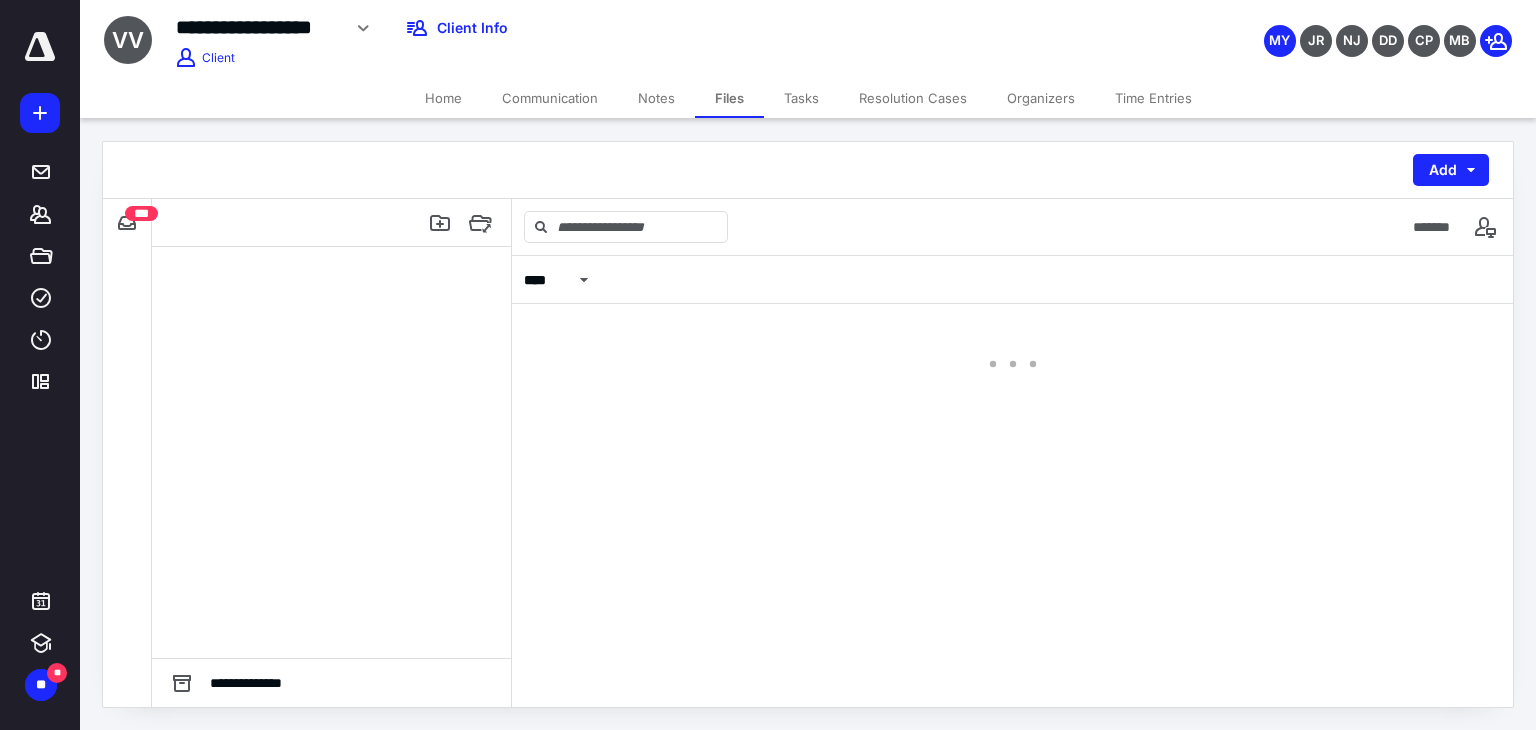 click on "Files" at bounding box center [729, 98] 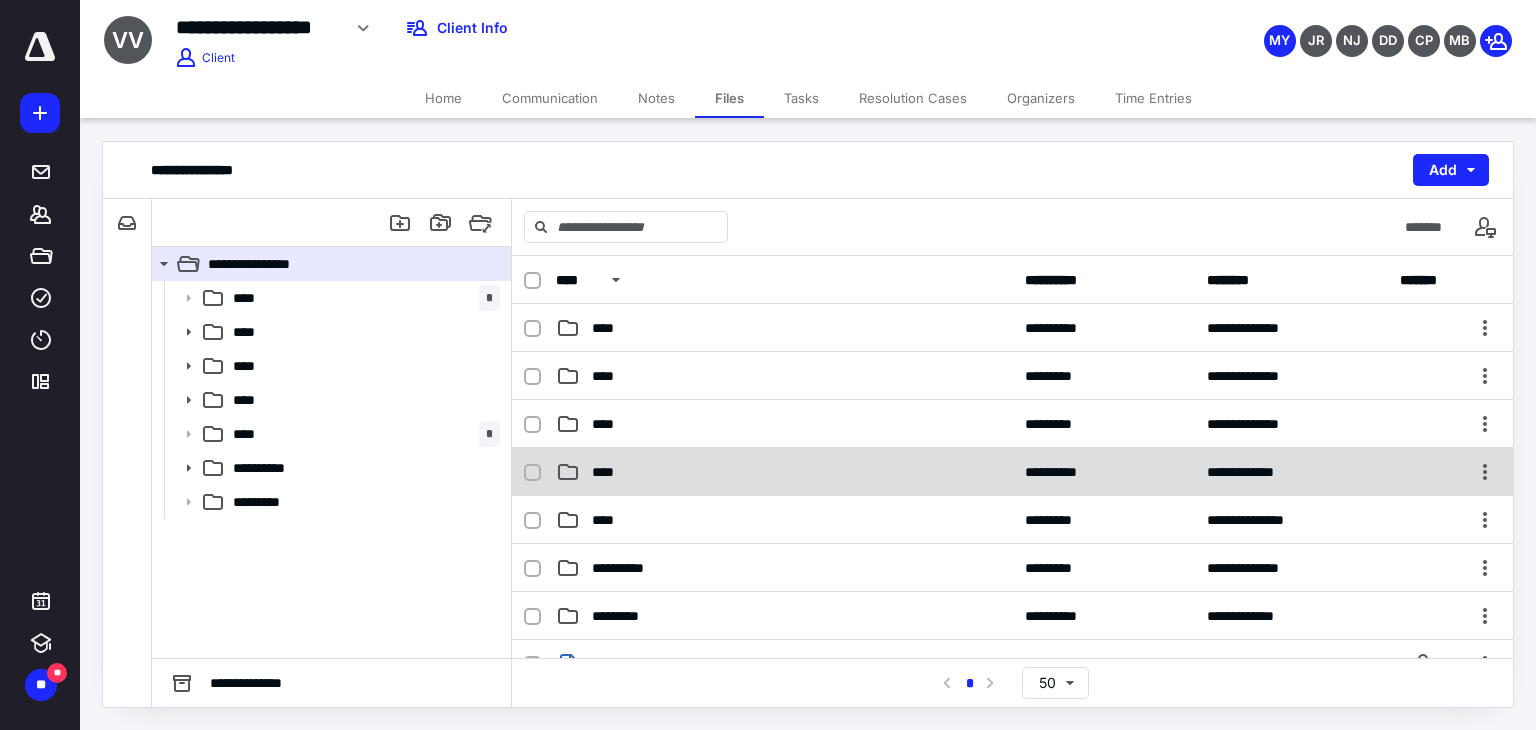click on "****" at bounding box center [784, 472] 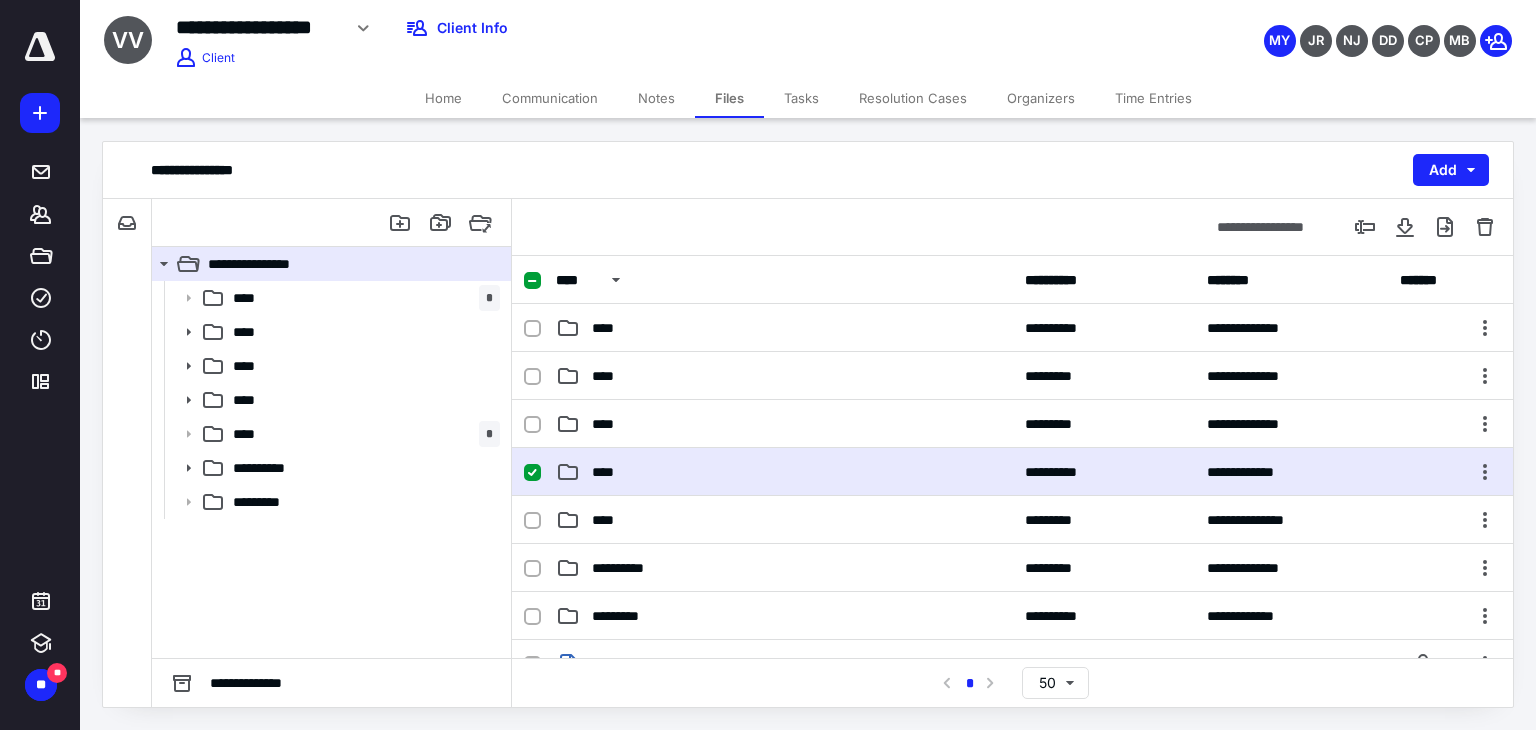 click on "****" at bounding box center (784, 472) 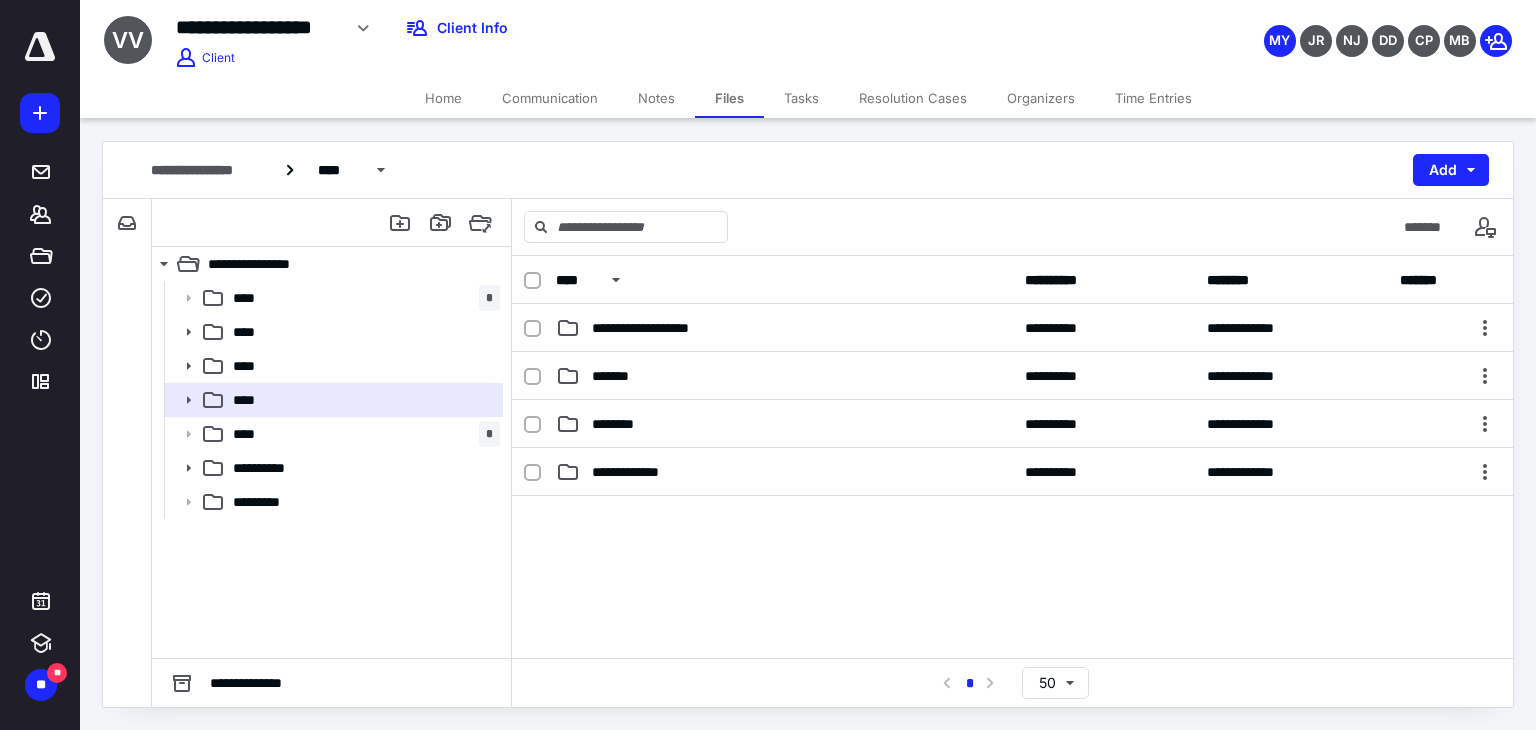 click on "**********" at bounding box center (784, 472) 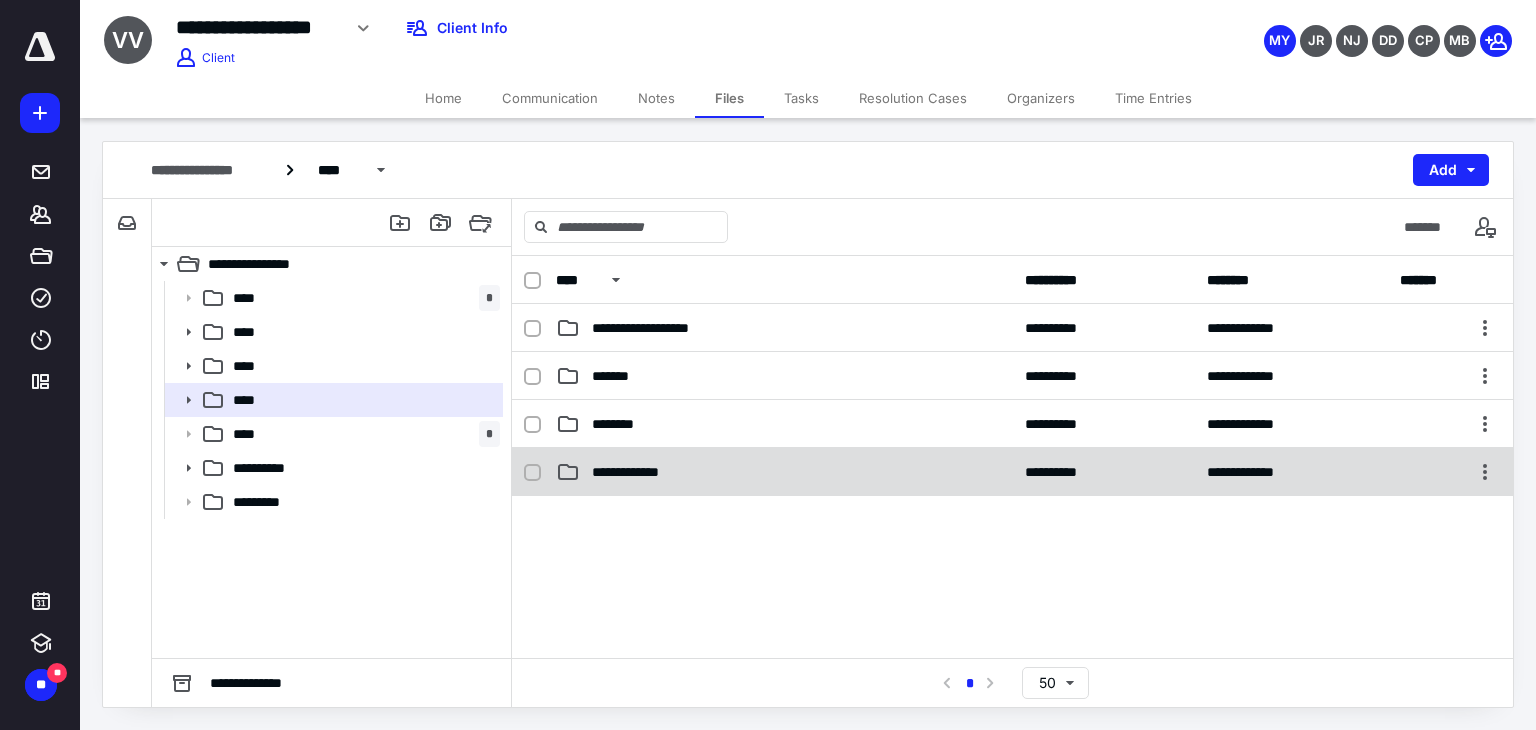 checkbox on "true" 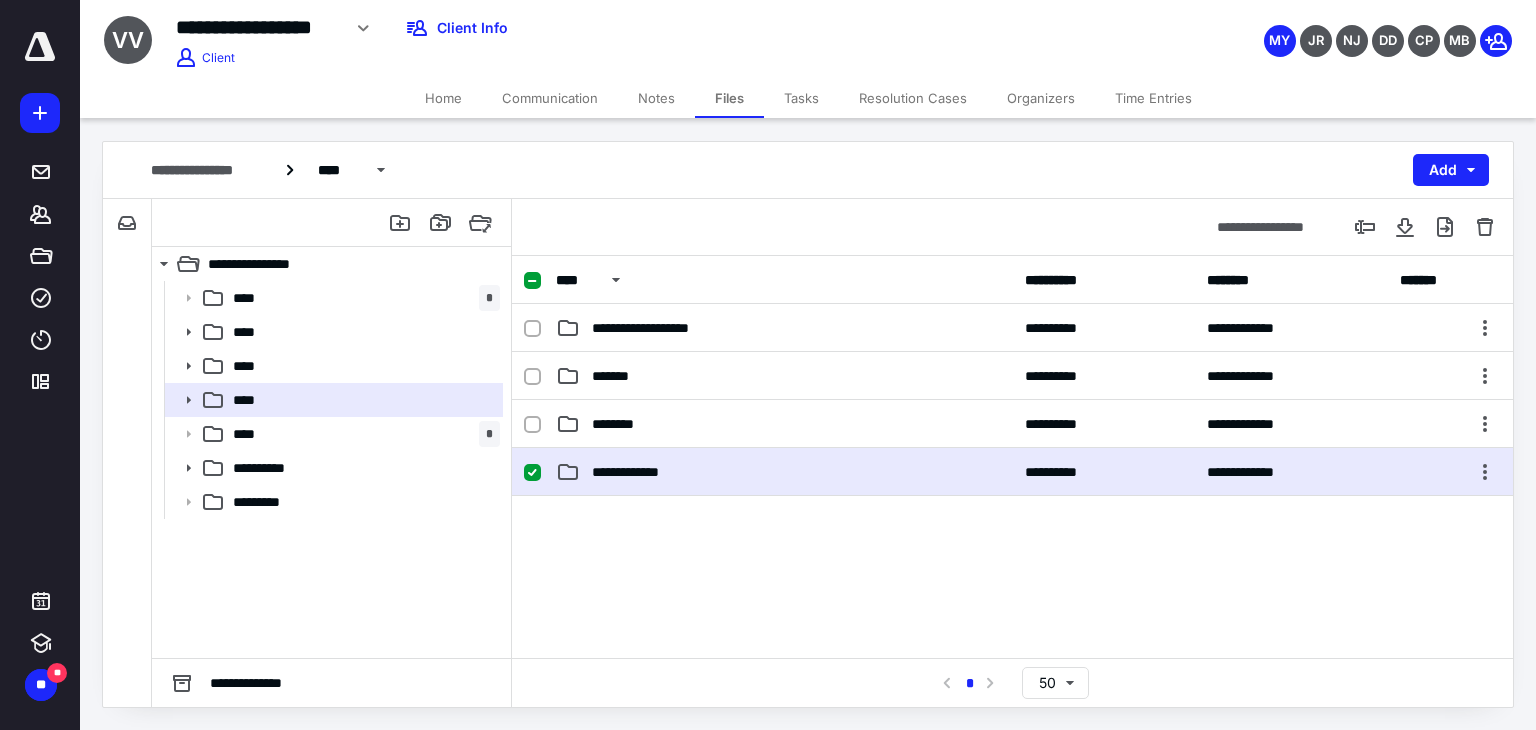 click on "**********" at bounding box center [784, 472] 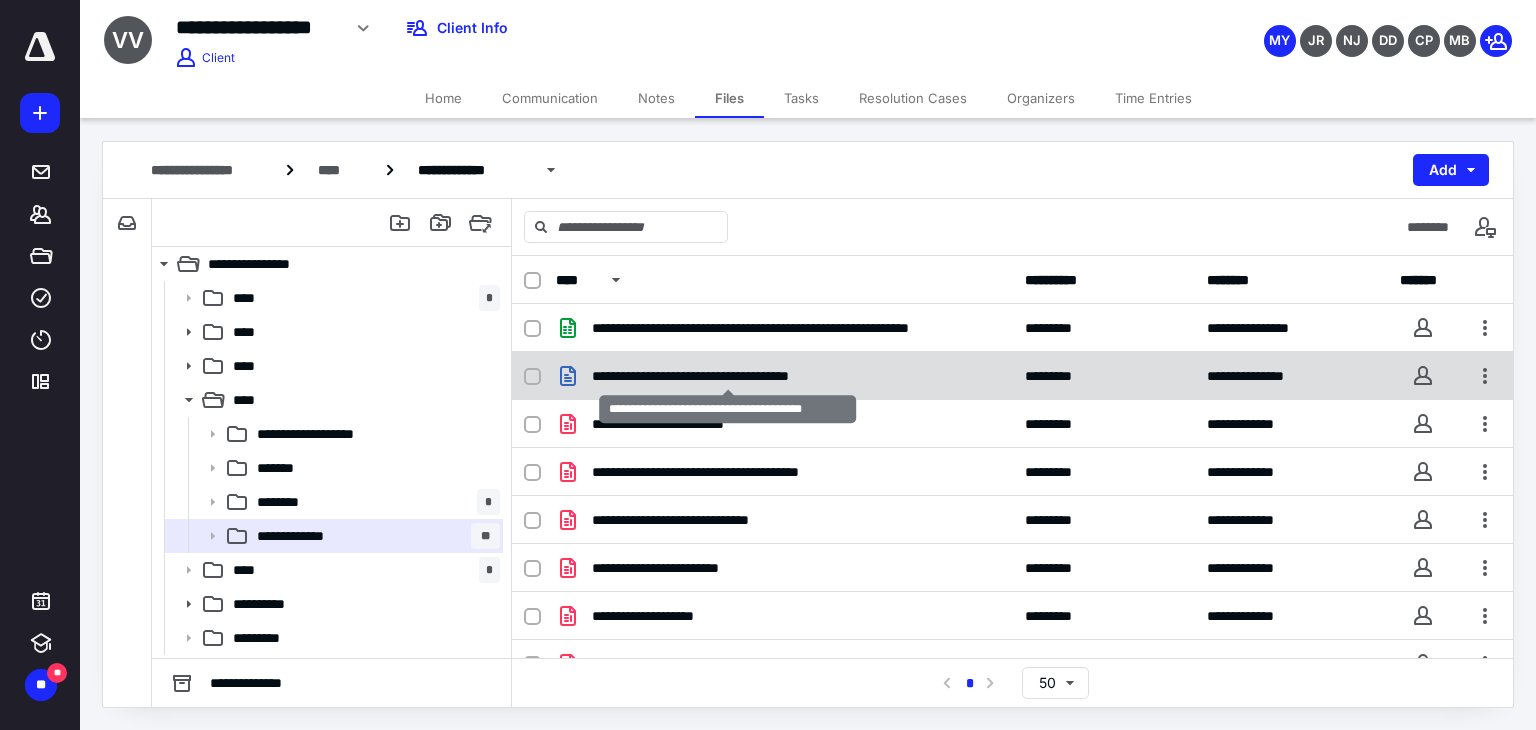 click on "**********" at bounding box center [728, 376] 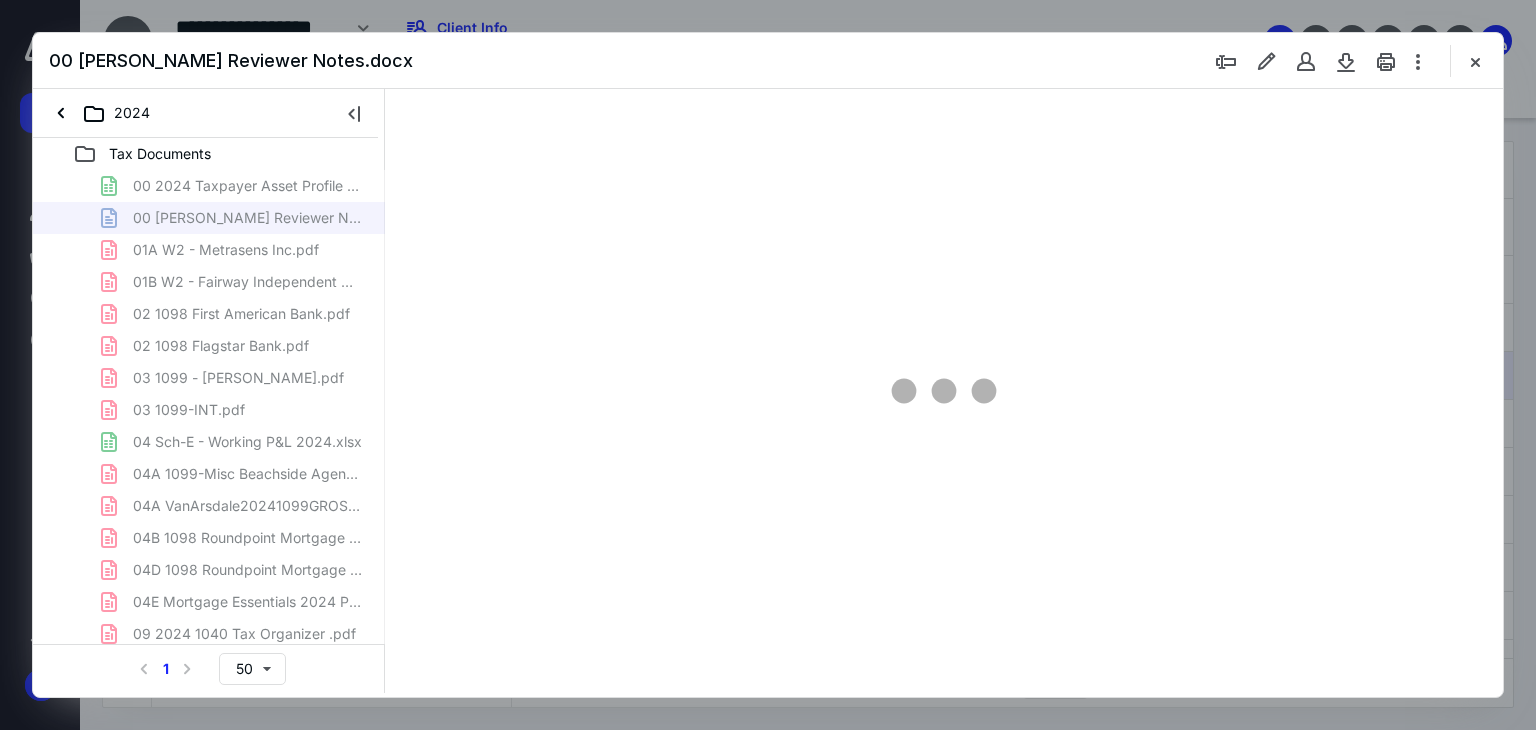 scroll, scrollTop: 0, scrollLeft: 0, axis: both 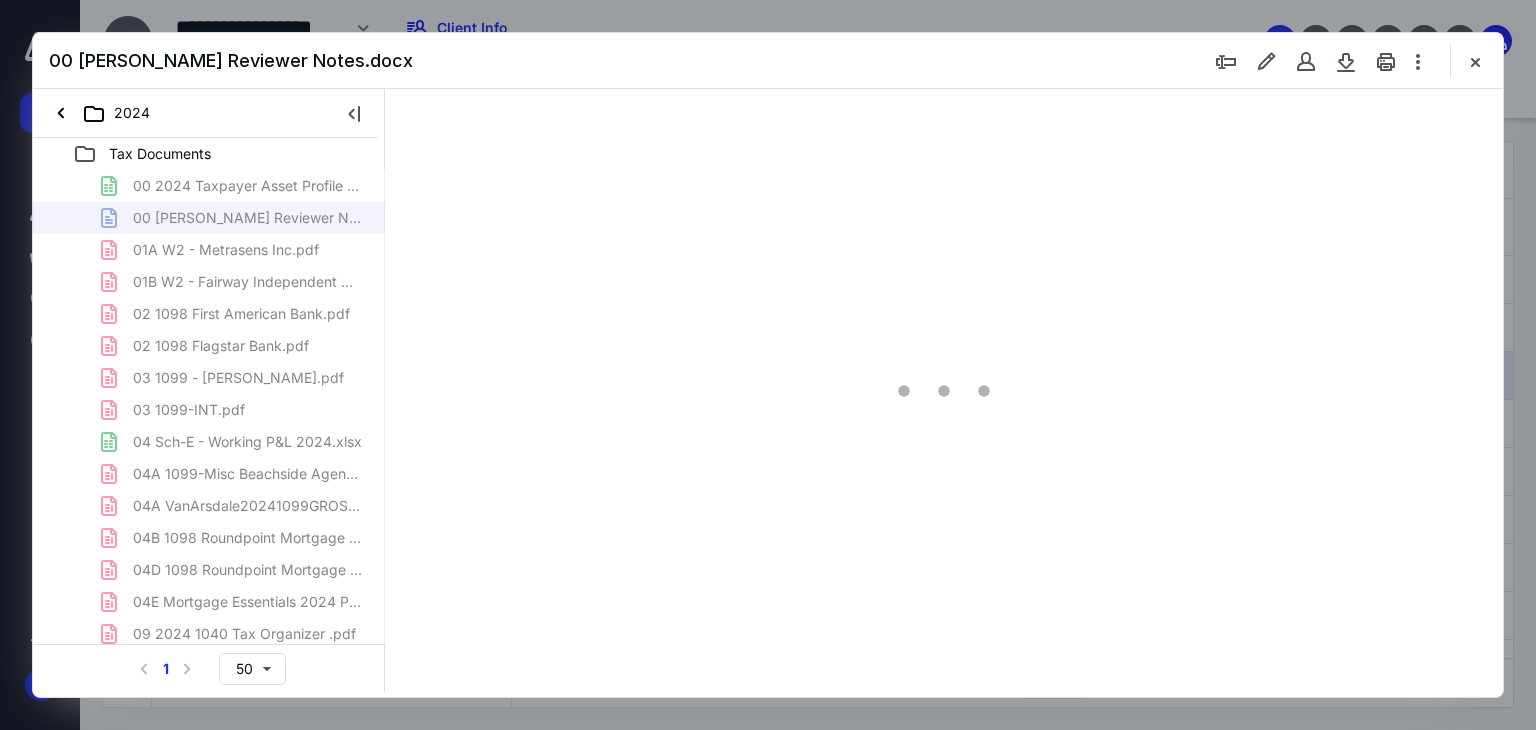 type on "179" 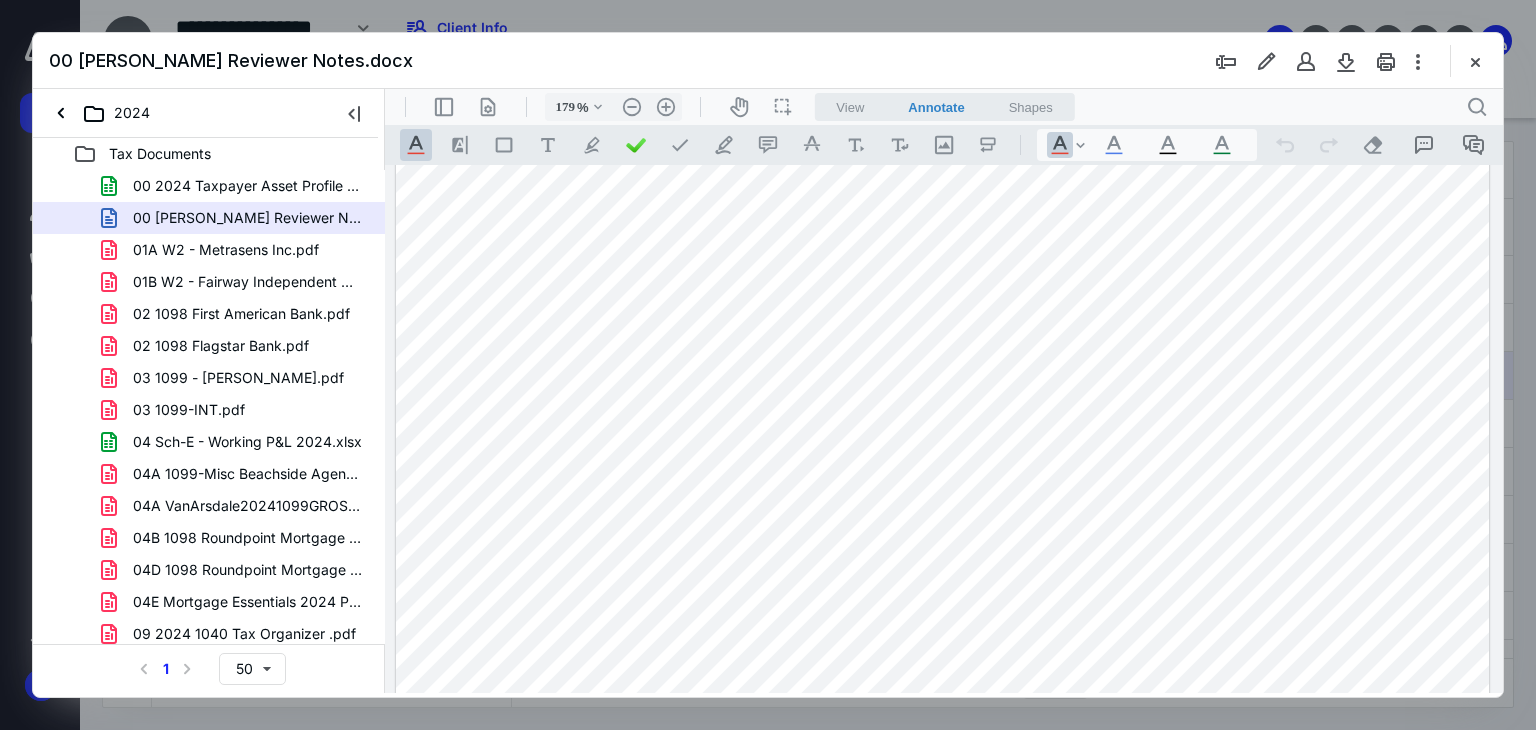 scroll, scrollTop: 460, scrollLeft: 0, axis: vertical 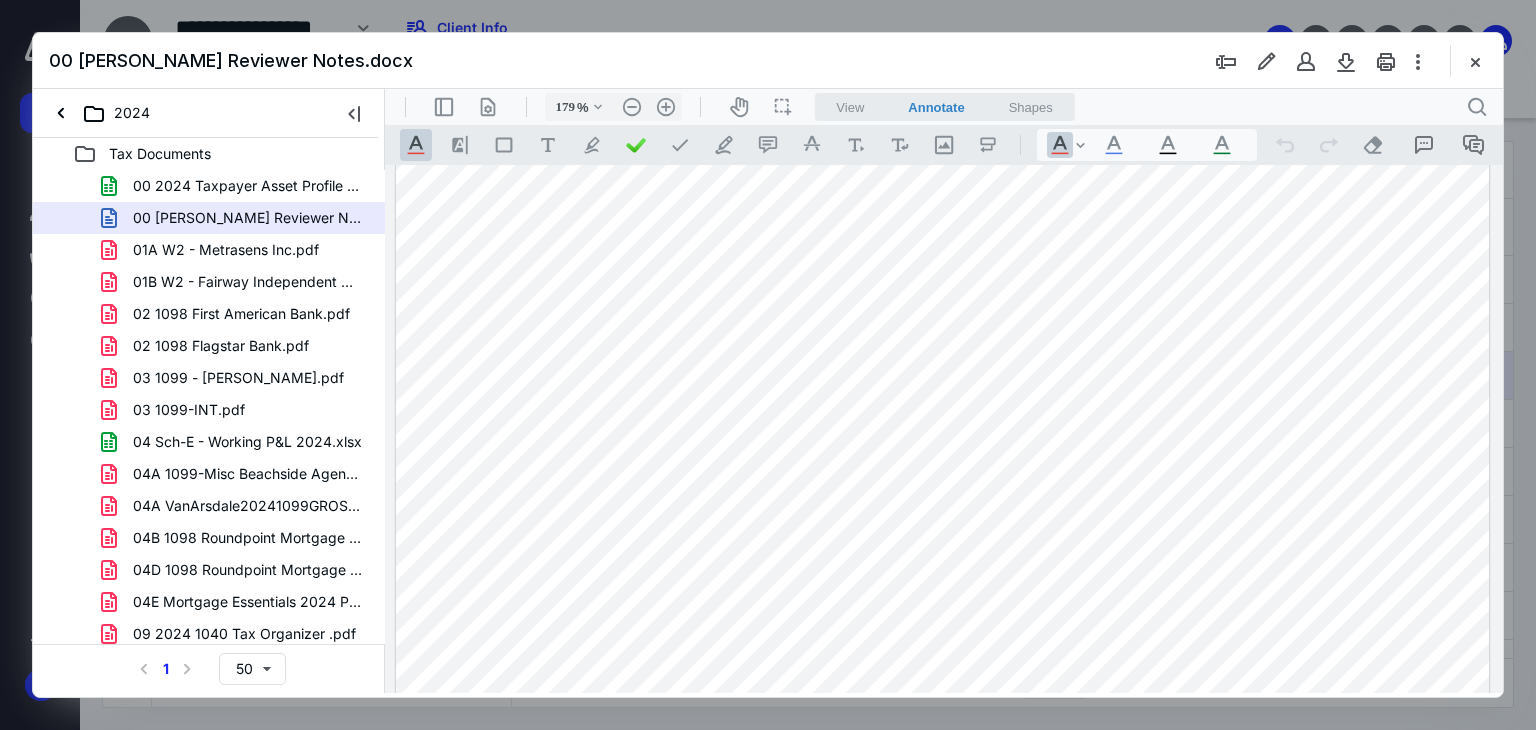 click at bounding box center [943, 332] 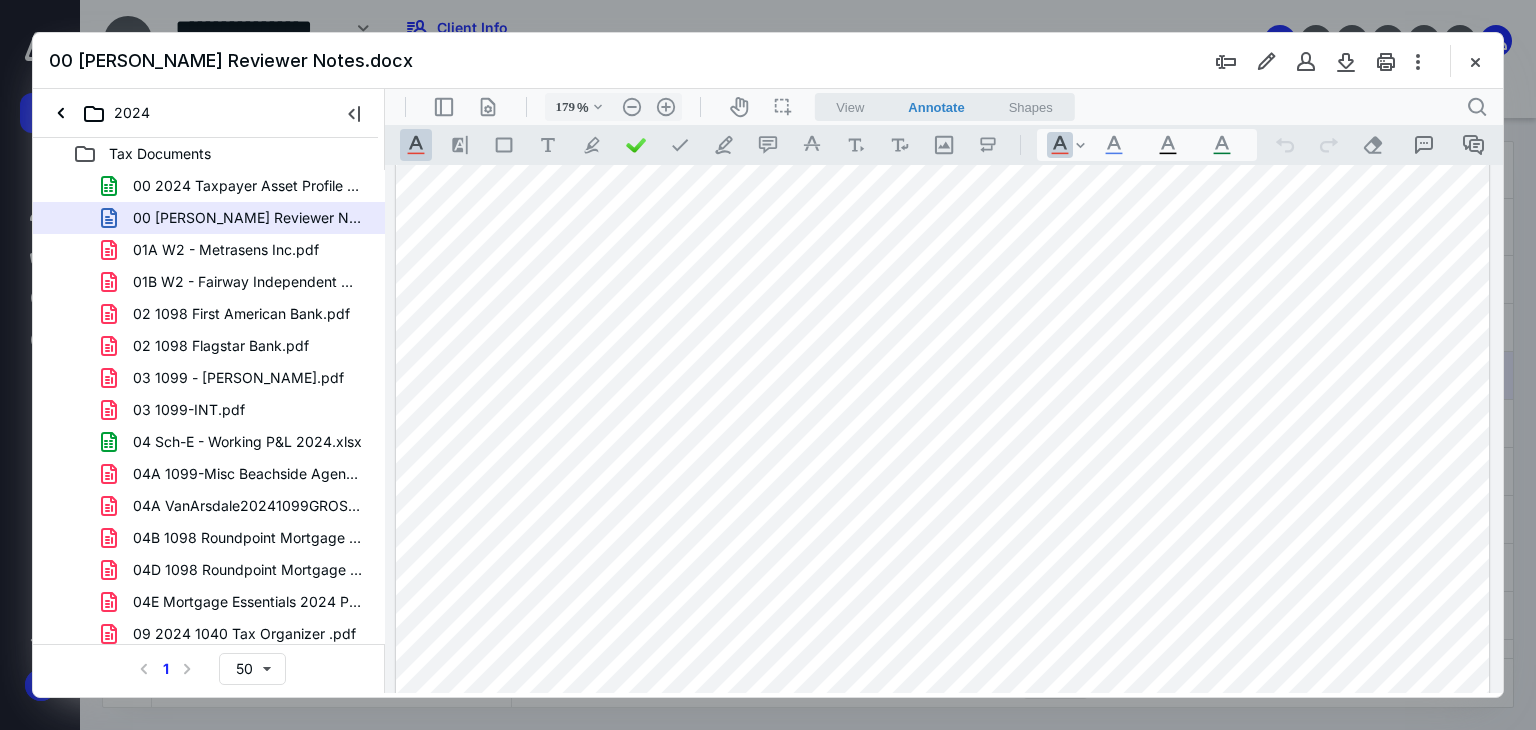 scroll, scrollTop: 476, scrollLeft: 0, axis: vertical 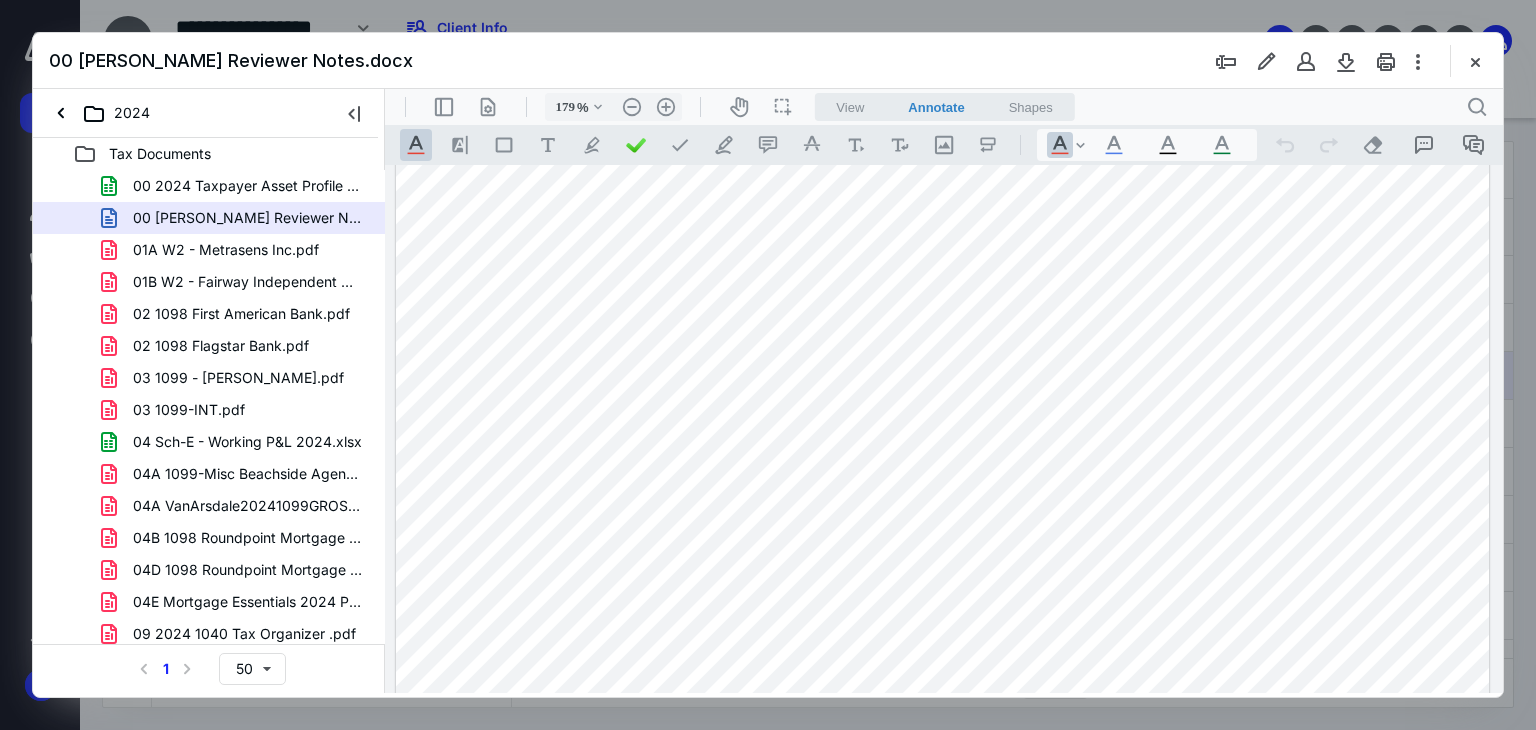 click at bounding box center (943, 404) 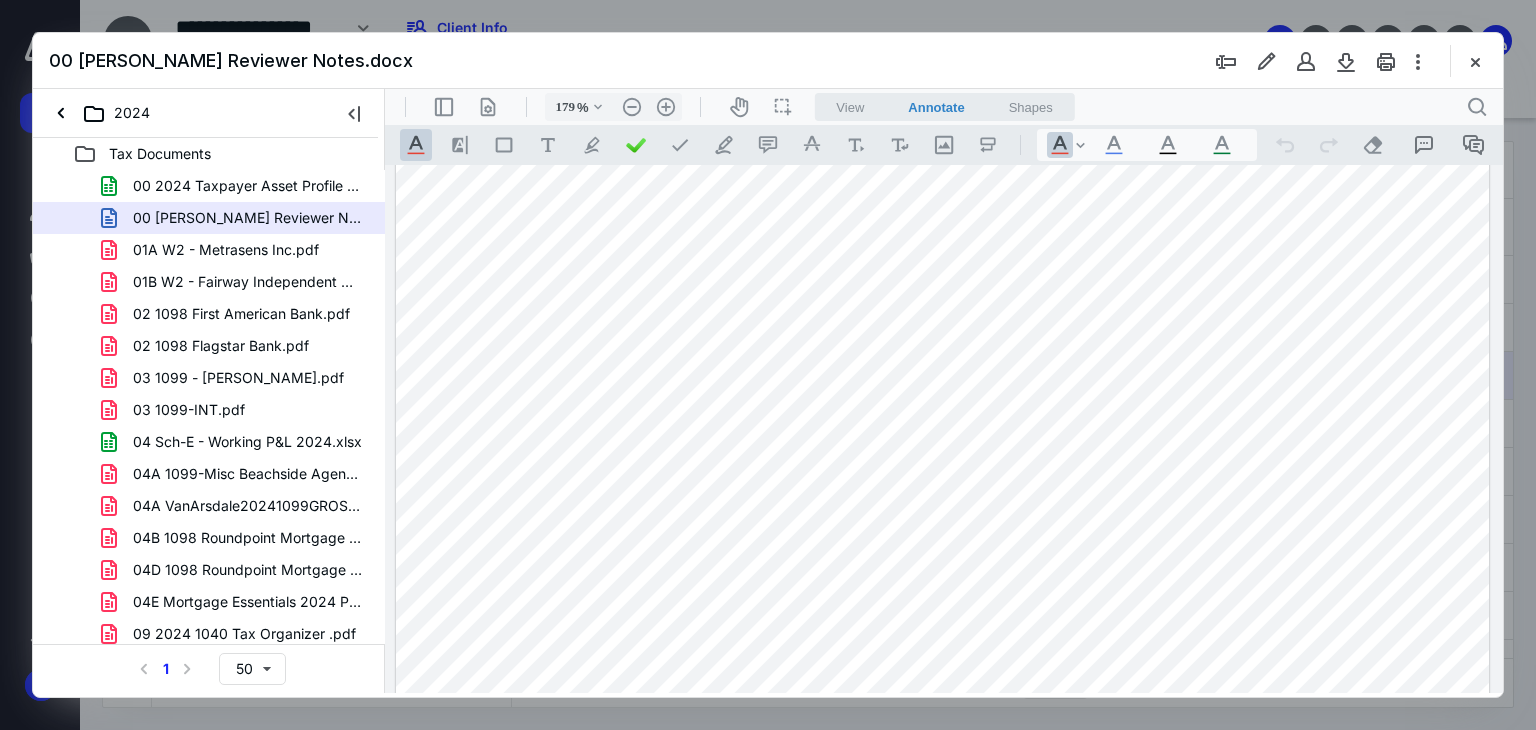 scroll, scrollTop: 163, scrollLeft: 0, axis: vertical 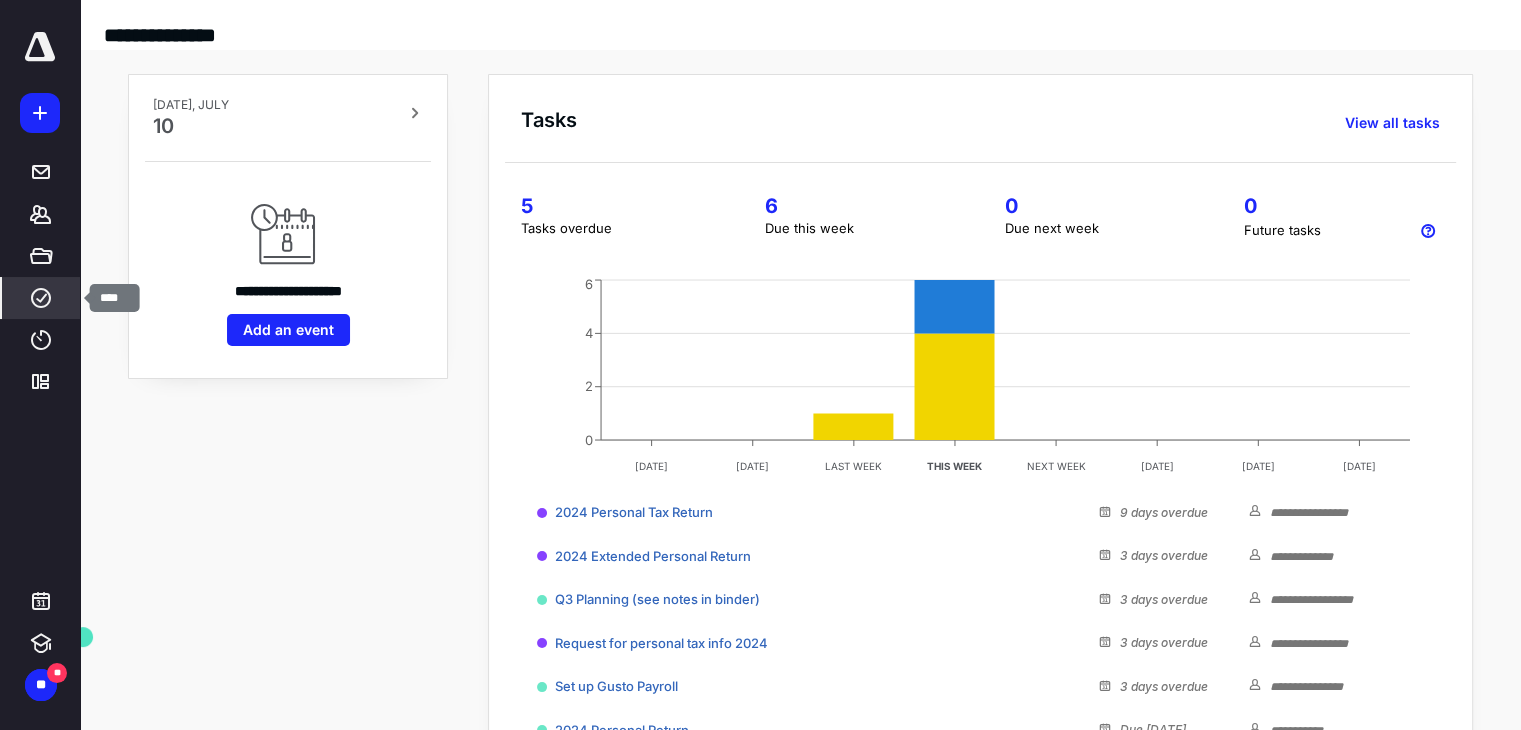 click on "****" at bounding box center (41, 298) 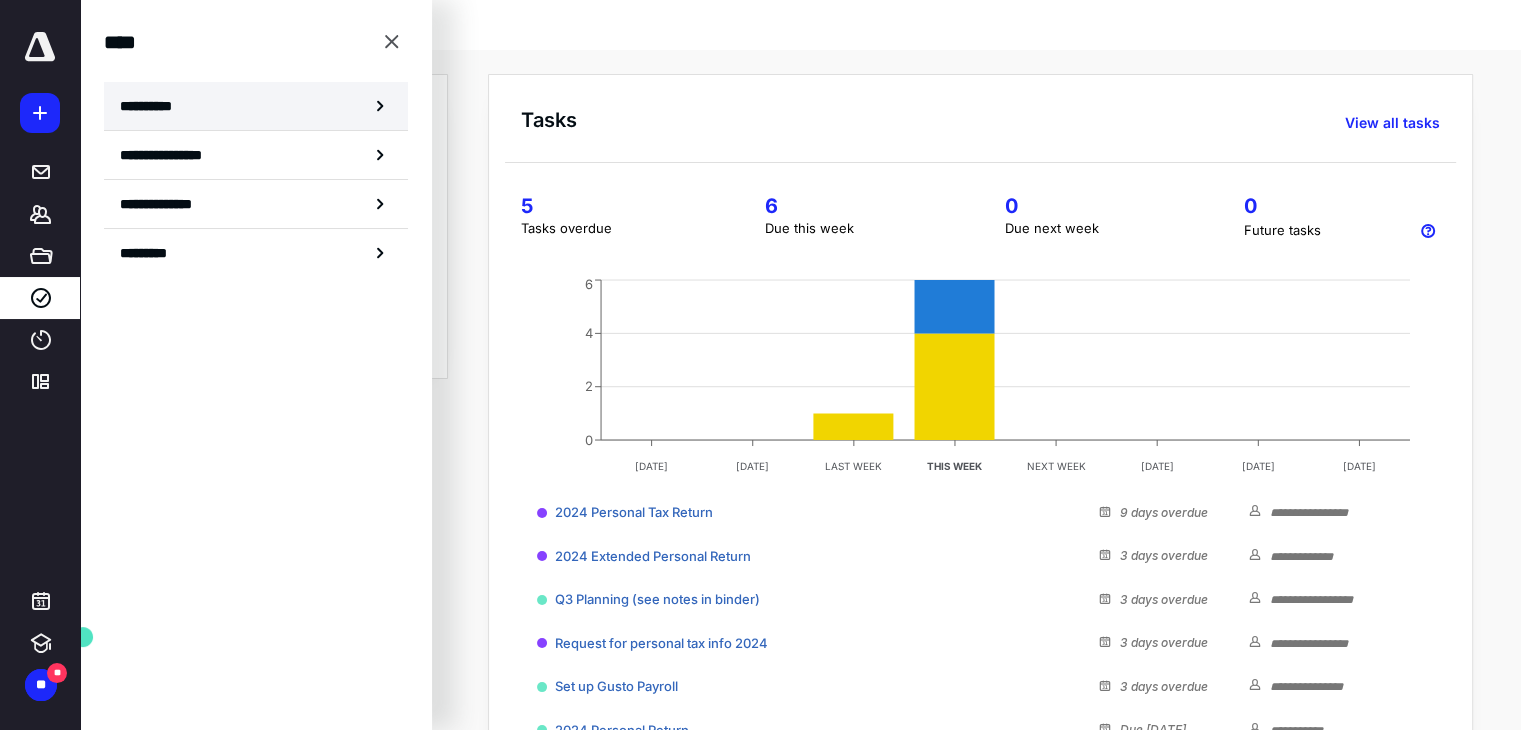 click on "**********" at bounding box center (256, 106) 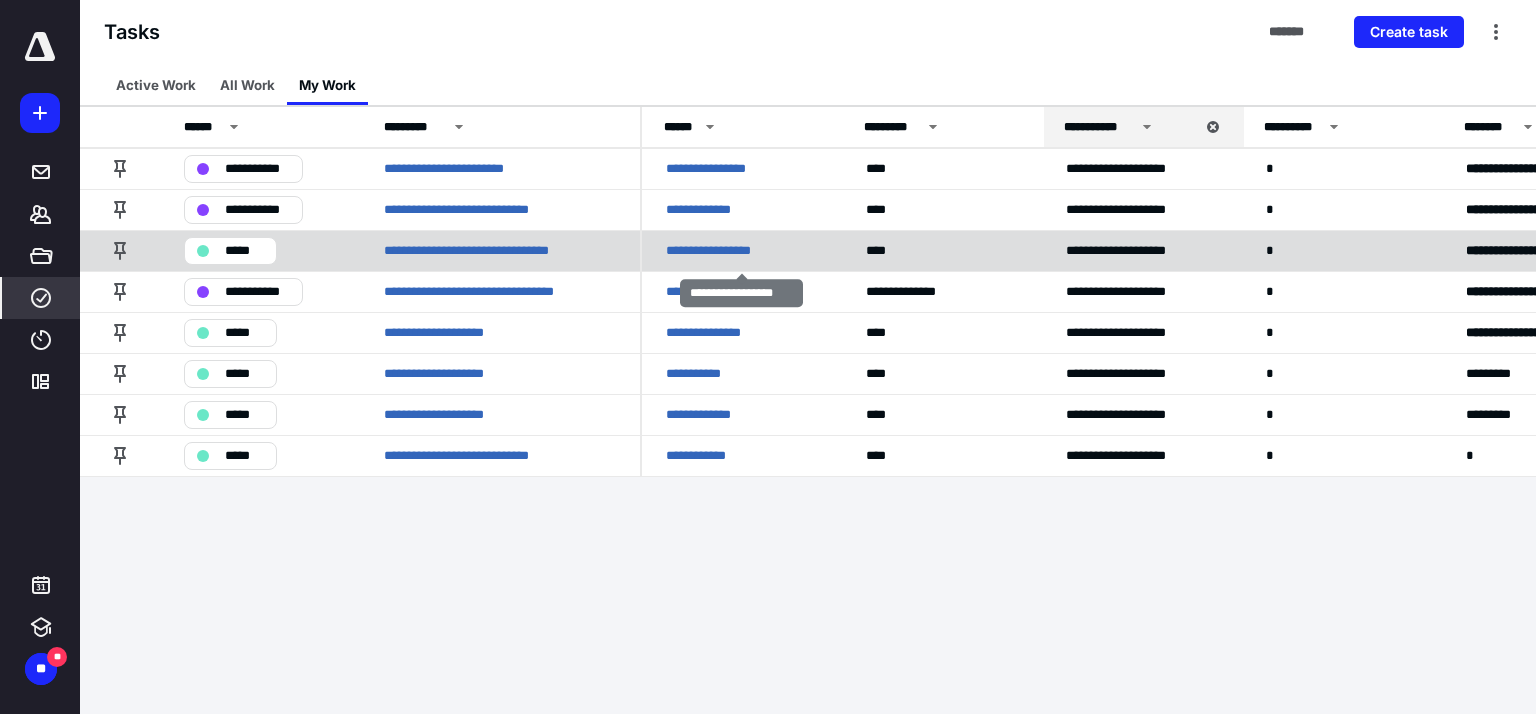 click on "**********" at bounding box center [742, 250] 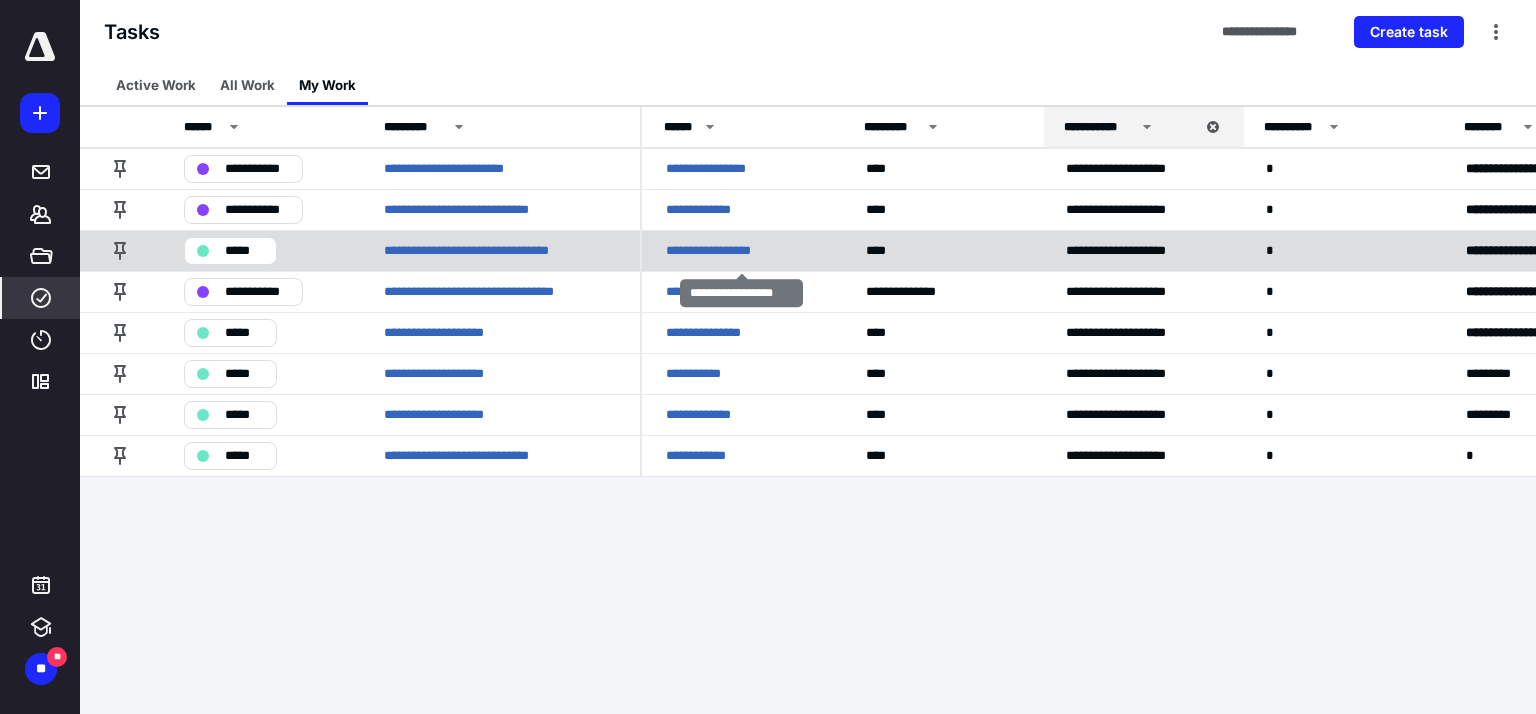 click on "**********" at bounding box center [742, 250] 